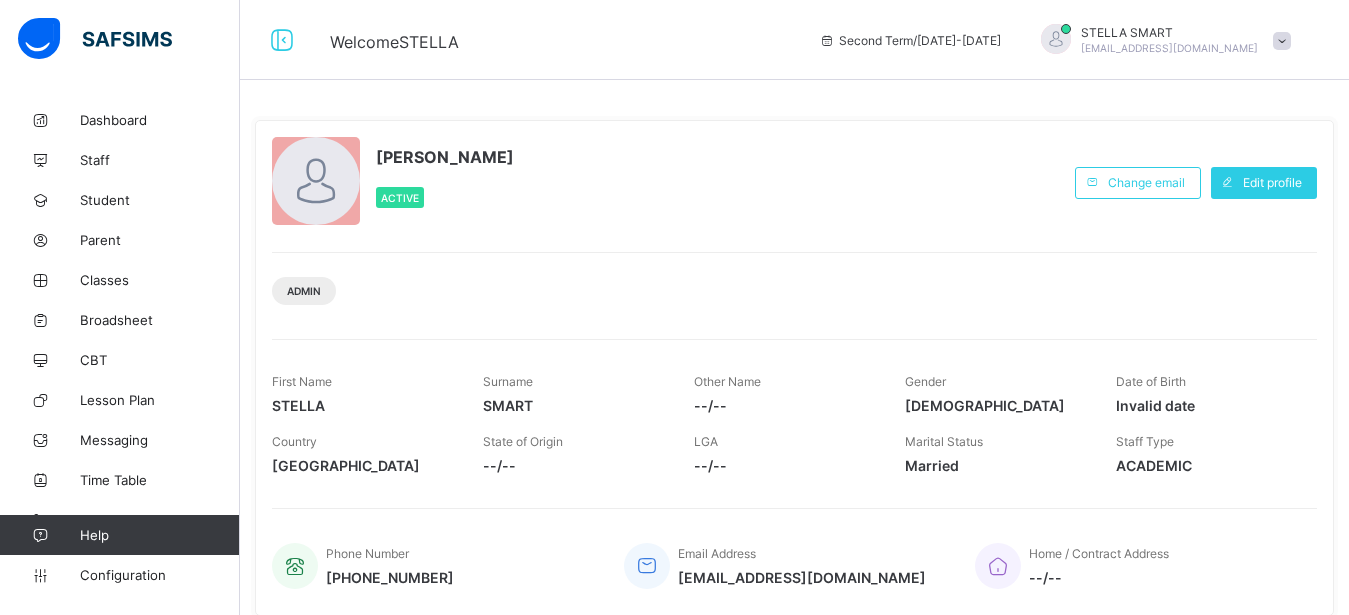 scroll, scrollTop: 0, scrollLeft: 0, axis: both 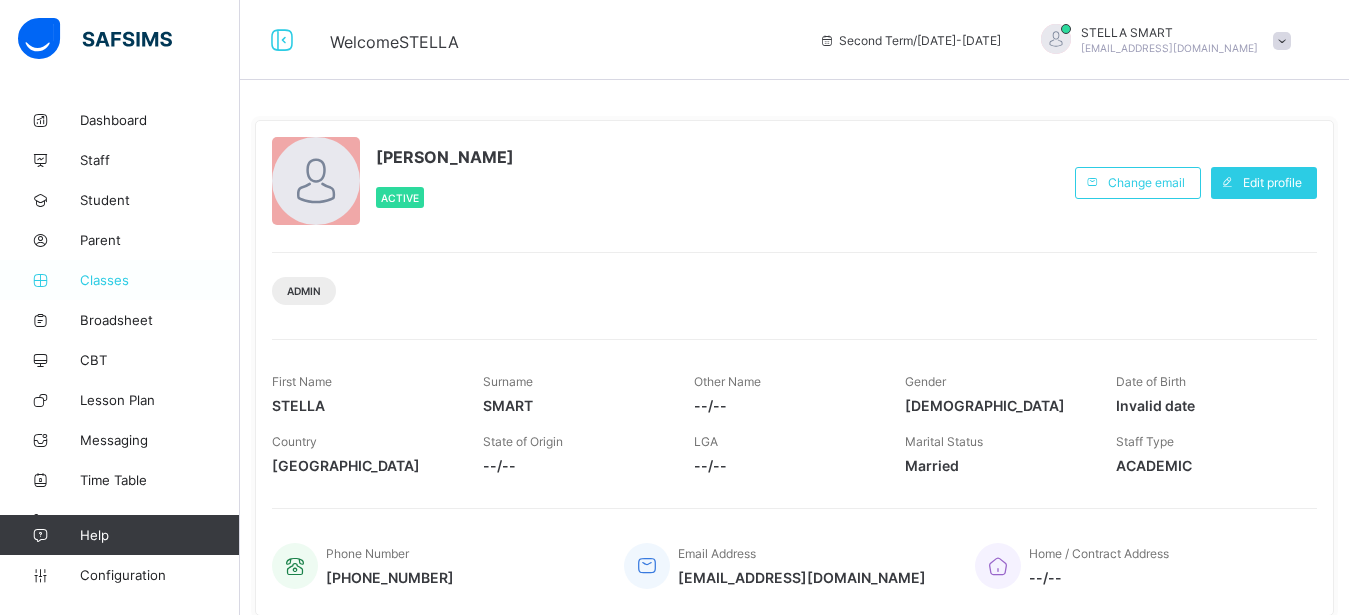 click on "Classes" at bounding box center [160, 280] 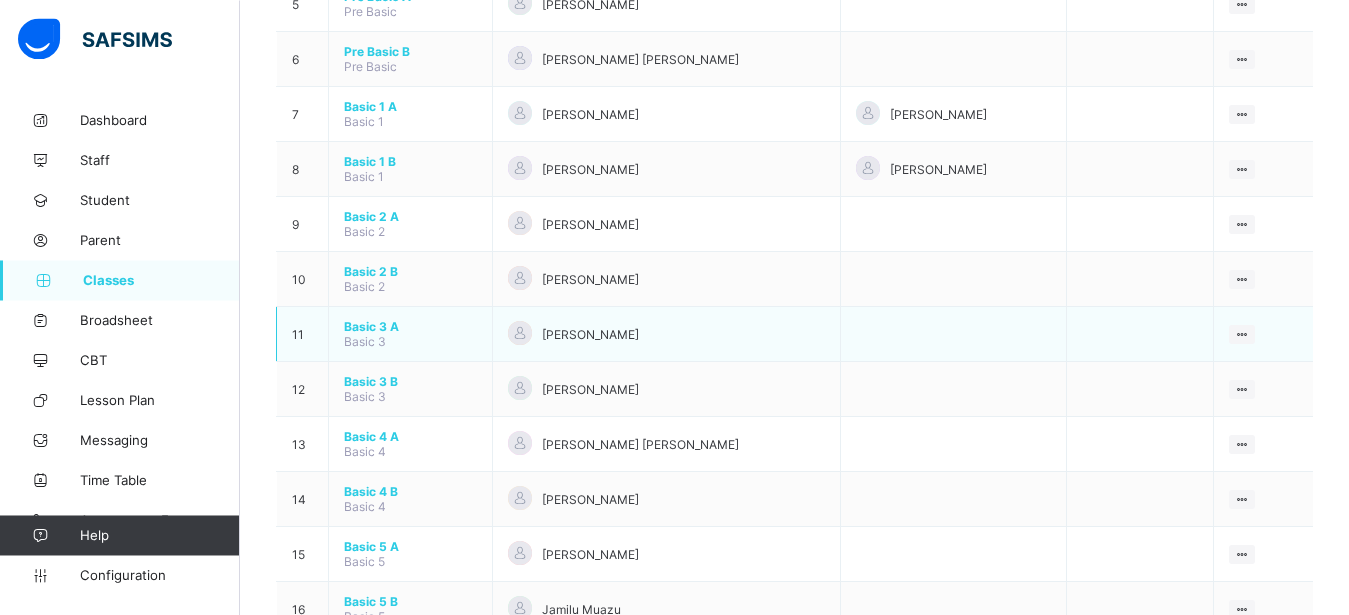 scroll, scrollTop: 544, scrollLeft: 0, axis: vertical 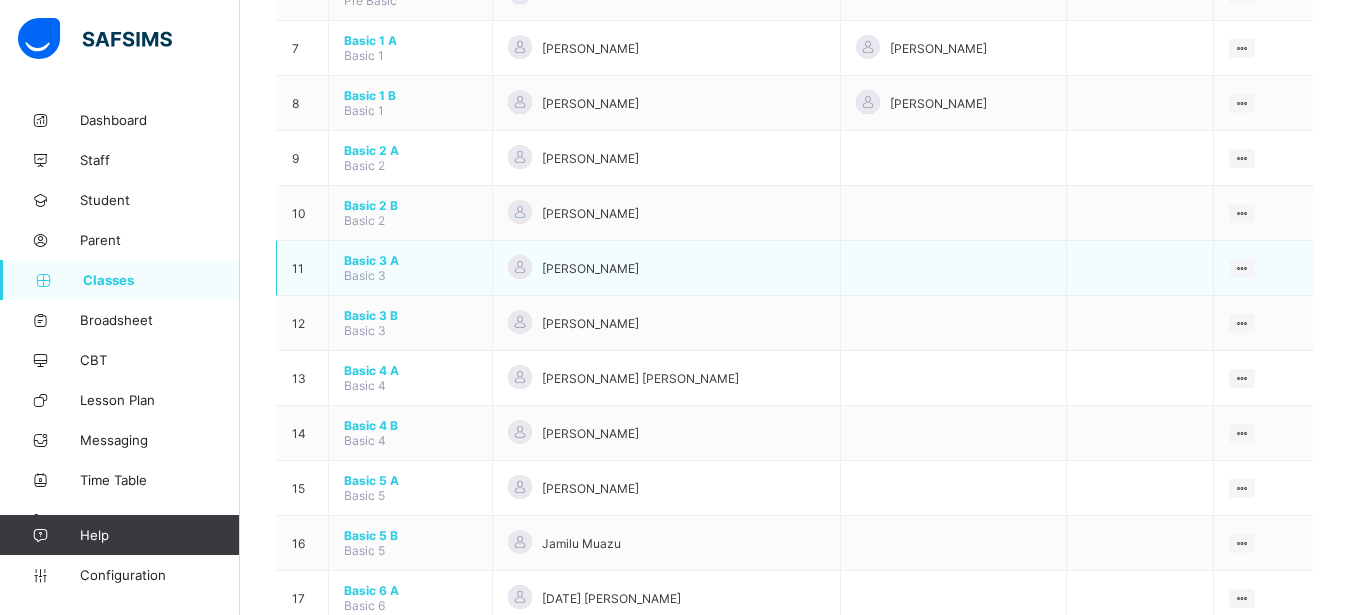click on "Basic 3   A" at bounding box center [410, 260] 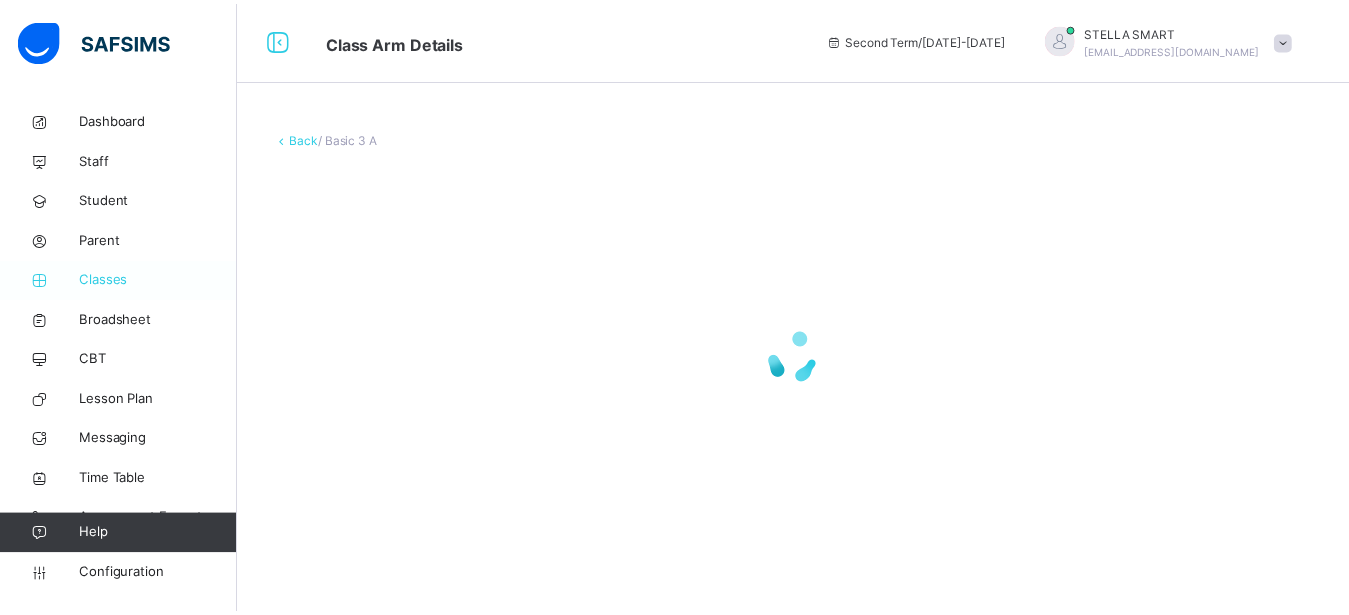 scroll, scrollTop: 4, scrollLeft: 0, axis: vertical 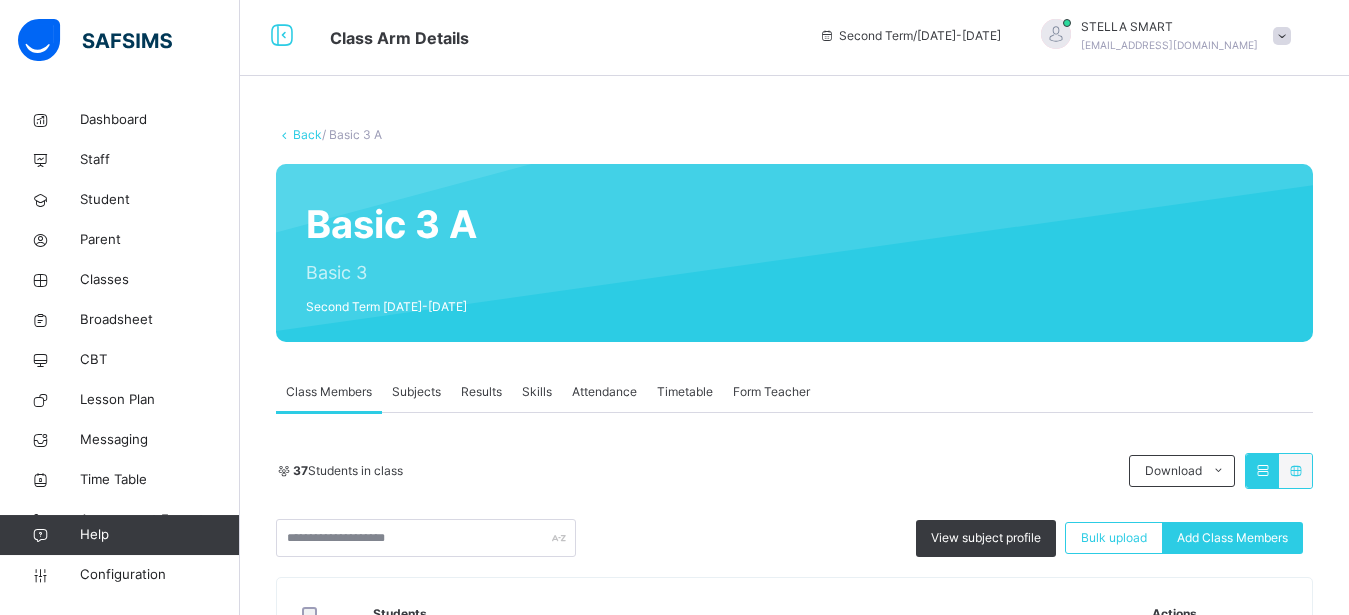 click on "Subjects" at bounding box center (416, 392) 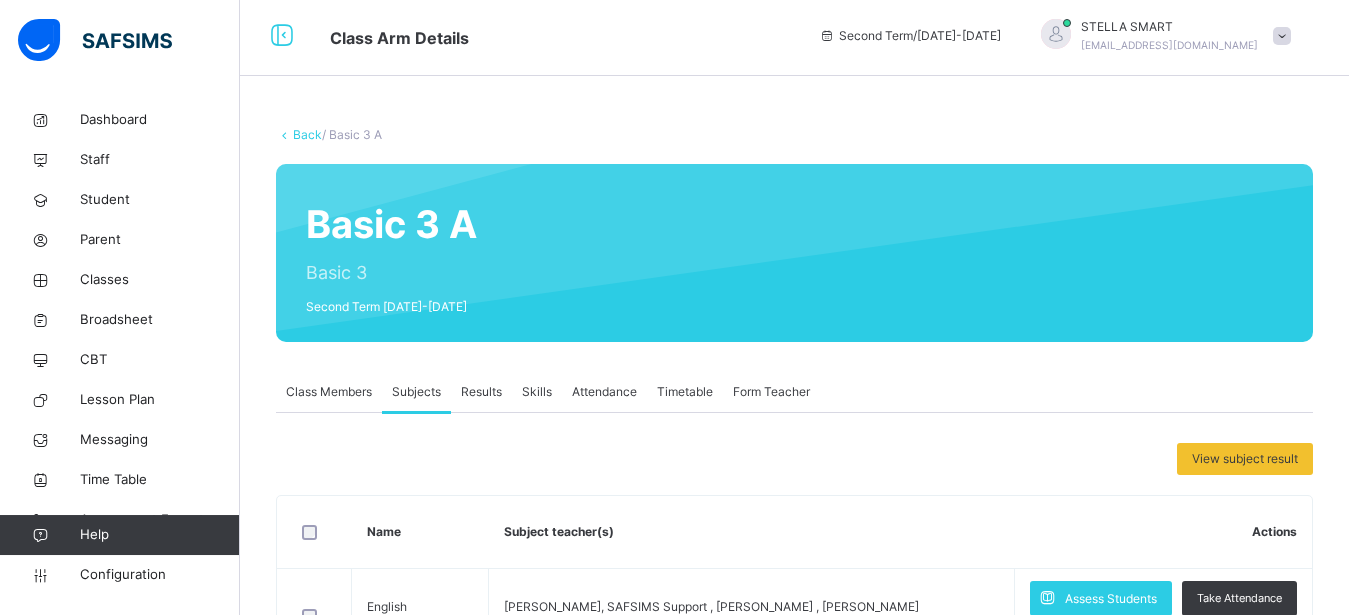 scroll, scrollTop: 68, scrollLeft: 0, axis: vertical 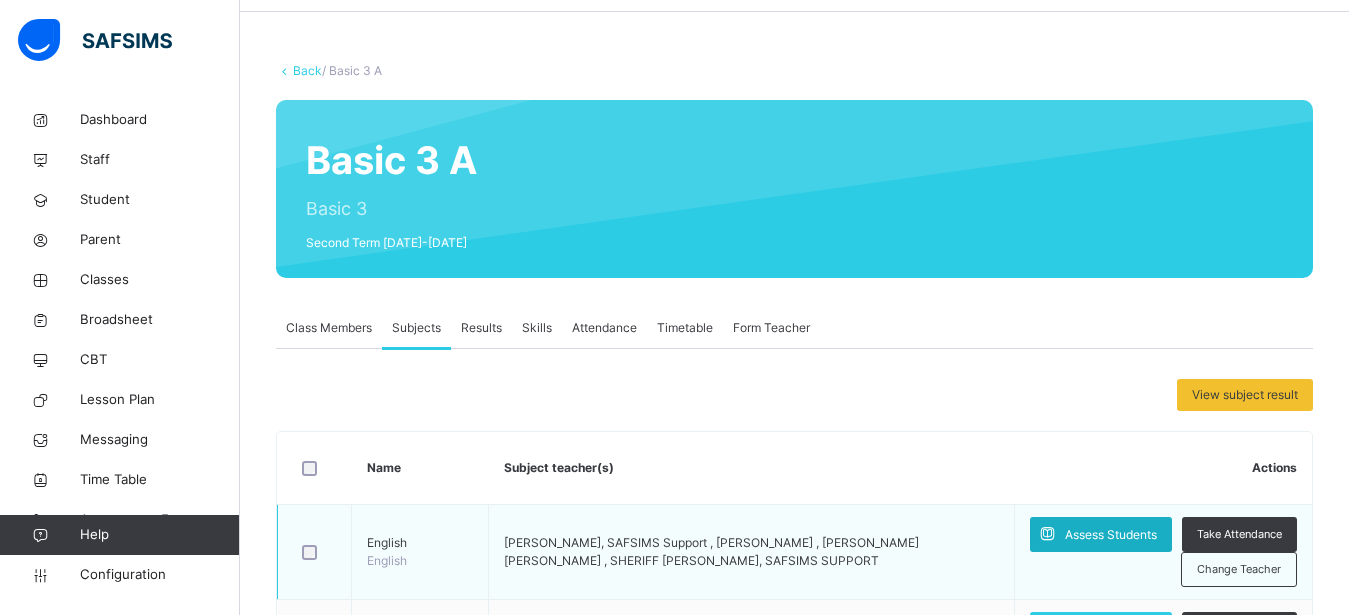 click on "Assess Students" at bounding box center (1111, 535) 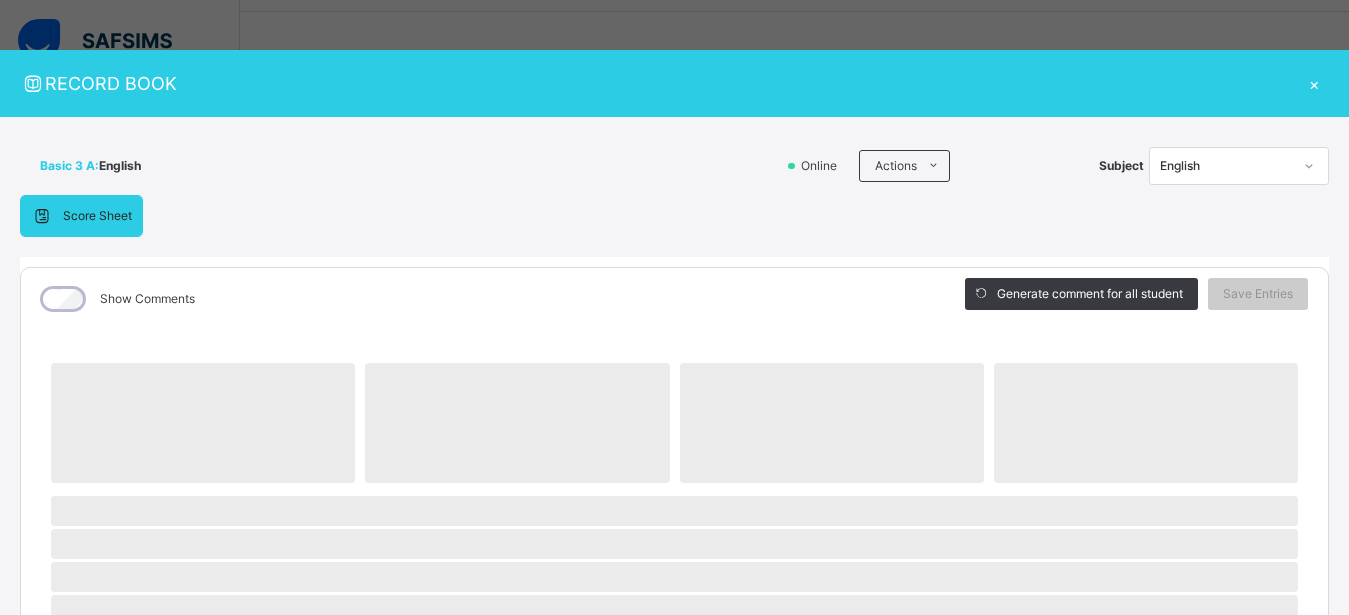 scroll, scrollTop: 340, scrollLeft: 0, axis: vertical 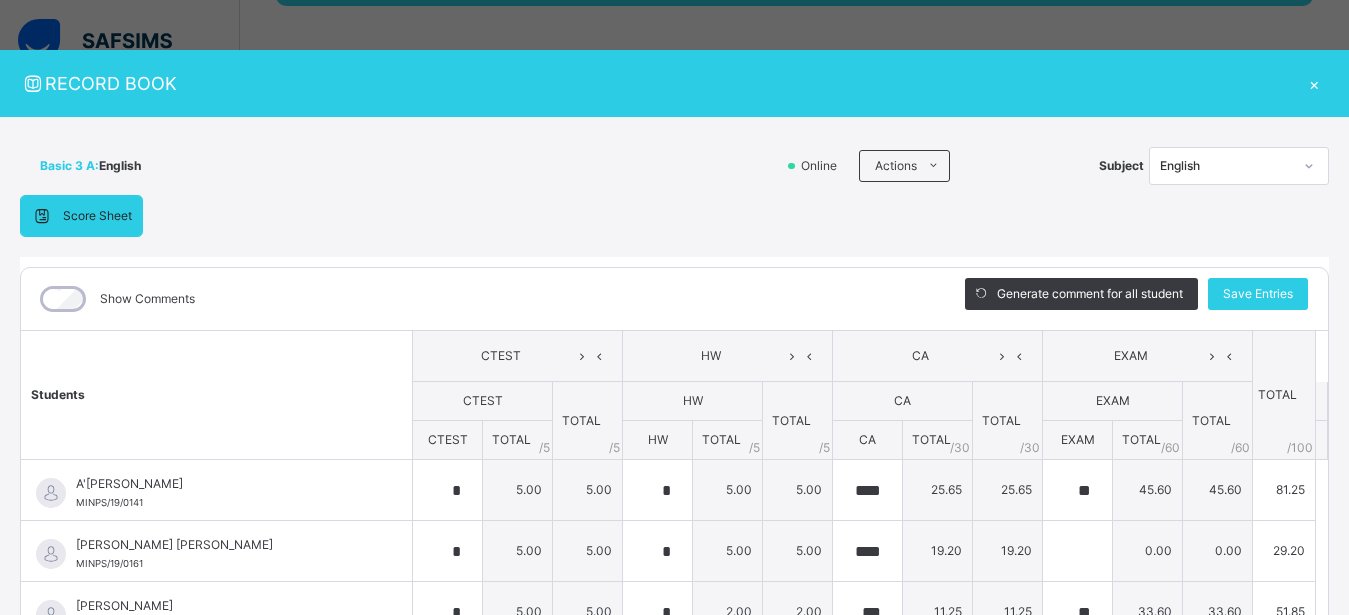 type on "*" 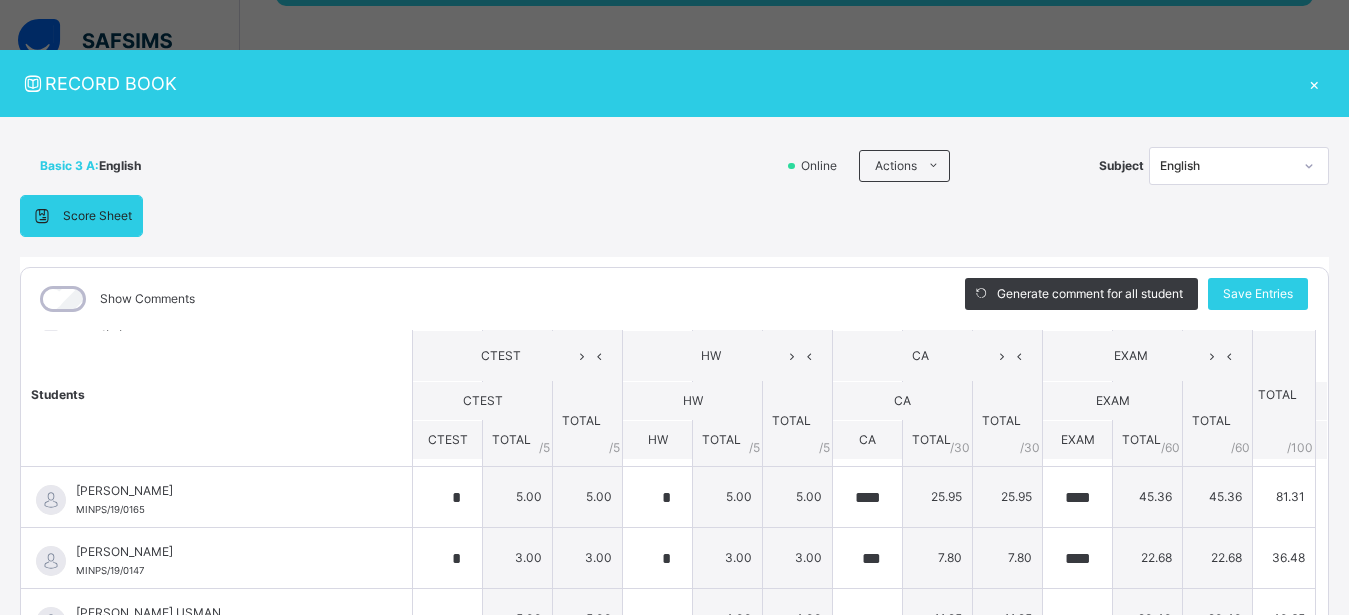 scroll, scrollTop: 480, scrollLeft: 0, axis: vertical 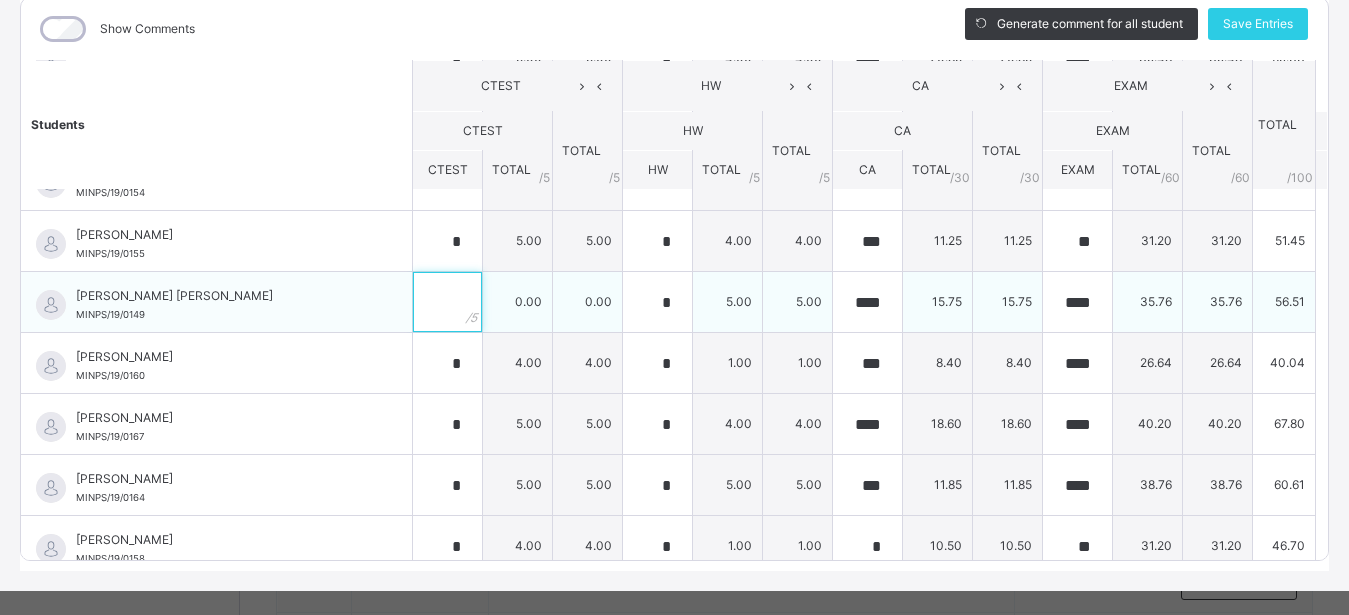 click at bounding box center (447, 302) 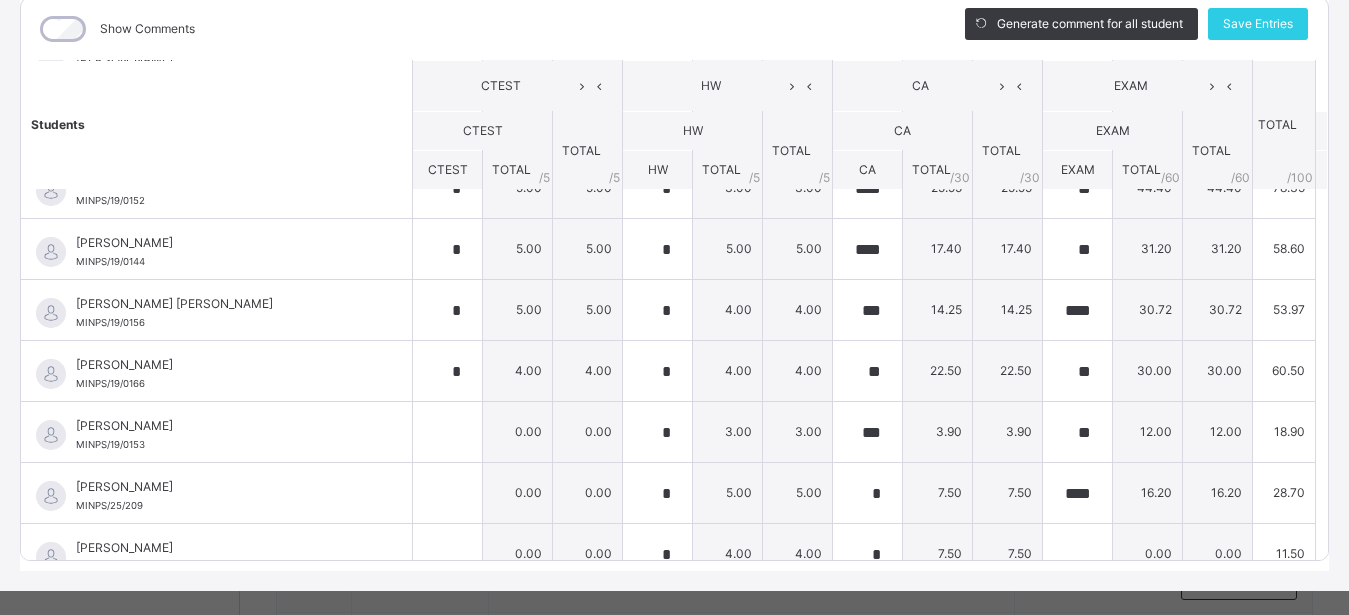 scroll, scrollTop: 1800, scrollLeft: 0, axis: vertical 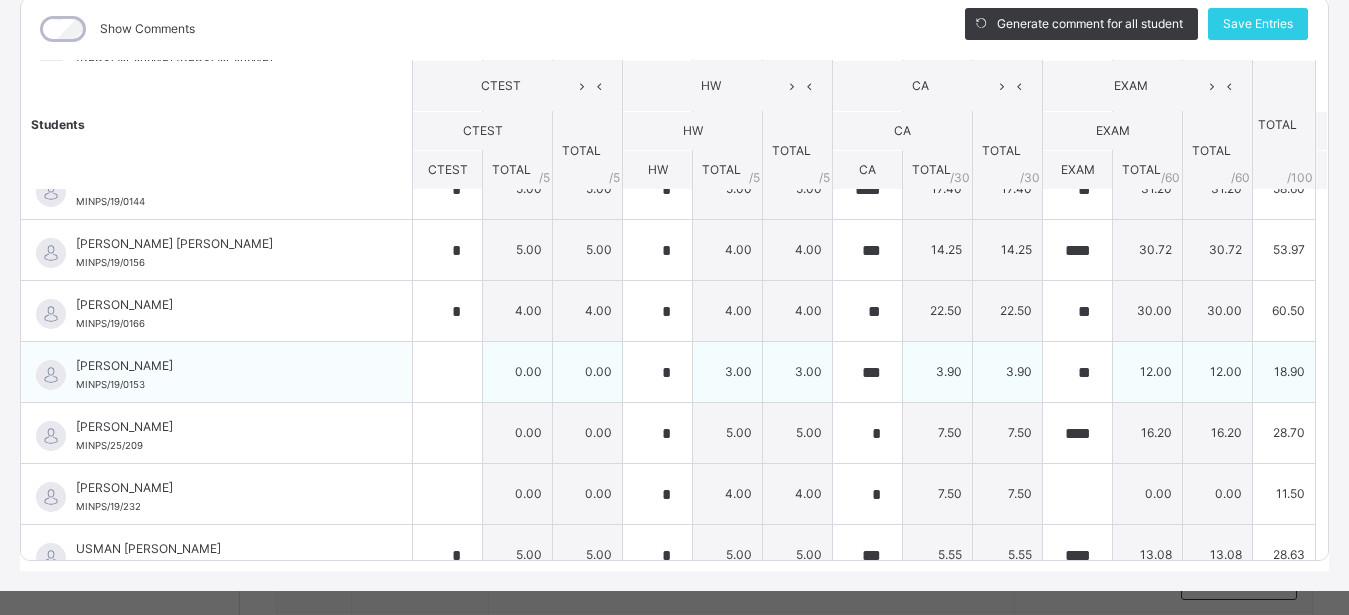 type on "*" 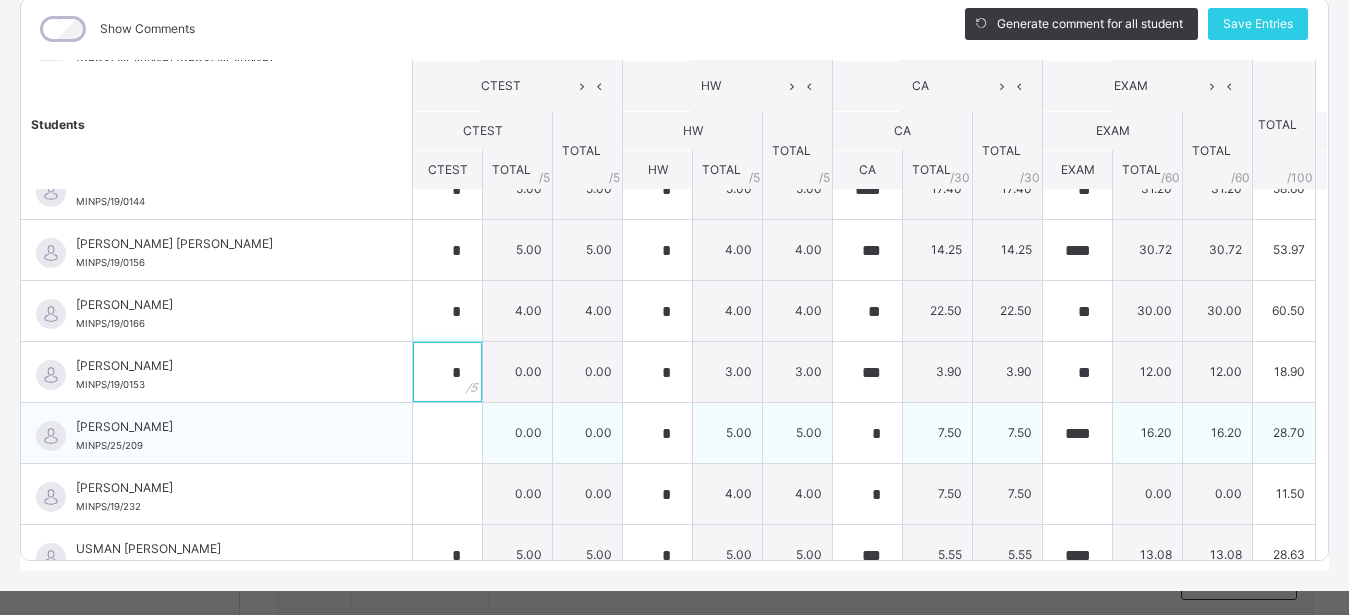 type on "*" 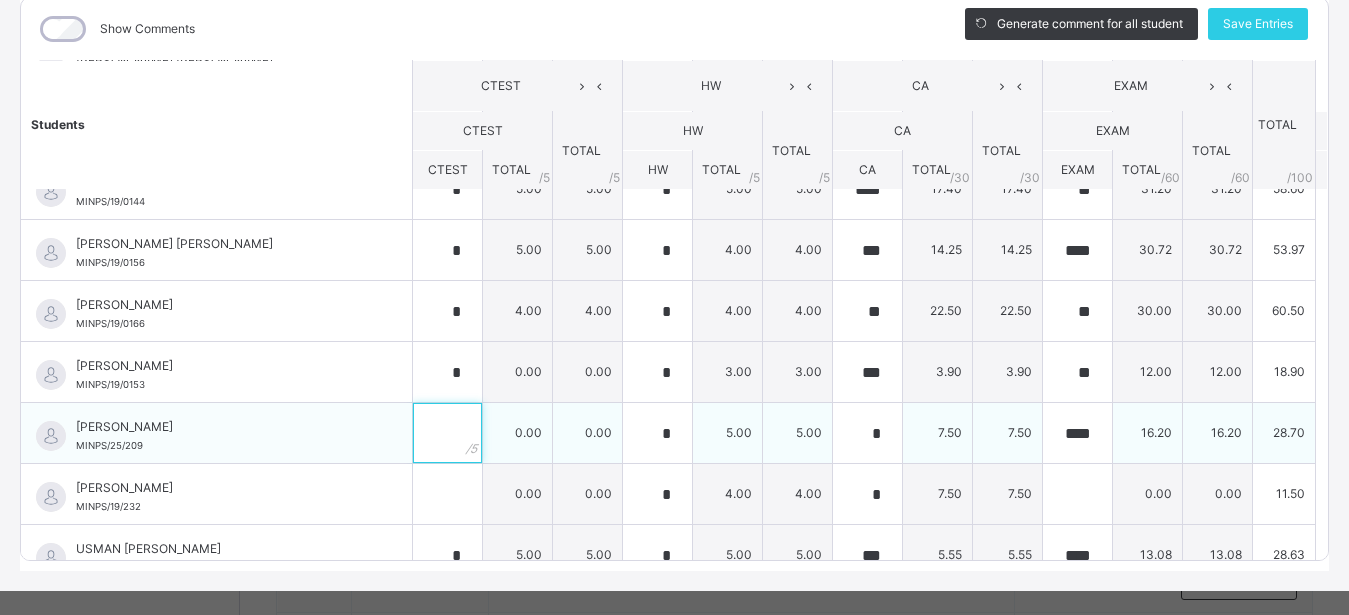 click at bounding box center [447, 433] 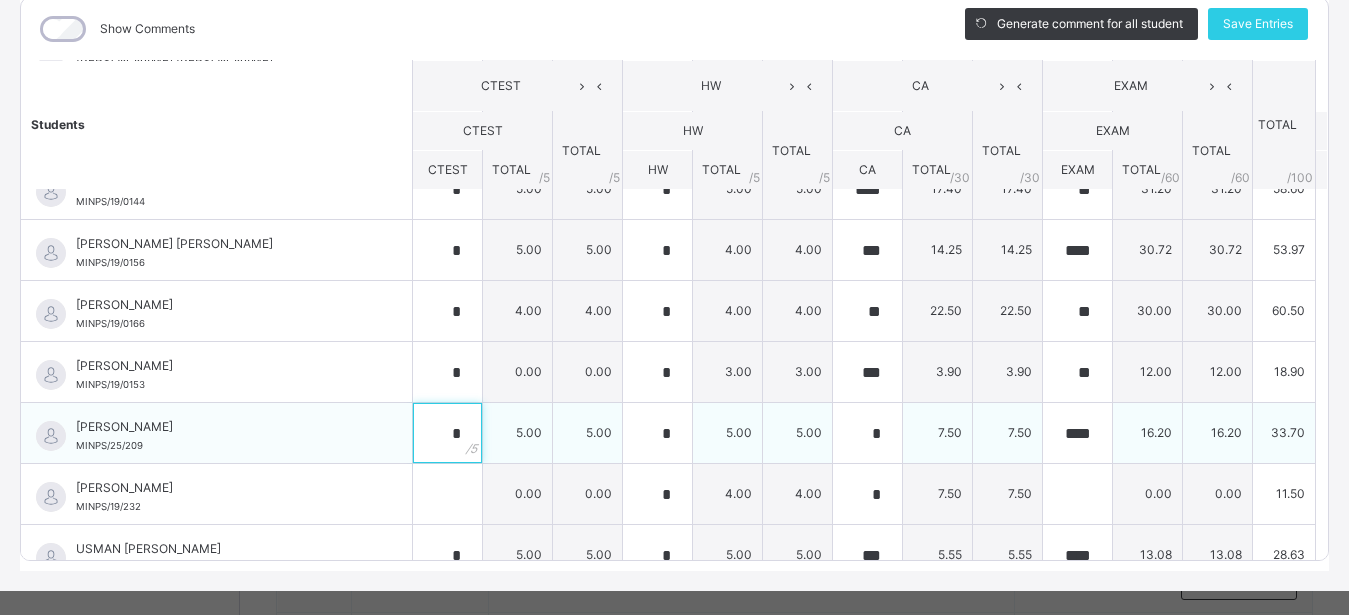 type on "*" 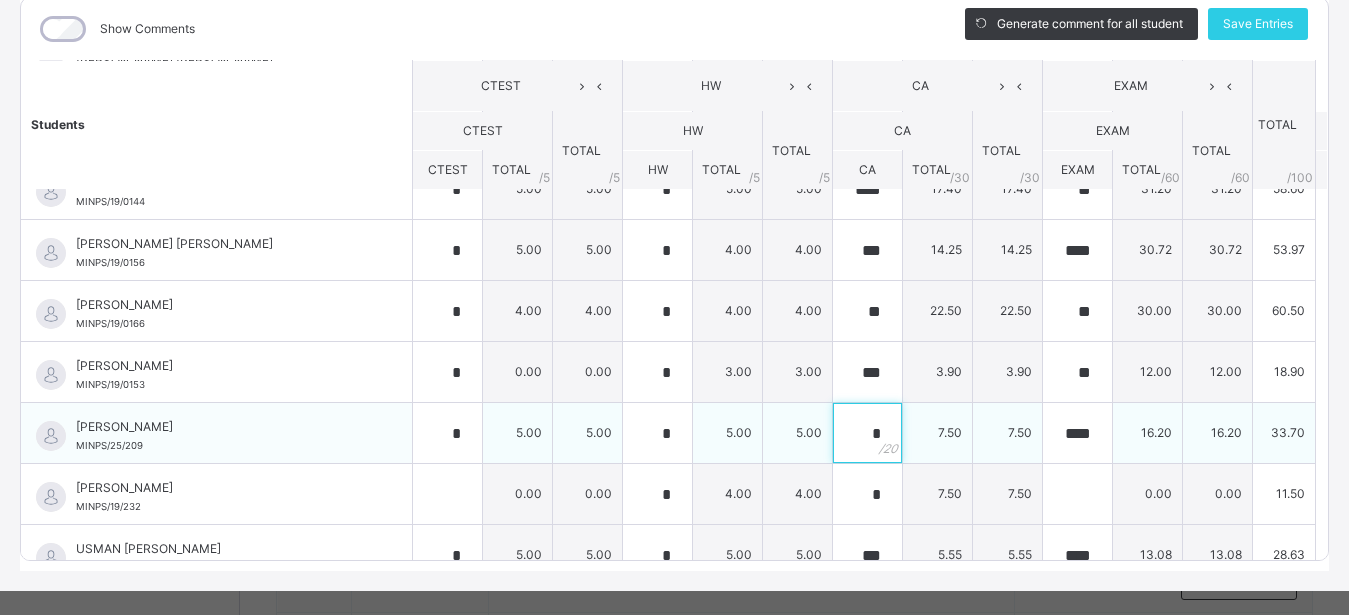 drag, startPoint x: 853, startPoint y: 441, endPoint x: 823, endPoint y: 441, distance: 30 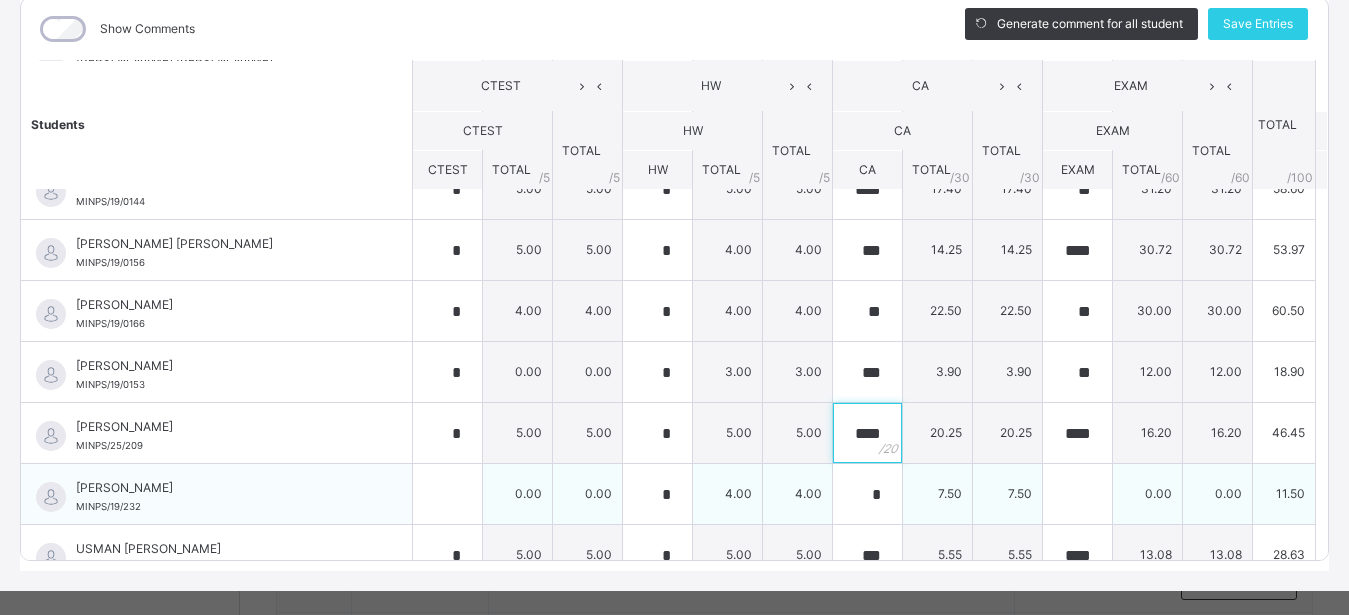 type on "****" 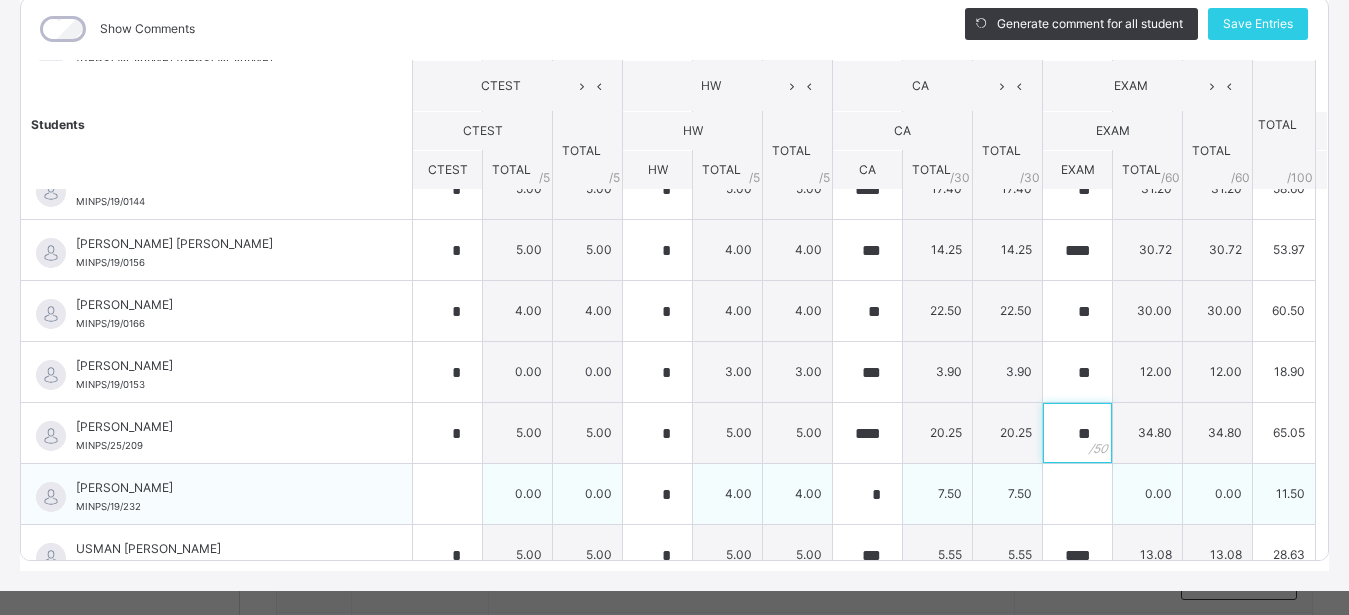 type on "**" 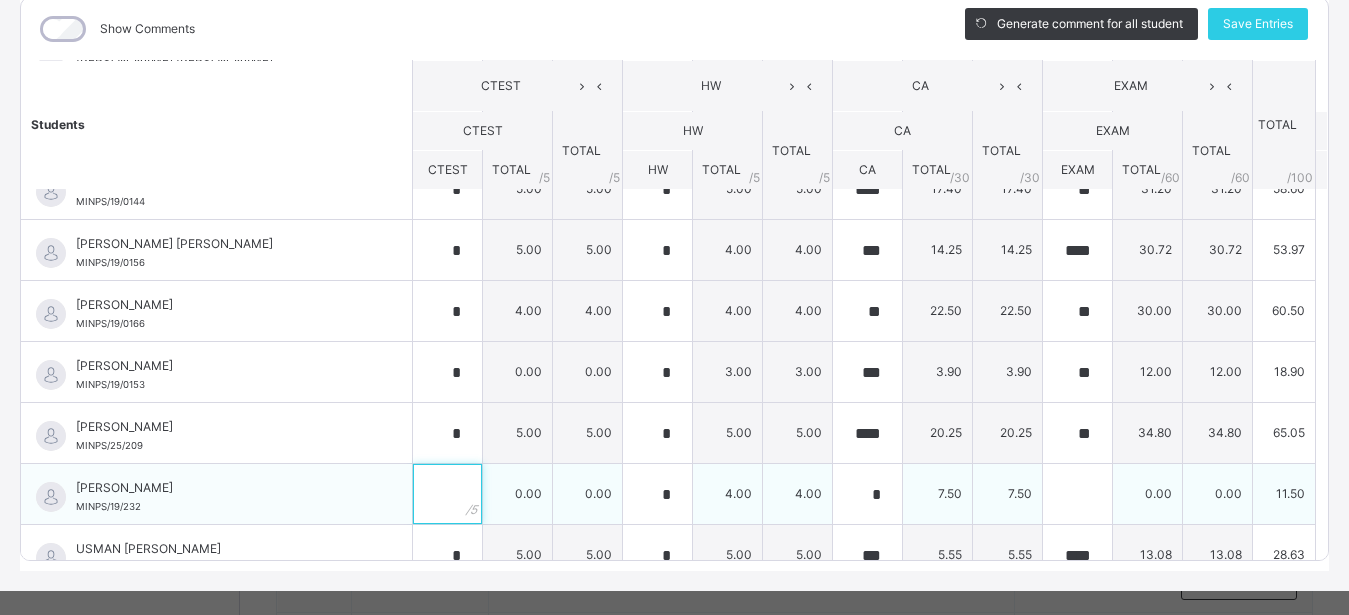 click at bounding box center (447, 494) 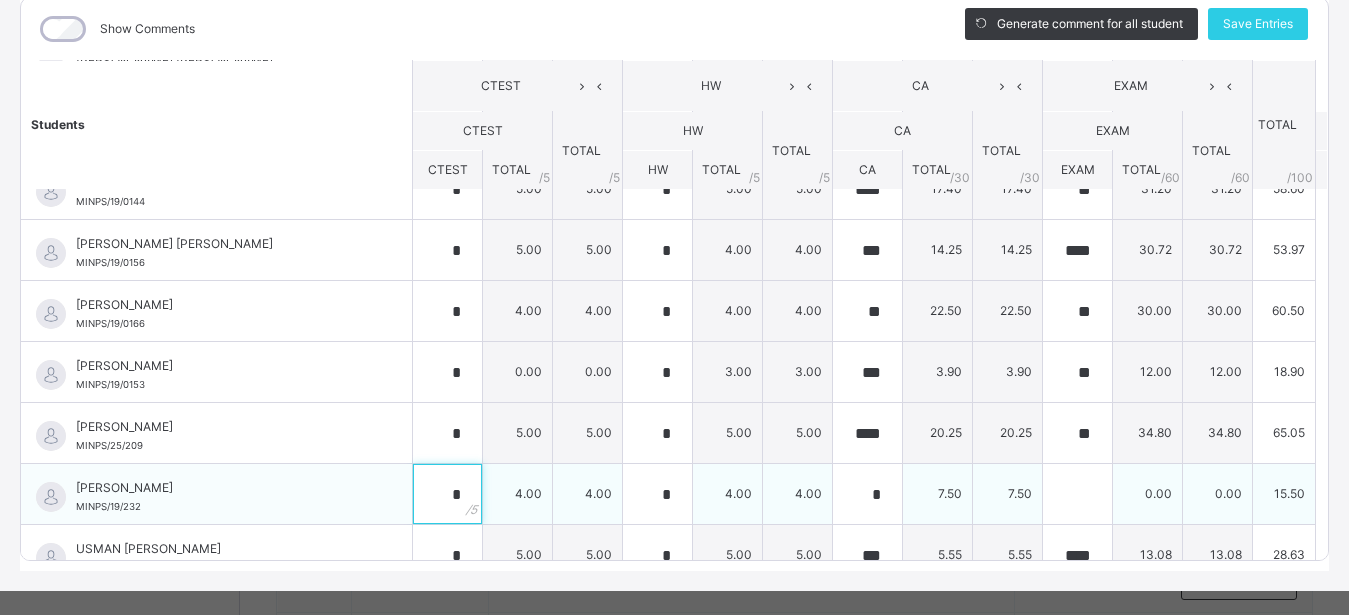 type on "*" 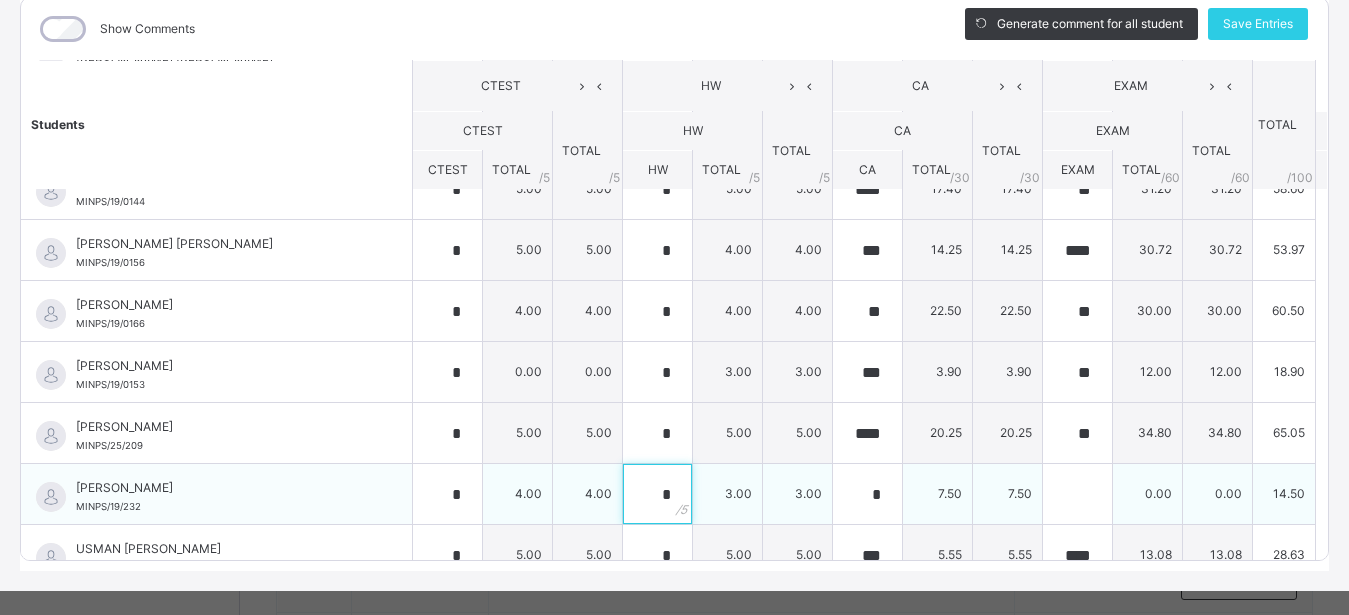 type on "*" 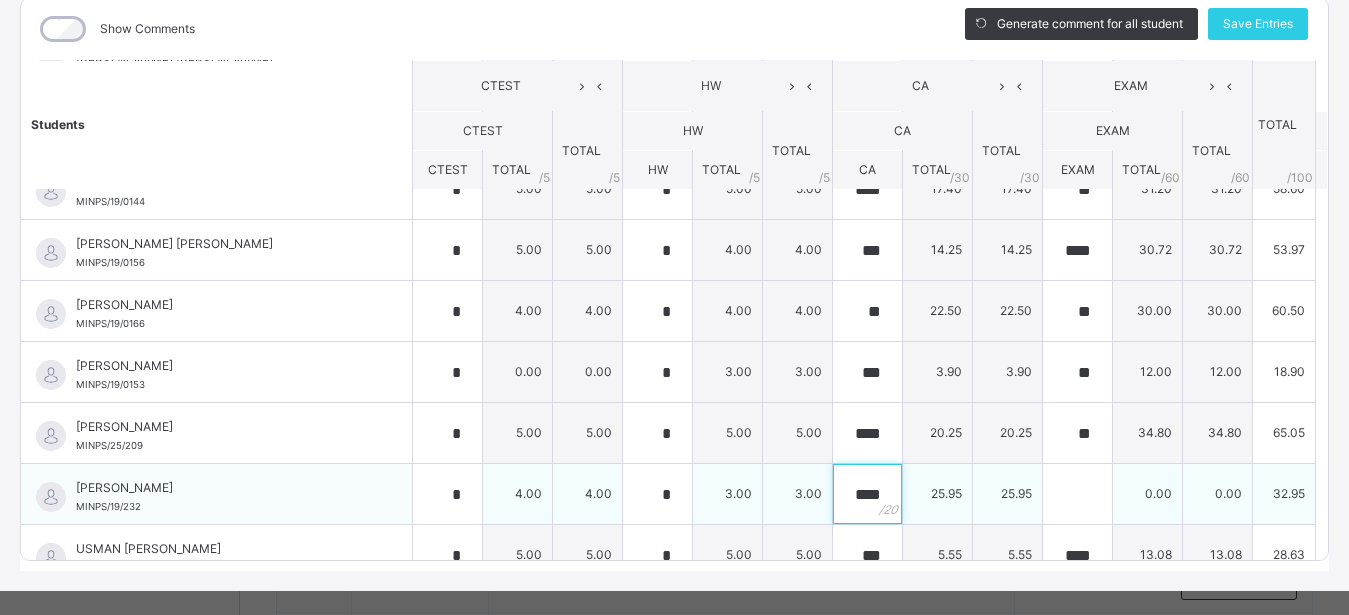 drag, startPoint x: 860, startPoint y: 491, endPoint x: 842, endPoint y: 486, distance: 18.681541 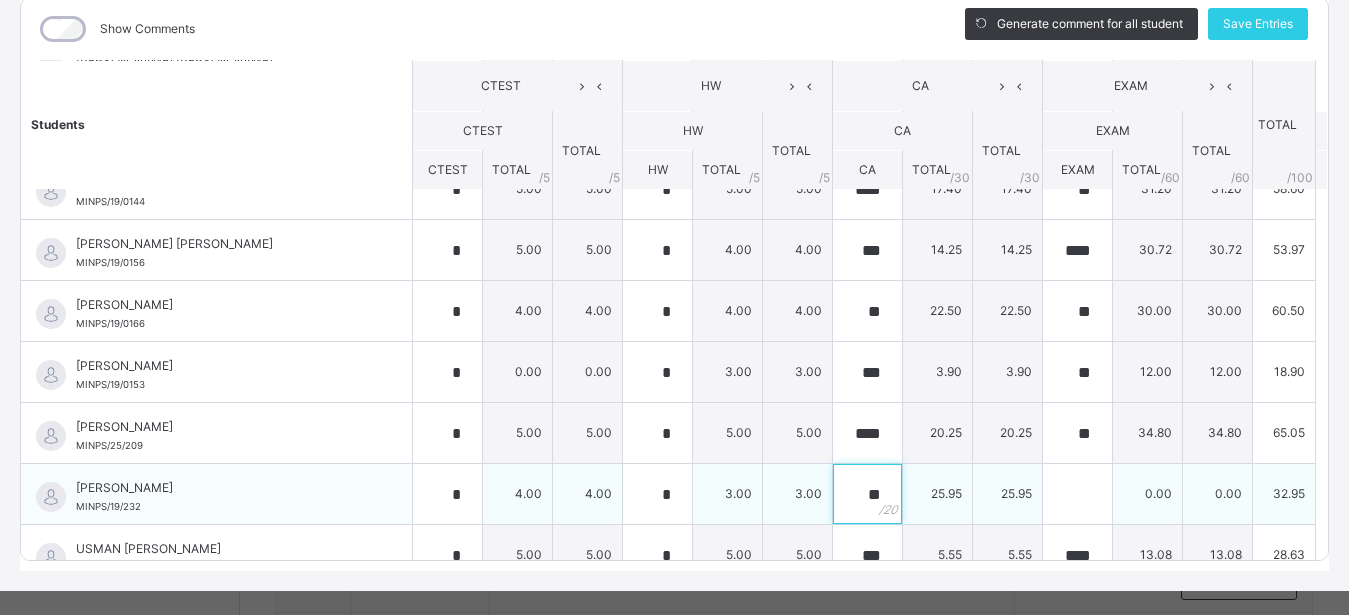type on "*" 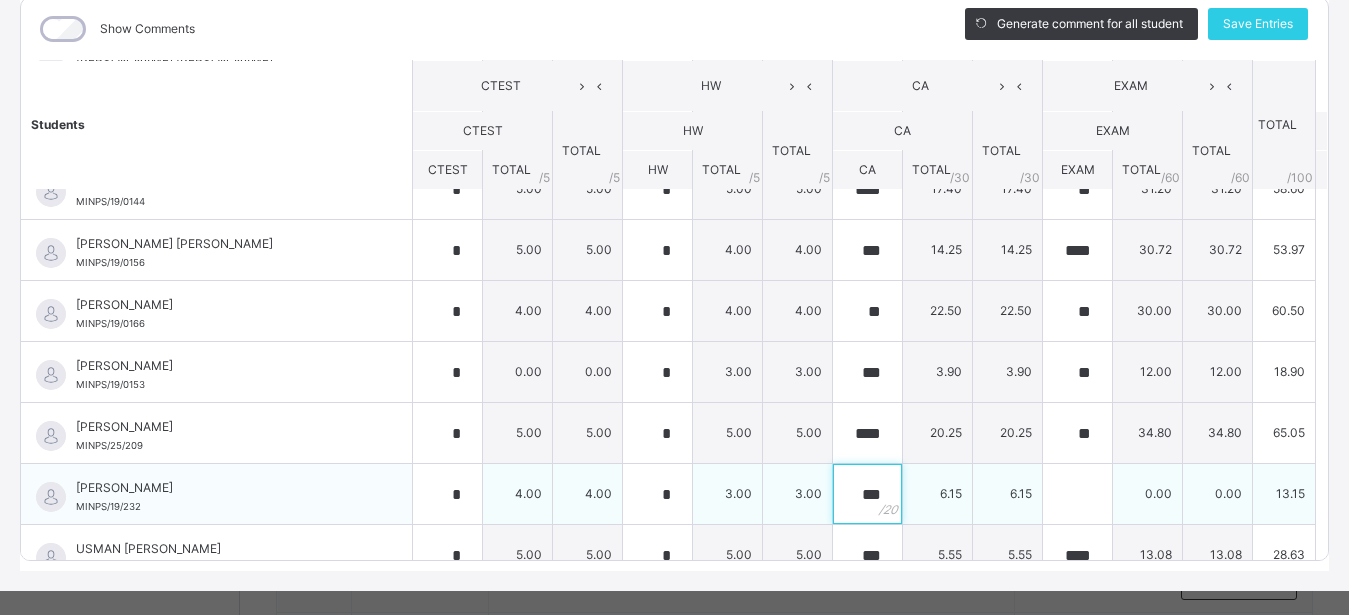 type on "***" 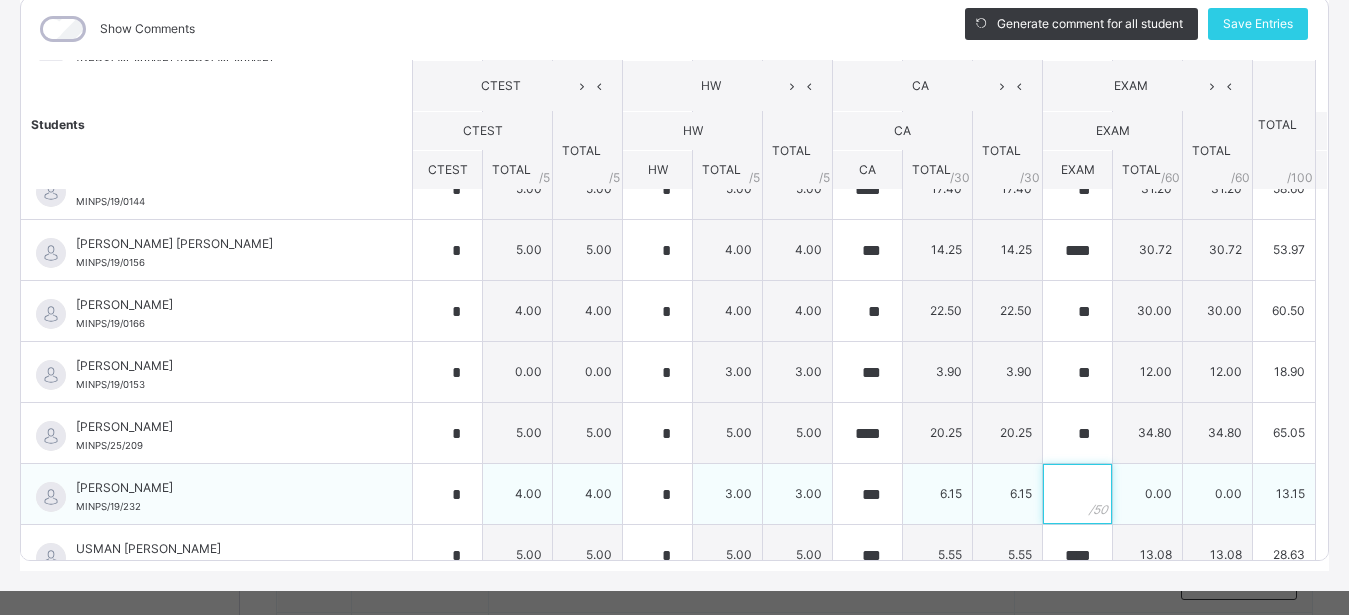 click at bounding box center [1077, 494] 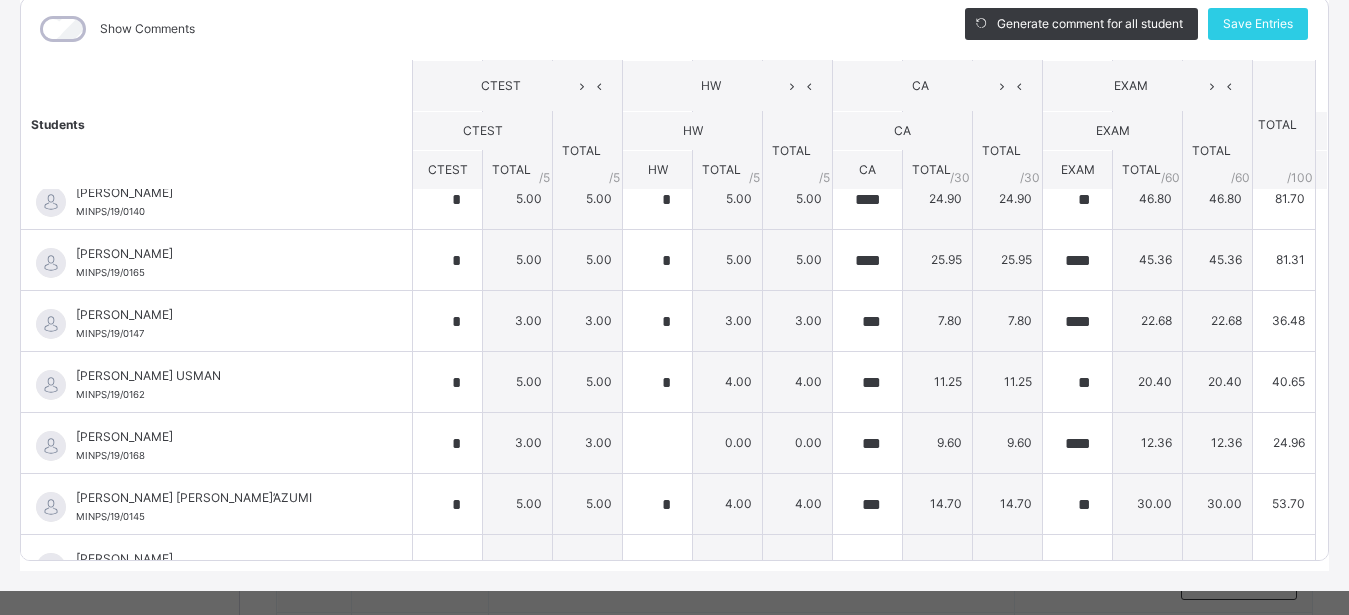 scroll, scrollTop: 447, scrollLeft: 0, axis: vertical 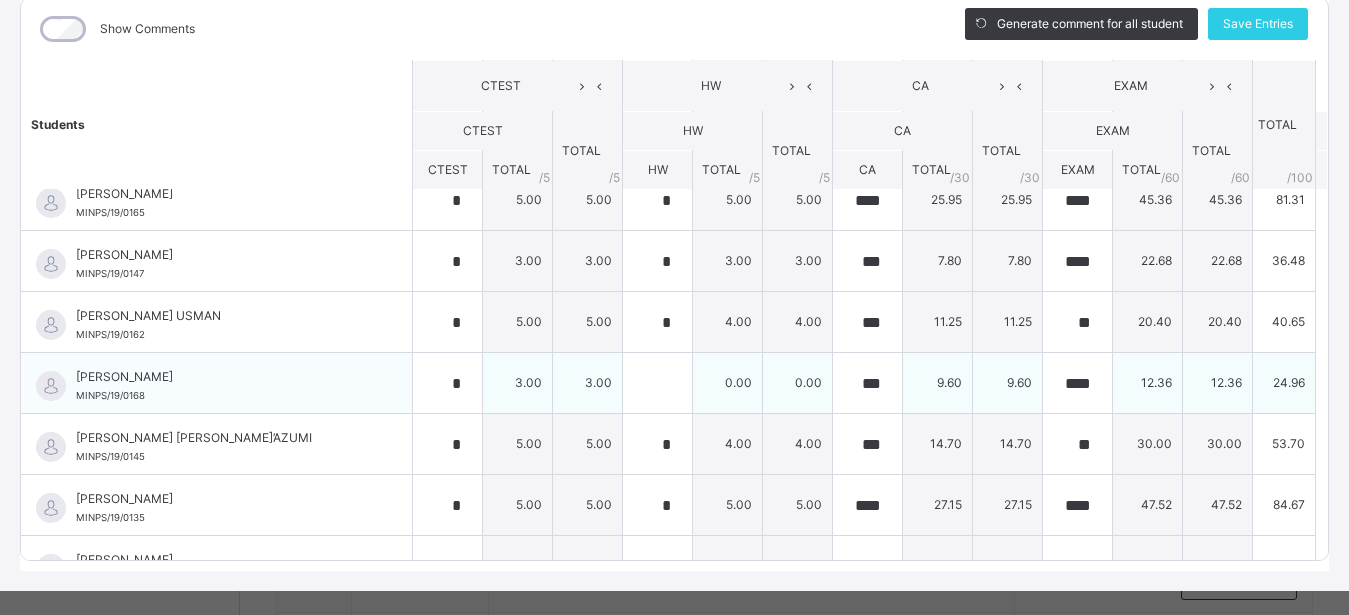 type on "**" 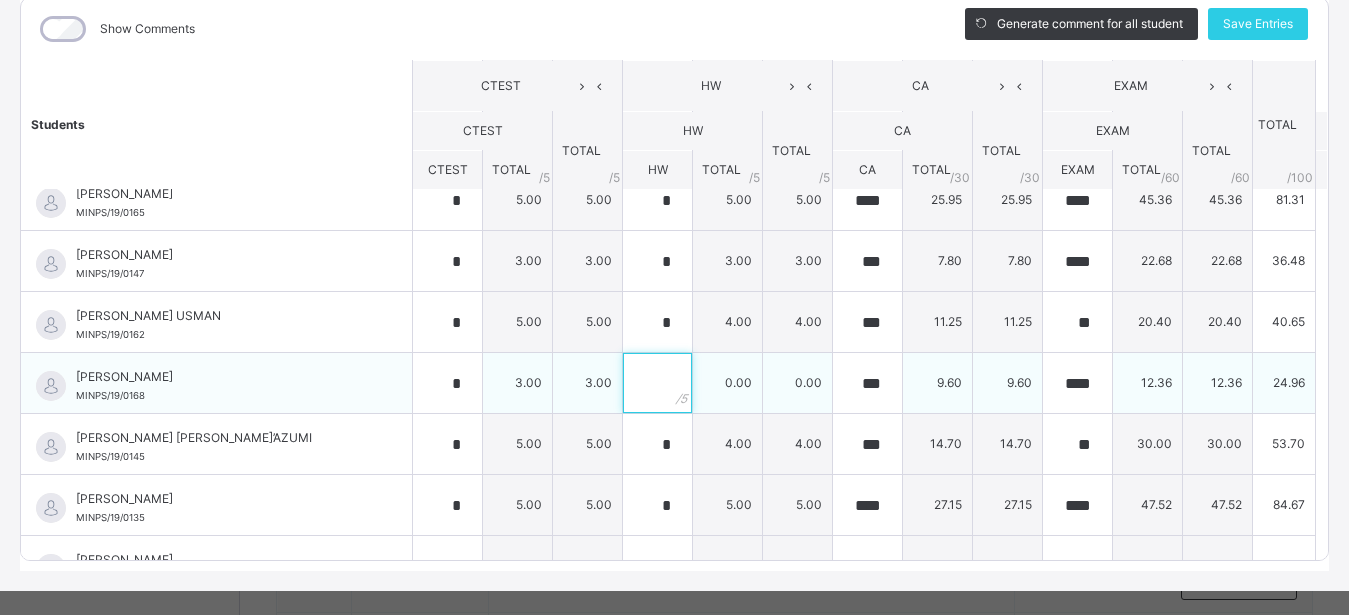click at bounding box center [657, 383] 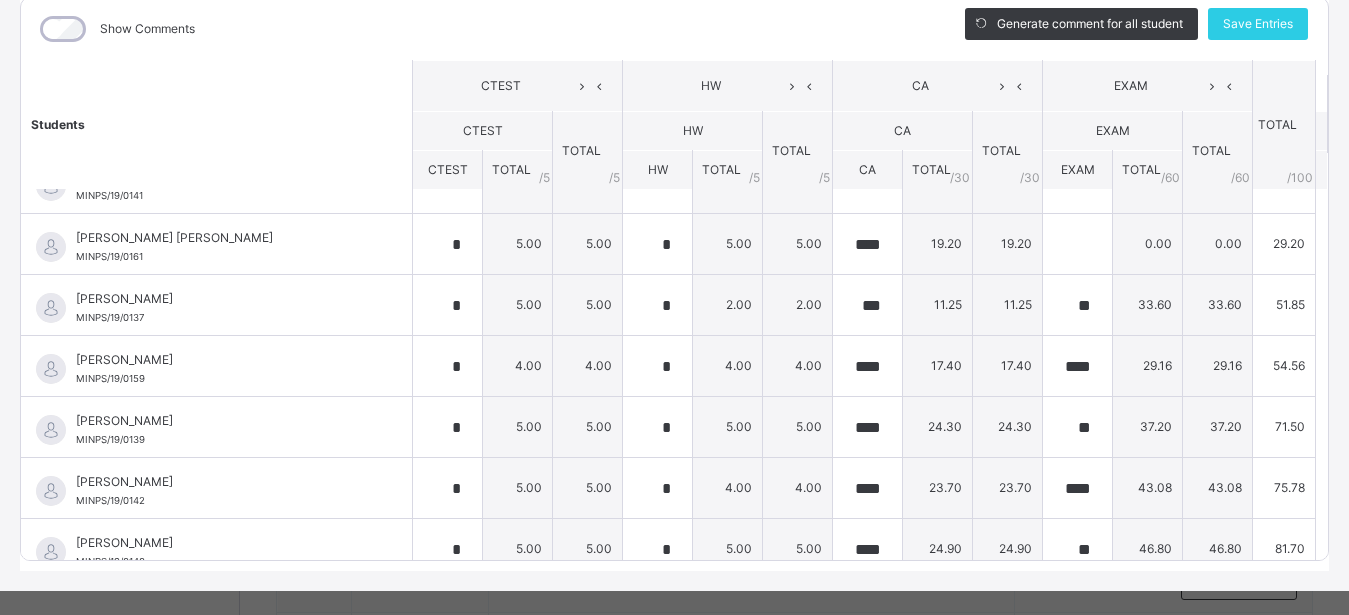 scroll, scrollTop: 0, scrollLeft: 0, axis: both 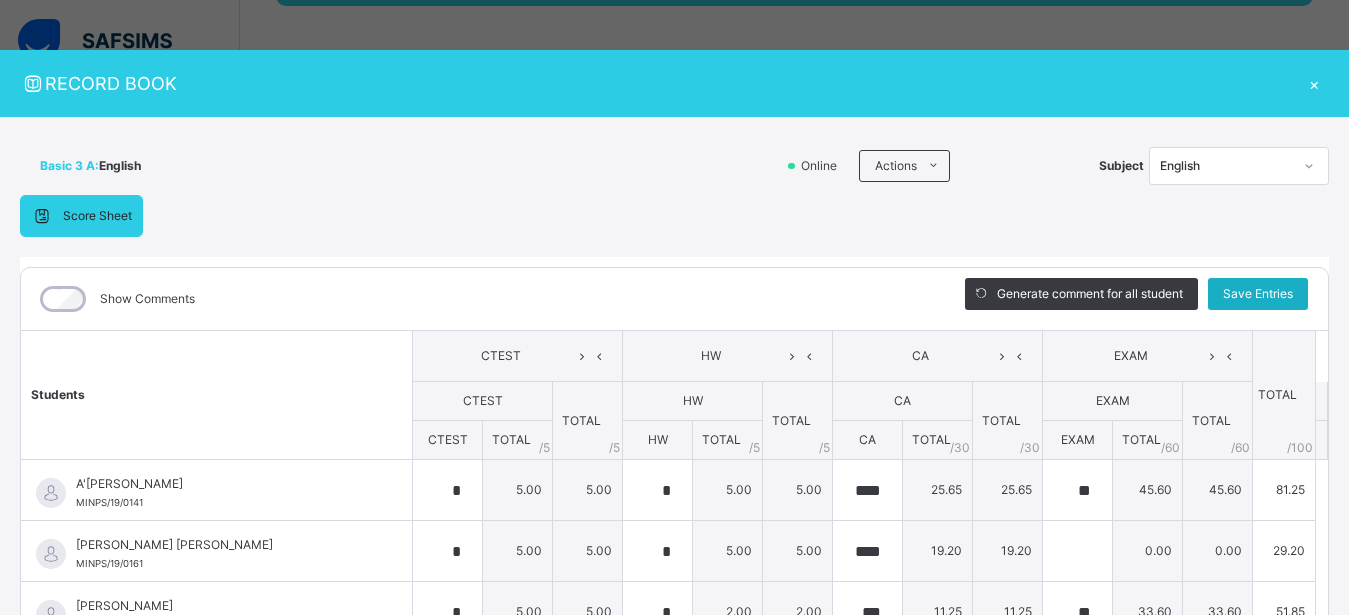 type on "*" 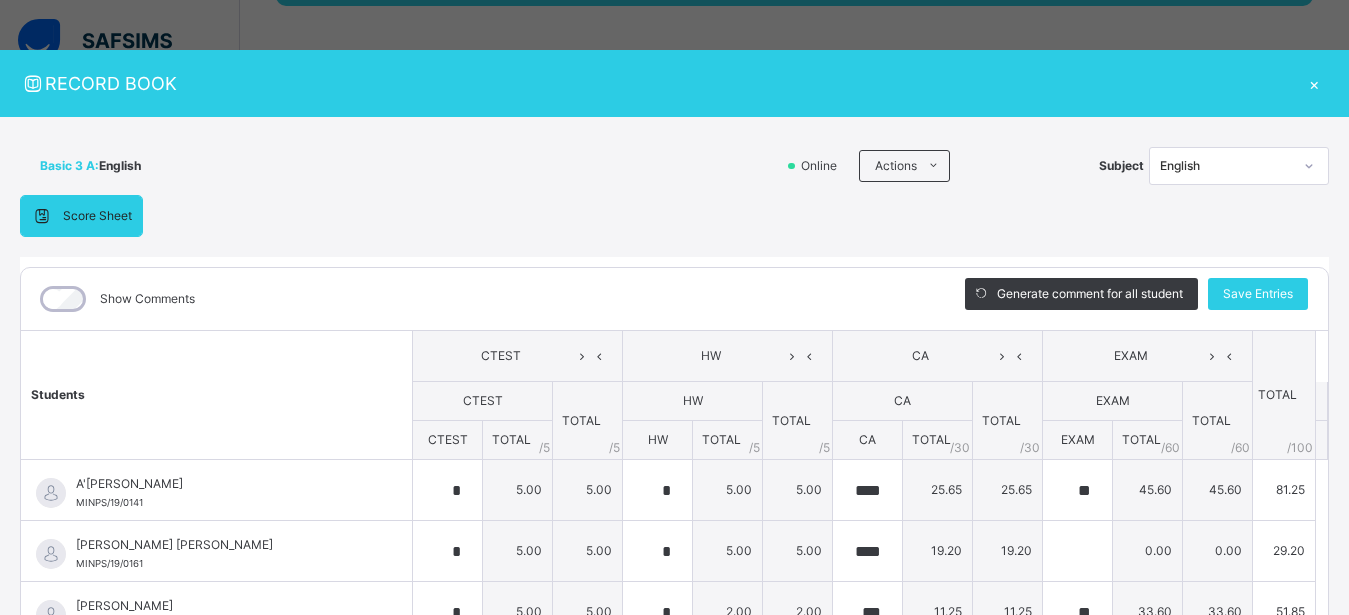 type on "*" 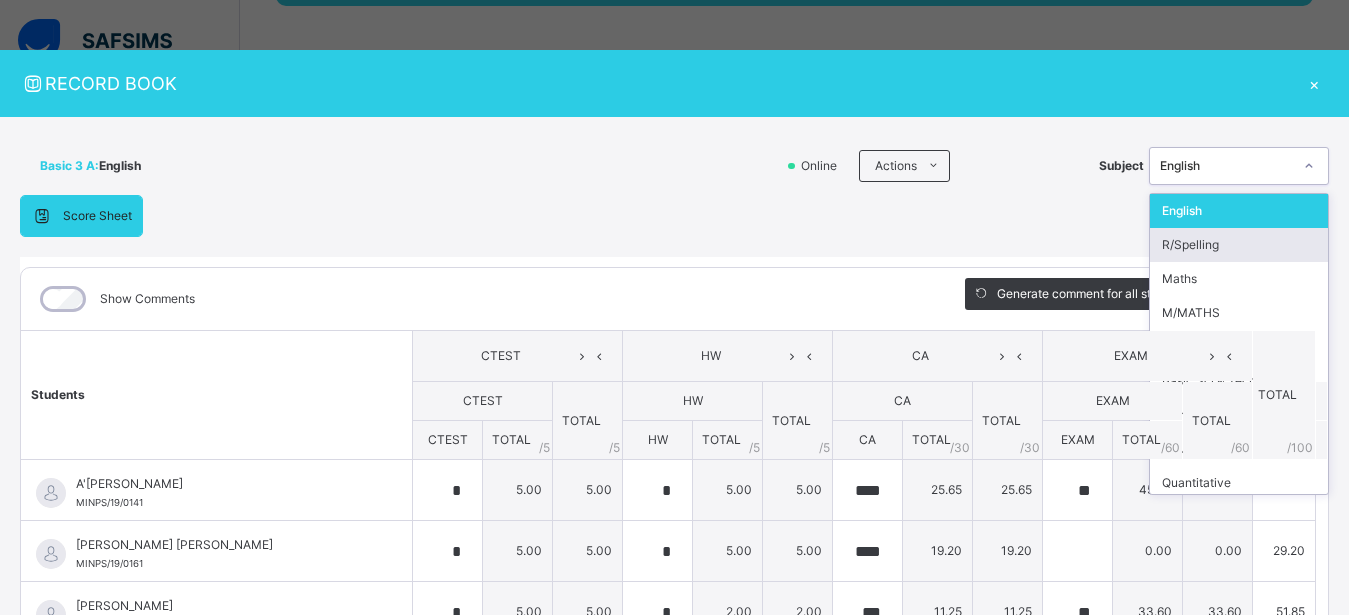 click on "R/Spelling" at bounding box center (1239, 245) 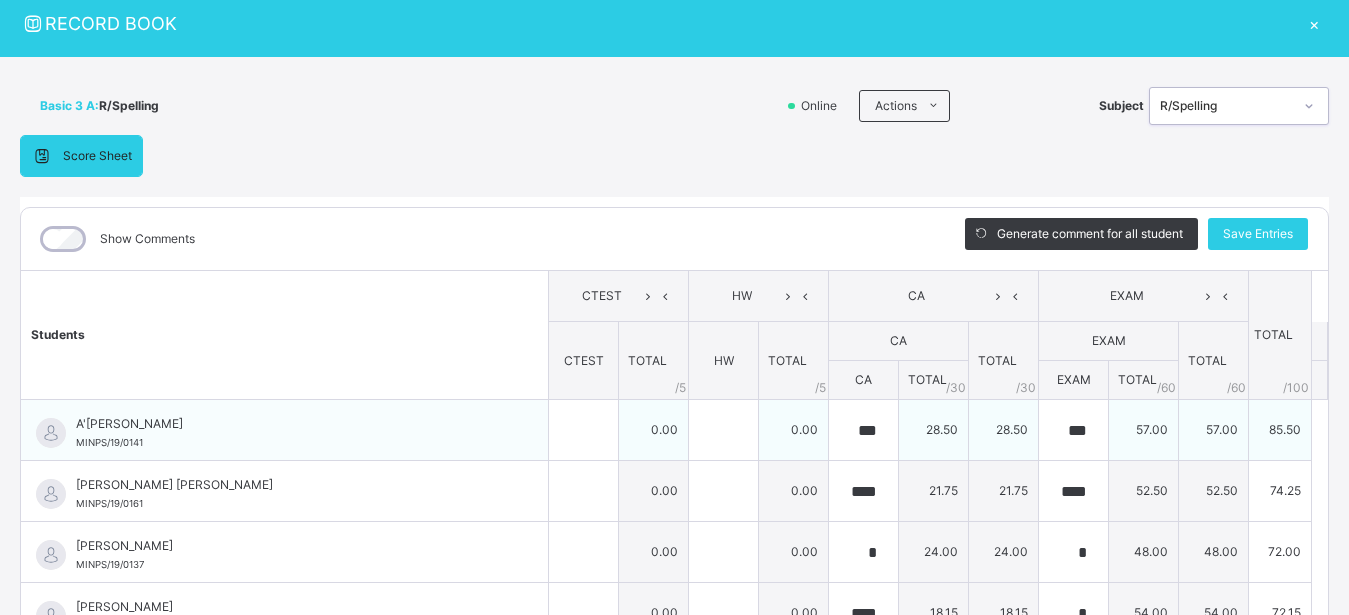 scroll, scrollTop: 296, scrollLeft: 0, axis: vertical 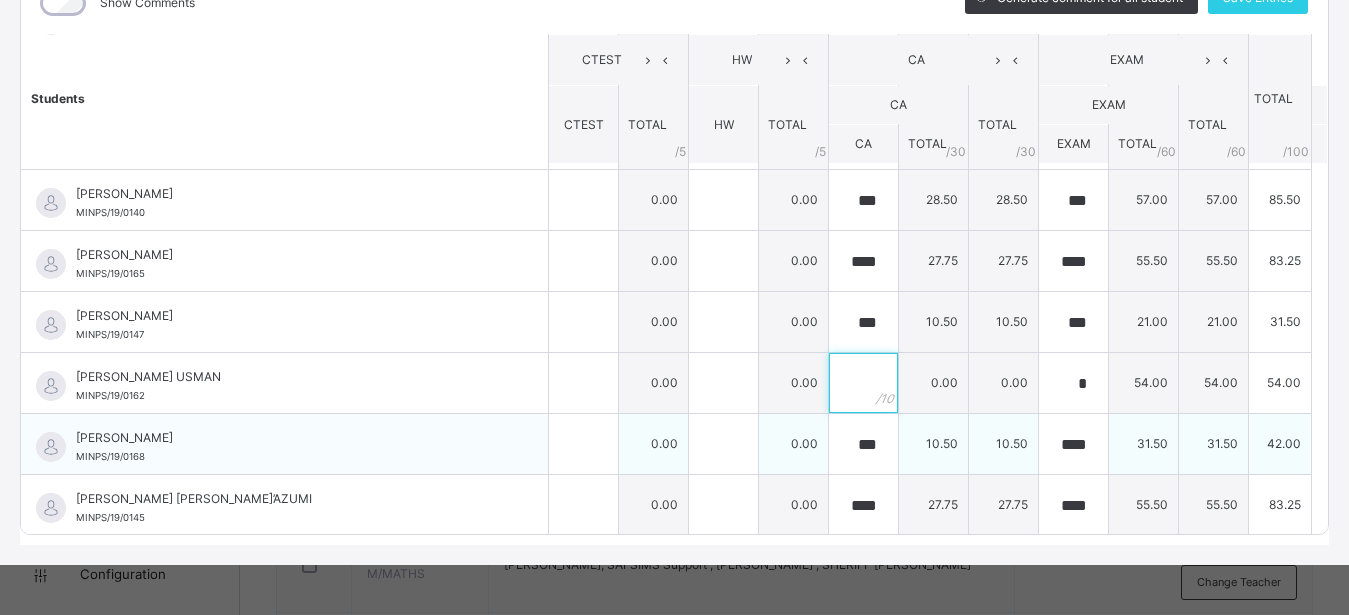 drag, startPoint x: 849, startPoint y: 389, endPoint x: 847, endPoint y: 414, distance: 25.079872 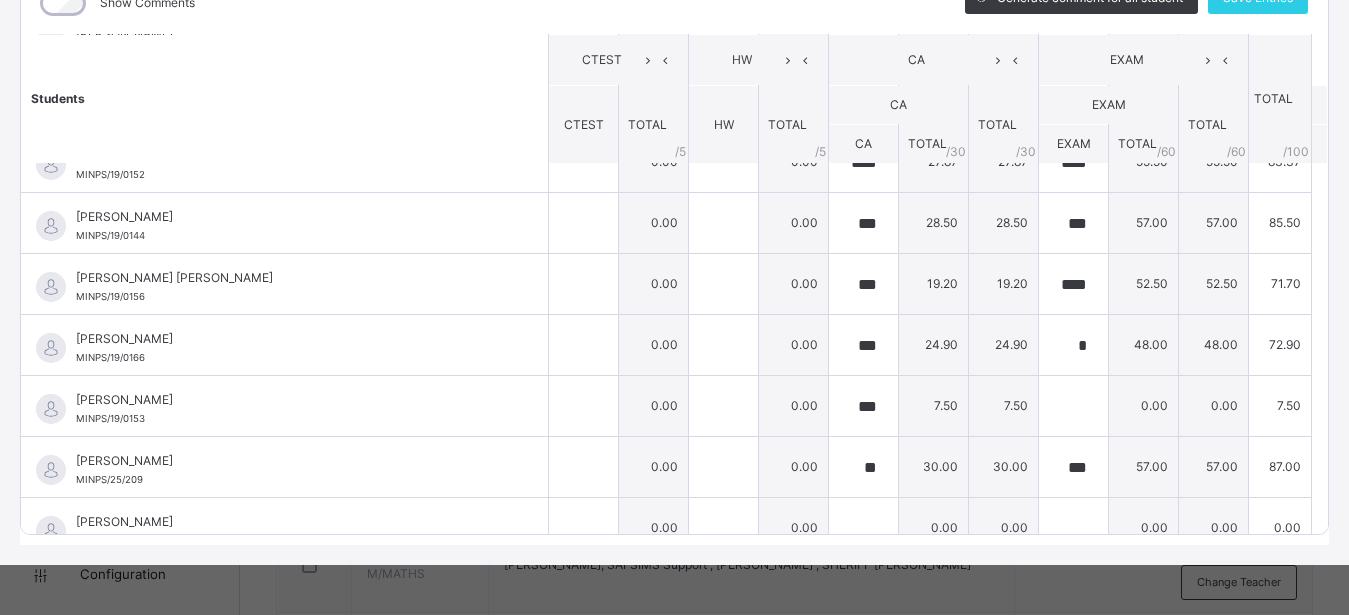 scroll, scrollTop: 1860, scrollLeft: 0, axis: vertical 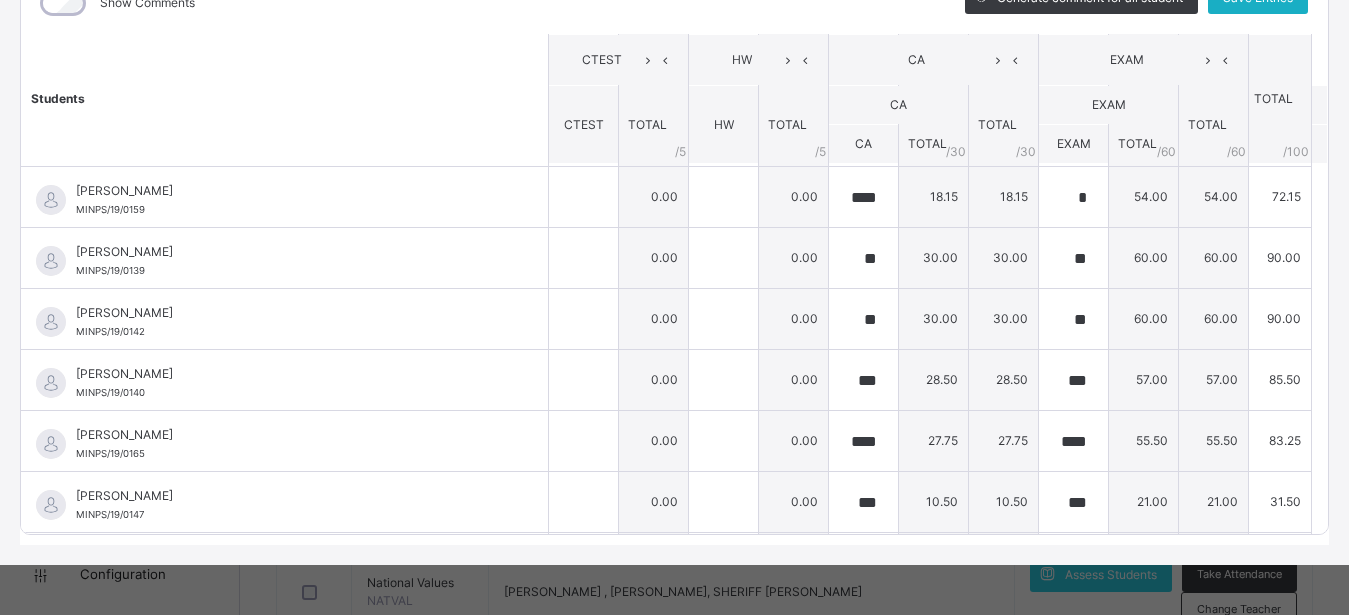 click on "Save Entries" at bounding box center (1258, -2) 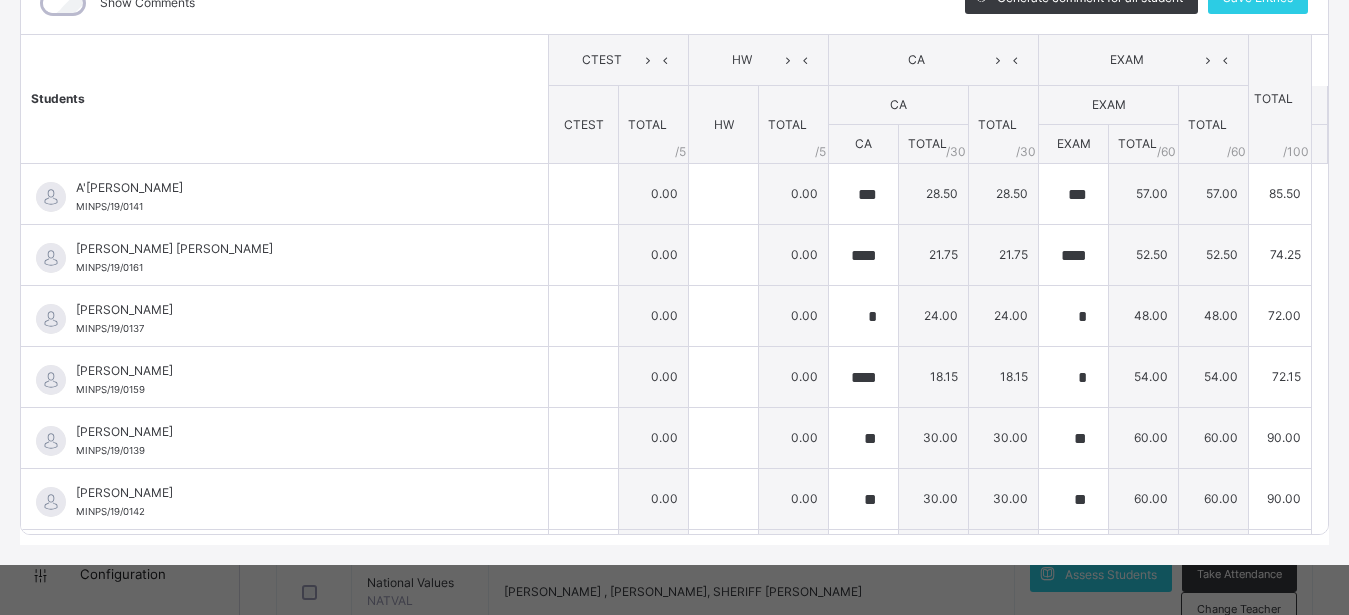 click on "Students" at bounding box center (285, 99) 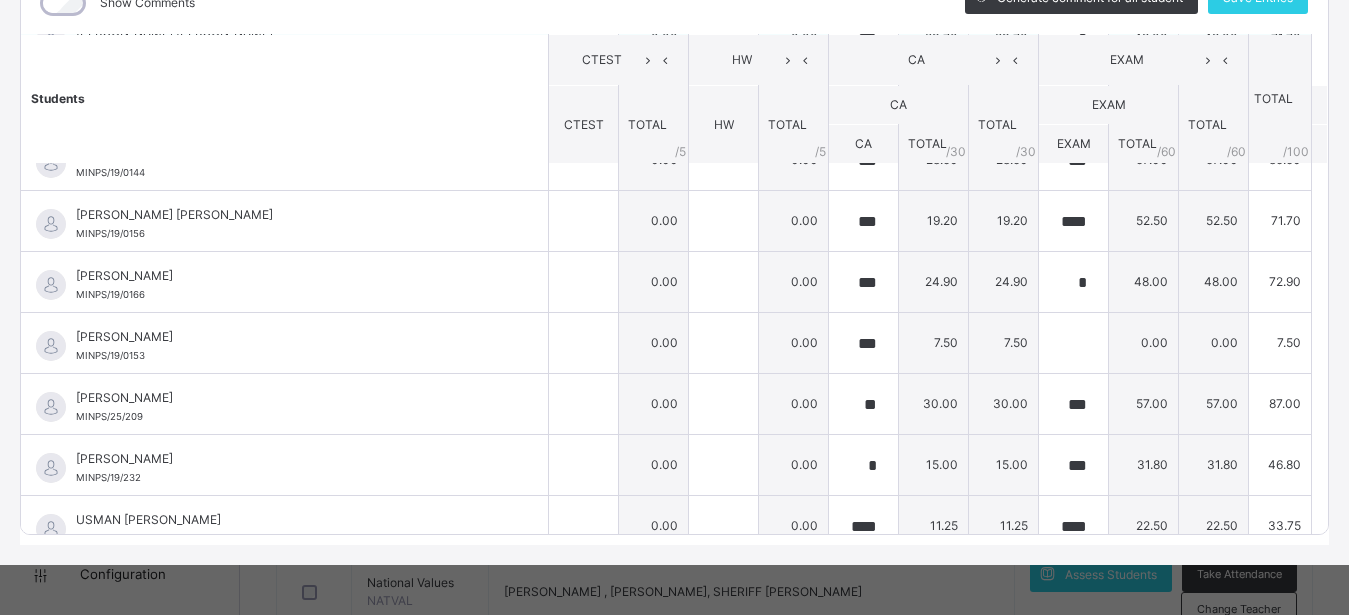 scroll, scrollTop: 1860, scrollLeft: 0, axis: vertical 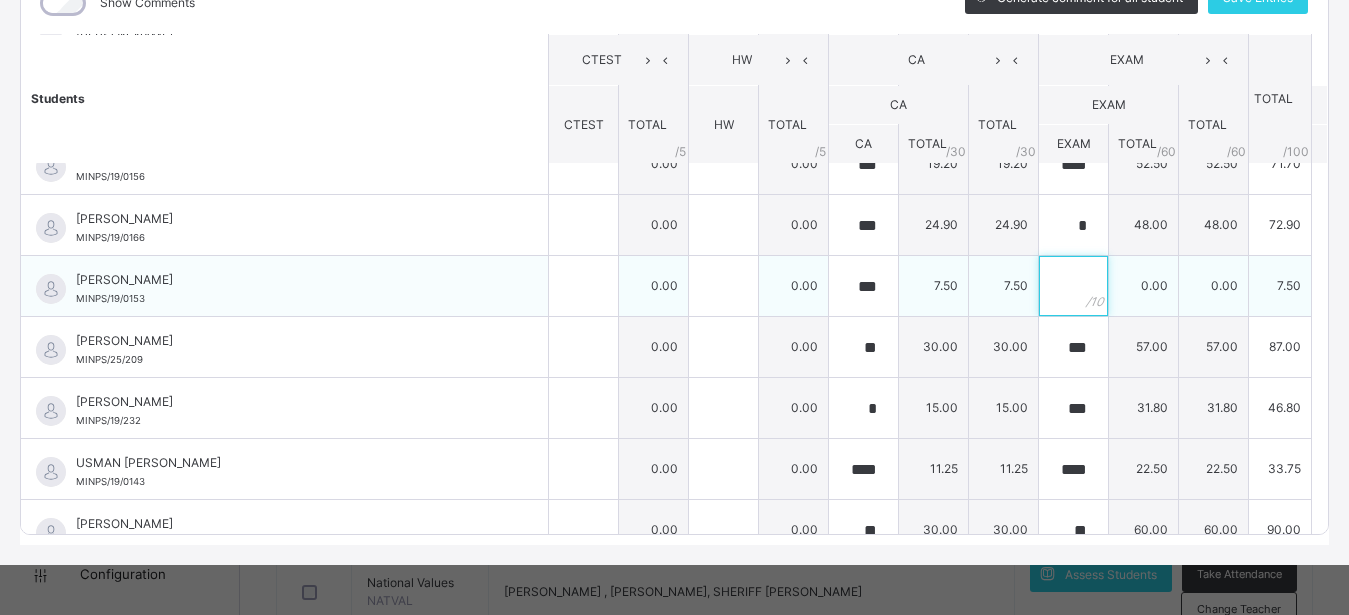 click at bounding box center (1073, 286) 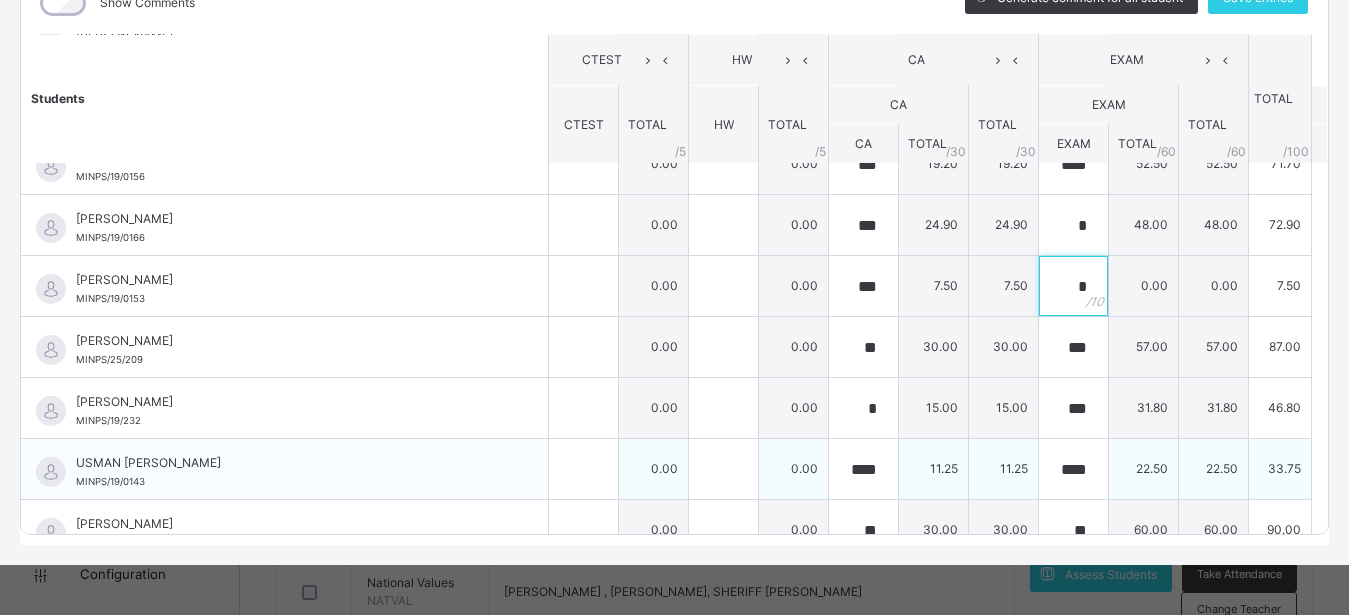 scroll, scrollTop: 612, scrollLeft: 0, axis: vertical 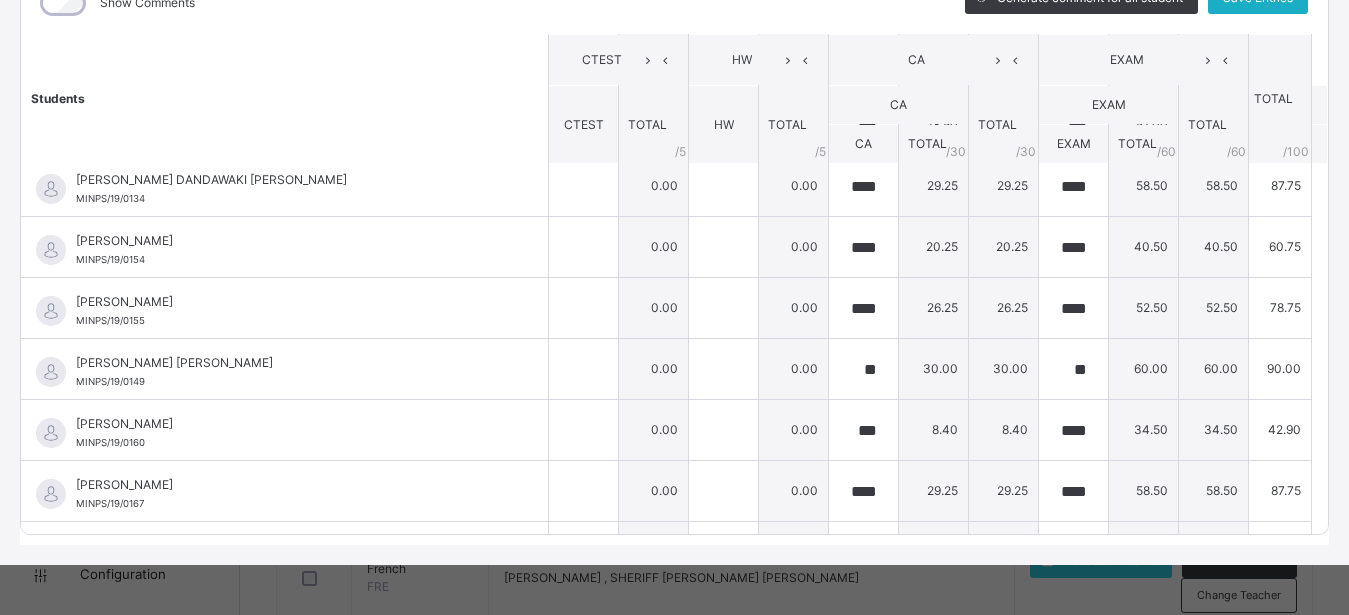 click on "Save Entries" at bounding box center (1258, -2) 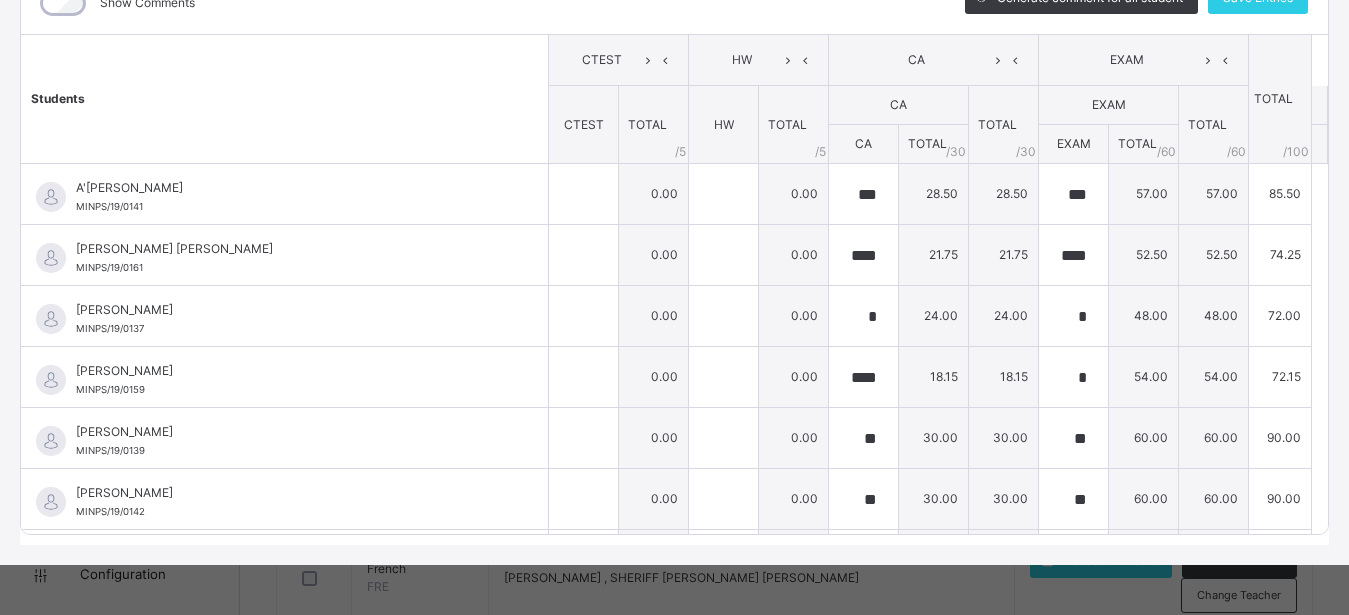 scroll, scrollTop: 0, scrollLeft: 0, axis: both 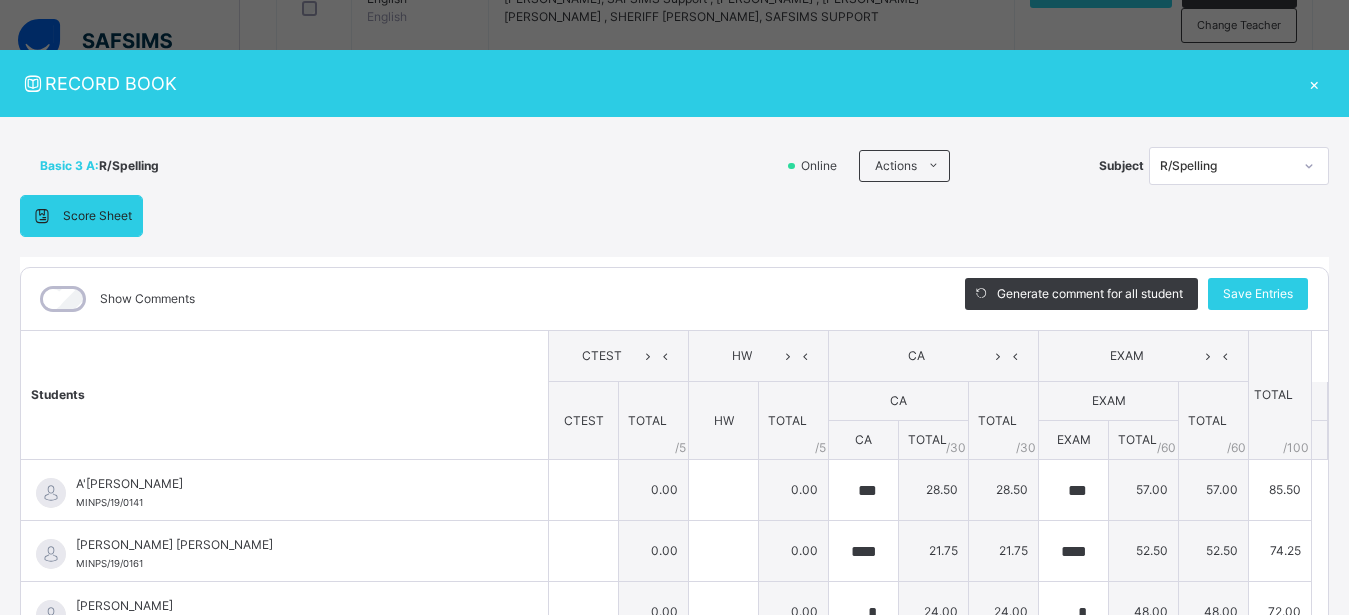 click 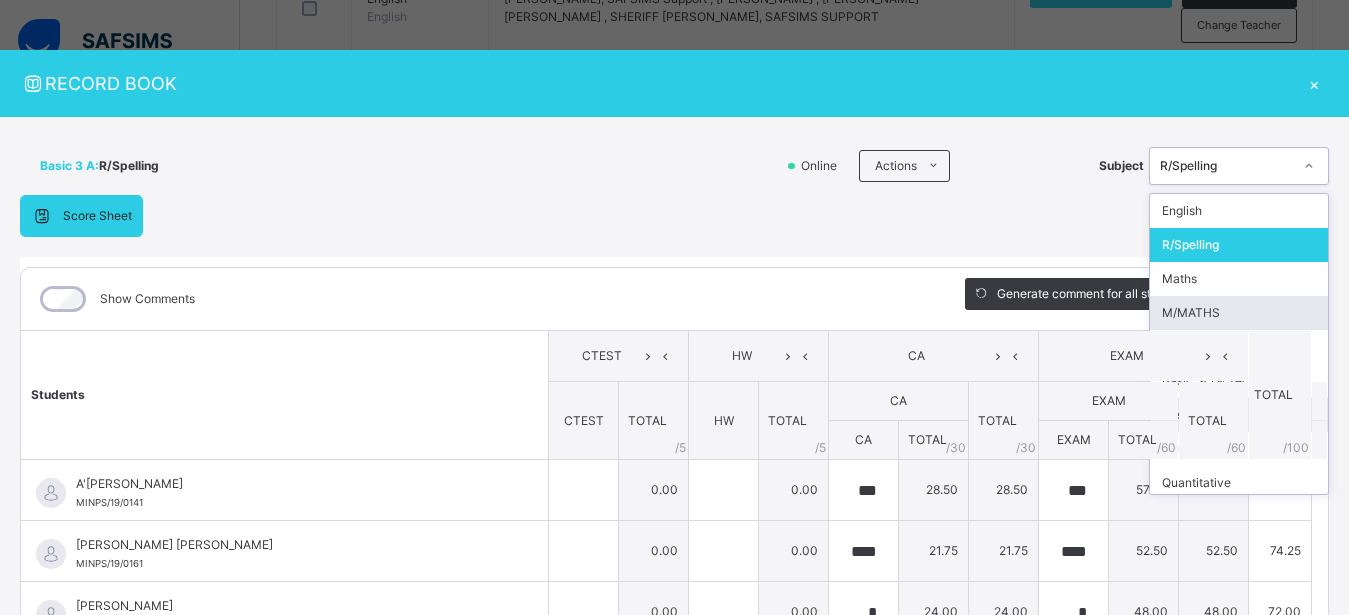 scroll, scrollTop: 120, scrollLeft: 0, axis: vertical 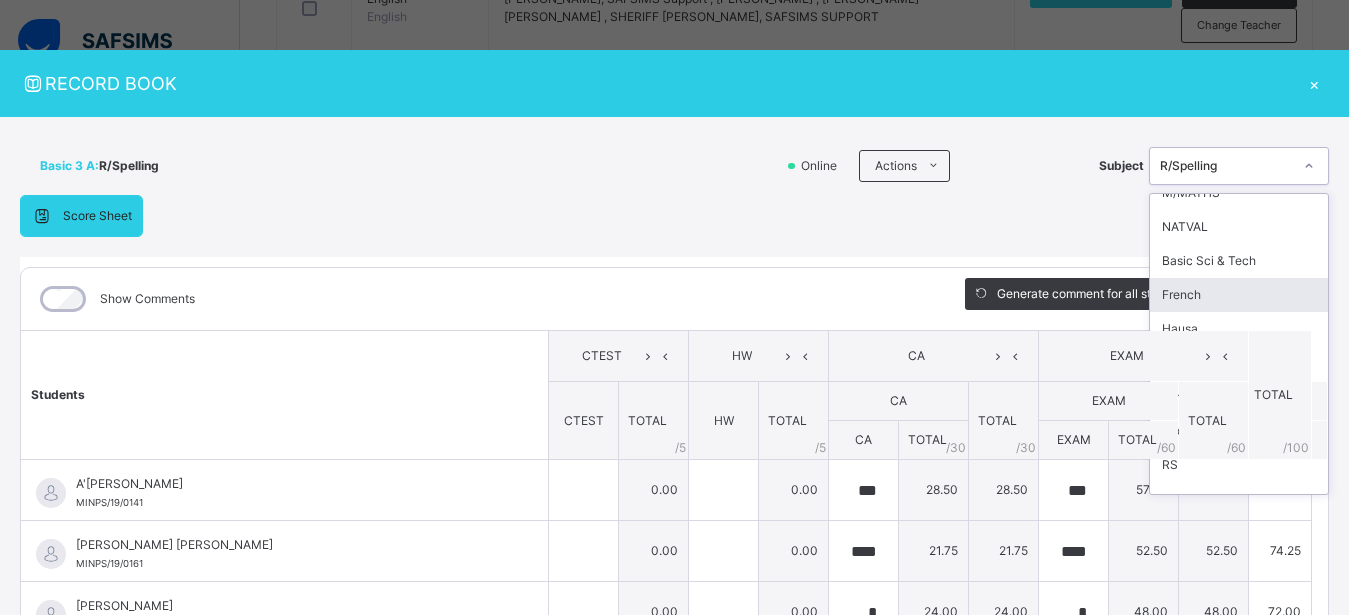 click on "French" at bounding box center [1239, 295] 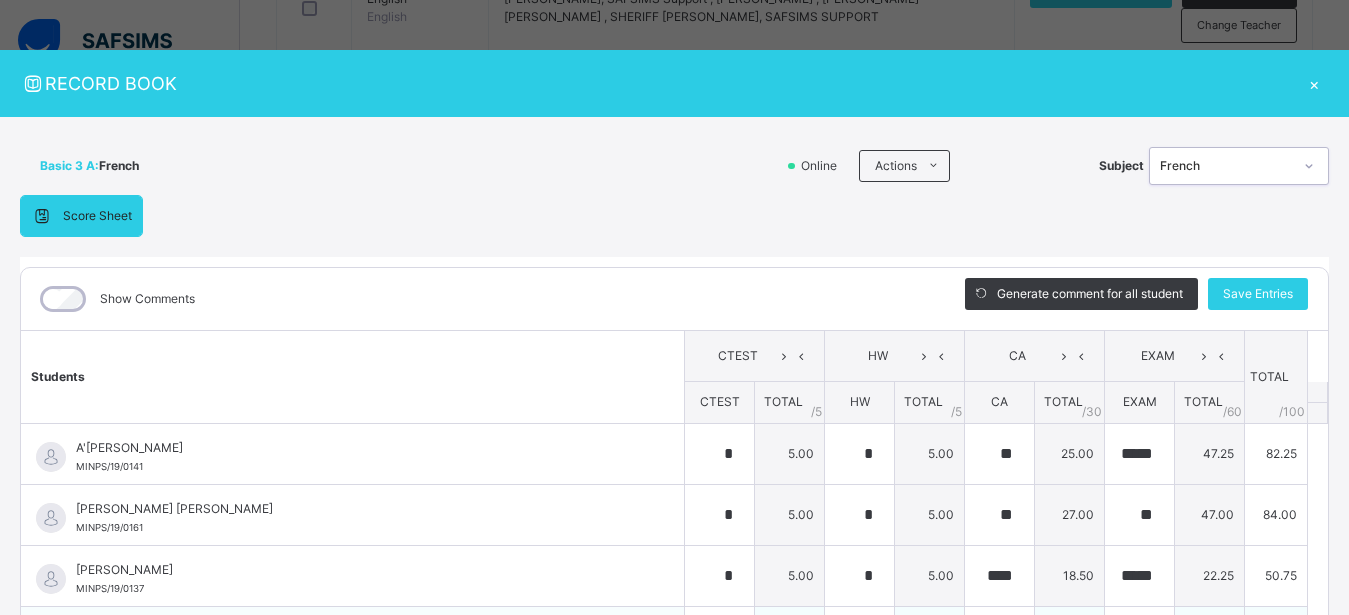 scroll, scrollTop: 544, scrollLeft: 0, axis: vertical 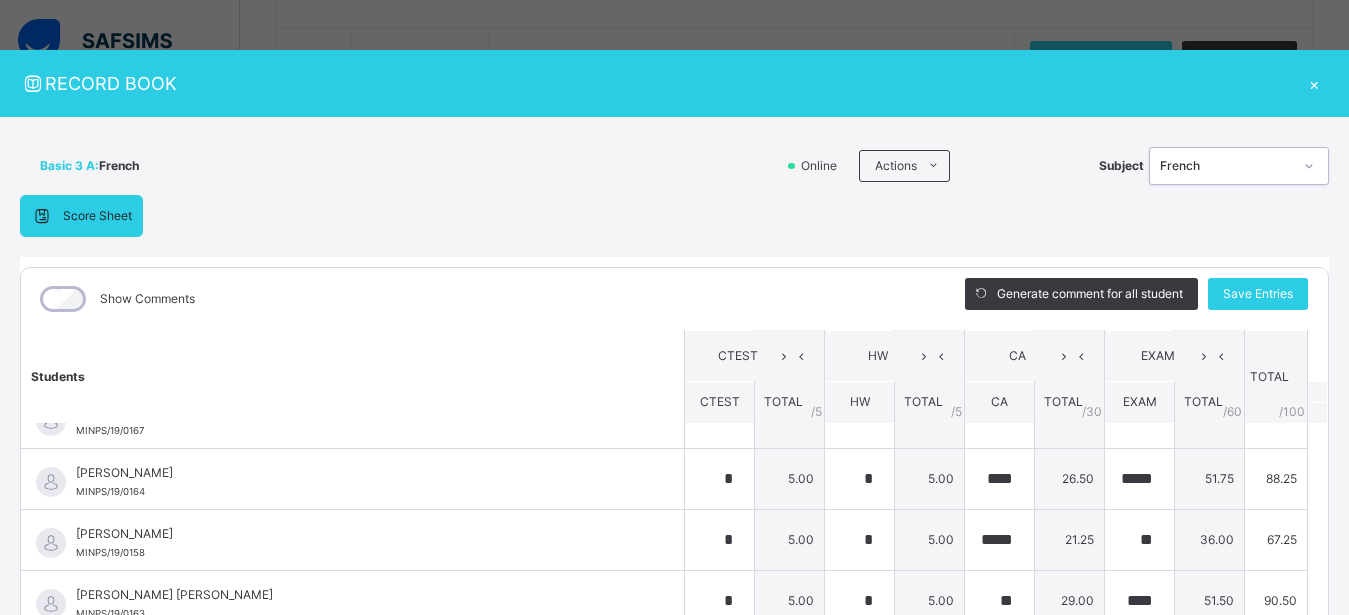 click at bounding box center [720, 966] 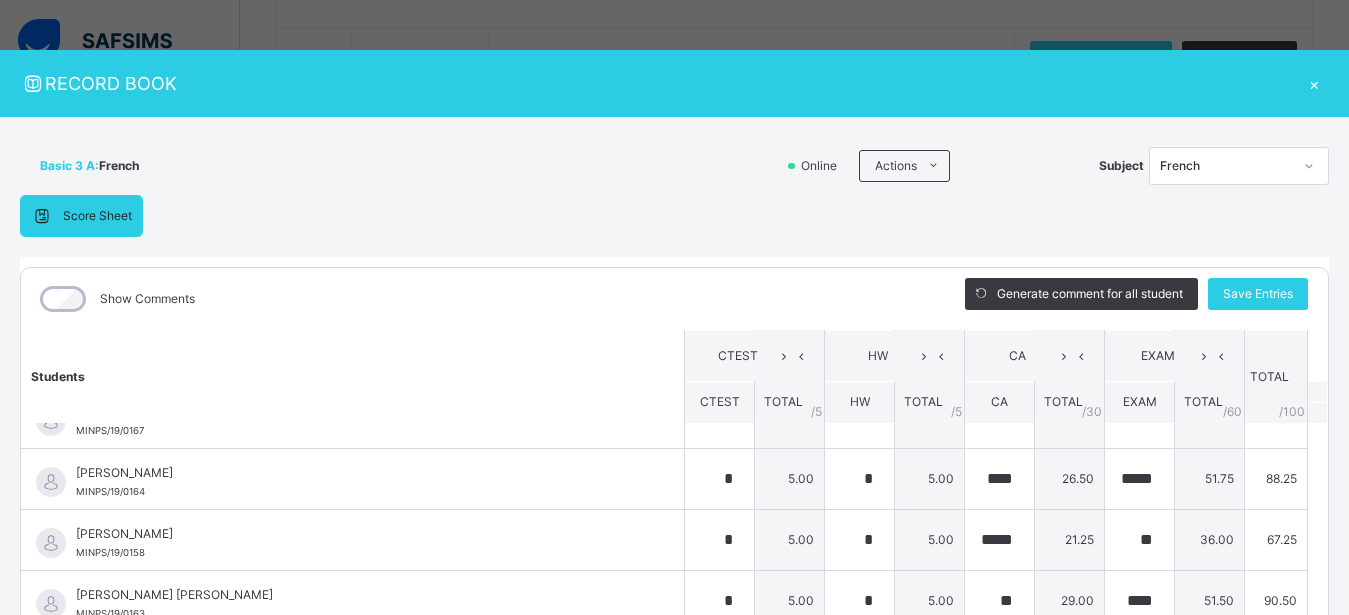 scroll, scrollTop: 1851, scrollLeft: 0, axis: vertical 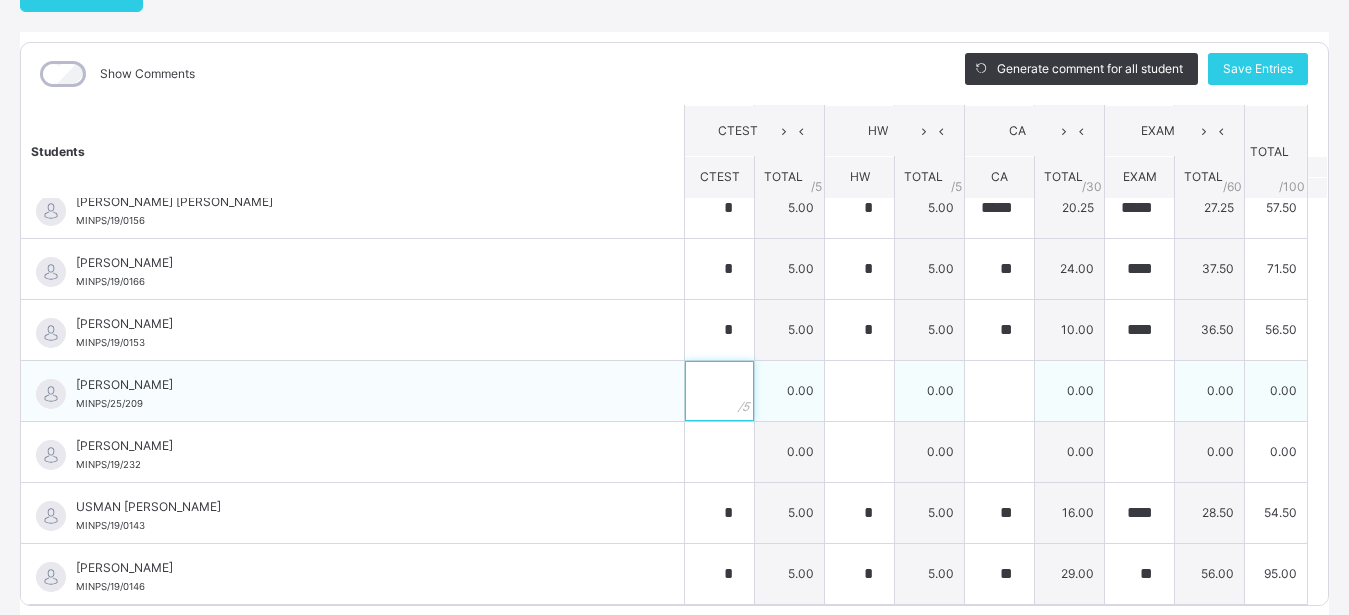 click at bounding box center [719, 391] 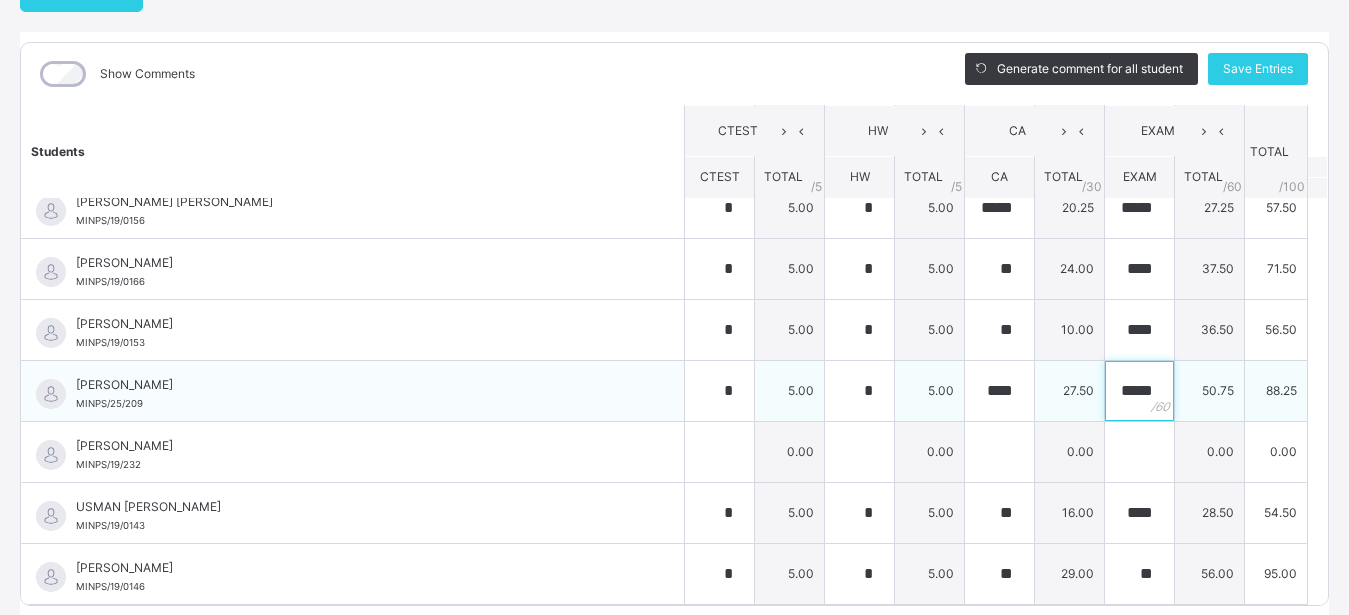 scroll, scrollTop: 0, scrollLeft: 4, axis: horizontal 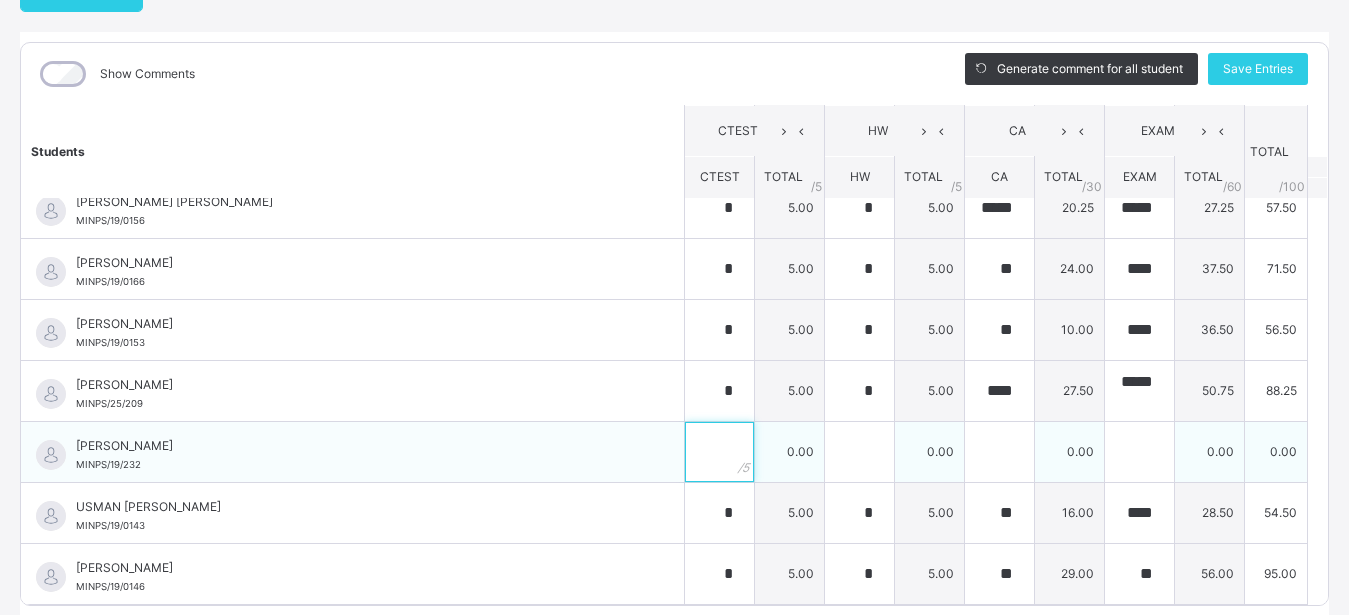 click at bounding box center (719, 452) 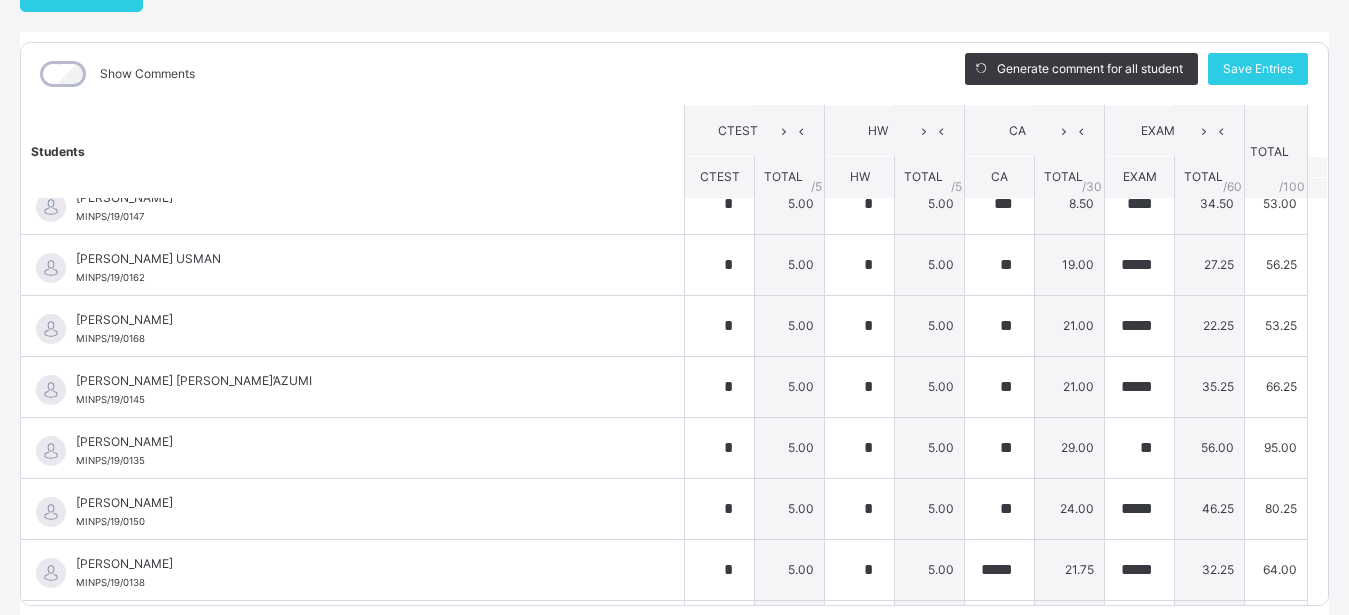 scroll, scrollTop: 1320, scrollLeft: 0, axis: vertical 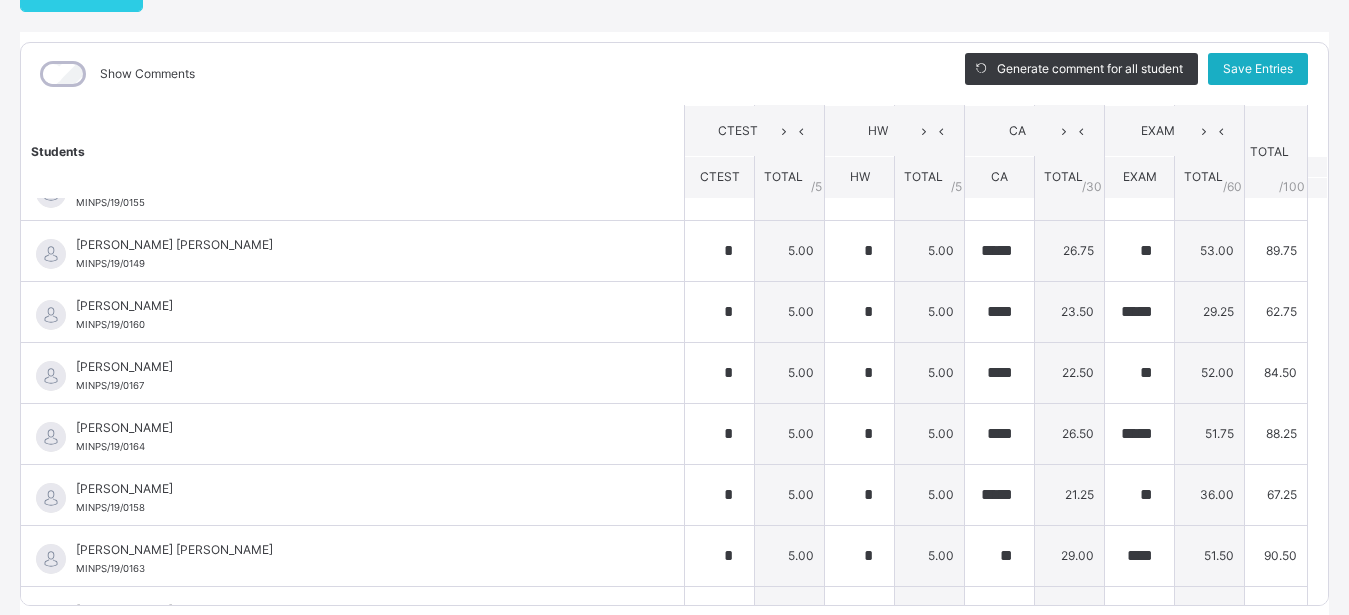 click on "Save Entries" at bounding box center (1258, 69) 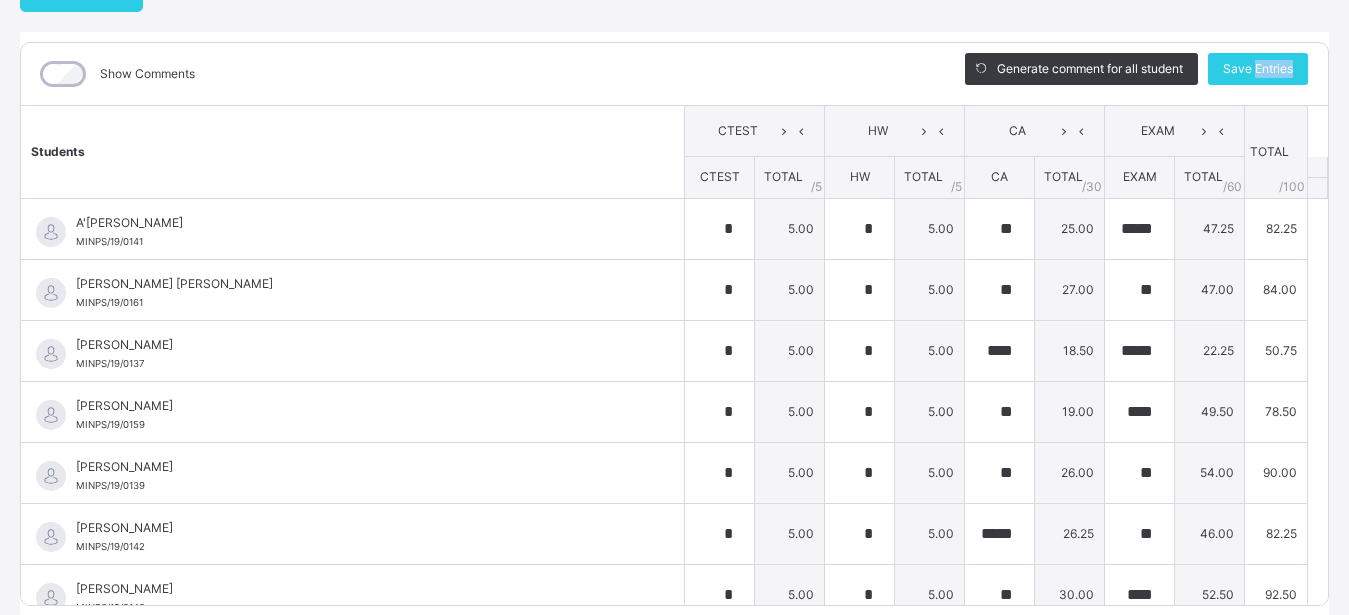 click on "Show Comments" at bounding box center [478, 74] 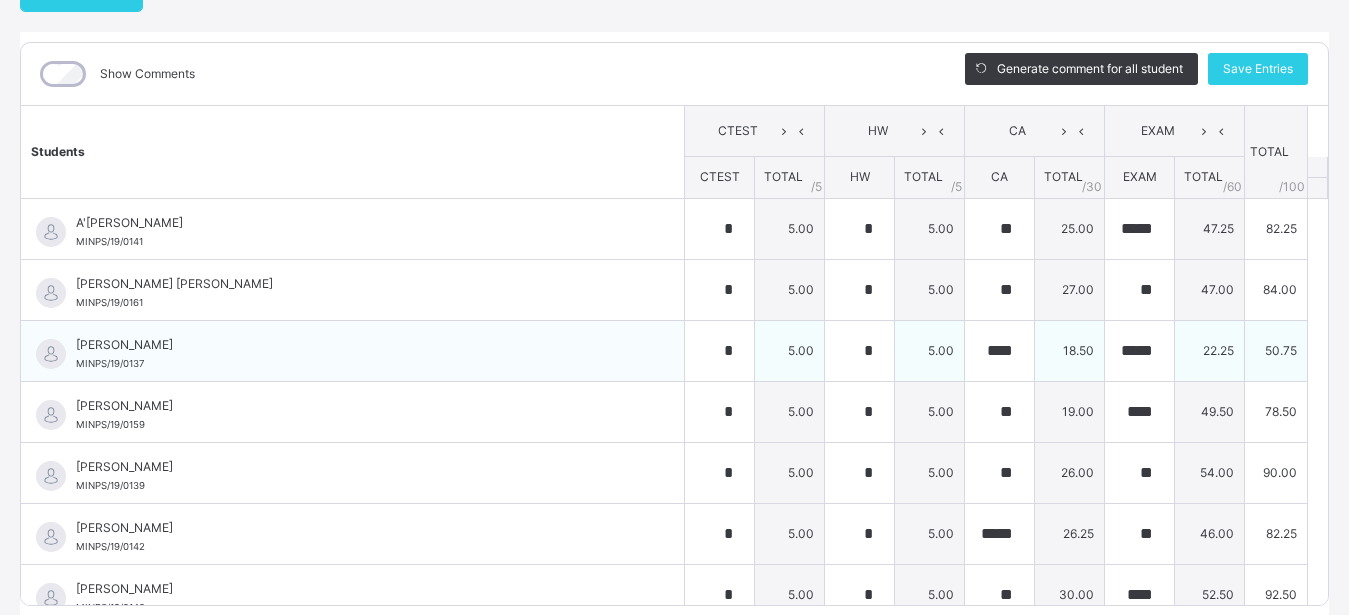 click on "[PERSON_NAME]" at bounding box center [357, 345] 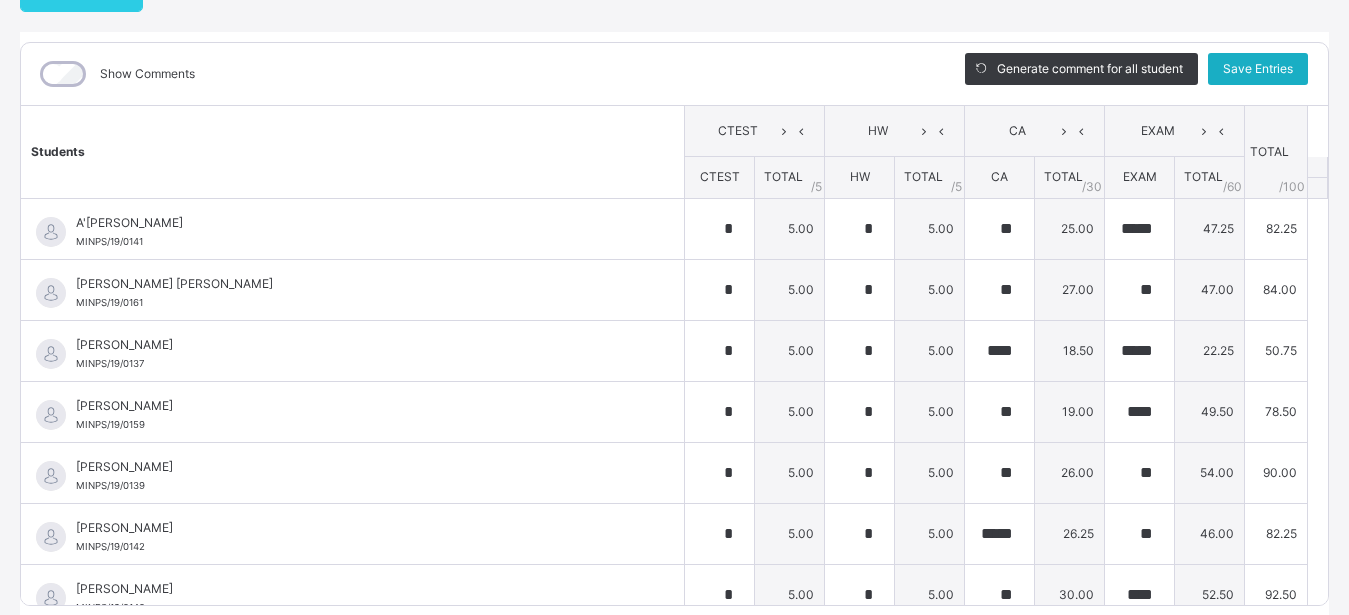 click on "Save Entries" at bounding box center [1258, 69] 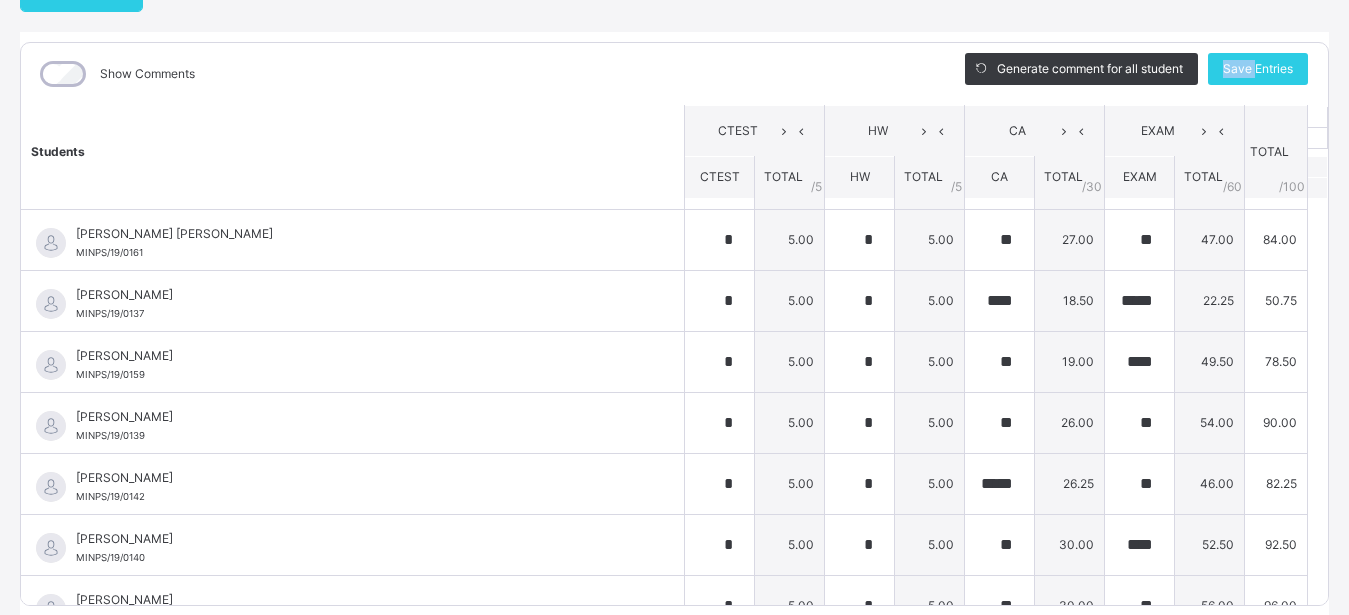 scroll, scrollTop: 0, scrollLeft: 0, axis: both 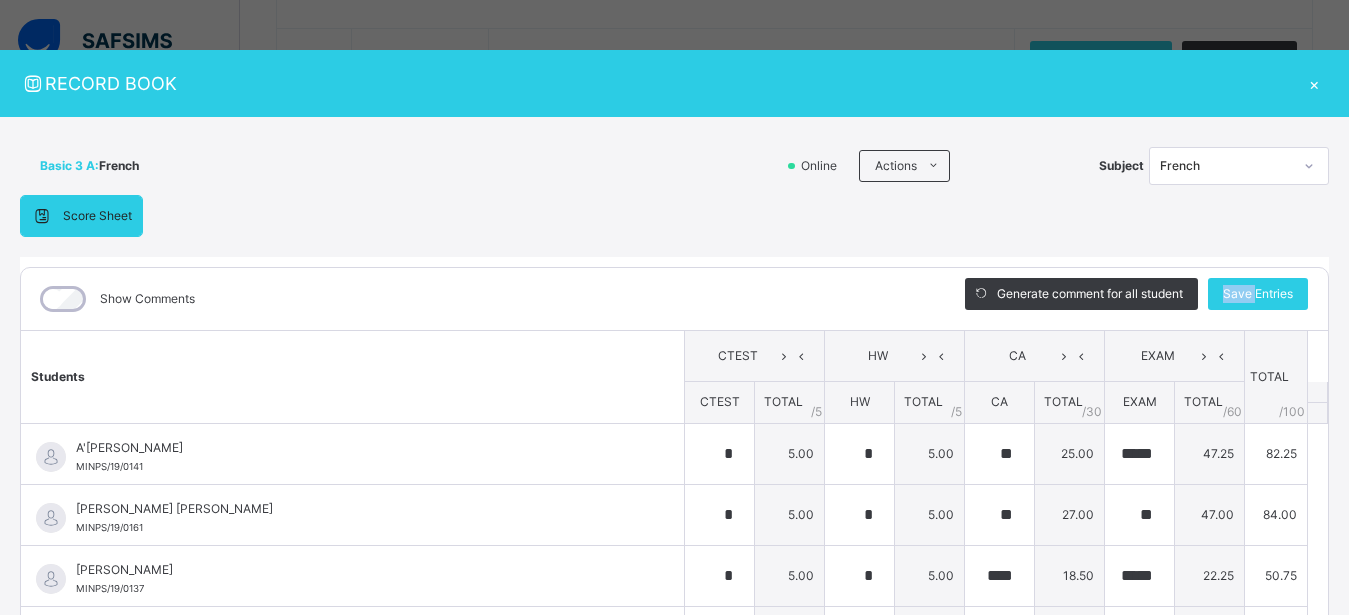 click 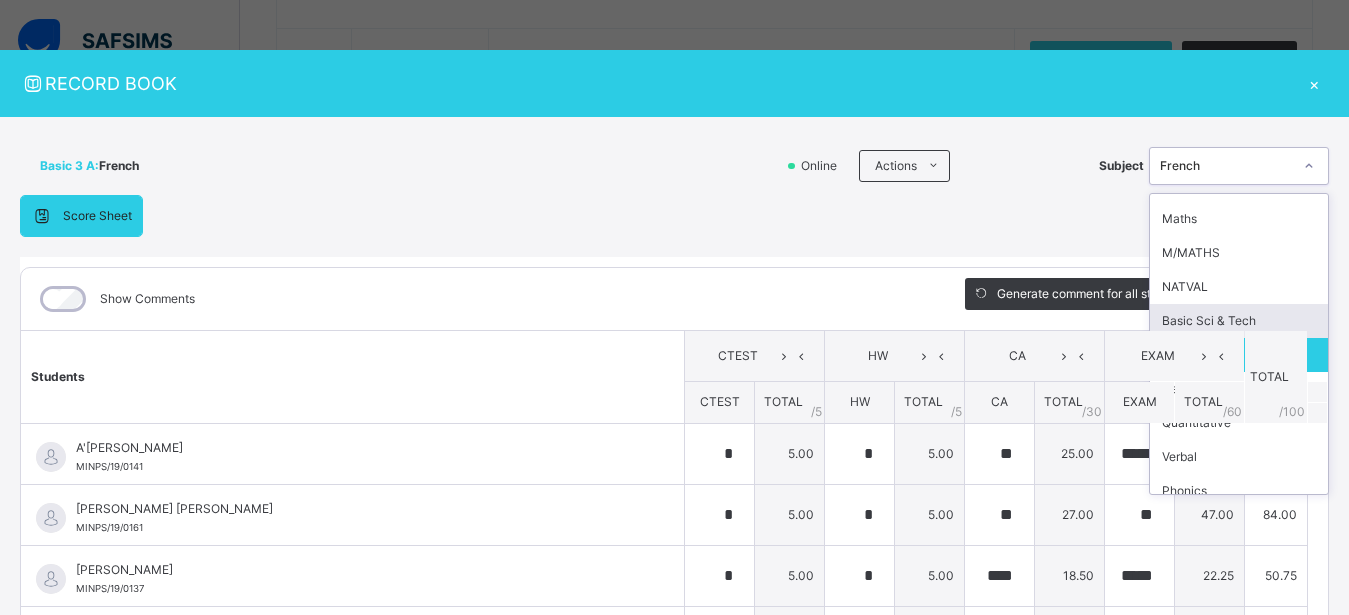scroll, scrollTop: 142, scrollLeft: 0, axis: vertical 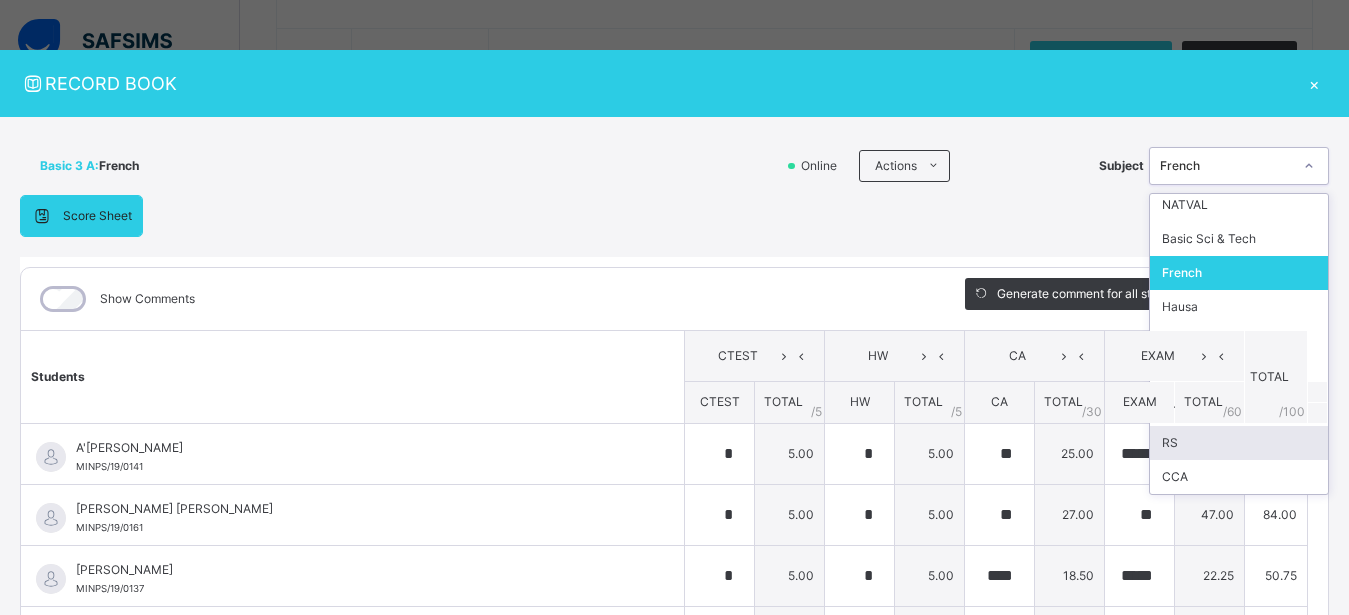 click on "RS" at bounding box center [1239, 443] 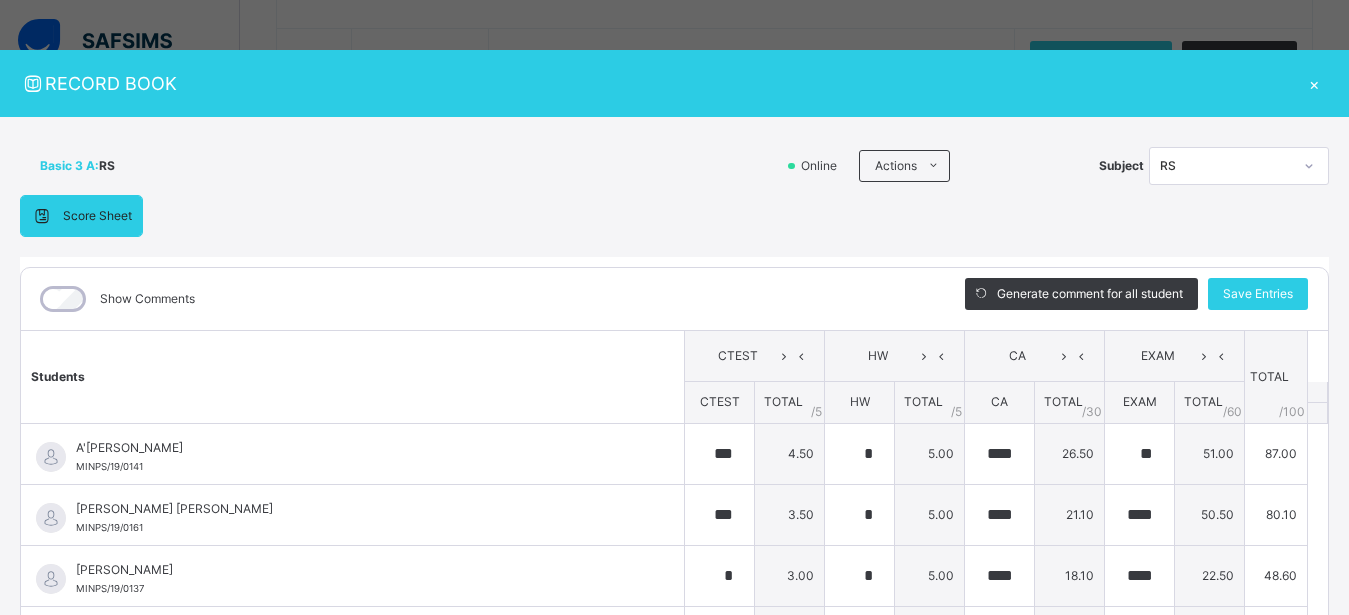 click on "Score Sheet Score Sheet Show Comments   Generate comment for all student   Save Entries Class Level:  Basic 3   A Subject:  RS Session:  2024/2025 Session Session:  Second Term Students CTEST HW CA EXAM TOTAL /100 Comment CTEST TOTAL / 5 HW TOTAL / 5 CA TOTAL / 30 EXAM TOTAL / 60 A'[PERSON_NAME] BADAKAYA  MINPS/19/0141 A'[PERSON_NAME]  MINPS/19/0141 *** 4.50 * 5.00 **** 26.50 ** 51.00 87.00 Generate comment 0 / 250   ×   Subject Teacher’s Comment Generate and see in full the comment developed by the AI with an option to regenerate the comment JS A'[PERSON_NAME]    MINPS/19/0141   Total 87.00  / 100.00 [PERSON_NAME] Bot   Regenerate     Use this comment   [PERSON_NAME] [PERSON_NAME]  MINPS/19/0161 [PERSON_NAME] [PERSON_NAME]  MINPS/19/0161 *** 3.50 * 5.00 **** 21.10 **** 50.50 80.10 Generate comment 0 / 250   ×   Subject Teacher’s Comment Generate and see in full the comment developed by the AI with an option to regenerate the comment [PERSON_NAME] [PERSON_NAME]    MINPS/19/0161   Total 80.10  / 100.00" at bounding box center (674, 518) 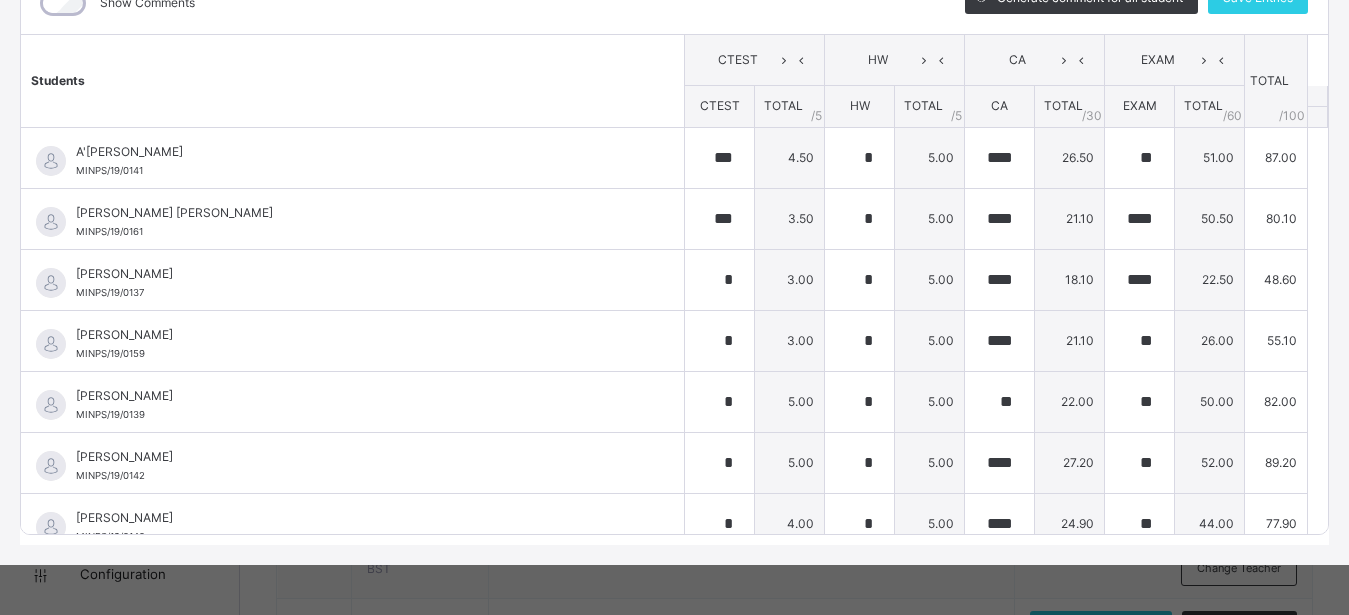 scroll, scrollTop: 0, scrollLeft: 0, axis: both 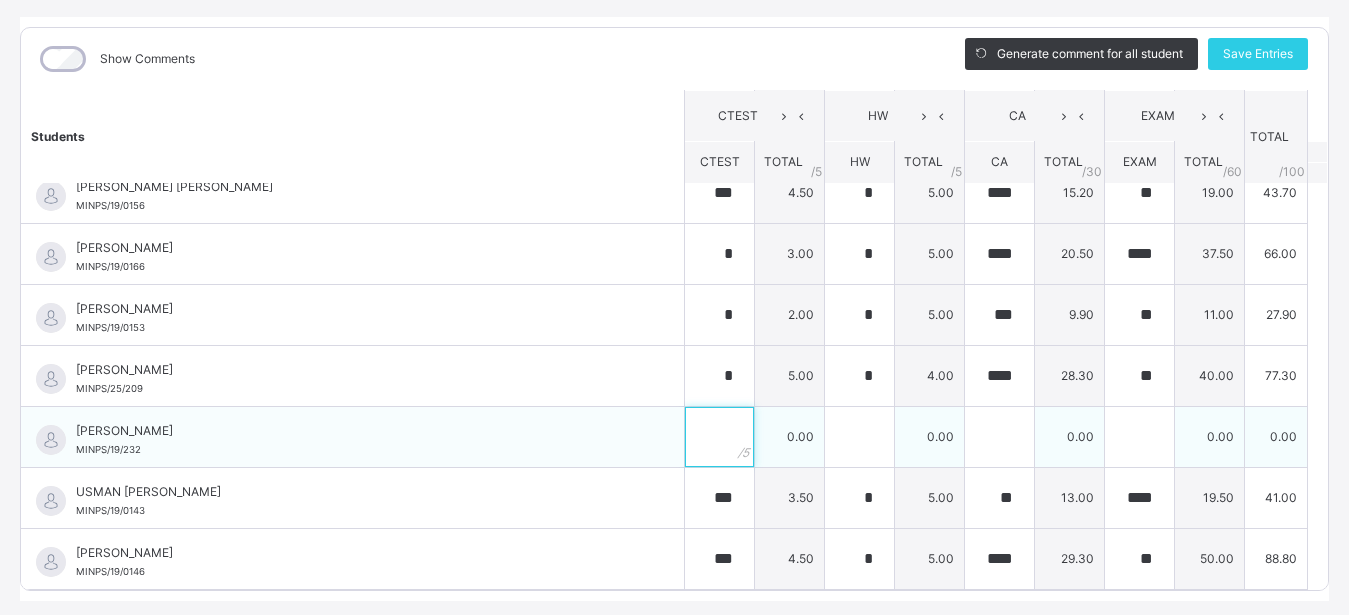 click at bounding box center (719, 437) 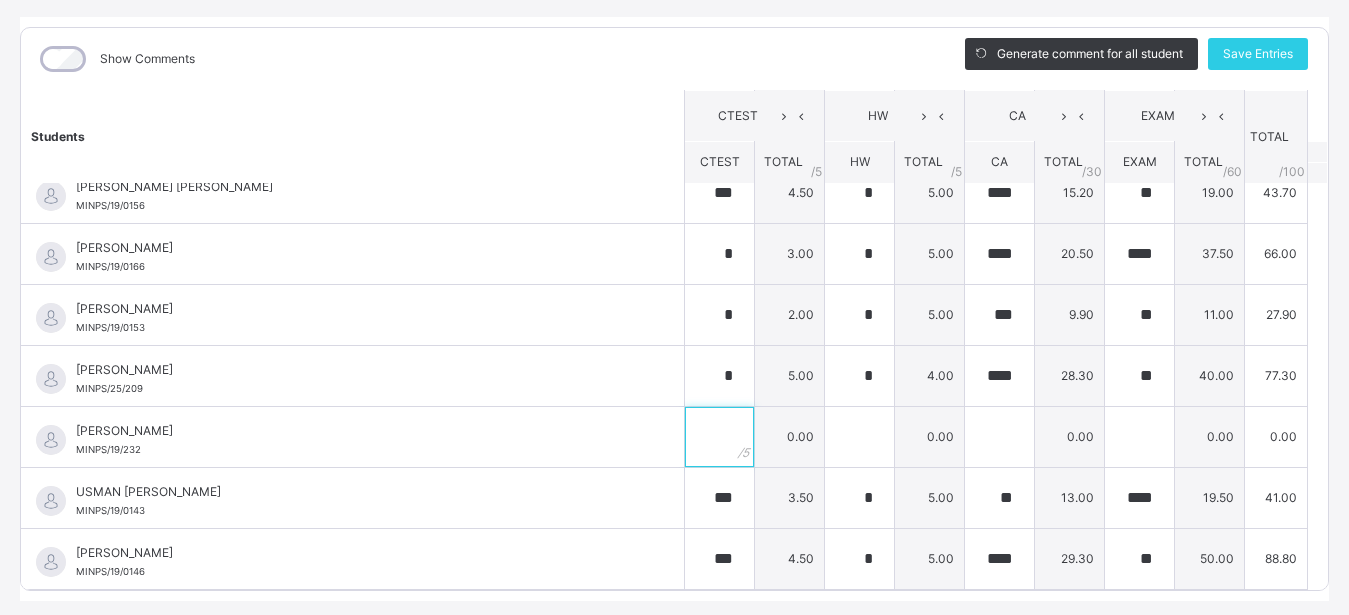 scroll, scrollTop: 1191, scrollLeft: 0, axis: vertical 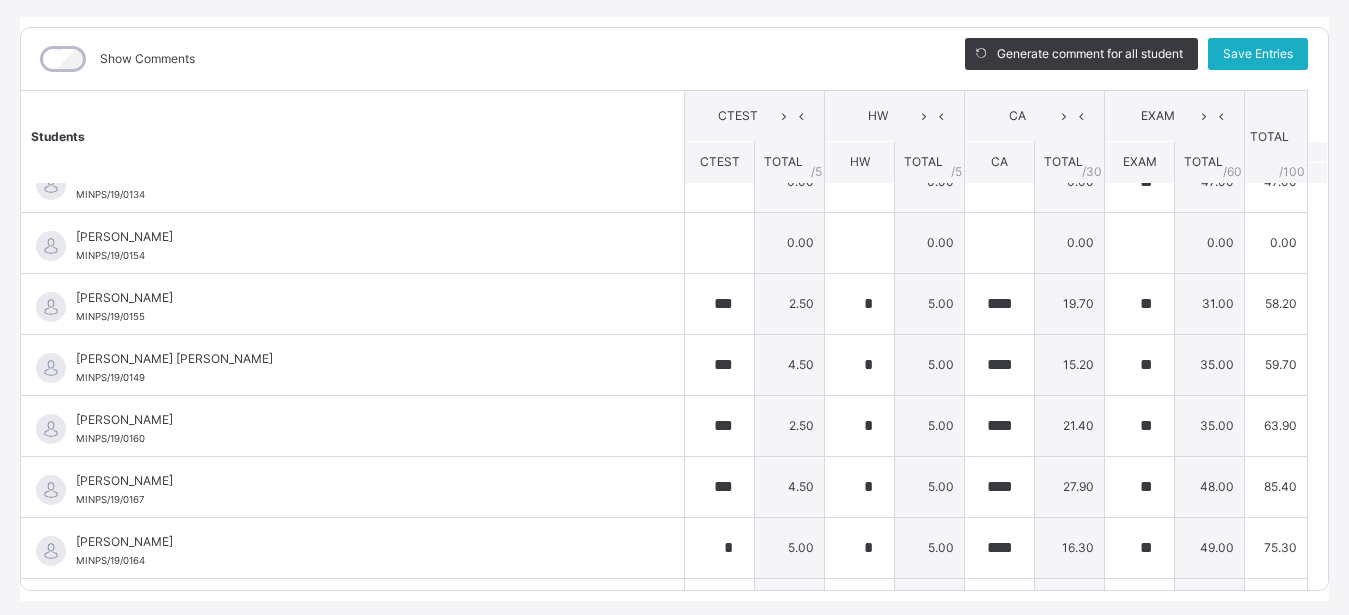 click on "Save Entries" at bounding box center (1258, 54) 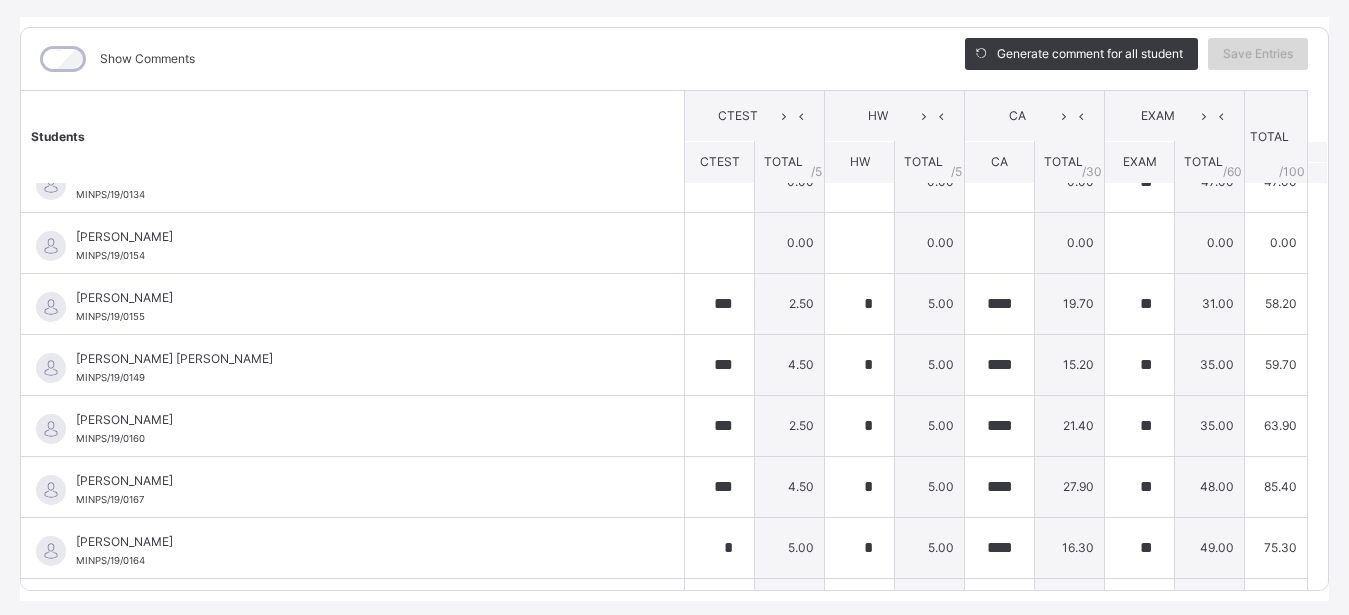 click on "Save Entries" at bounding box center [1258, 54] 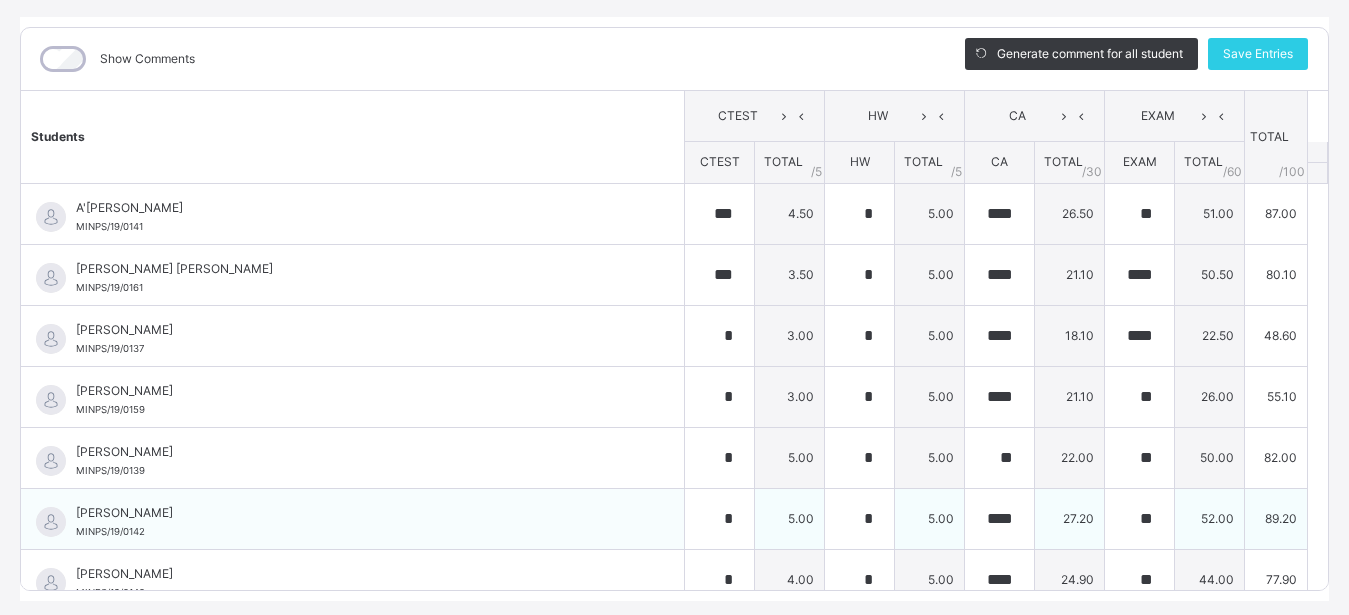 scroll, scrollTop: 180, scrollLeft: 0, axis: vertical 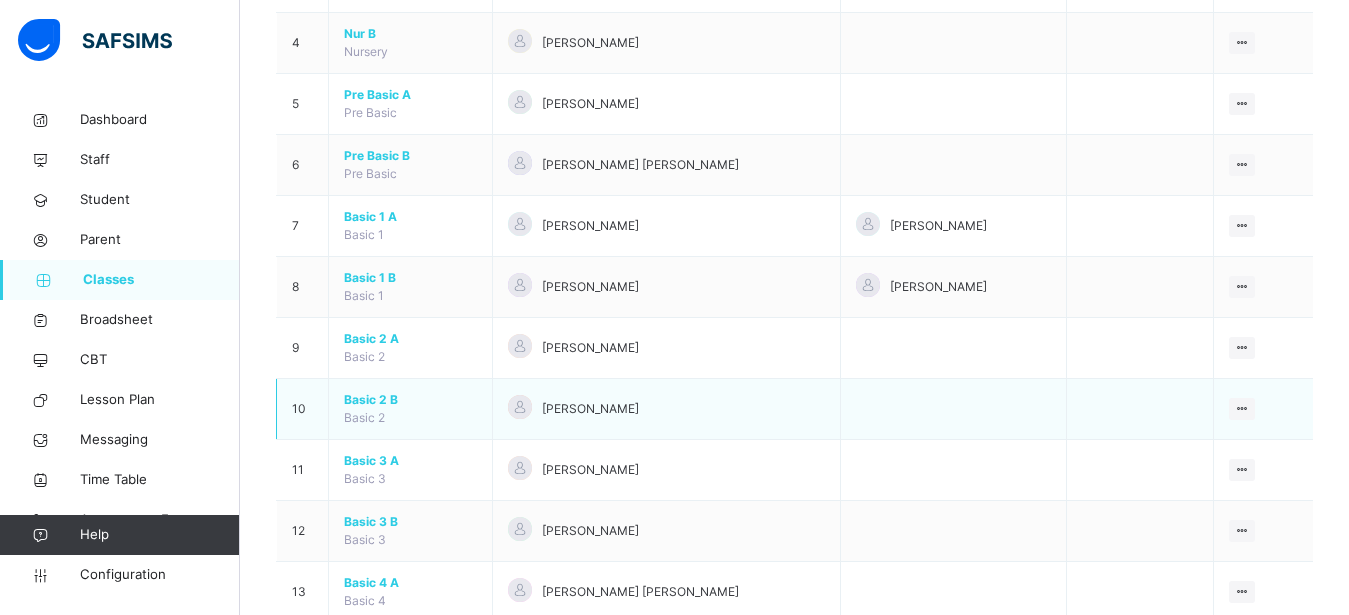 click on "Basic 2   B" at bounding box center [410, 400] 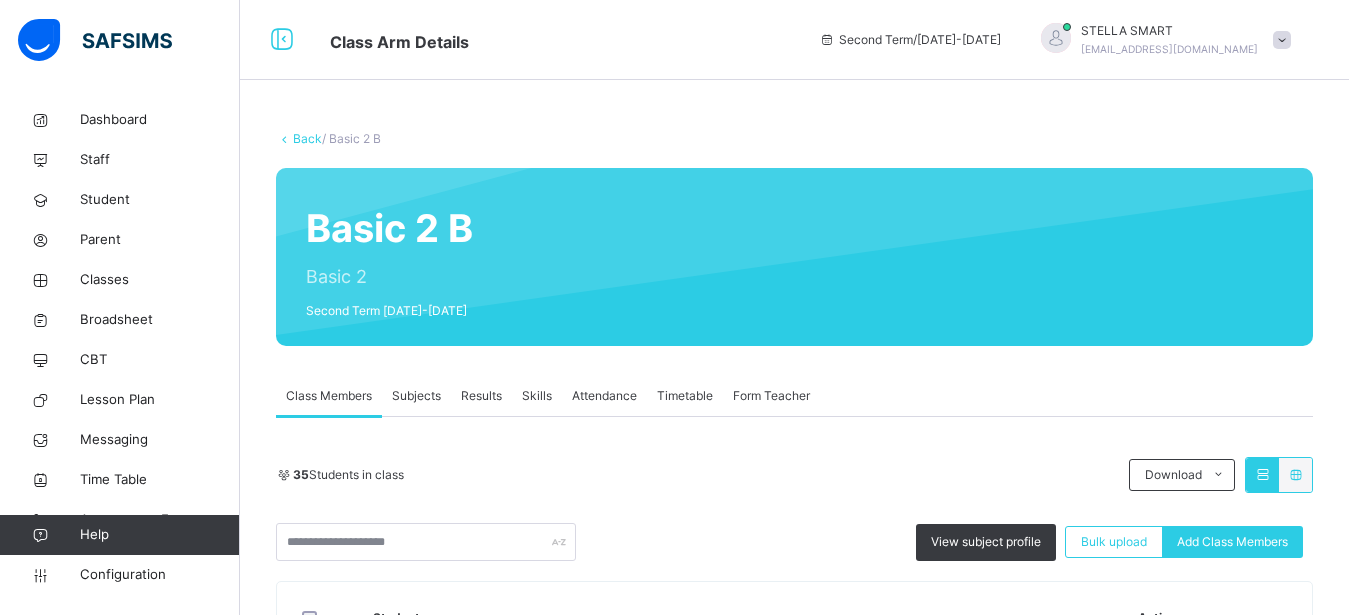 scroll, scrollTop: 136, scrollLeft: 0, axis: vertical 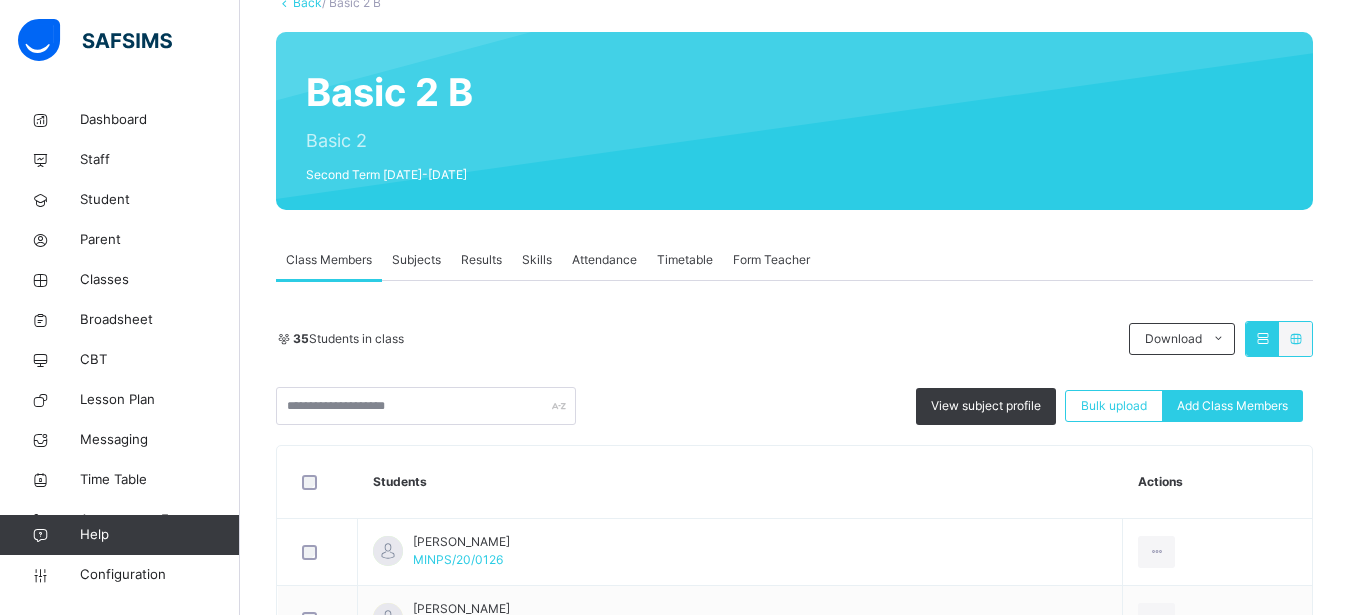 click on "Subjects" at bounding box center (416, 260) 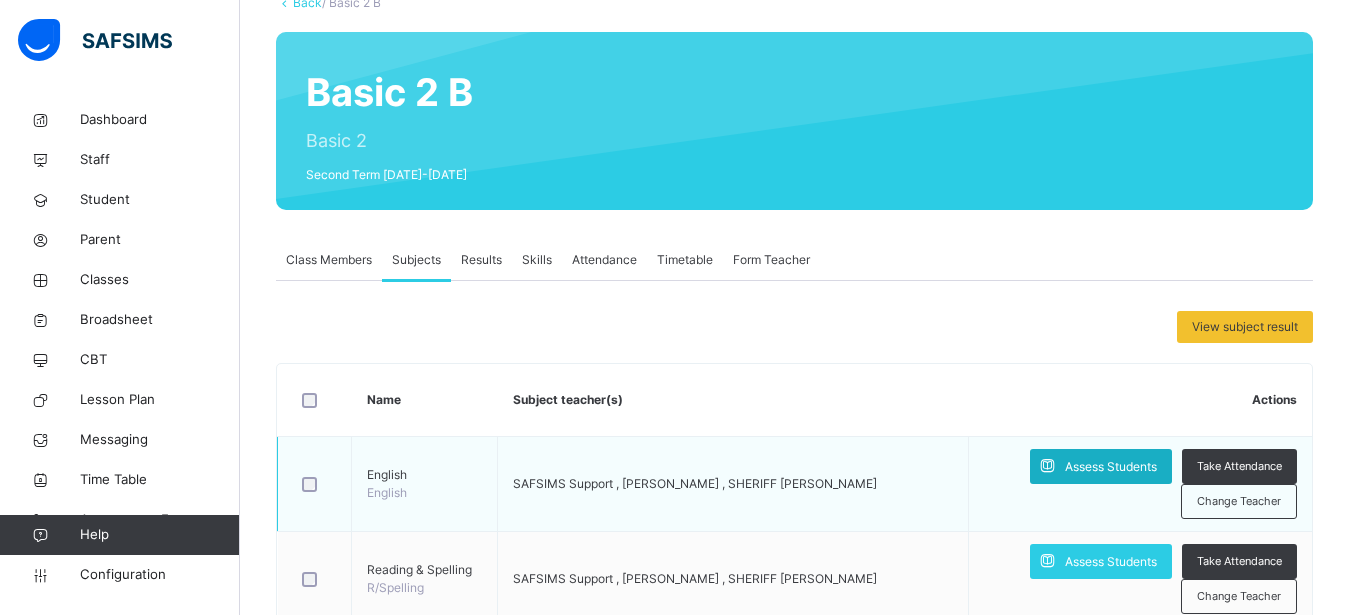 click on "Assess Students" at bounding box center [1111, 467] 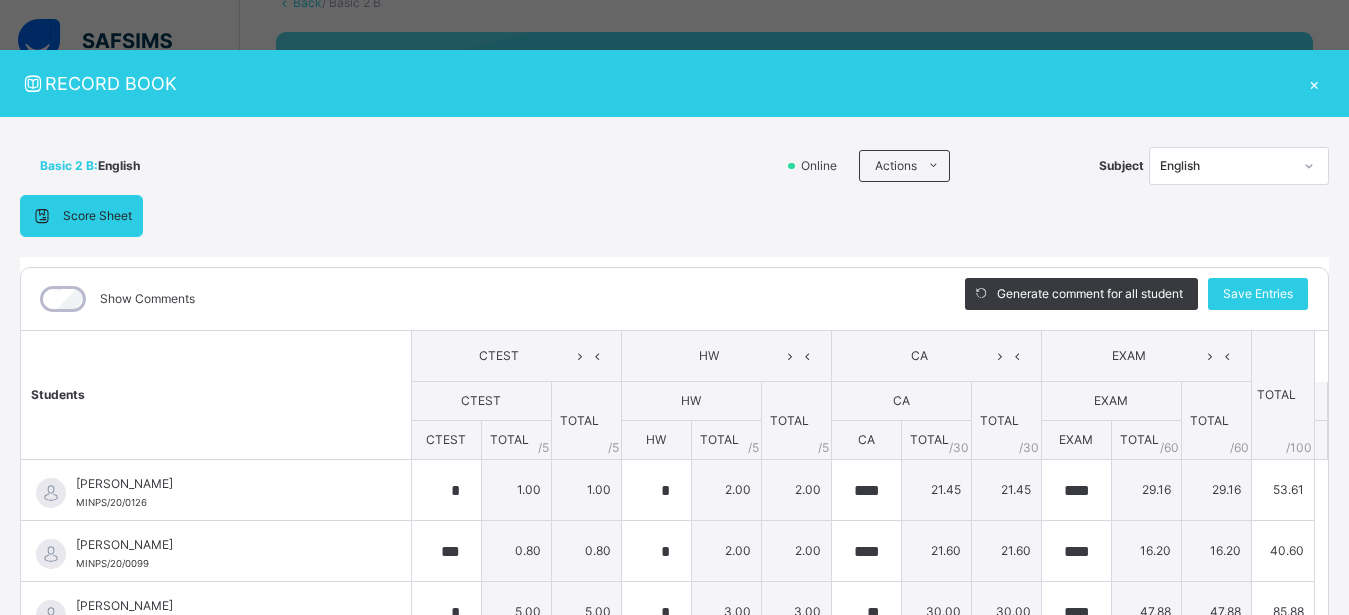 scroll, scrollTop: 340, scrollLeft: 0, axis: vertical 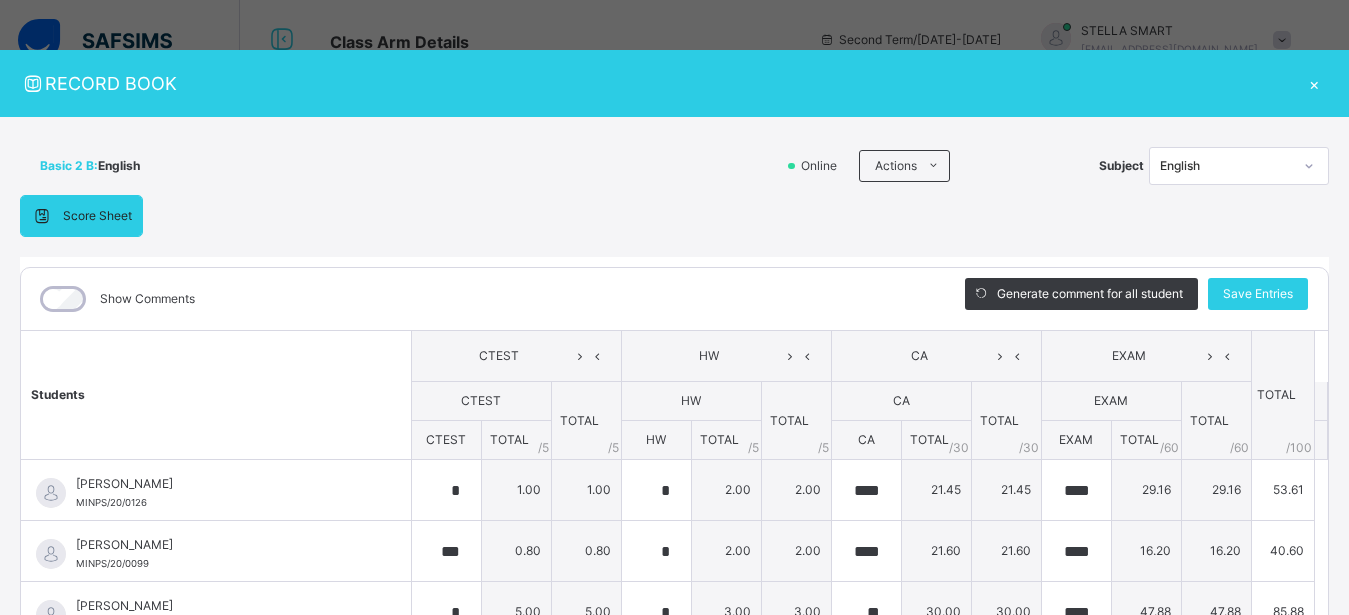 click on "×" at bounding box center [1314, 83] 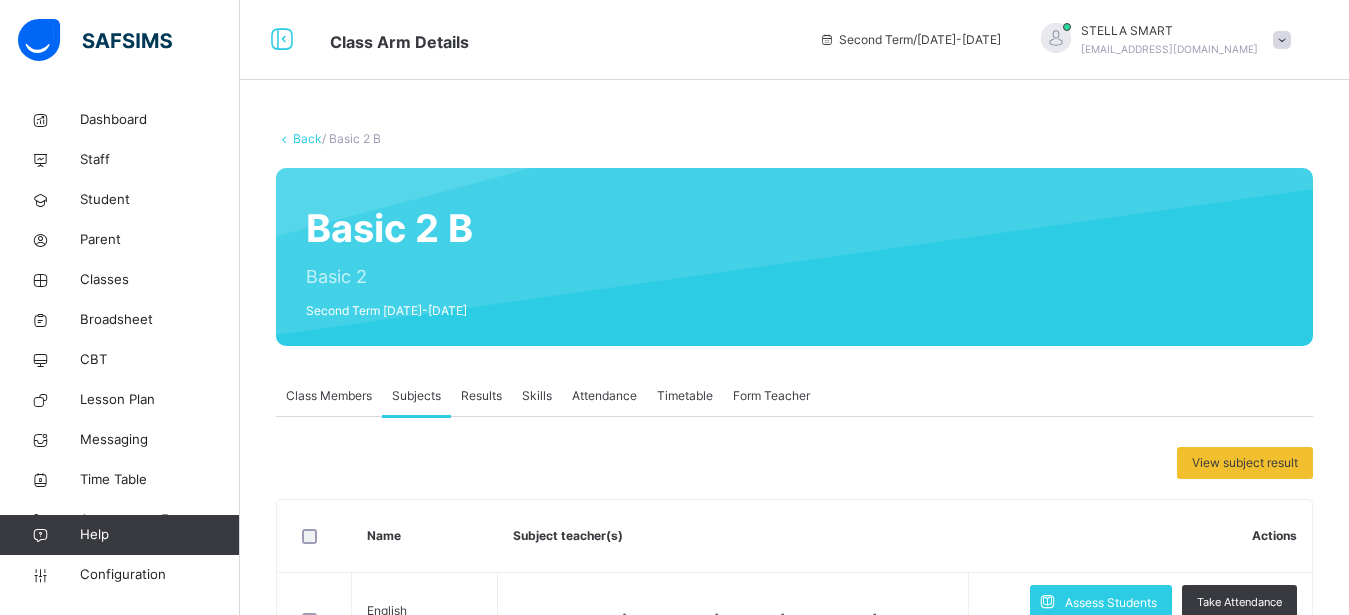 click on "Back  / Basic 2 B Basic 2 B Basic 2 Second Term [DATE]-[DATE] Class Members Subjects Results Skills Attendance Timetable Form Teacher Subjects More Options   35  Students in class Download Pdf Report Excel Report View subject profile Bulk upload Add Class Members [PERSON_NAME][GEOGRAPHIC_DATA] Date: [DATE] 10:53:42 am Class Members Class:  Basic 2 B Total no. of Students:  35 Term:  Second Term Session:  [DATE]-[DATE] S/NO Admission No. Last Name First Name Other Name 1 MINPS/20/0126 [PERSON_NAME] 2 MINPS/20/0099 [PERSON_NAME] 3 MINPS/20/0119 [PERSON_NAME] 4 MINPS/20/0105 [PERSON_NAME] 5 MINPS/20/0100 [PERSON_NAME]  6 MINPS/20/0124 [PERSON_NAME] AMINU 7 MINPS/20/0112 [PERSON_NAME] 8 MINPS/20/0111 ISHAQ  ASMAU 9 MINPS/20/0106 [PERSON_NAME] MAAZAM 10 MINPS/20/0108 ELLAMS  GHUFAIRAH AACHEMHO'OMO 11 MINPS/20/0116 LAWAN [PERSON_NAME] 12 MINPS/20/0113 [PERSON_NAME] IMAM 13 MINPS/20/0109 [PERSON_NAME] 14 MINPS/20/0132 [PERSON_NAME] 15 MINPS/20/0103 [PERSON_NAME] 1" at bounding box center (794, 929) 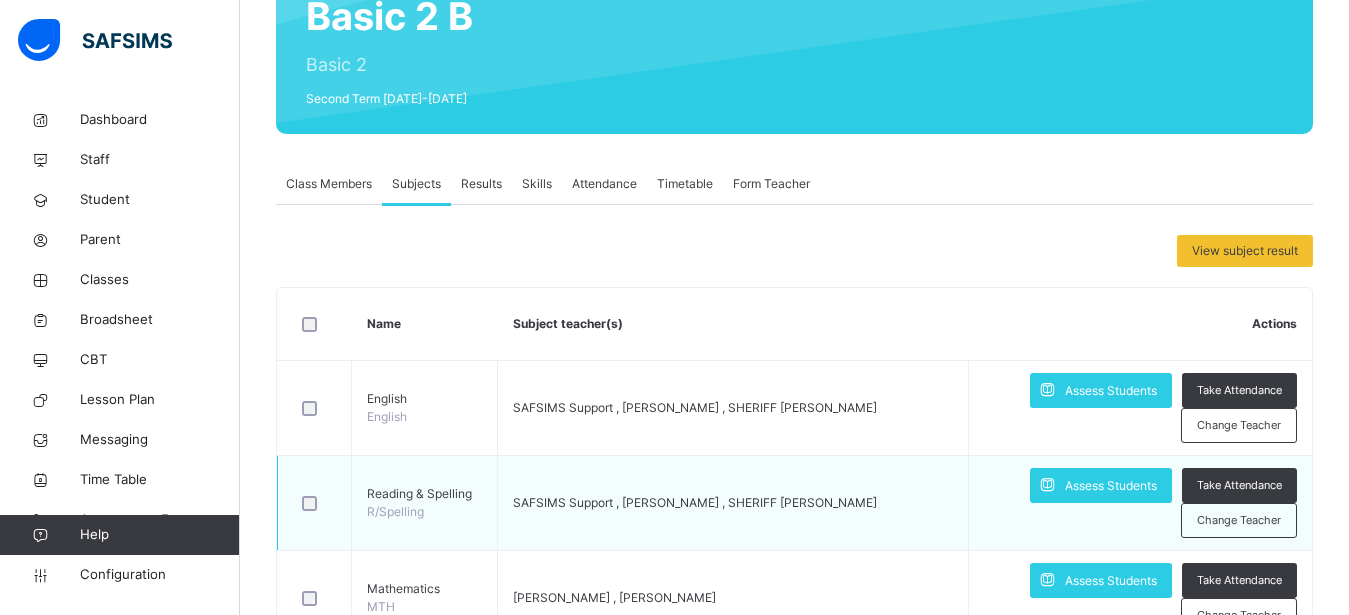 scroll, scrollTop: 136, scrollLeft: 0, axis: vertical 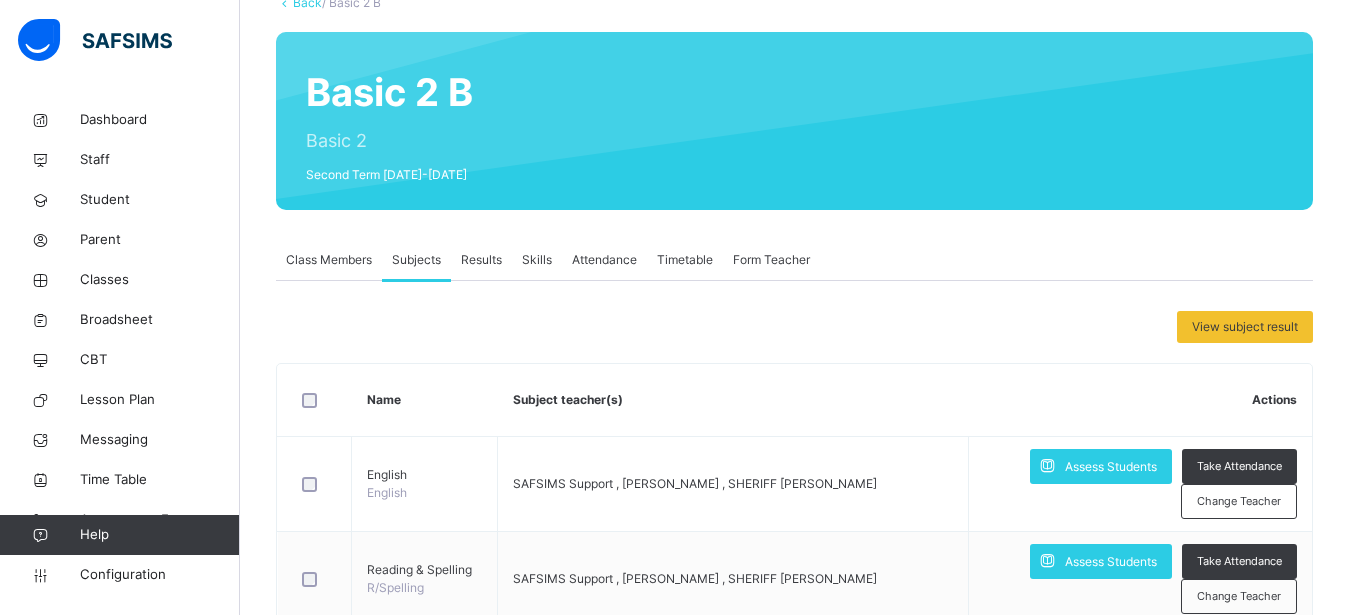 click on "Class Members" at bounding box center (329, 260) 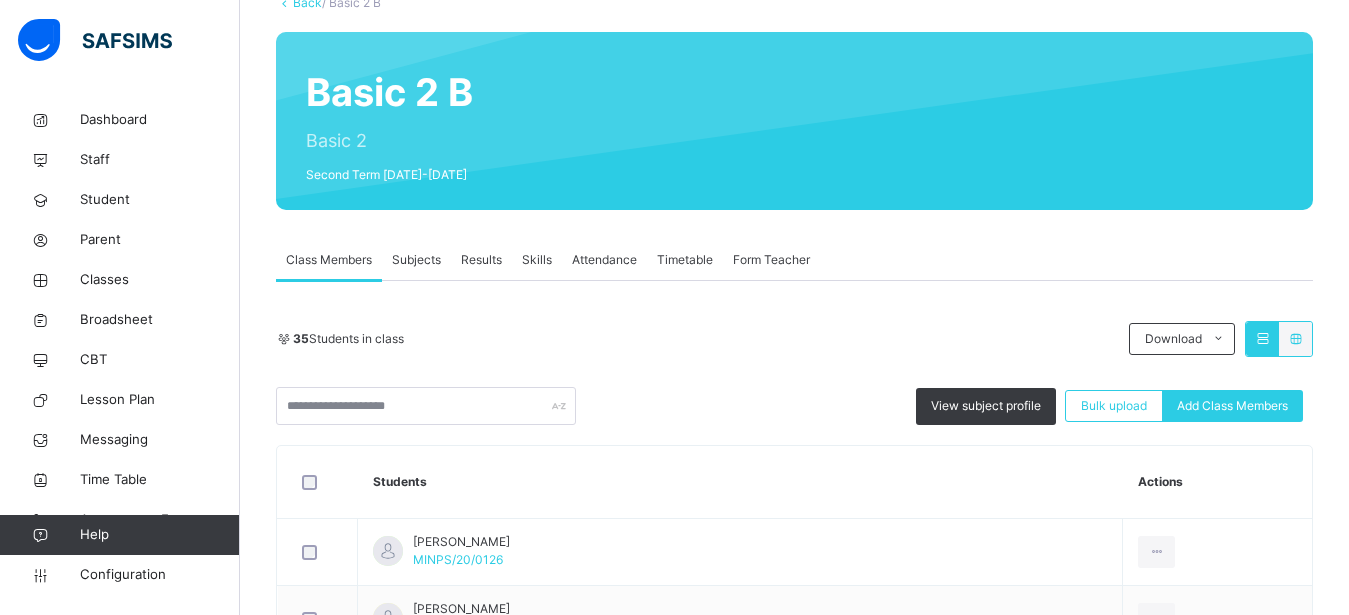 scroll, scrollTop: 272, scrollLeft: 0, axis: vertical 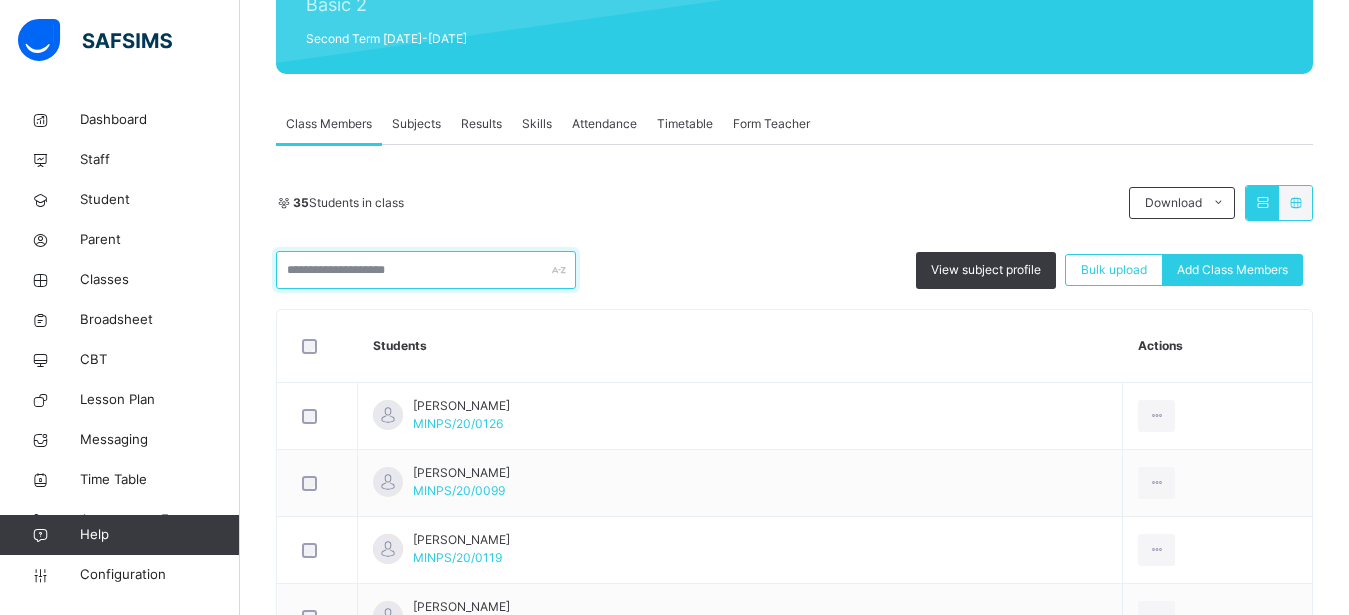 click at bounding box center (426, 270) 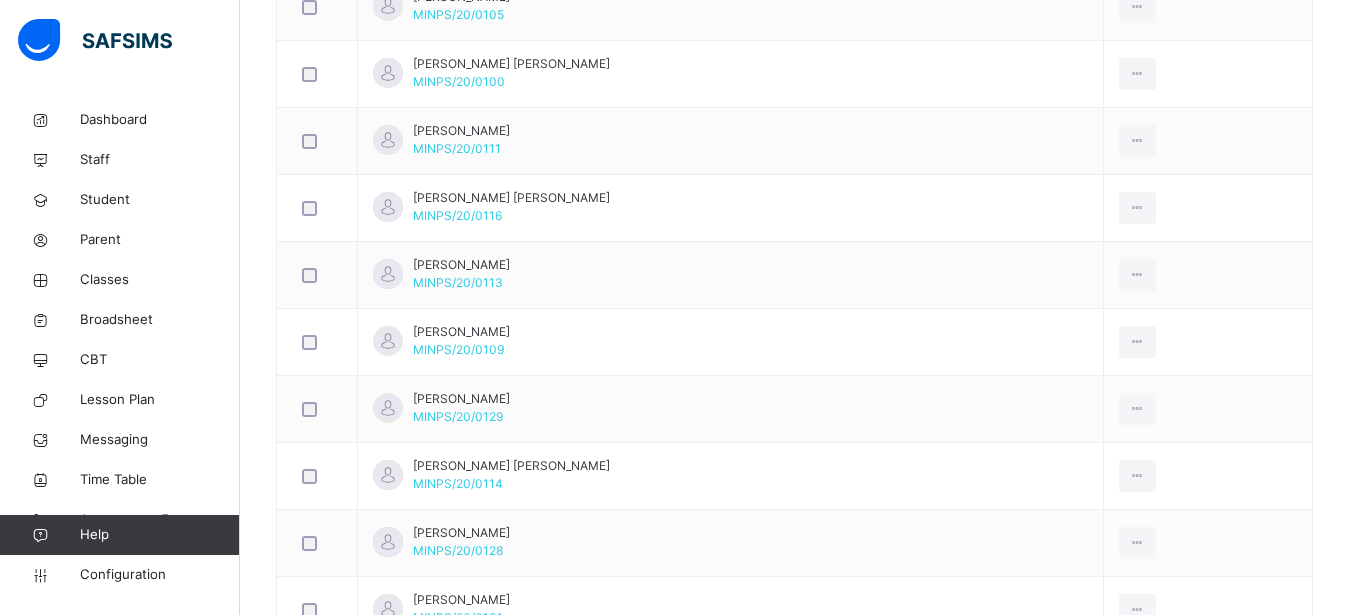 scroll, scrollTop: 66, scrollLeft: 0, axis: vertical 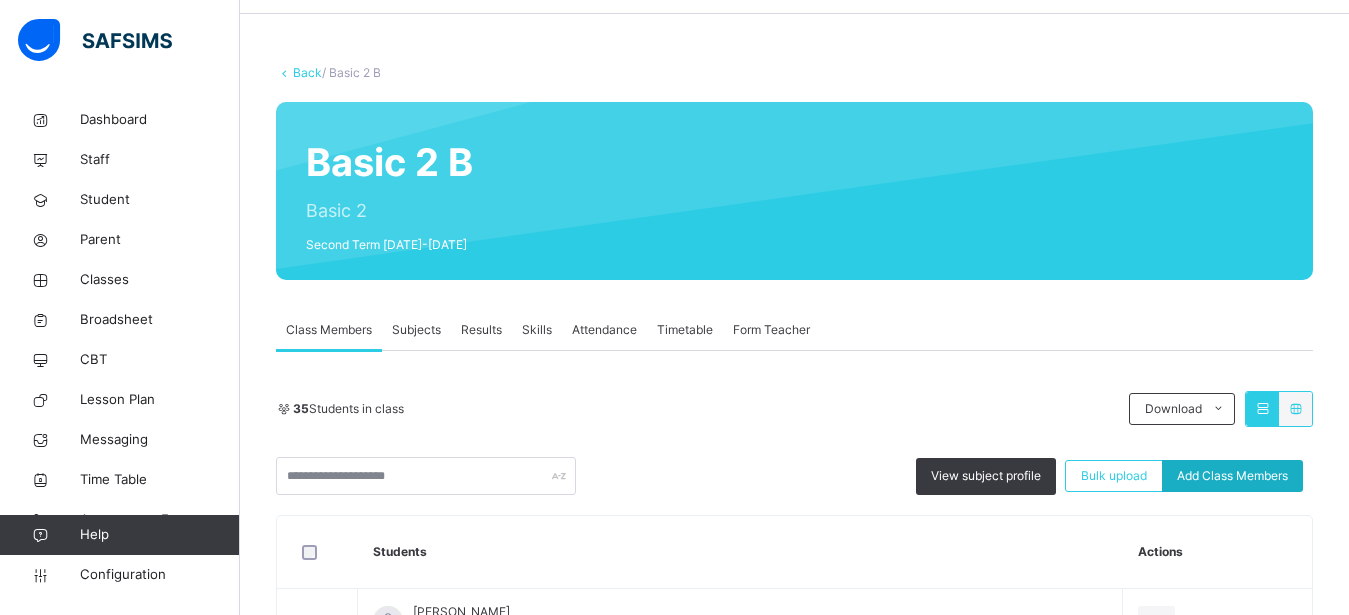 click on "Add Class Members" at bounding box center [1232, 476] 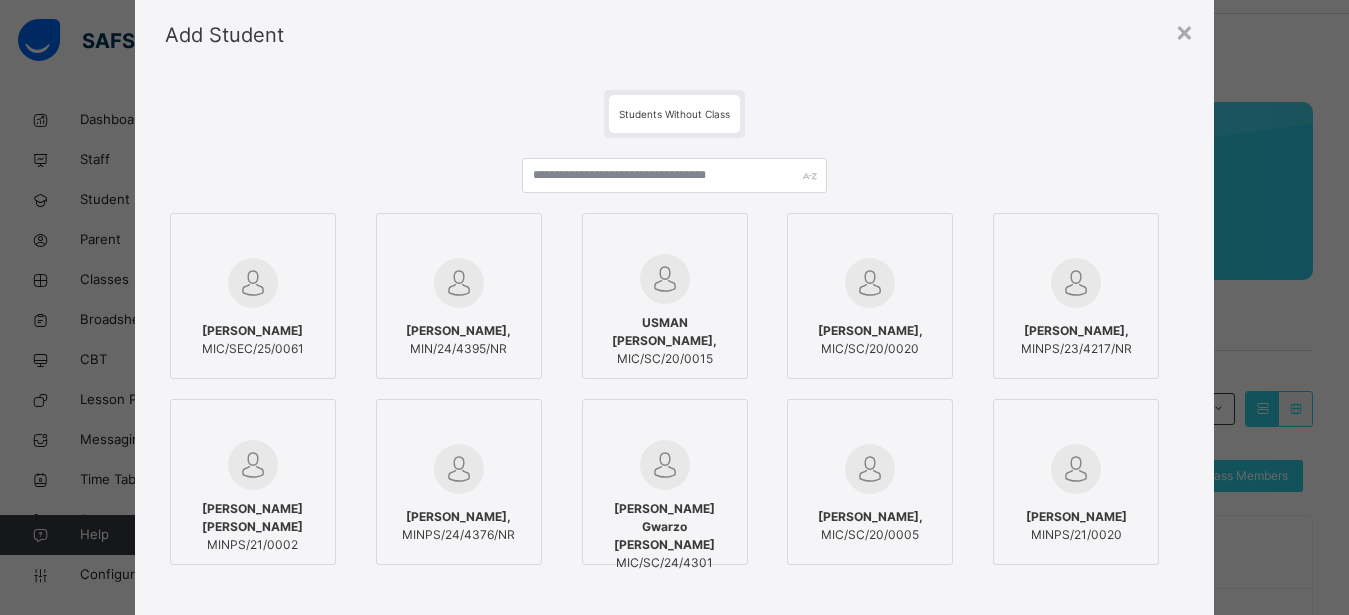 scroll, scrollTop: 0, scrollLeft: 0, axis: both 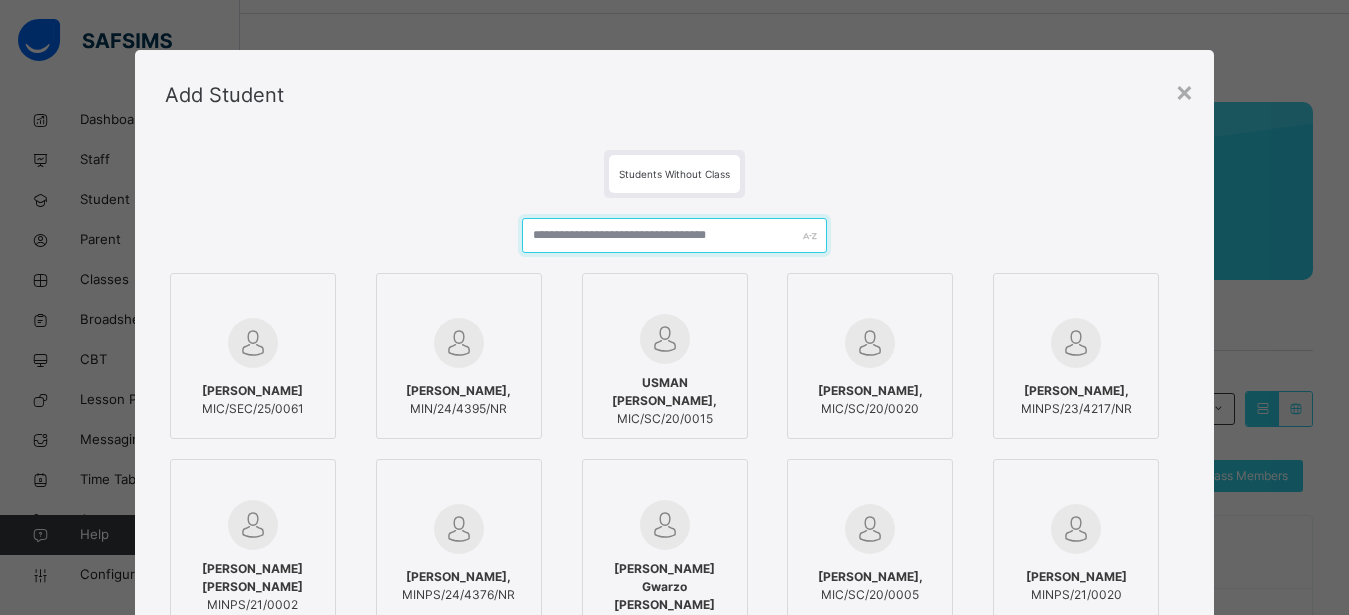 click at bounding box center (675, 235) 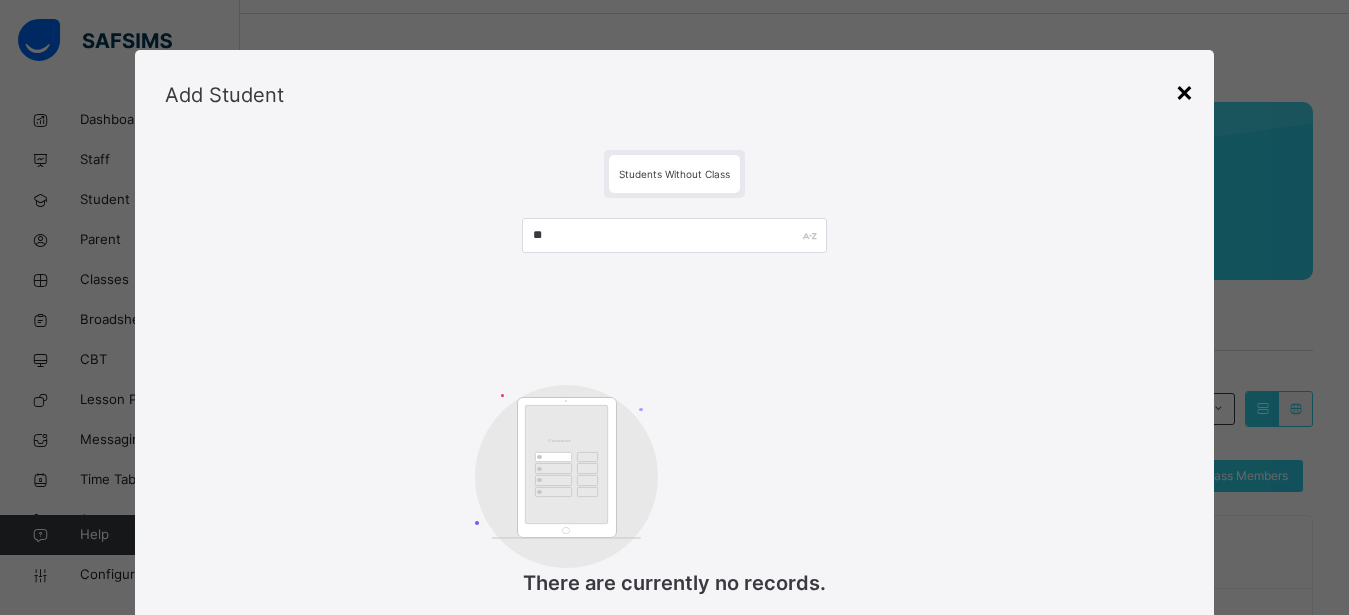 click on "×" at bounding box center [1184, 91] 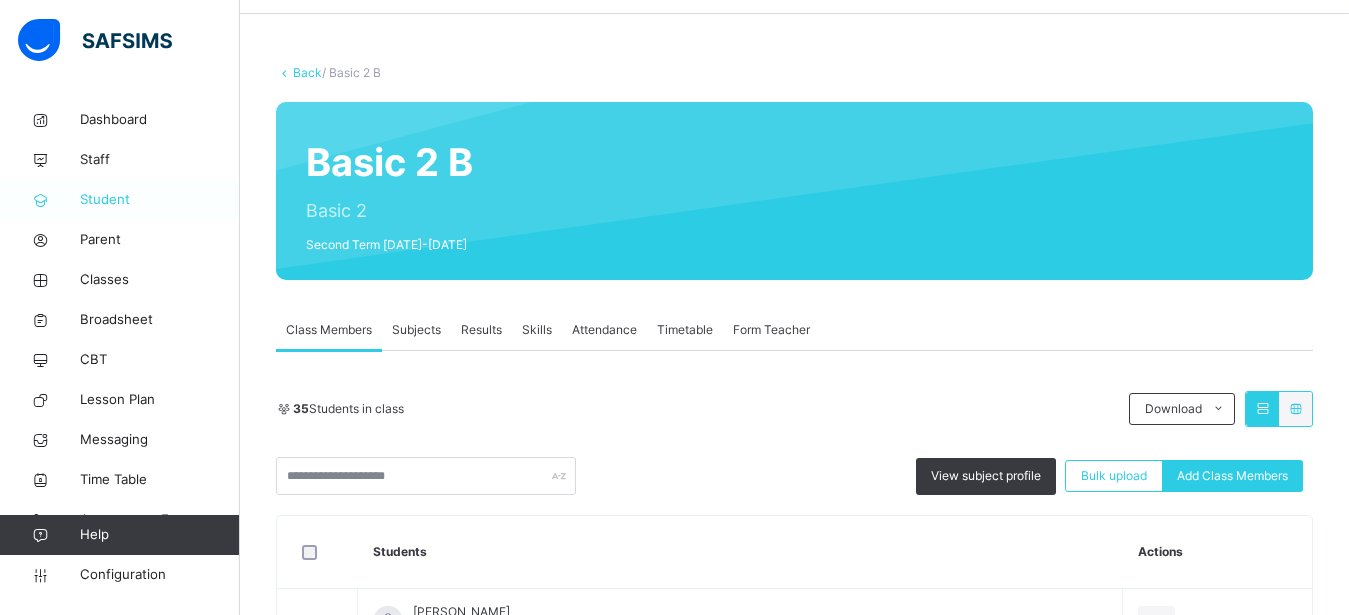 click on "Student" at bounding box center [160, 200] 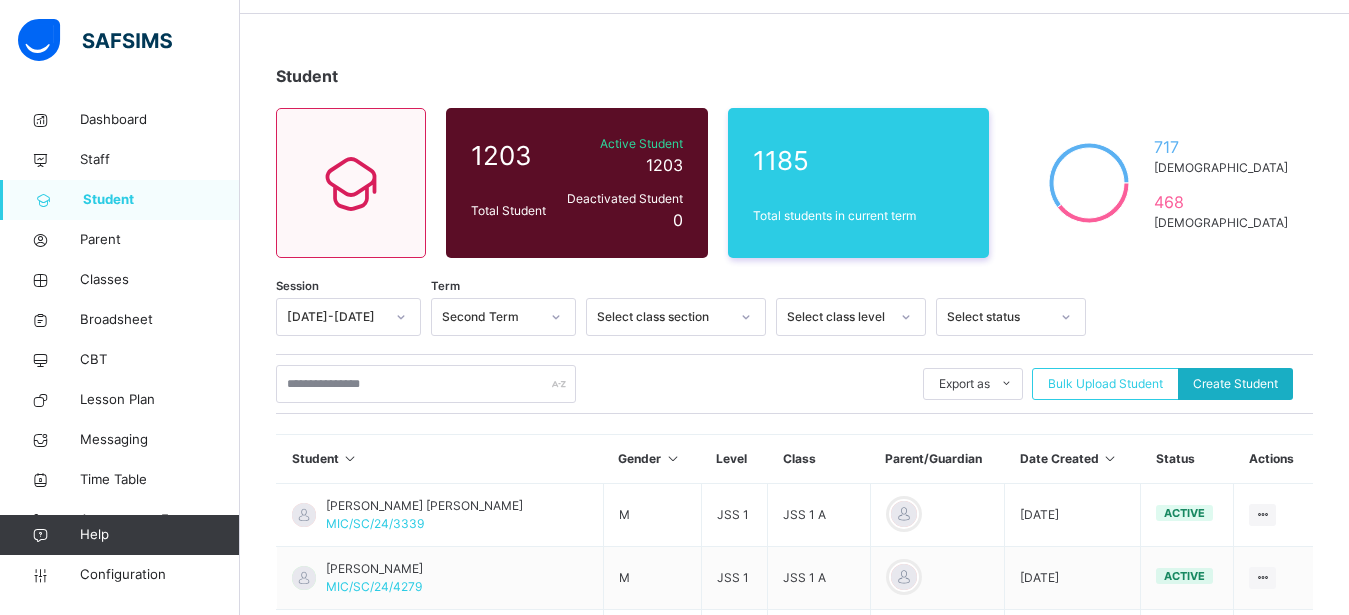 click on "Create Student" at bounding box center [1235, 384] 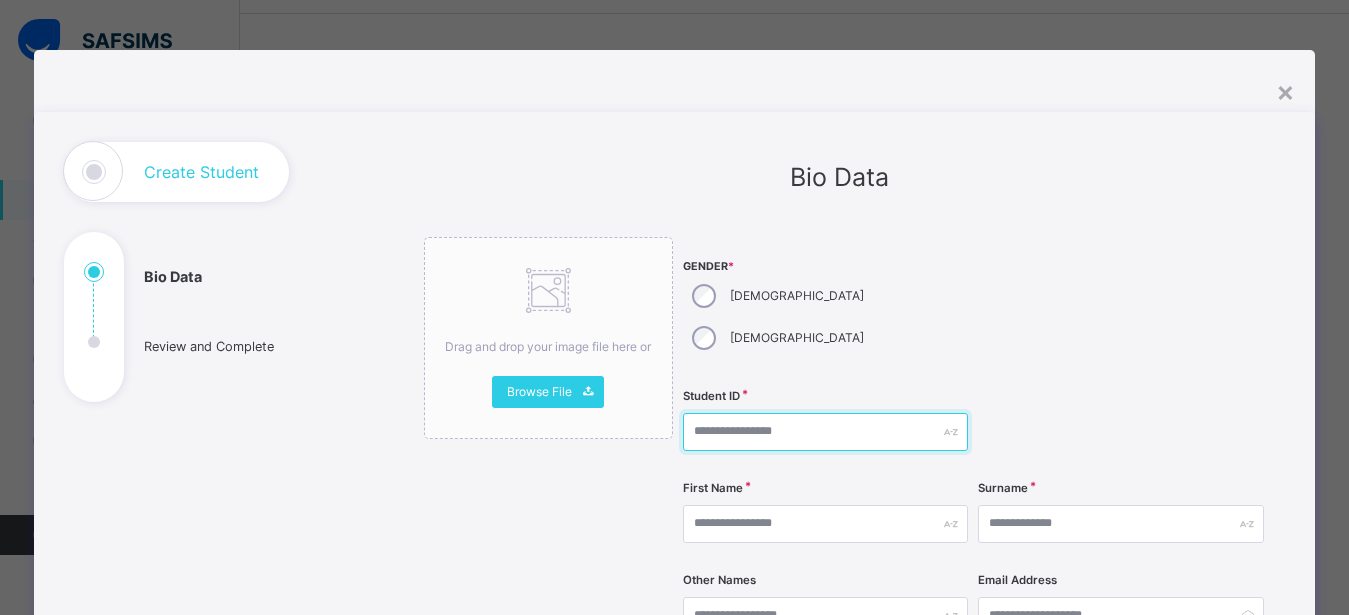 click at bounding box center (825, 432) 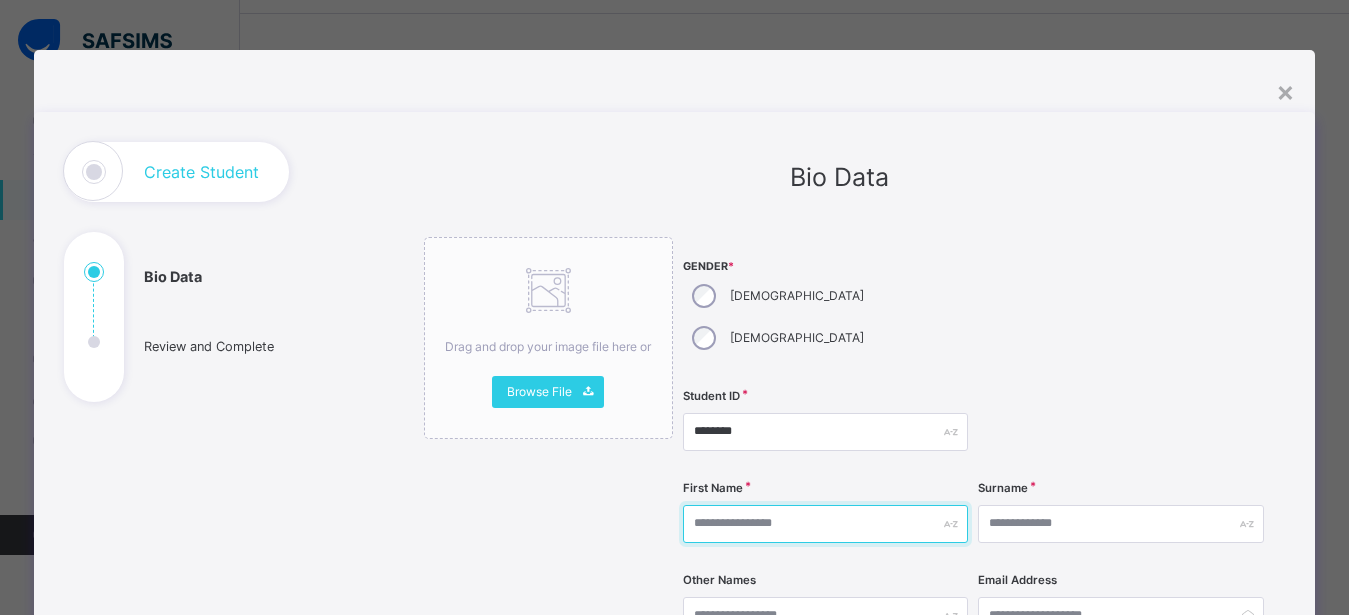click at bounding box center (825, 524) 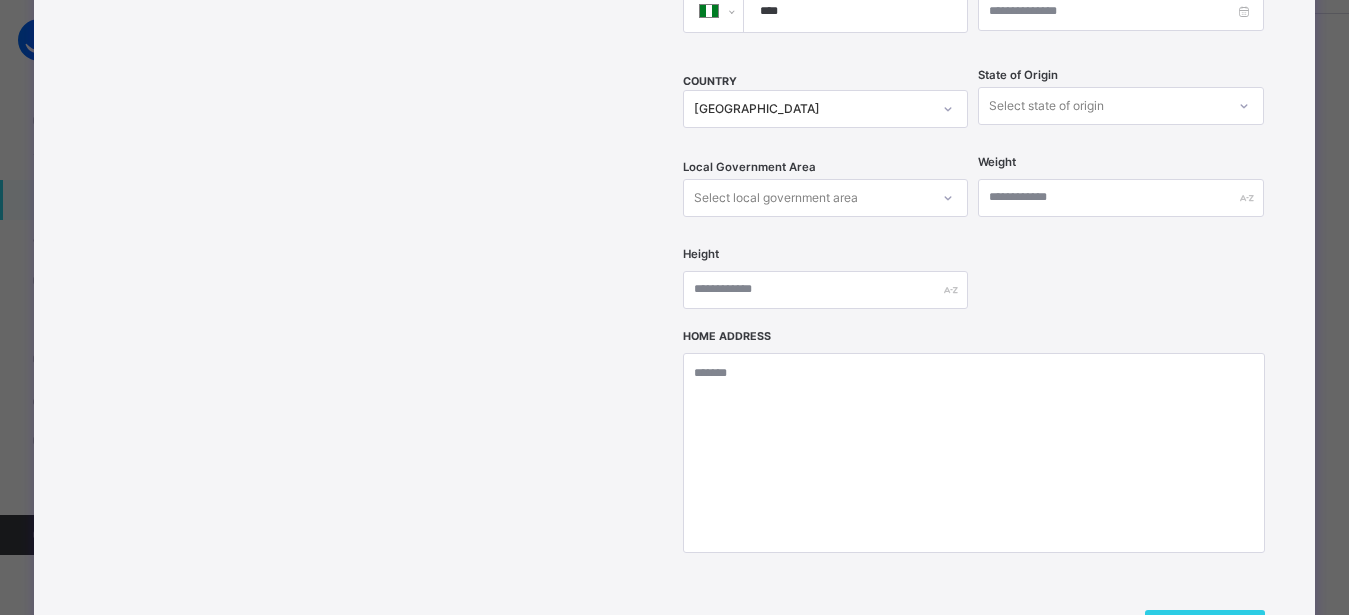 scroll, scrollTop: 608, scrollLeft: 0, axis: vertical 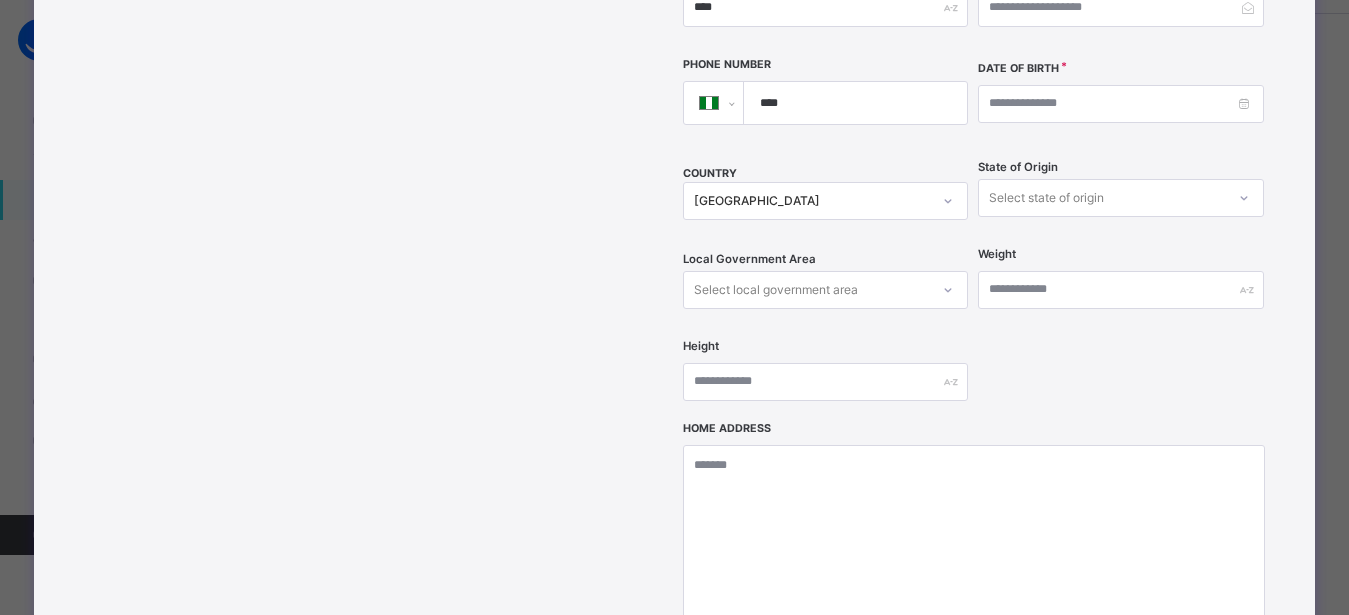 click on "State of Origin Select state of origin" at bounding box center [1120, 198] 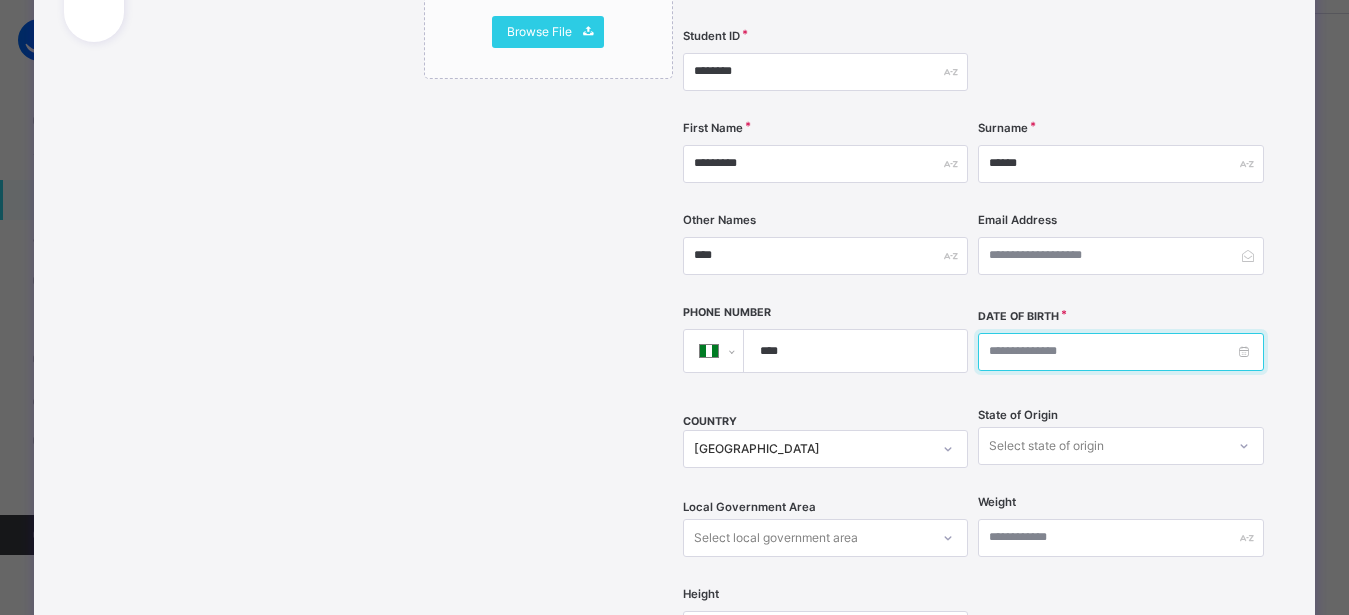 click at bounding box center [1120, 352] 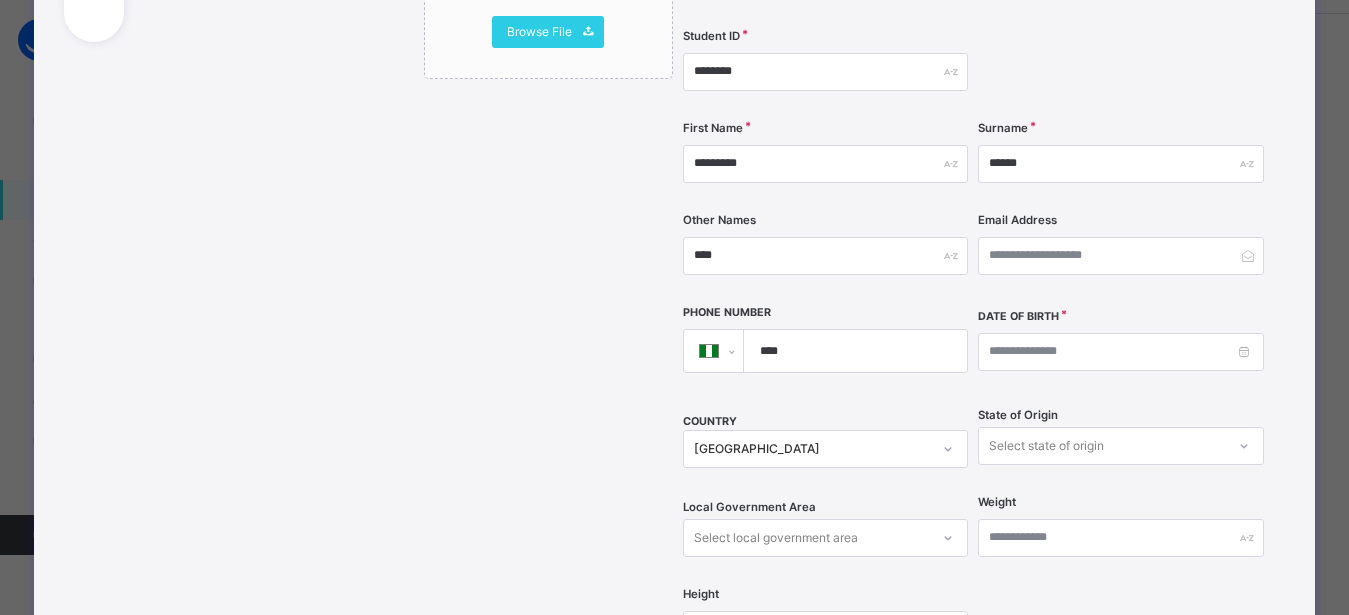 click at bounding box center (1115, 317) 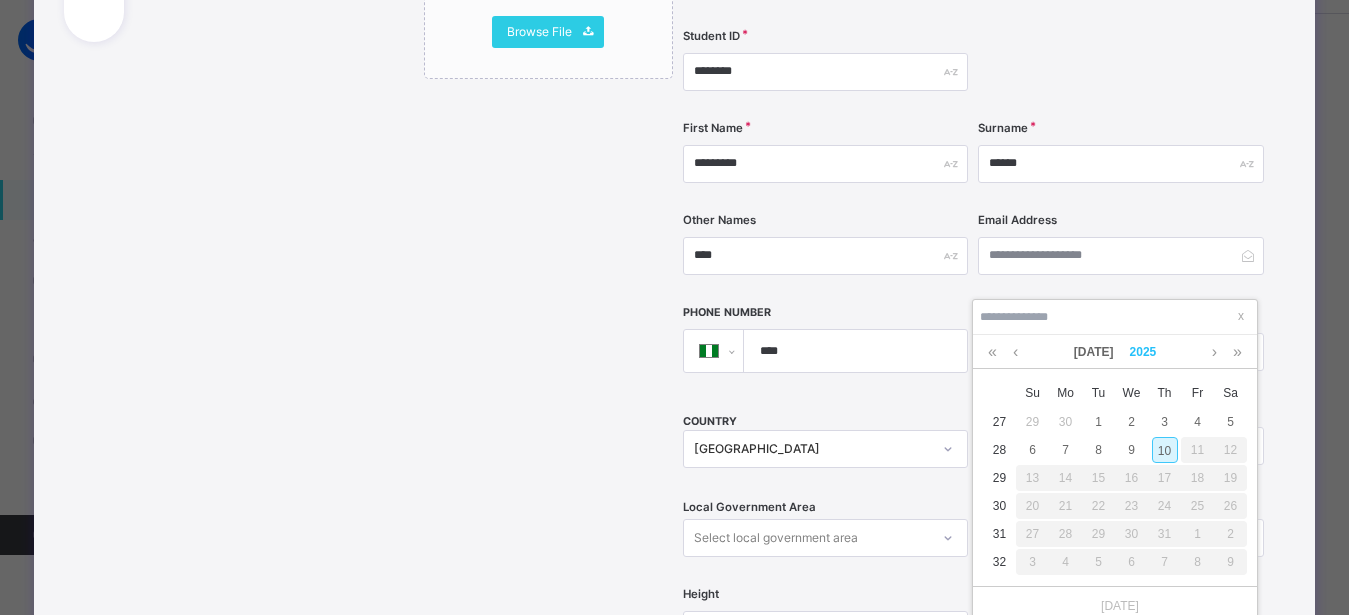 click on "2025" at bounding box center [1143, 352] 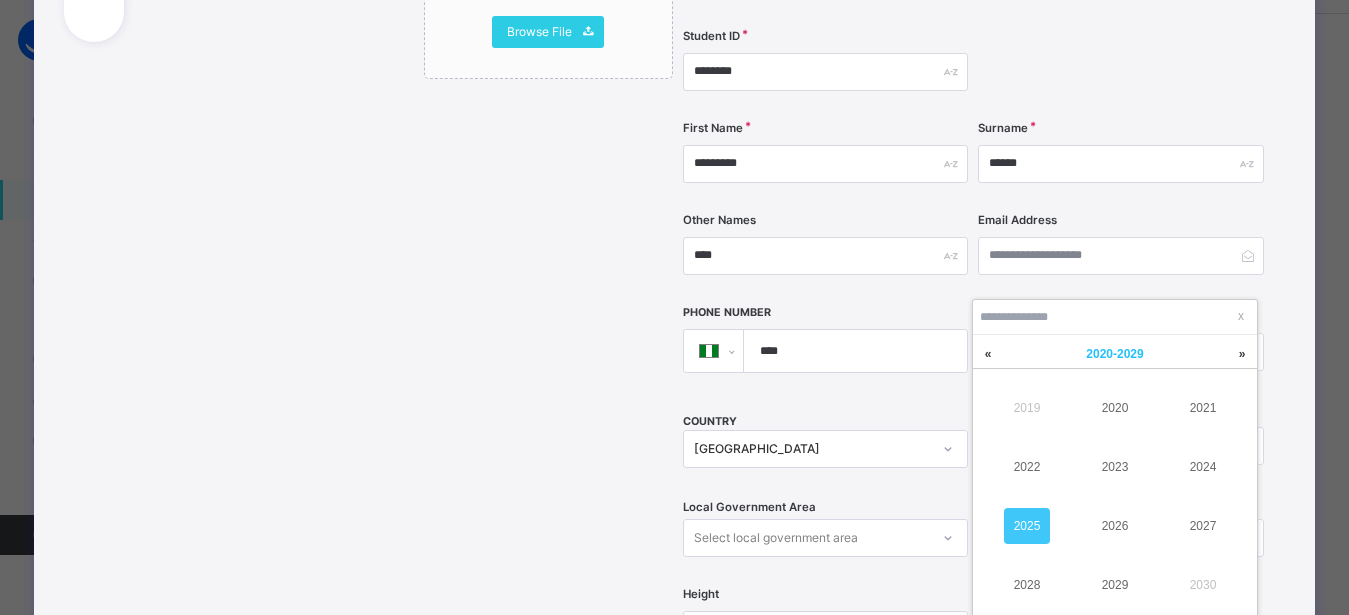 click on "[DATE] - [DATE]" at bounding box center (1114, 354) 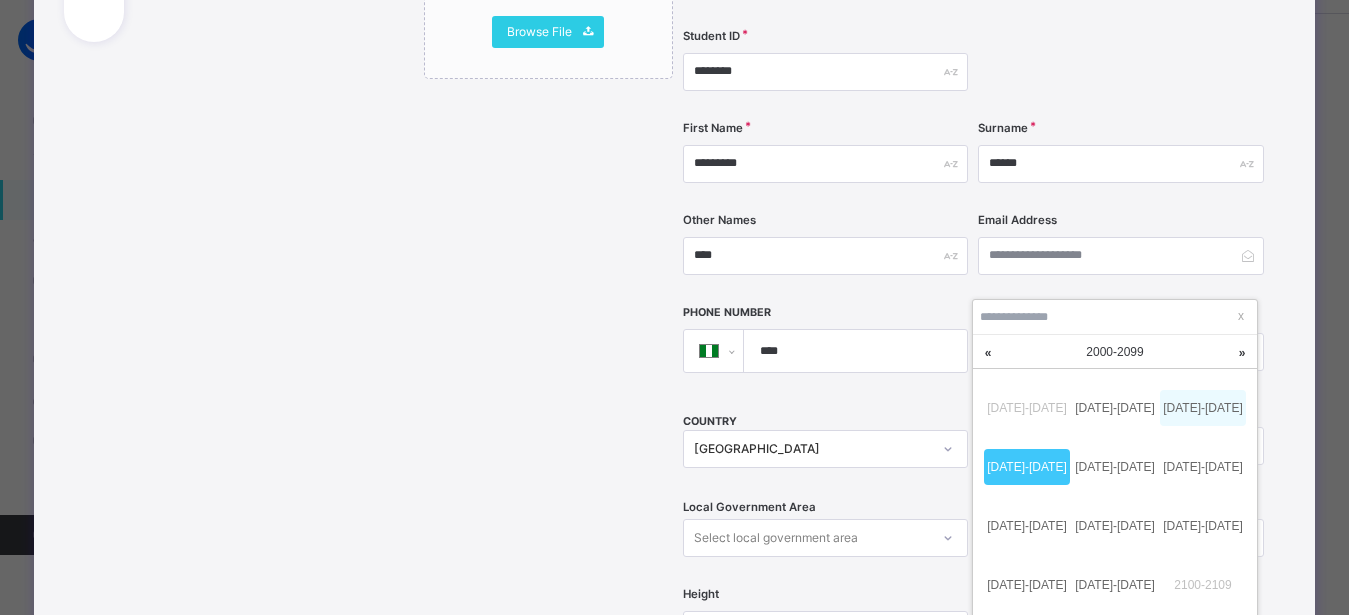 click on "[DATE]-[DATE]" at bounding box center (1203, 408) 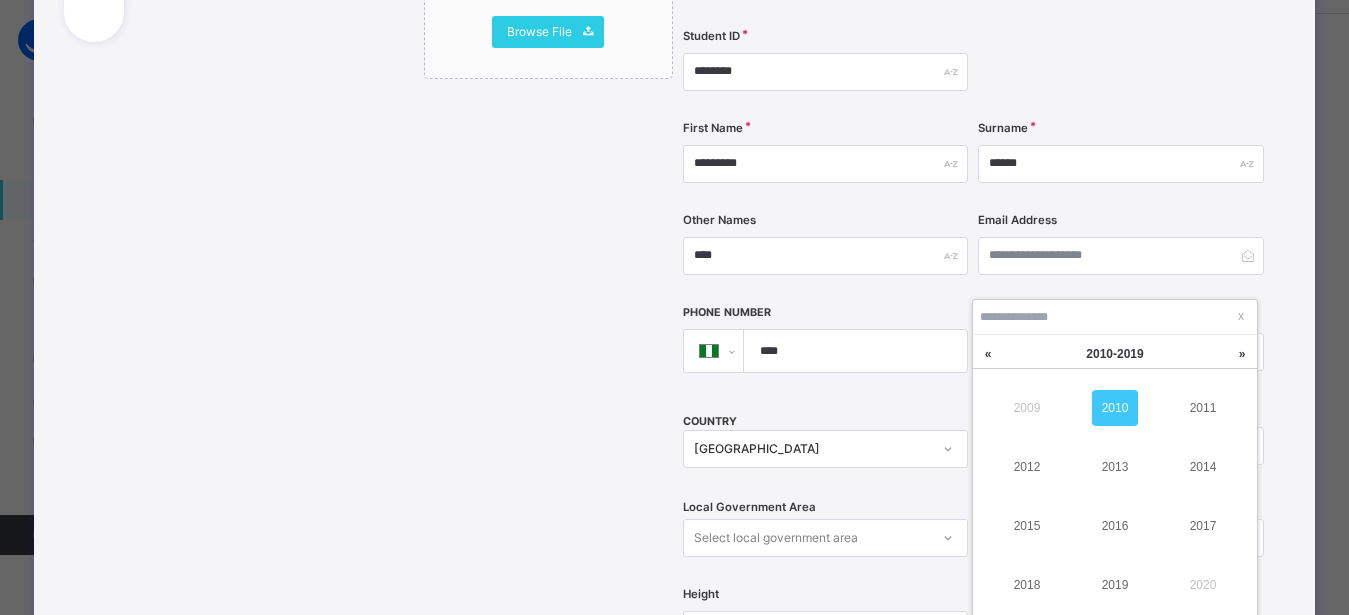 click on "2019" at bounding box center [1115, 585] 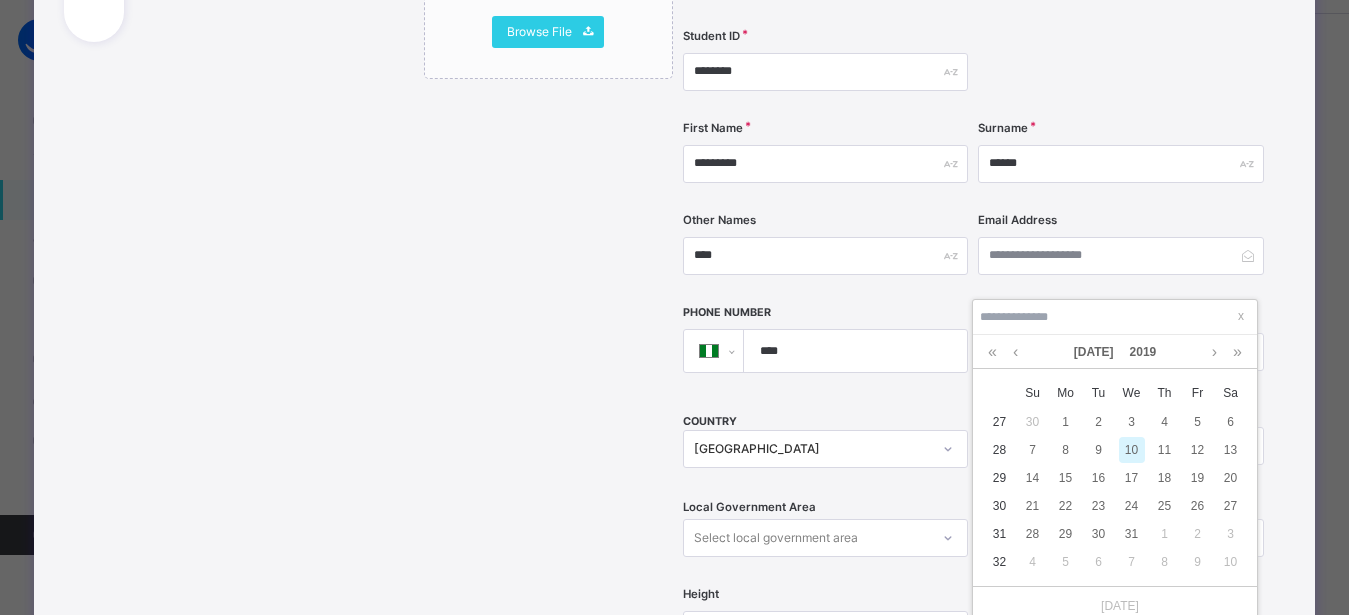 click on "10" at bounding box center [1132, 450] 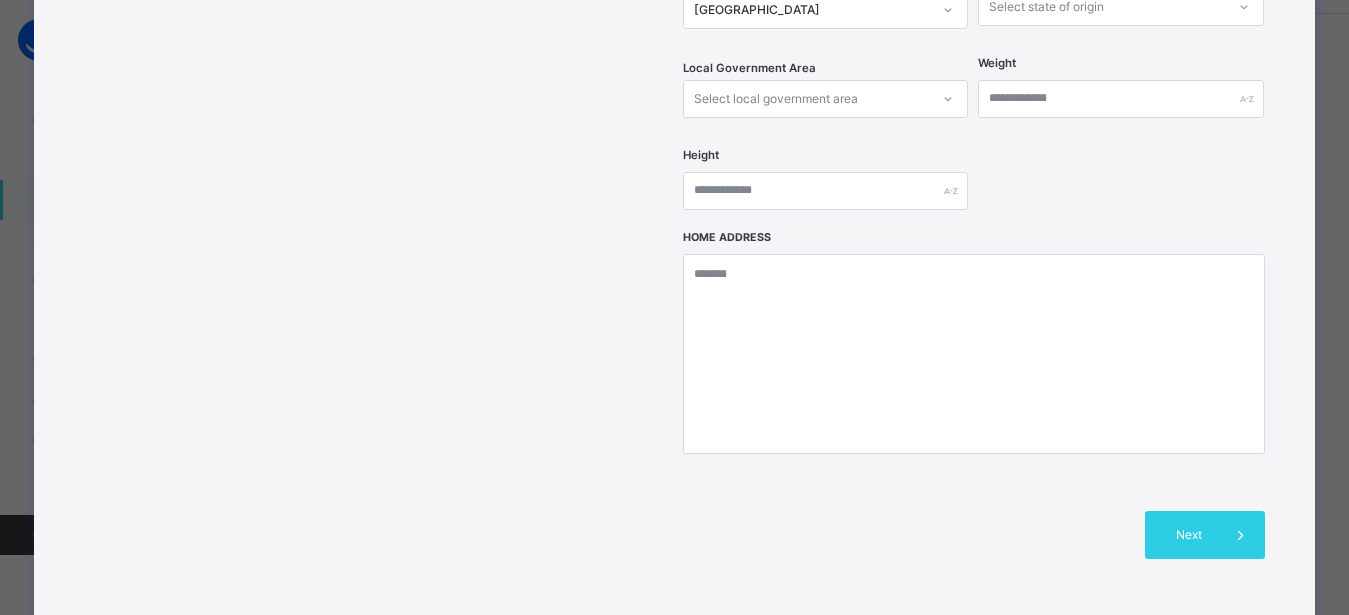 drag, startPoint x: 1342, startPoint y: 606, endPoint x: 1332, endPoint y: 559, distance: 48.052055 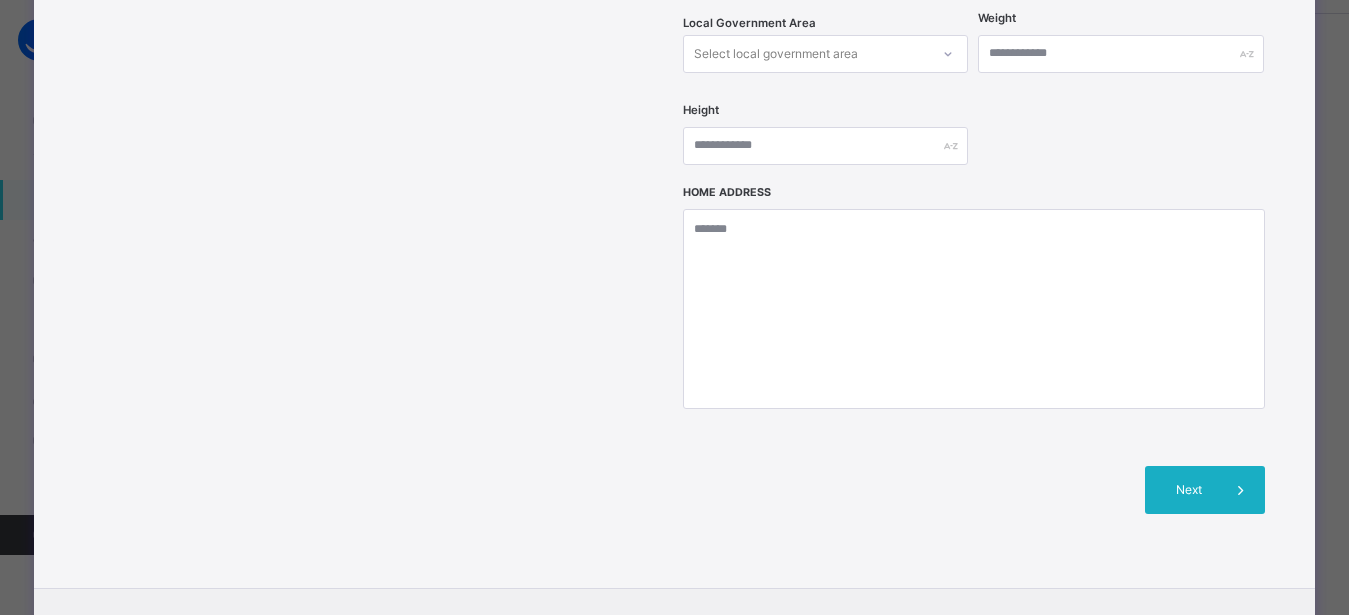 click on "Next" at bounding box center (1188, 490) 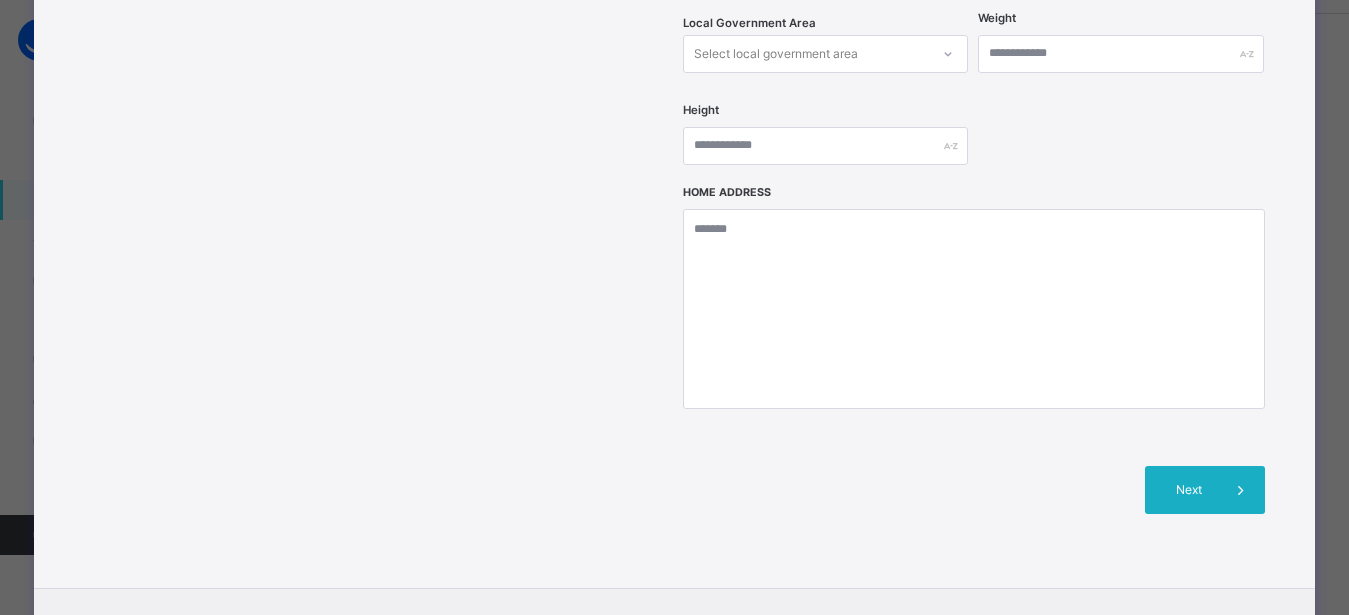 click on "Next" at bounding box center [1188, 490] 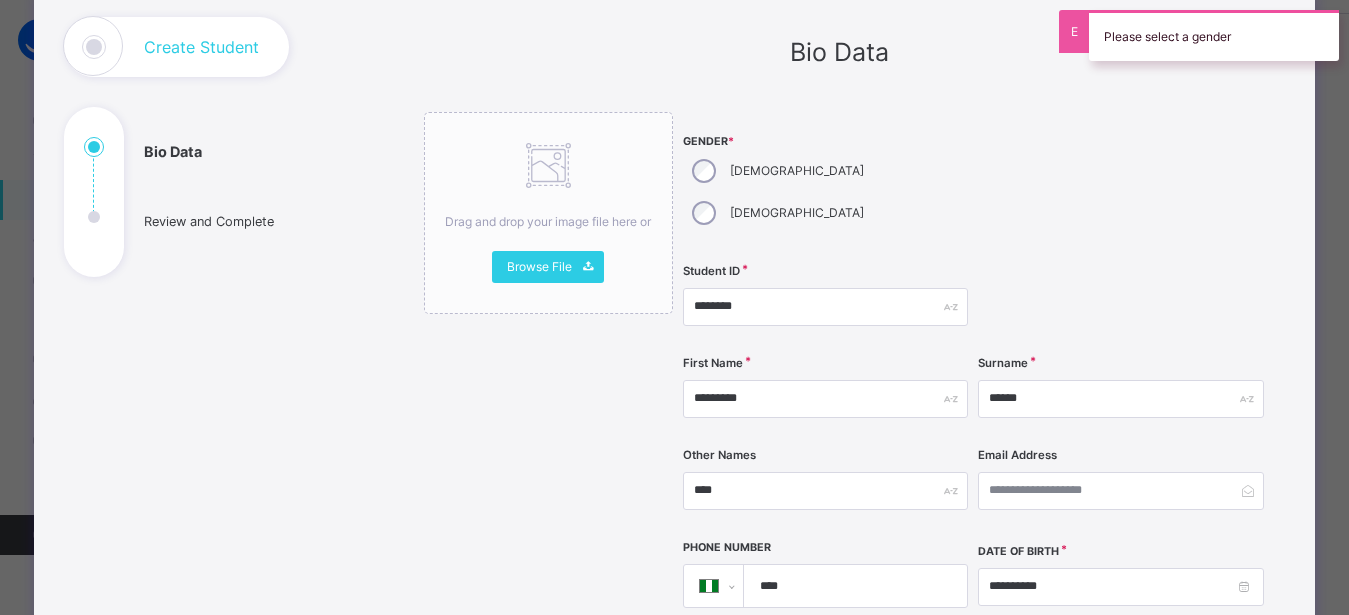 scroll, scrollTop: 124, scrollLeft: 0, axis: vertical 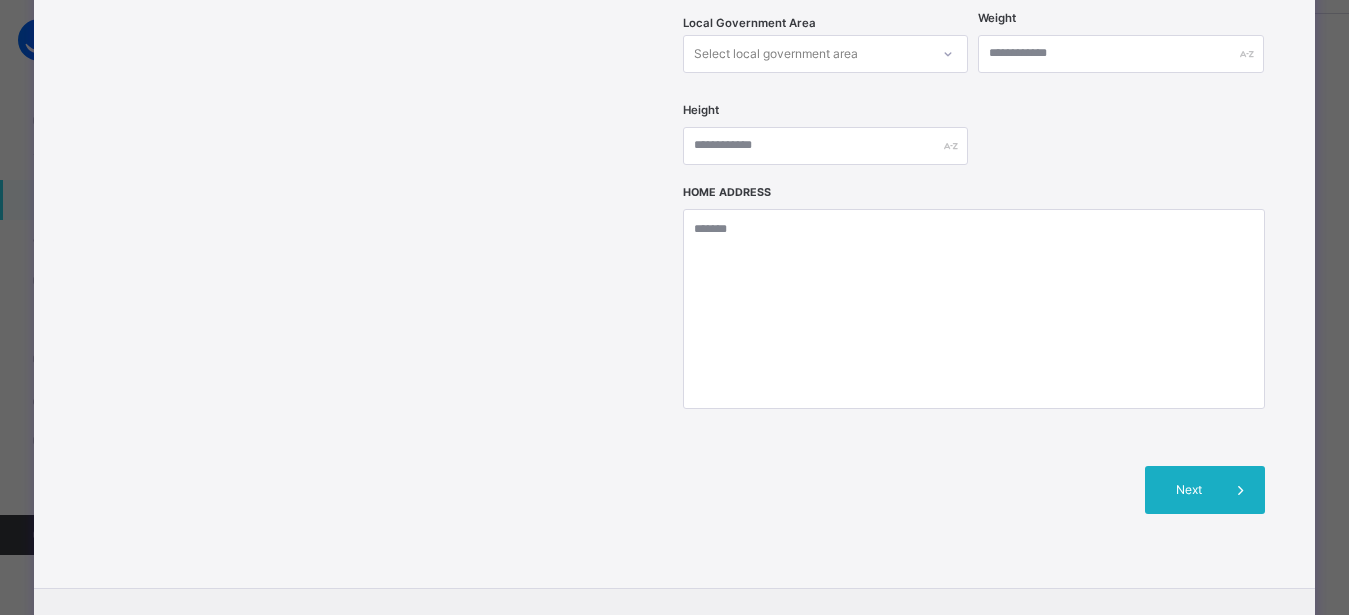 click on "Next" at bounding box center [1188, 490] 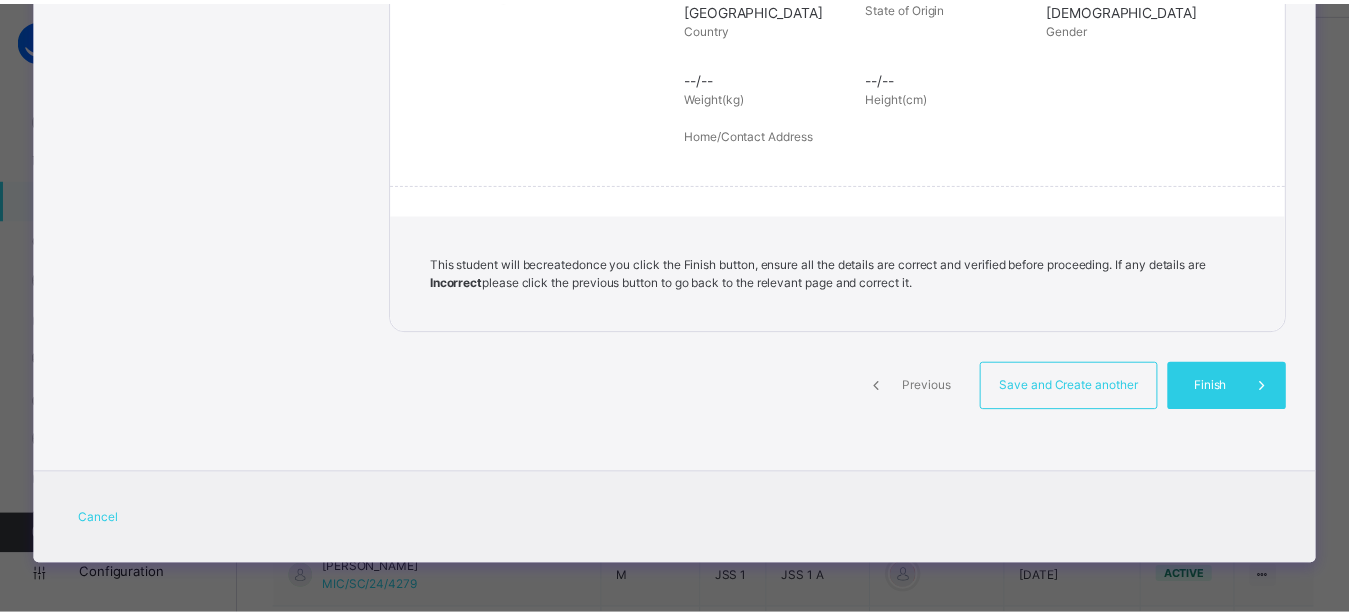 scroll, scrollTop: 420, scrollLeft: 0, axis: vertical 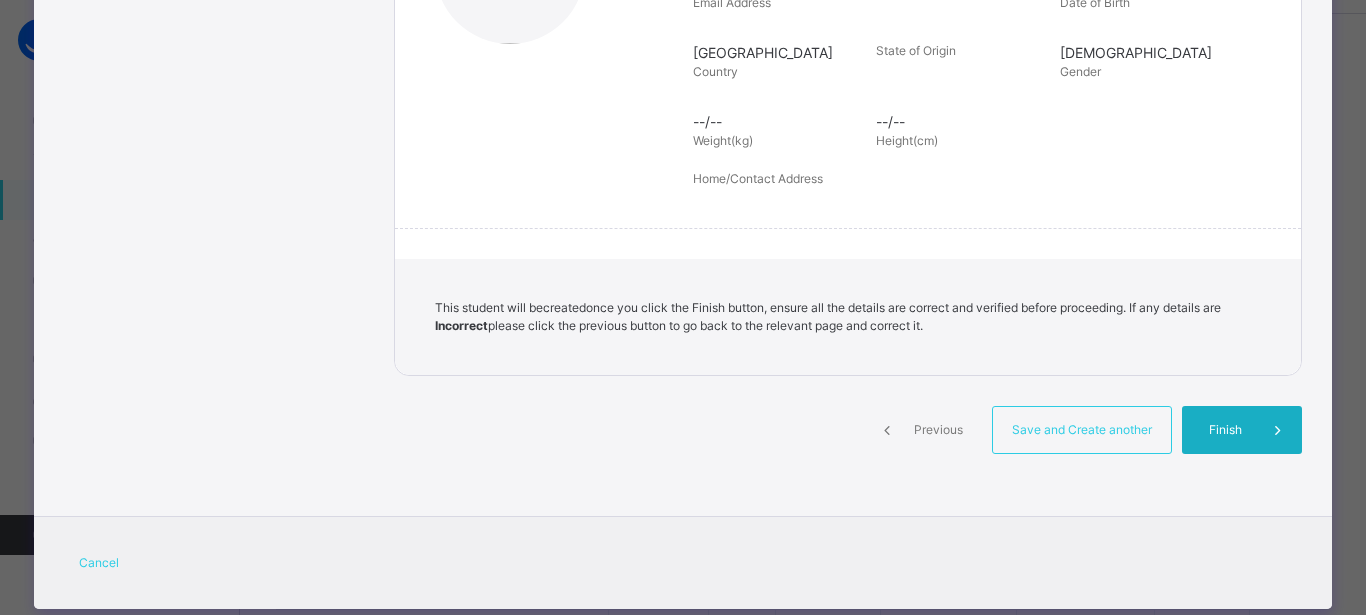 click on "Finish" at bounding box center [1225, 430] 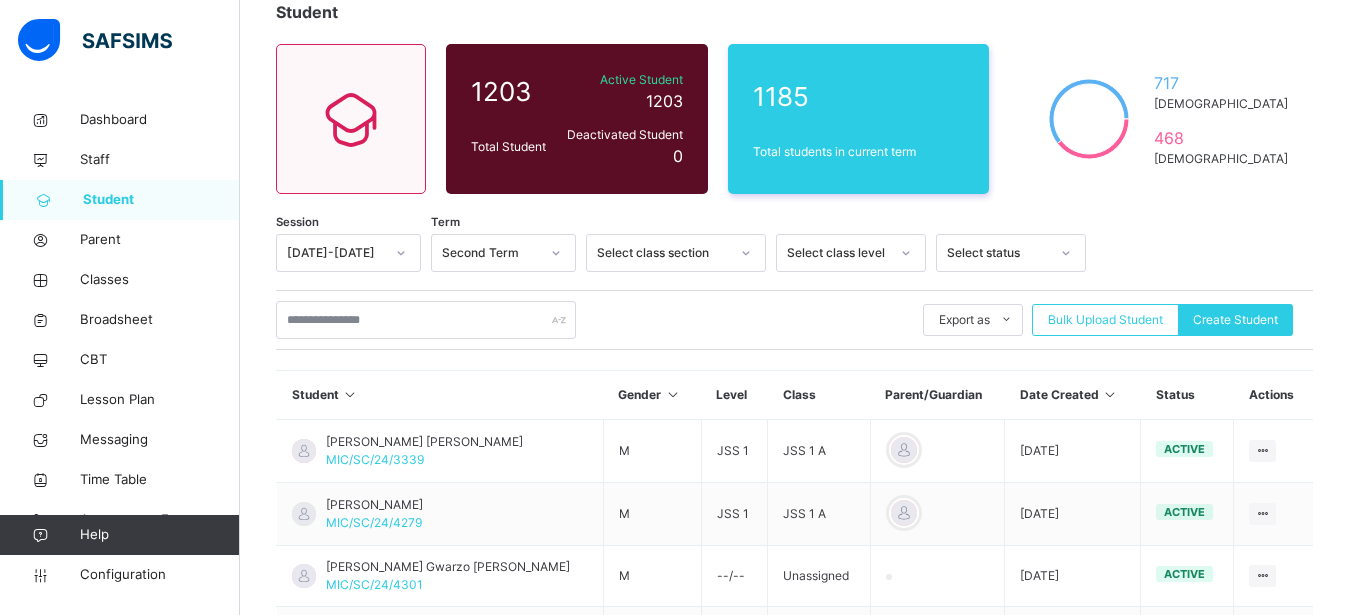 scroll, scrollTop: 62, scrollLeft: 0, axis: vertical 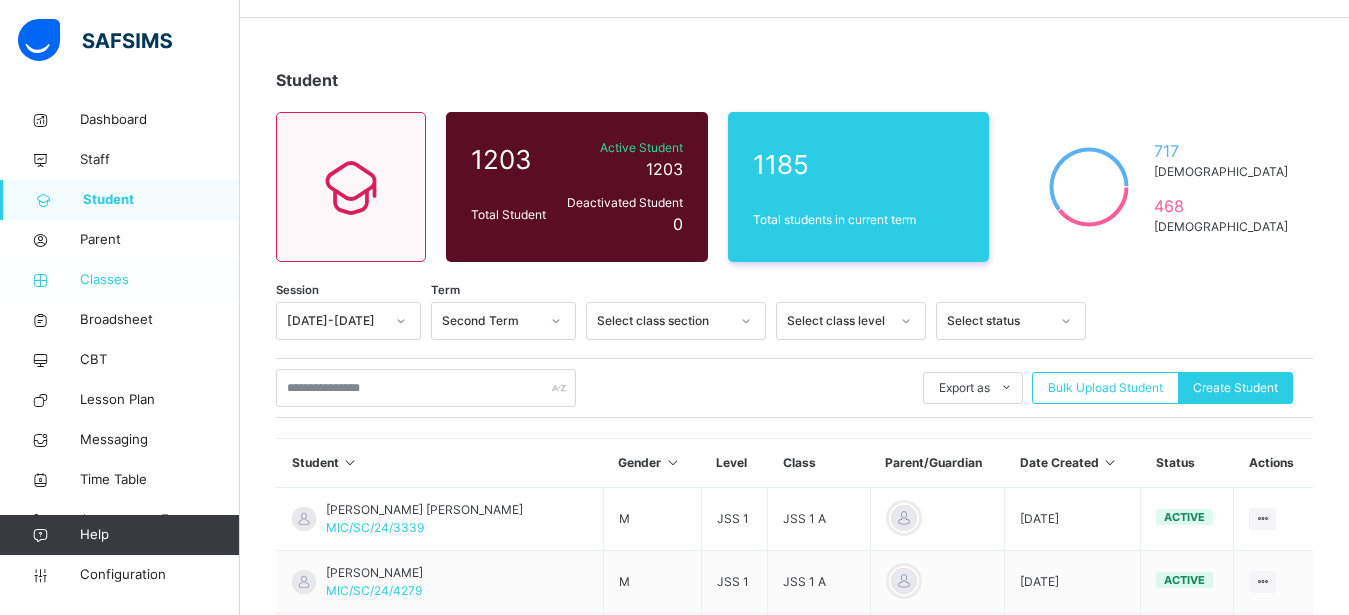 click on "Classes" at bounding box center [160, 280] 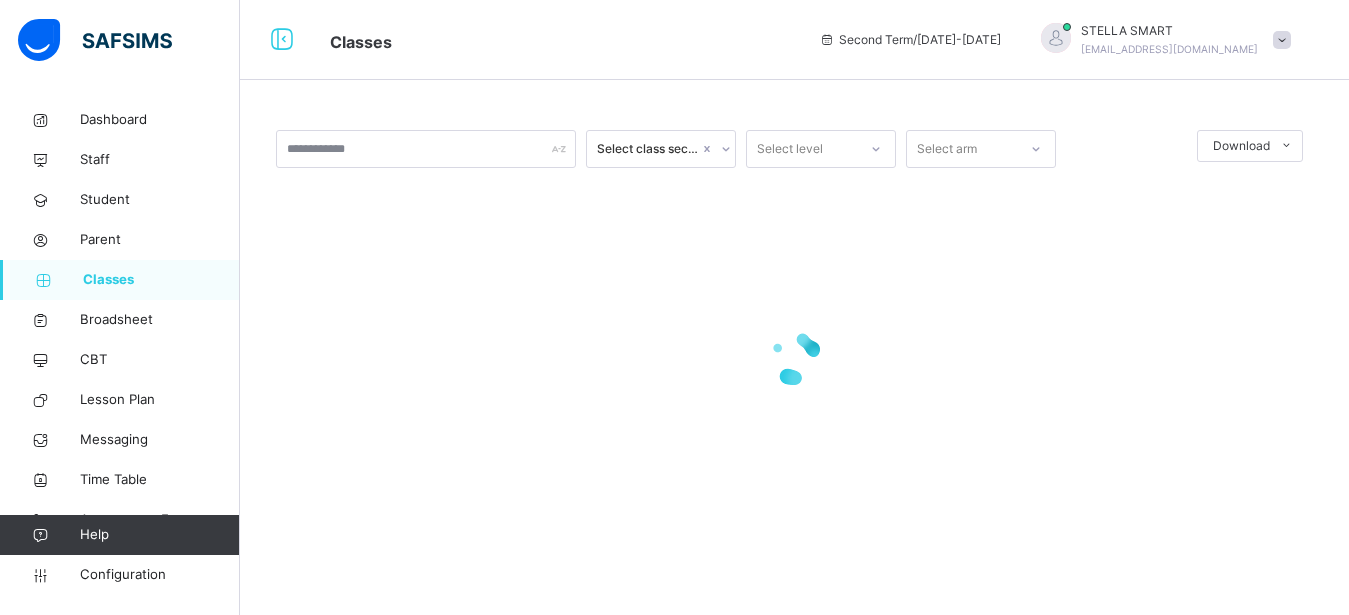 click on "Classes" at bounding box center (161, 280) 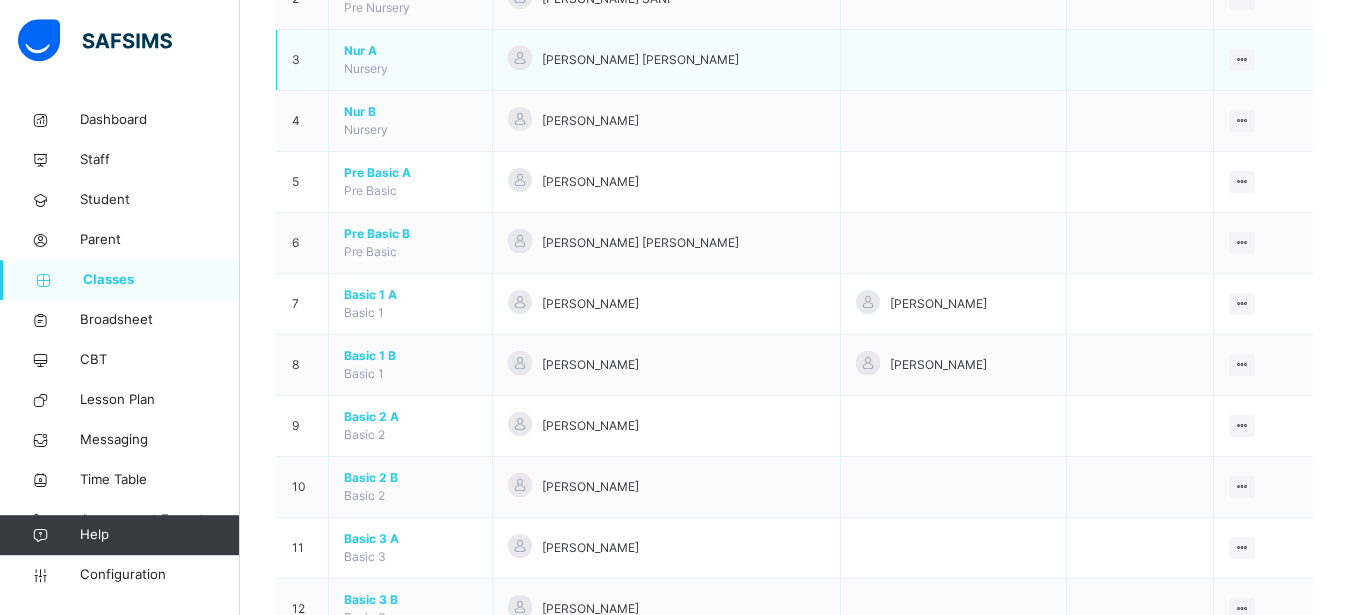 scroll, scrollTop: 340, scrollLeft: 0, axis: vertical 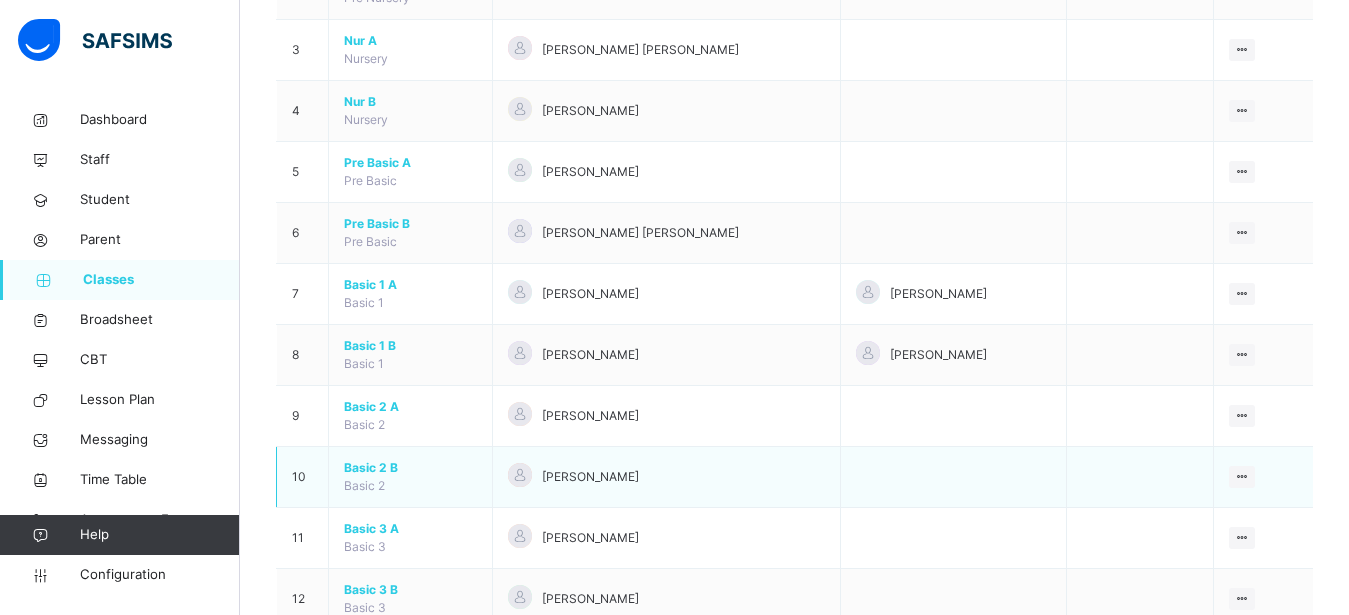 click on "Basic 2   B" at bounding box center (410, 468) 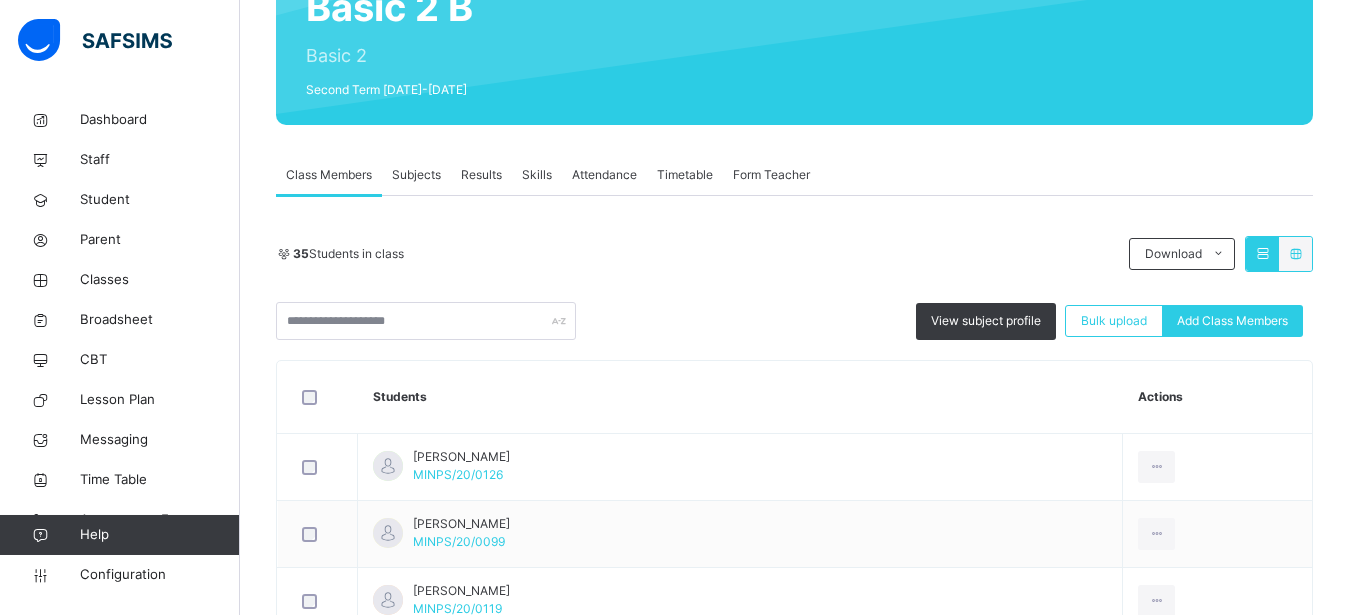 scroll, scrollTop: 272, scrollLeft: 0, axis: vertical 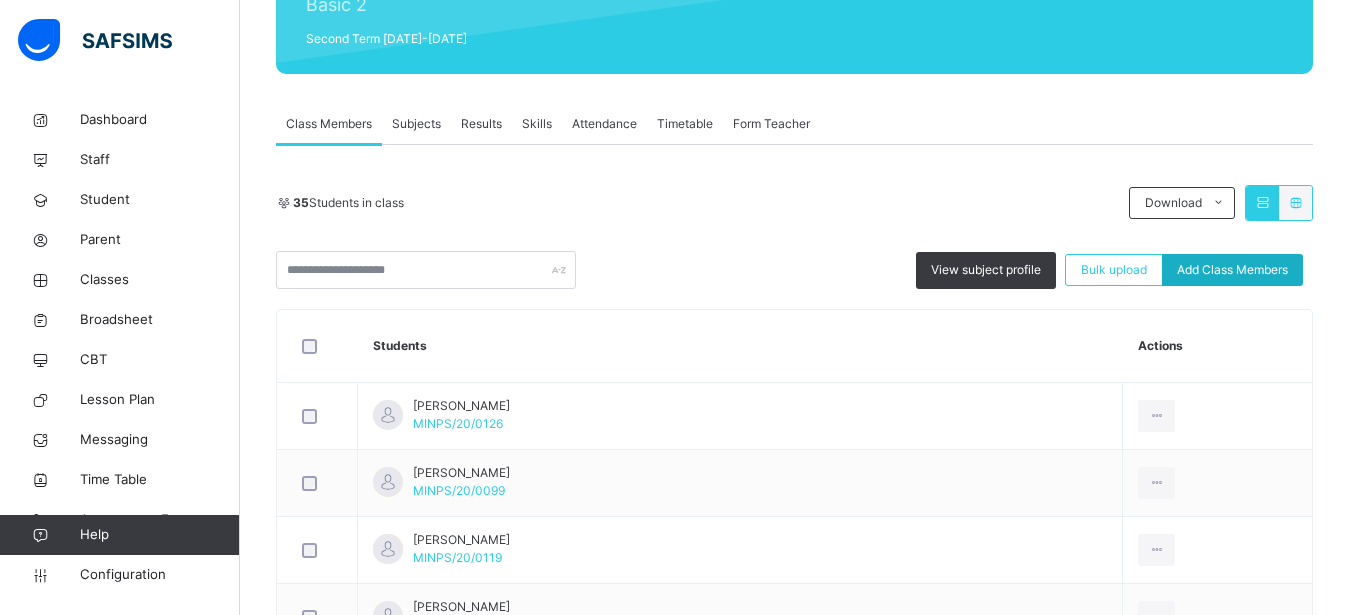 click on "Add Class Members" at bounding box center (1232, 270) 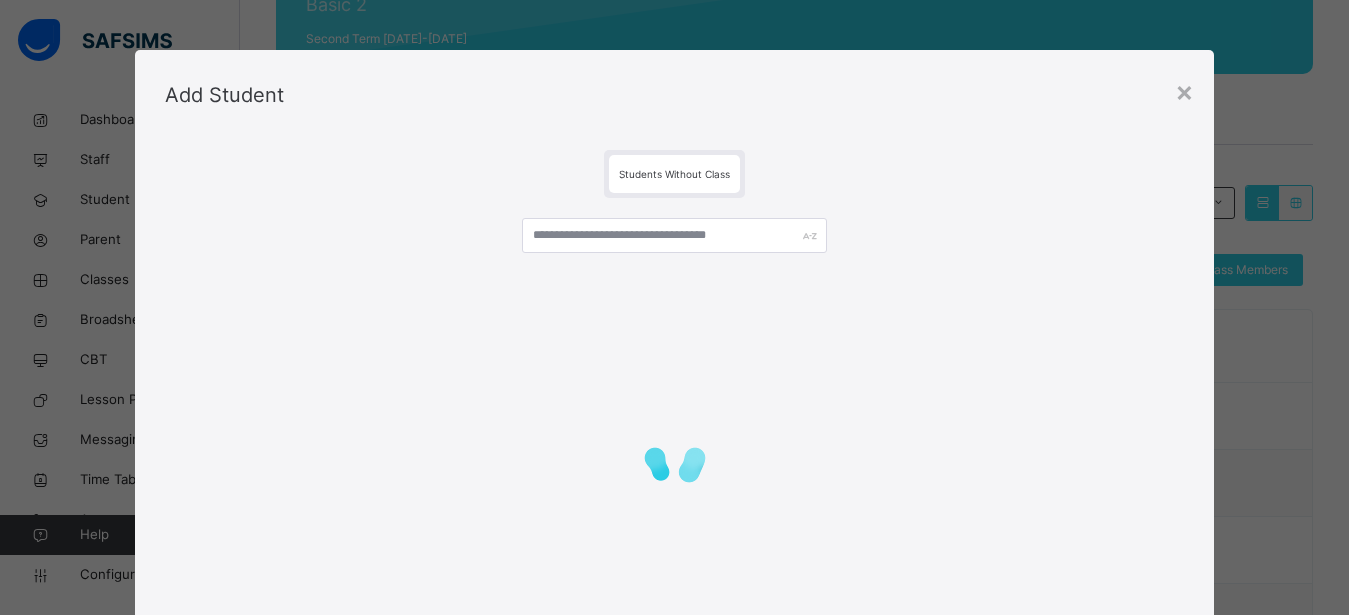 scroll, scrollTop: 340, scrollLeft: 0, axis: vertical 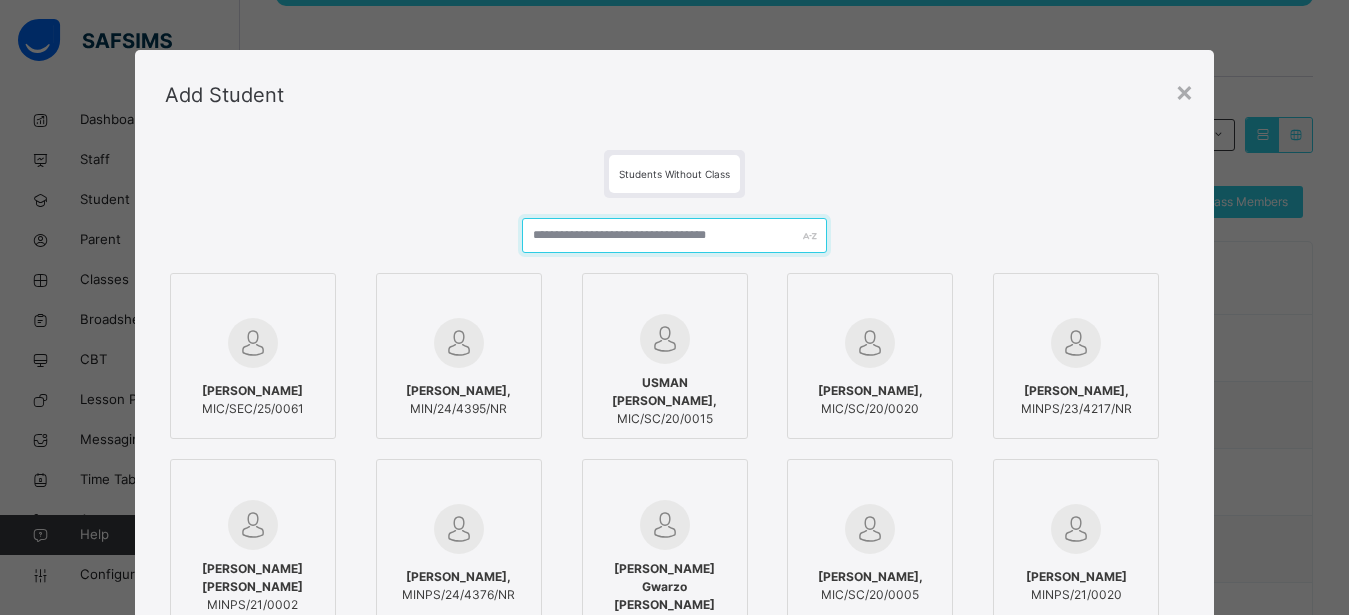click at bounding box center [675, 235] 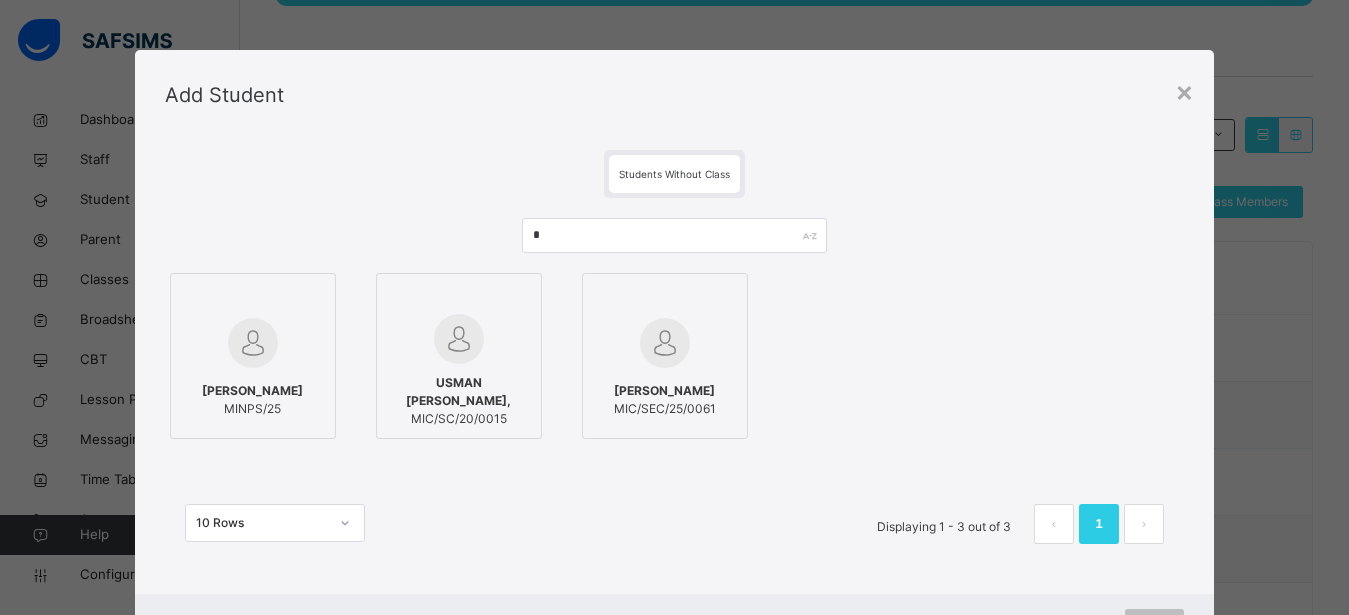 click at bounding box center [253, 343] 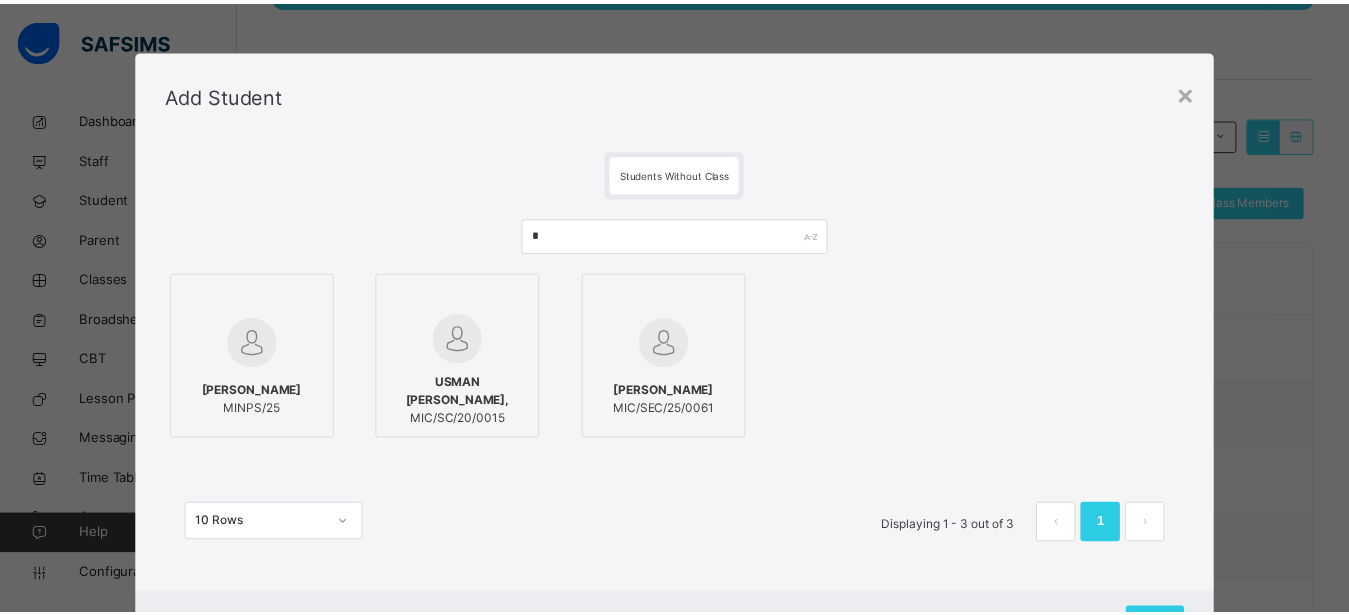 scroll, scrollTop: 91, scrollLeft: 0, axis: vertical 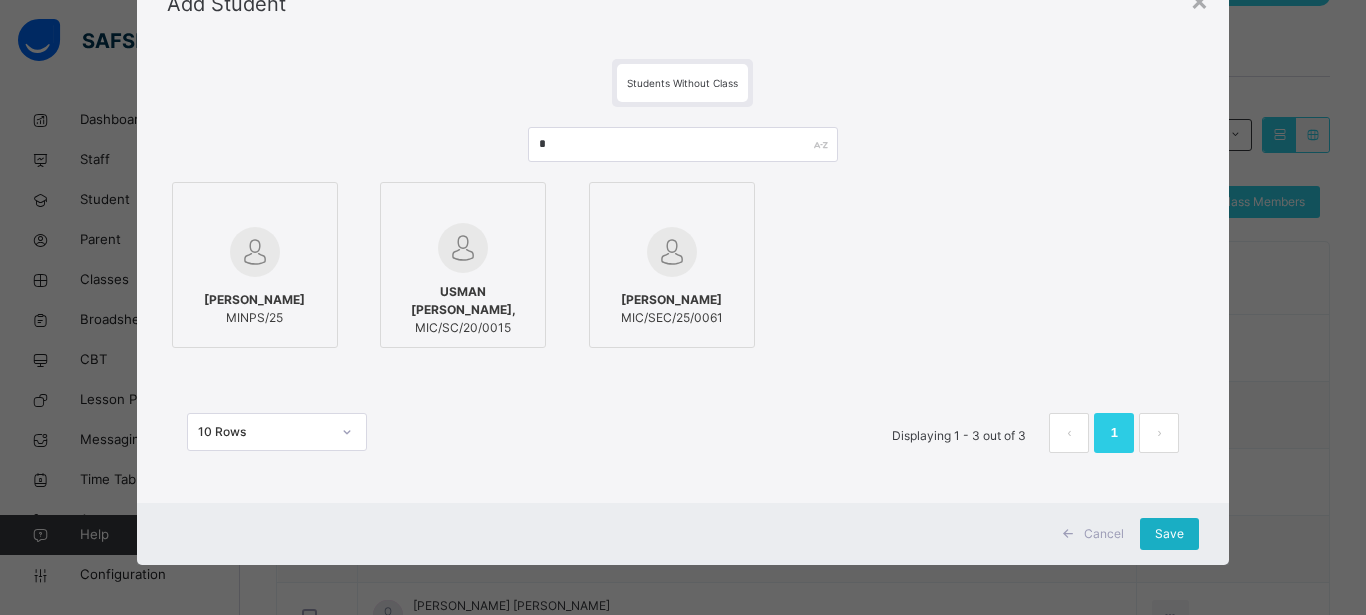 click on "Save" at bounding box center (1169, 534) 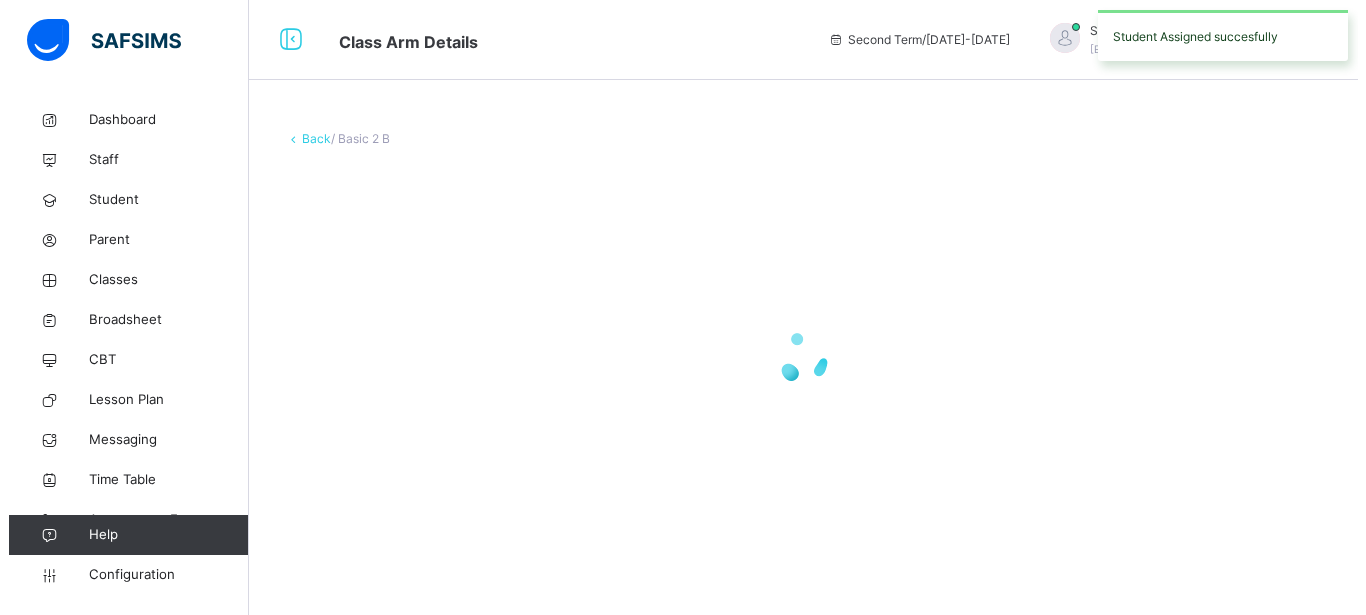 scroll, scrollTop: 0, scrollLeft: 0, axis: both 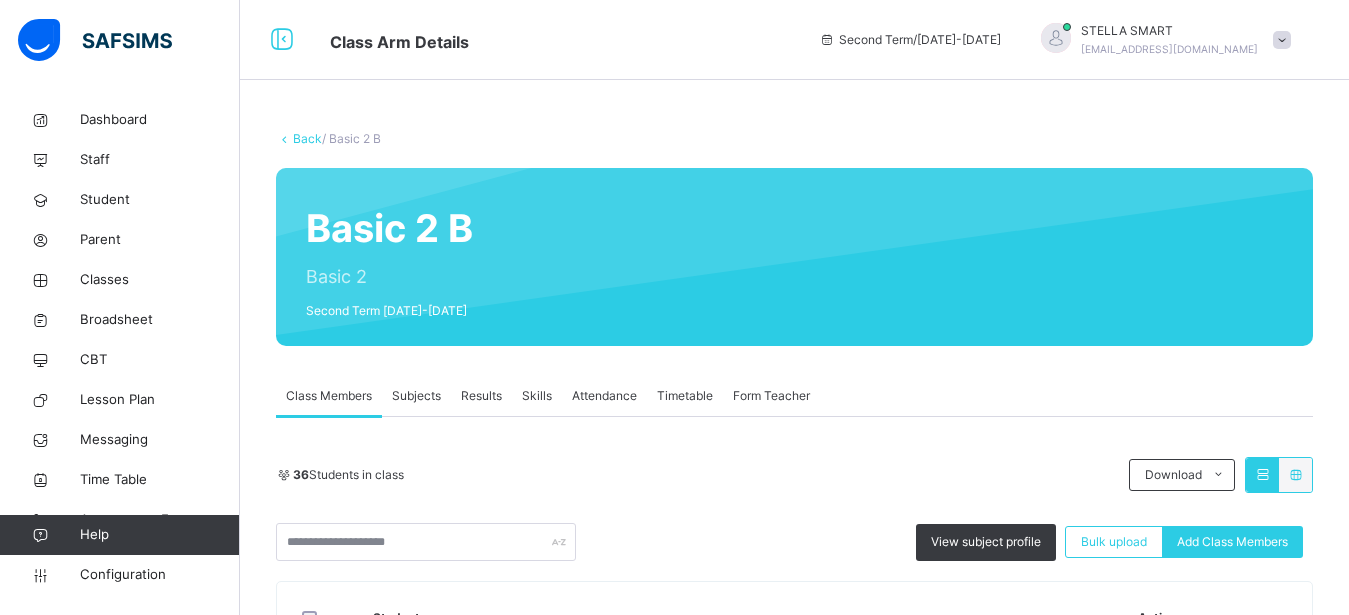click on "Classes" at bounding box center (160, 280) 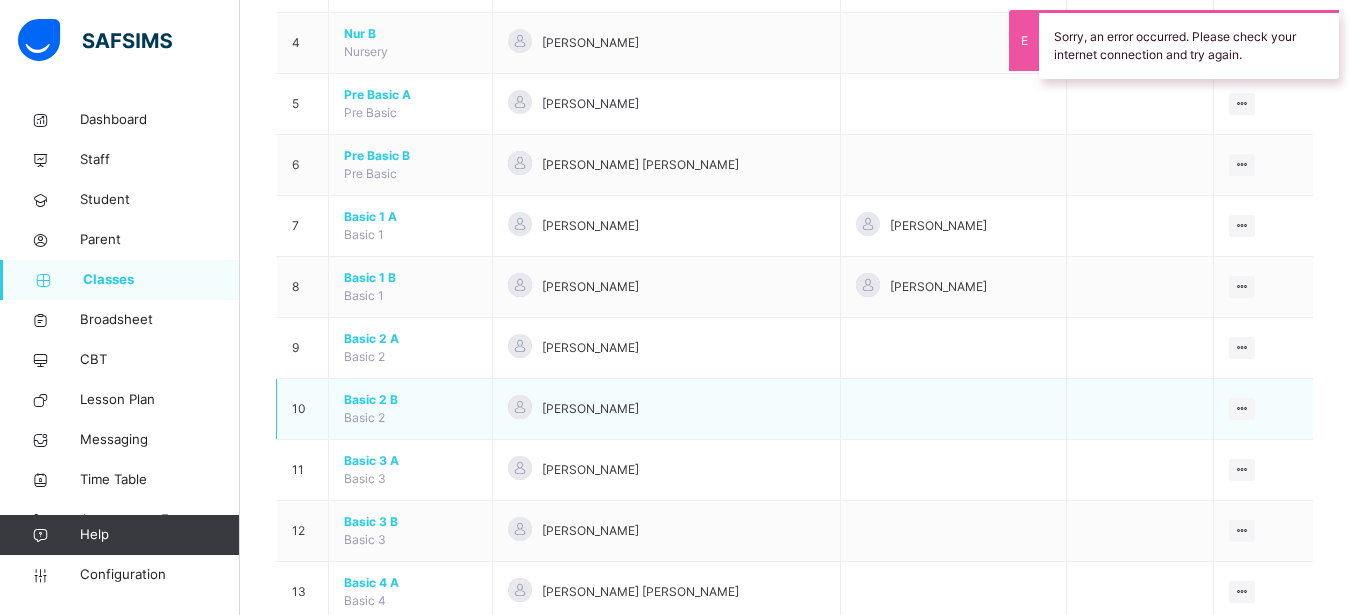 scroll, scrollTop: 476, scrollLeft: 0, axis: vertical 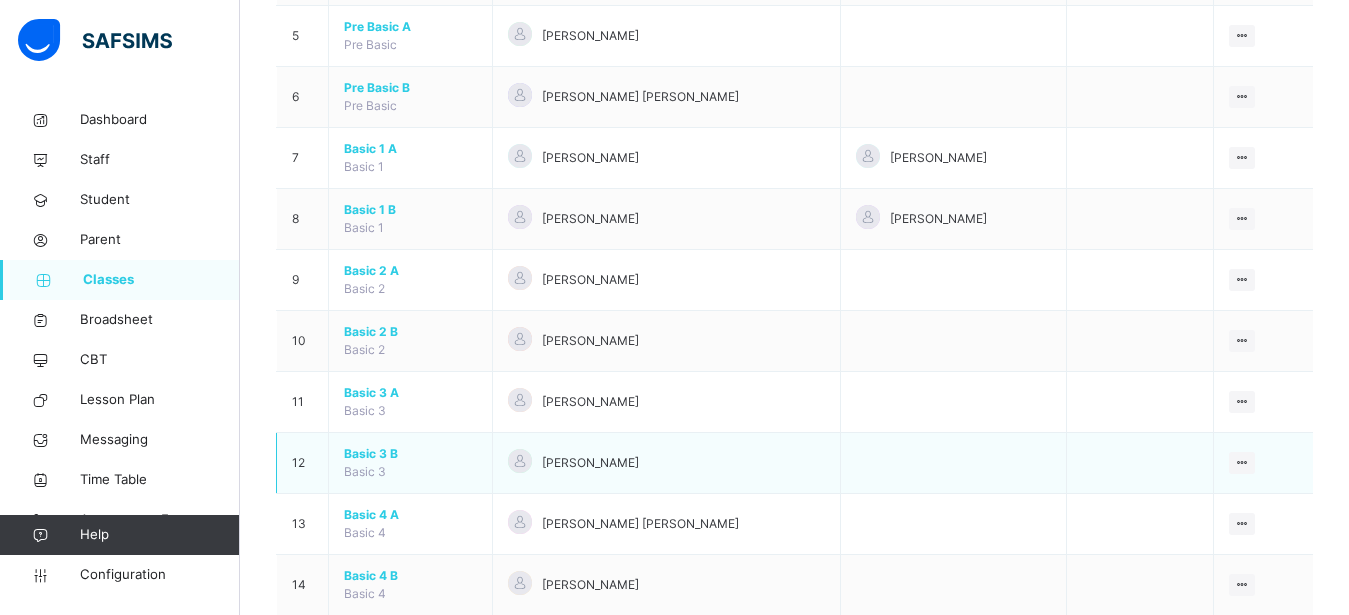 click on "Basic 3   B" at bounding box center [410, 454] 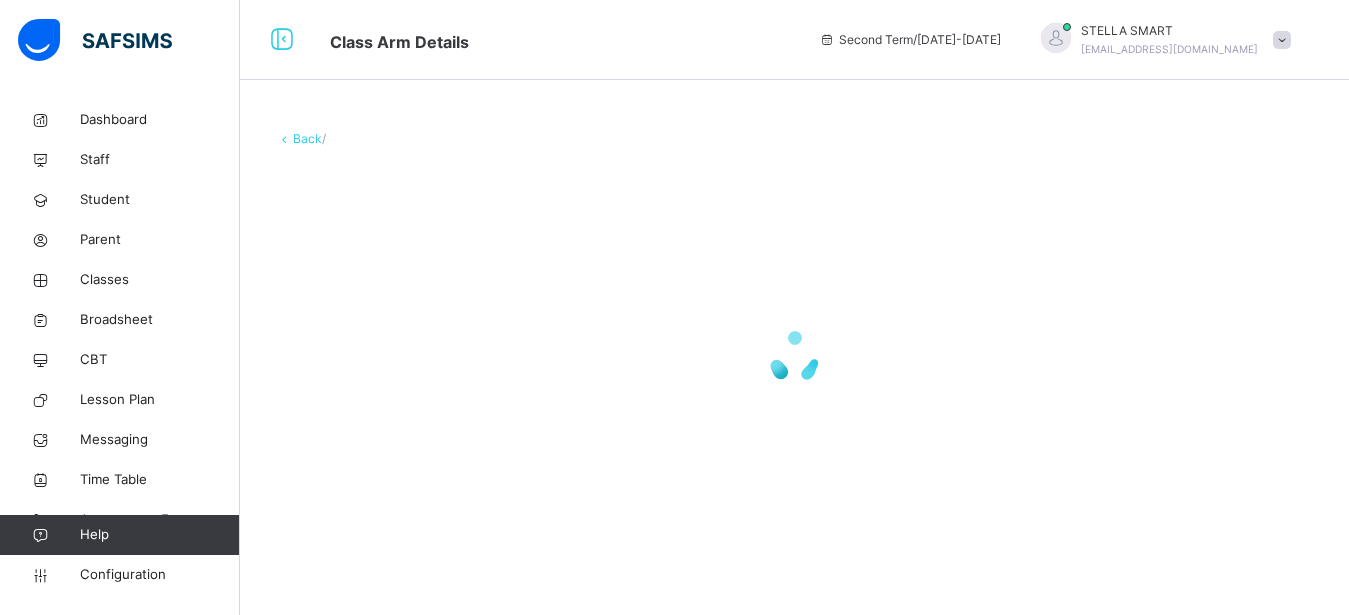 scroll, scrollTop: 0, scrollLeft: 0, axis: both 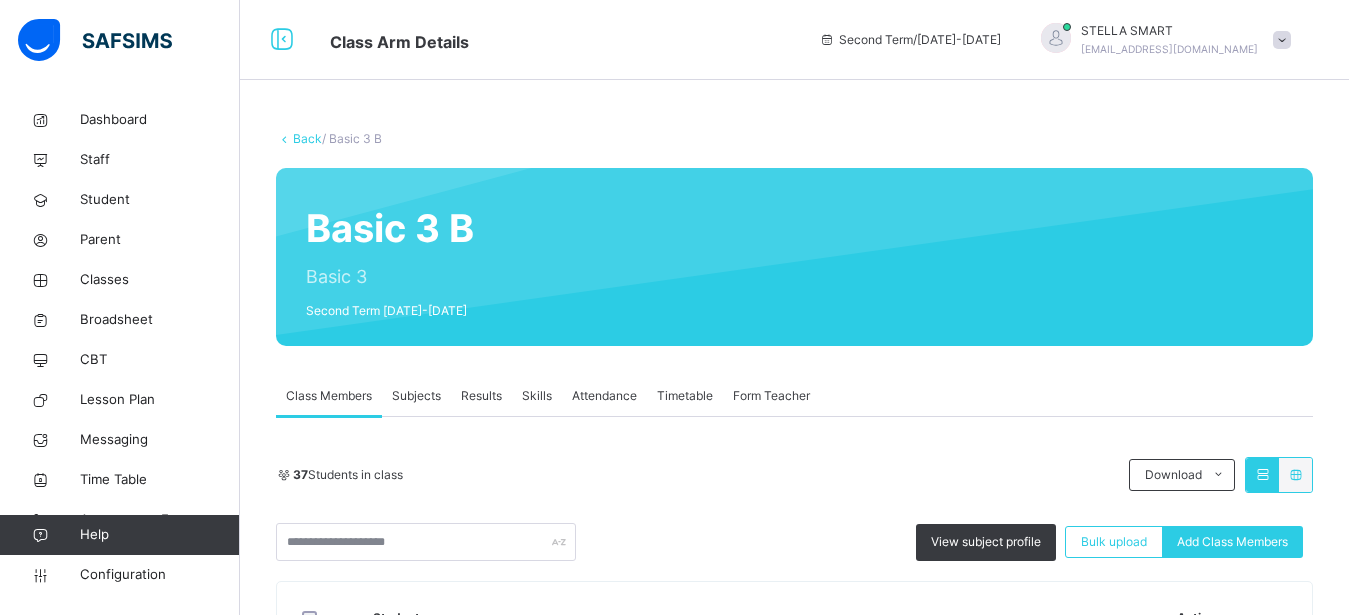 click on "Subjects" at bounding box center [416, 396] 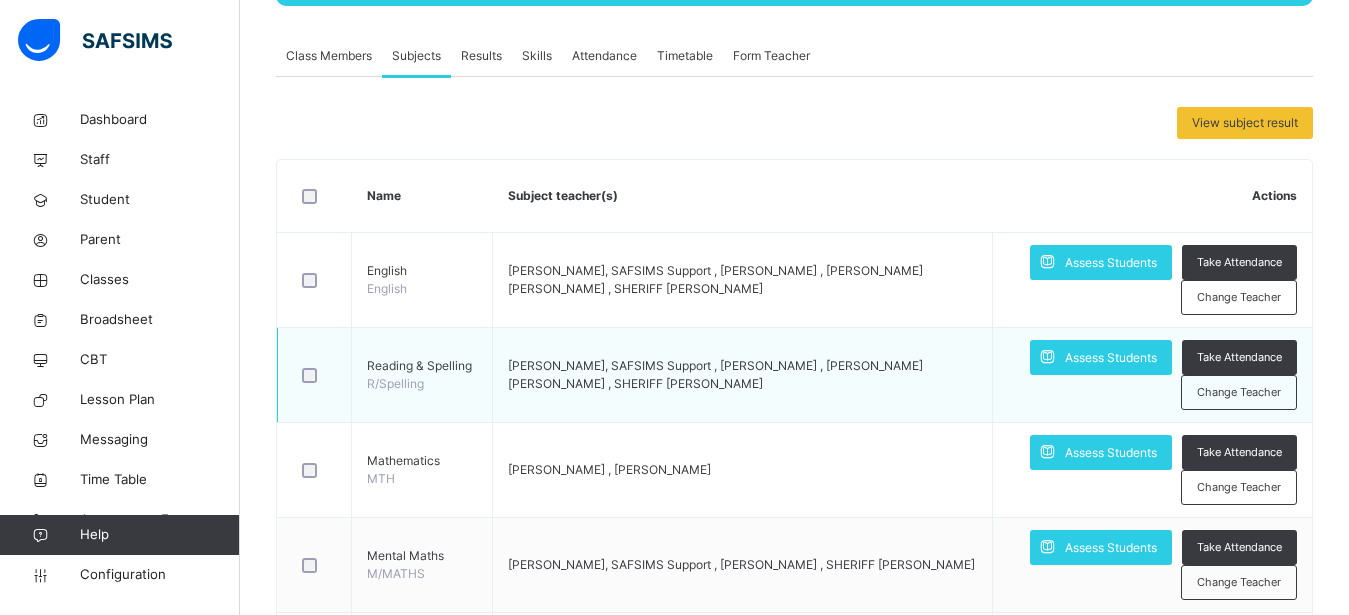 scroll, scrollTop: 408, scrollLeft: 0, axis: vertical 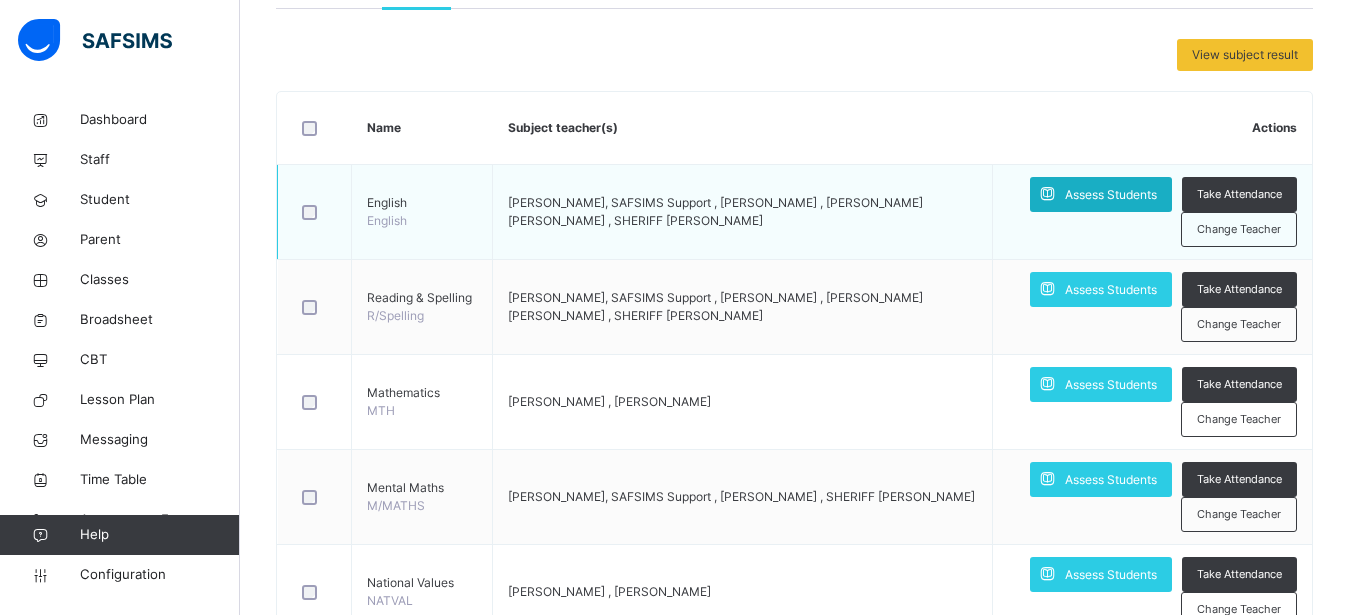 click on "Assess Students" at bounding box center (1111, 195) 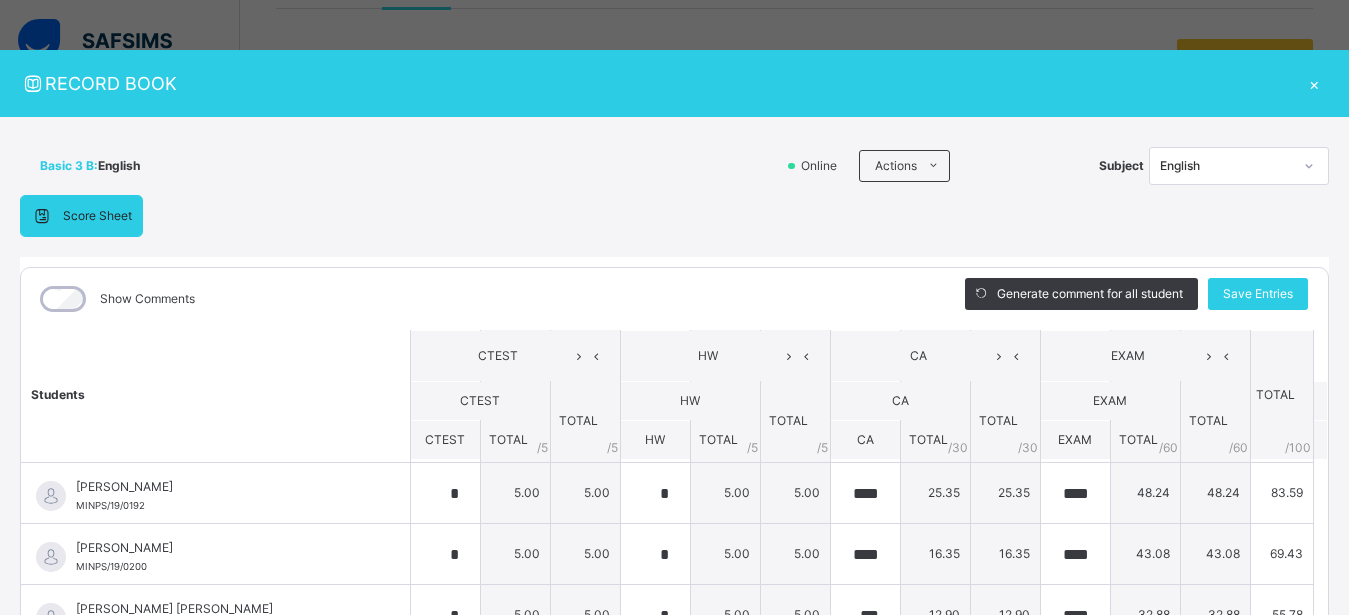scroll, scrollTop: 0, scrollLeft: 0, axis: both 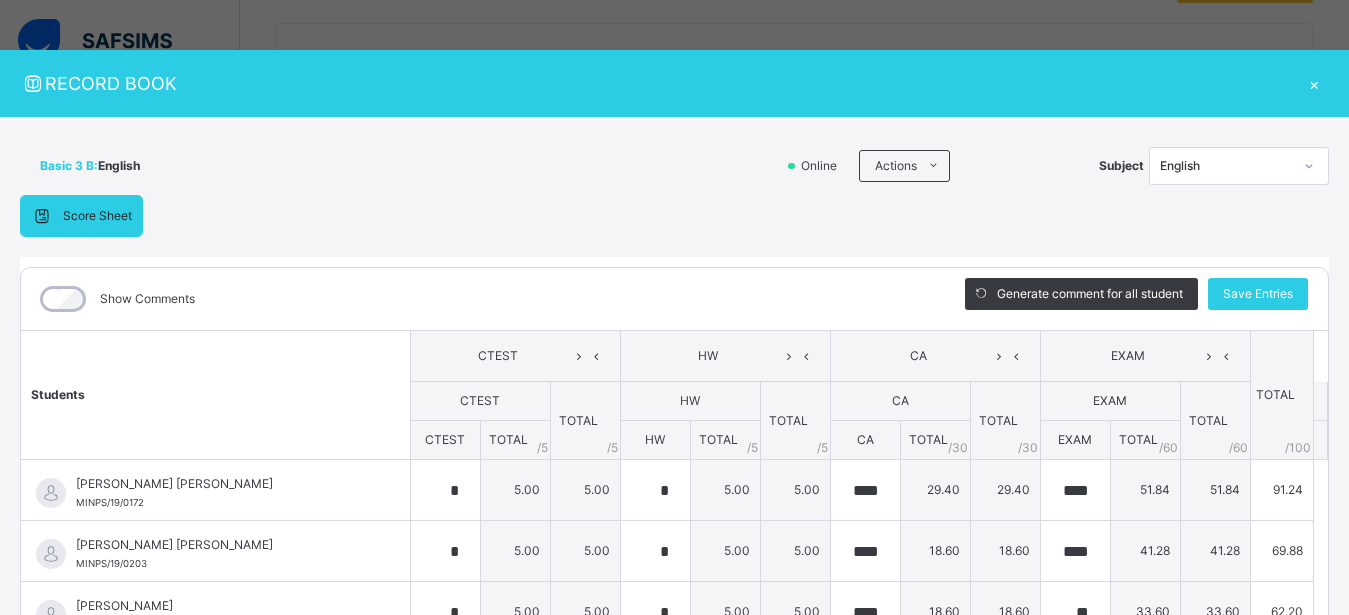 drag, startPoint x: 1300, startPoint y: 81, endPoint x: 1261, endPoint y: 66, distance: 41.785164 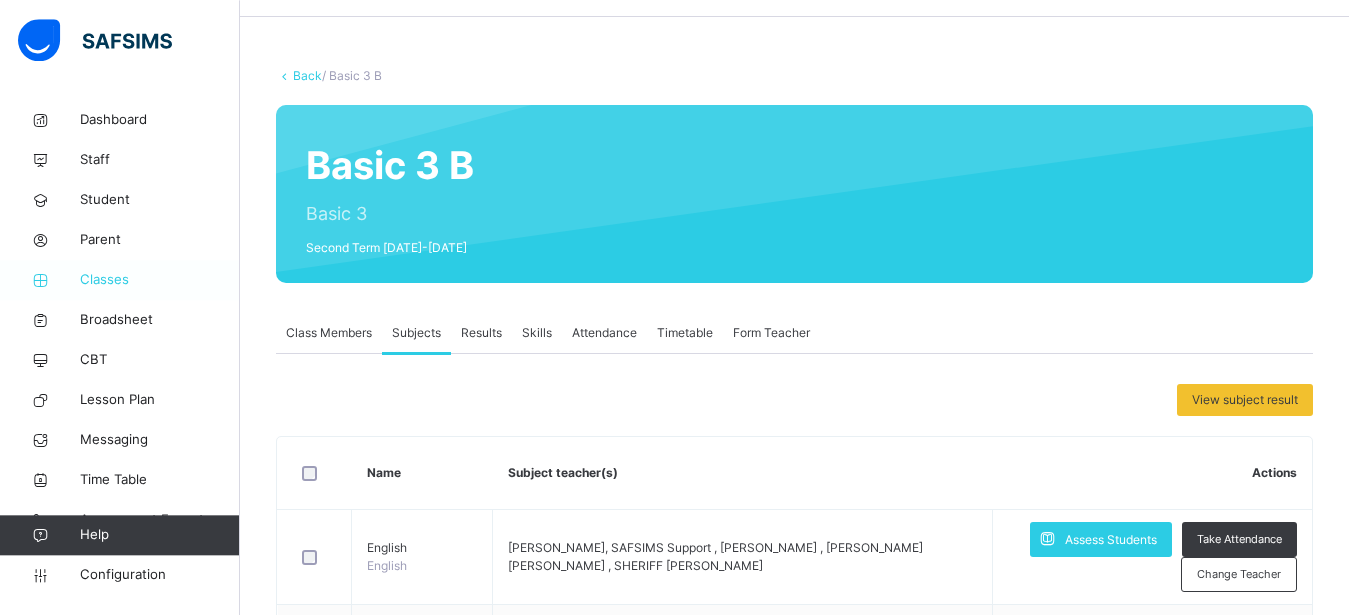 scroll, scrollTop: 0, scrollLeft: 0, axis: both 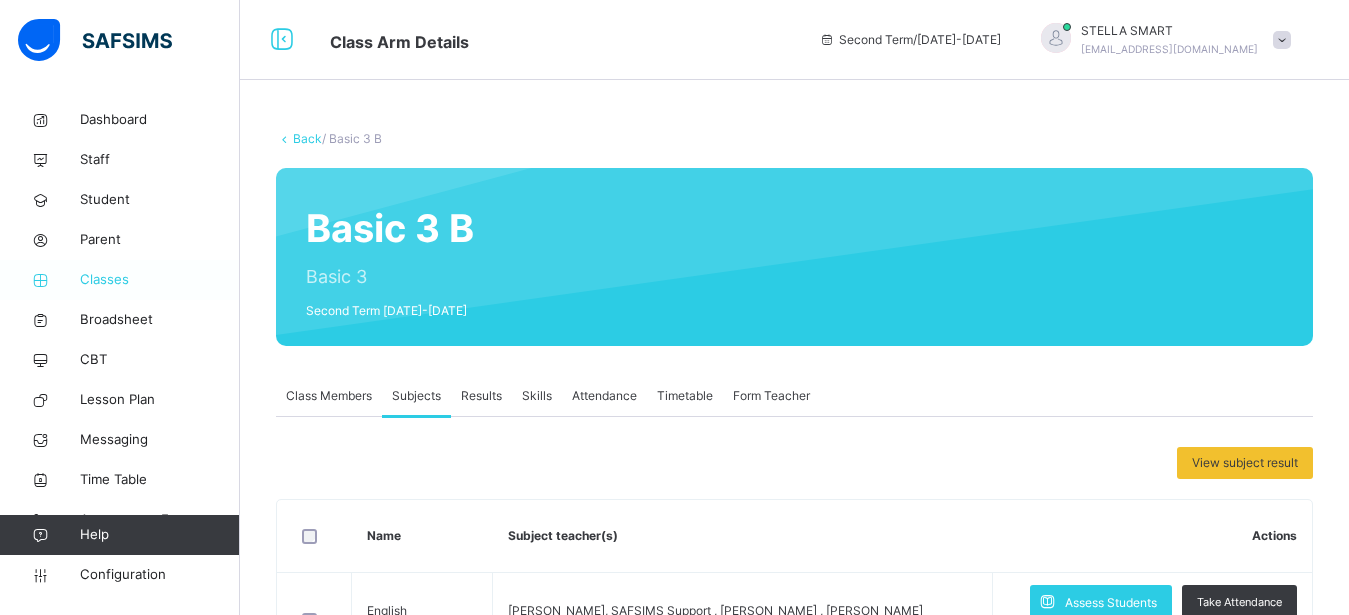 click on "Classes" at bounding box center (120, 280) 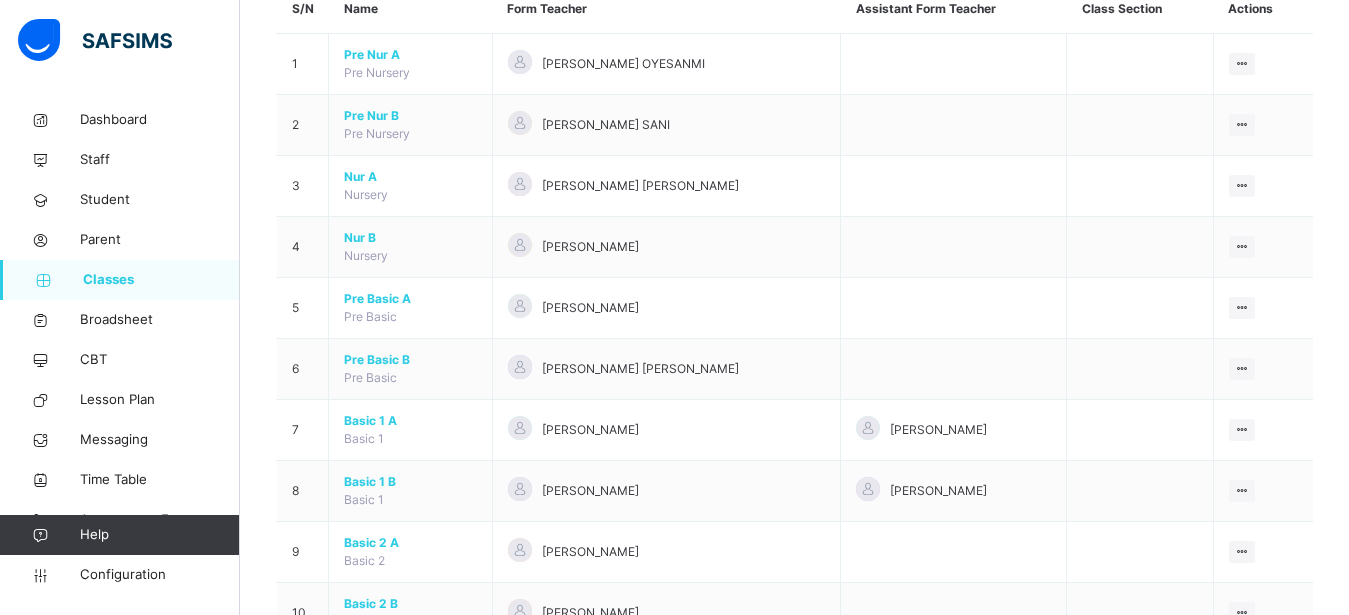 scroll, scrollTop: 544, scrollLeft: 0, axis: vertical 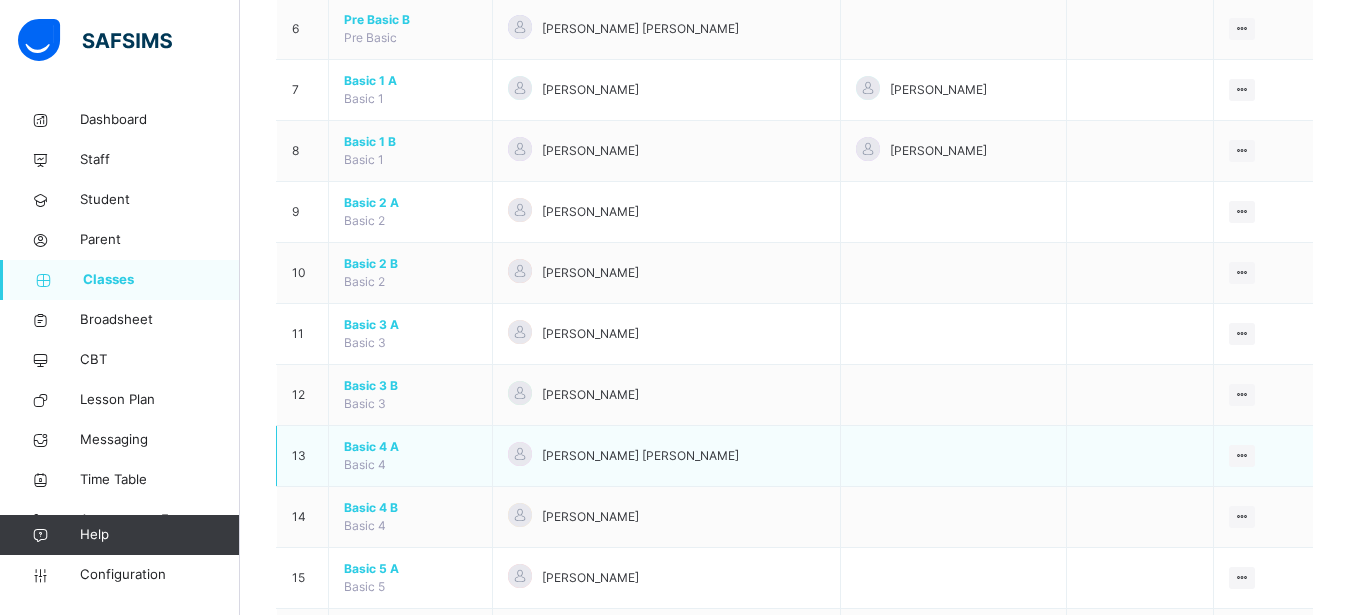 click on "Basic 4   A" at bounding box center [410, 447] 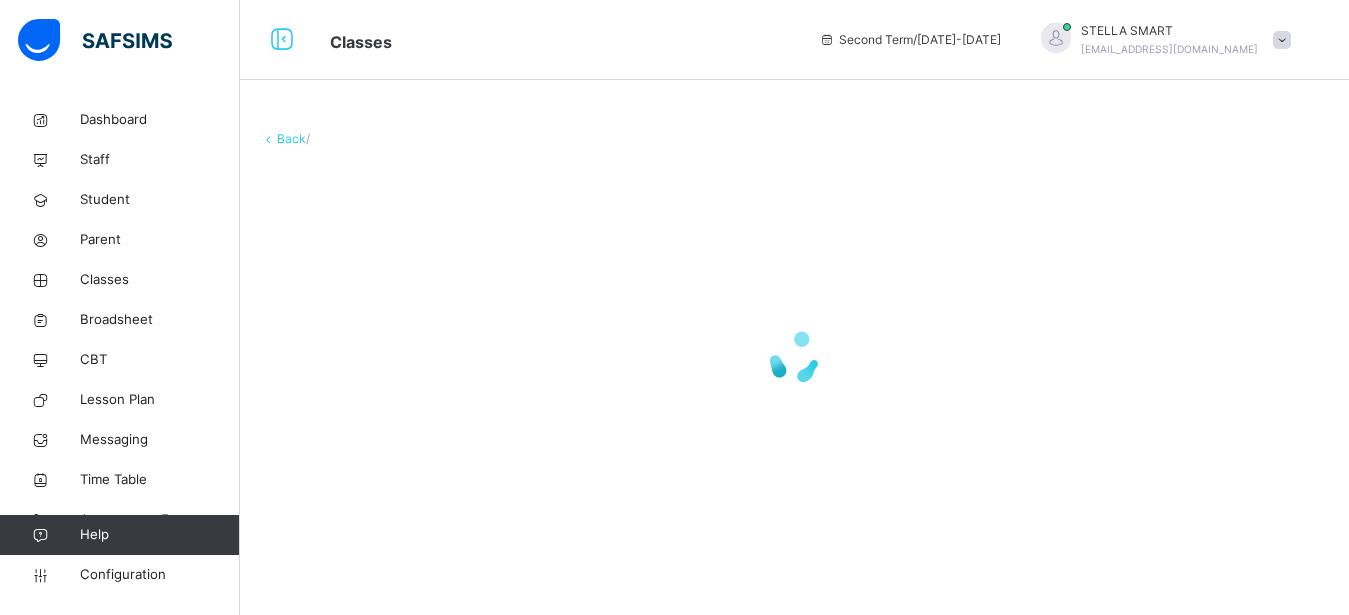 scroll, scrollTop: 0, scrollLeft: 0, axis: both 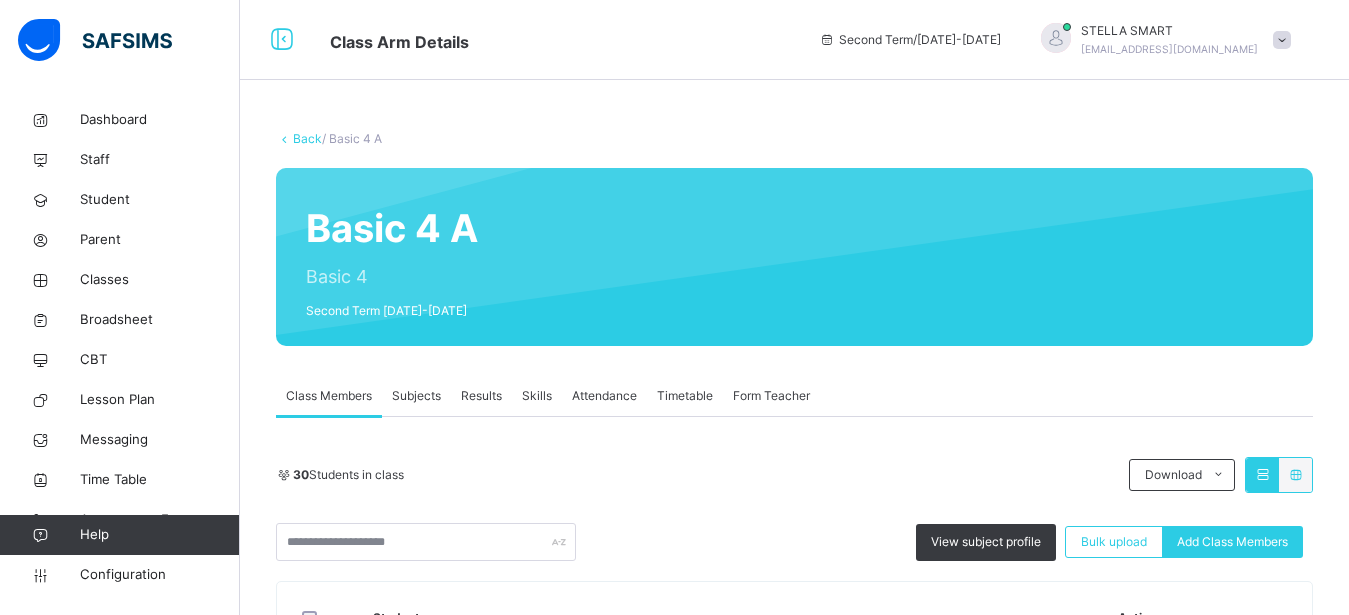 click on "Subjects" at bounding box center (416, 396) 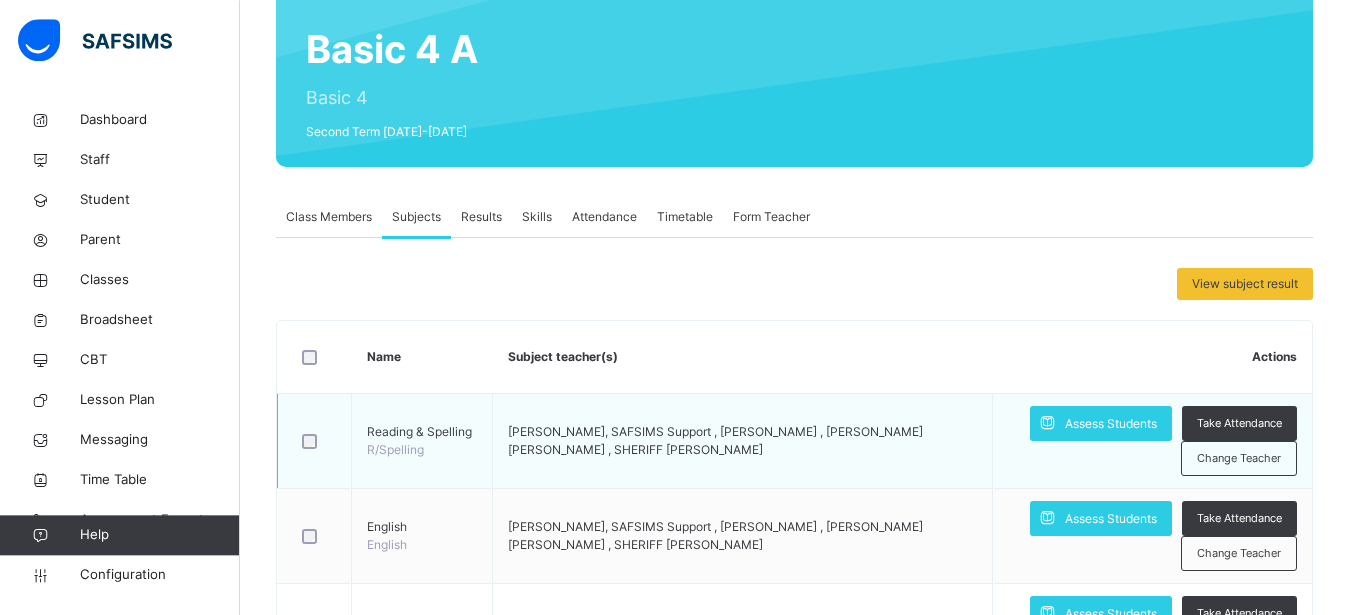 scroll, scrollTop: 136, scrollLeft: 0, axis: vertical 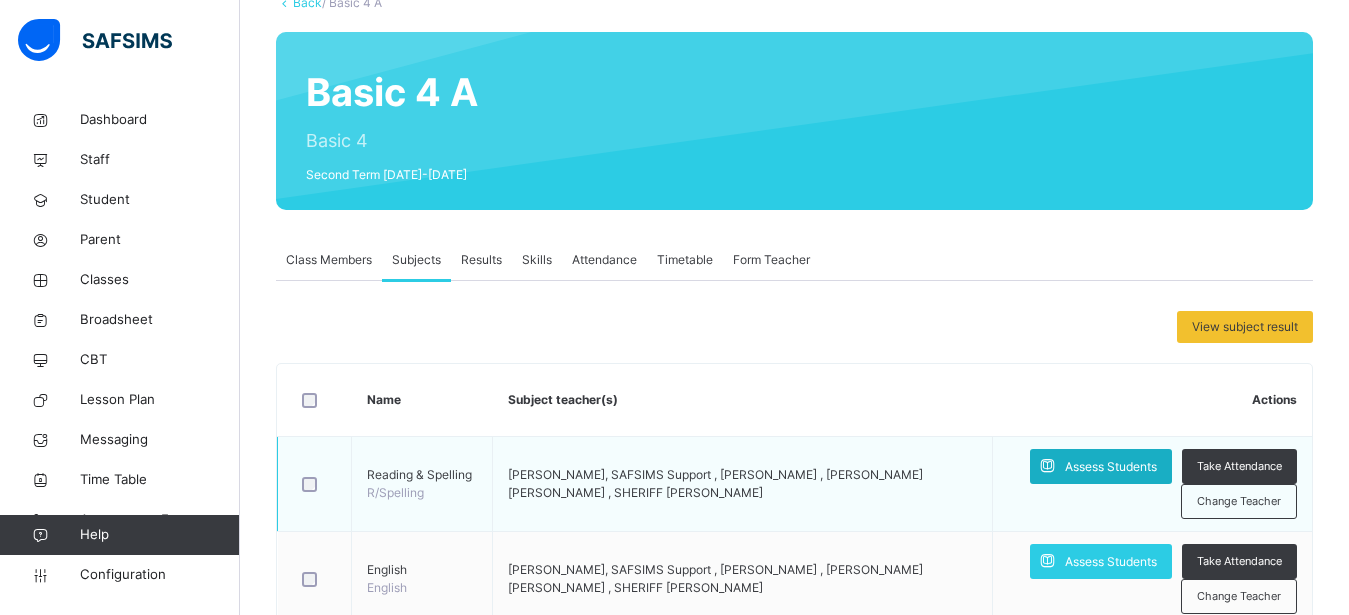 click on "Assess Students" at bounding box center [1111, 467] 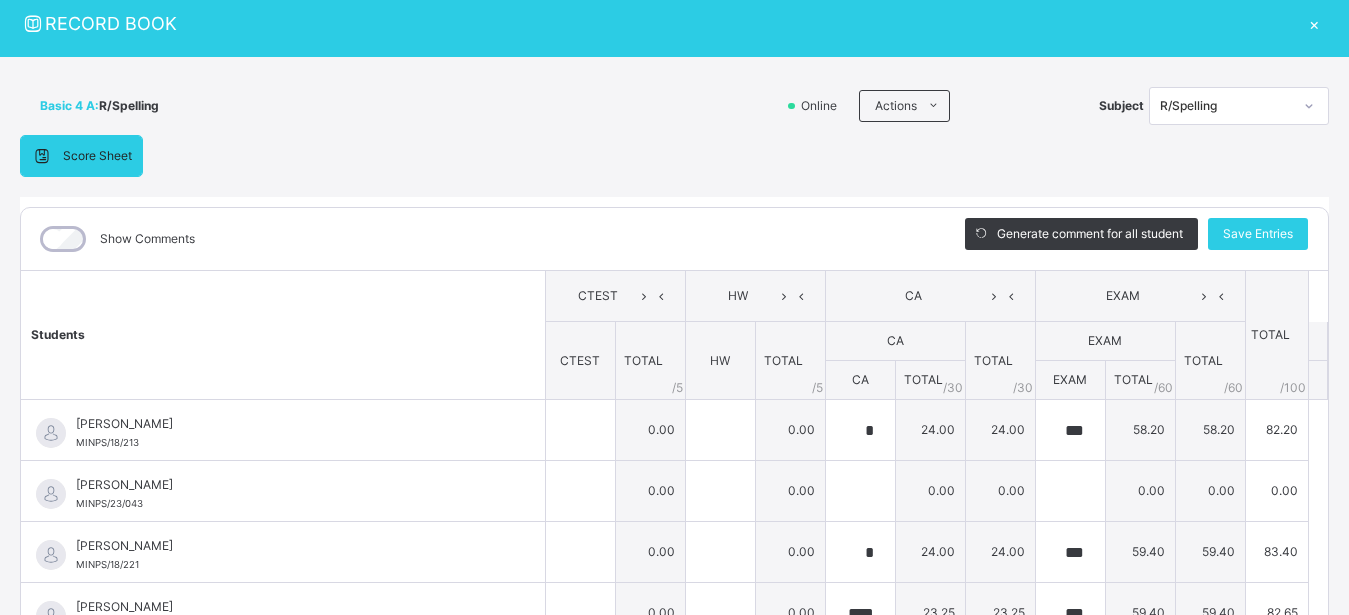 scroll, scrollTop: 0, scrollLeft: 0, axis: both 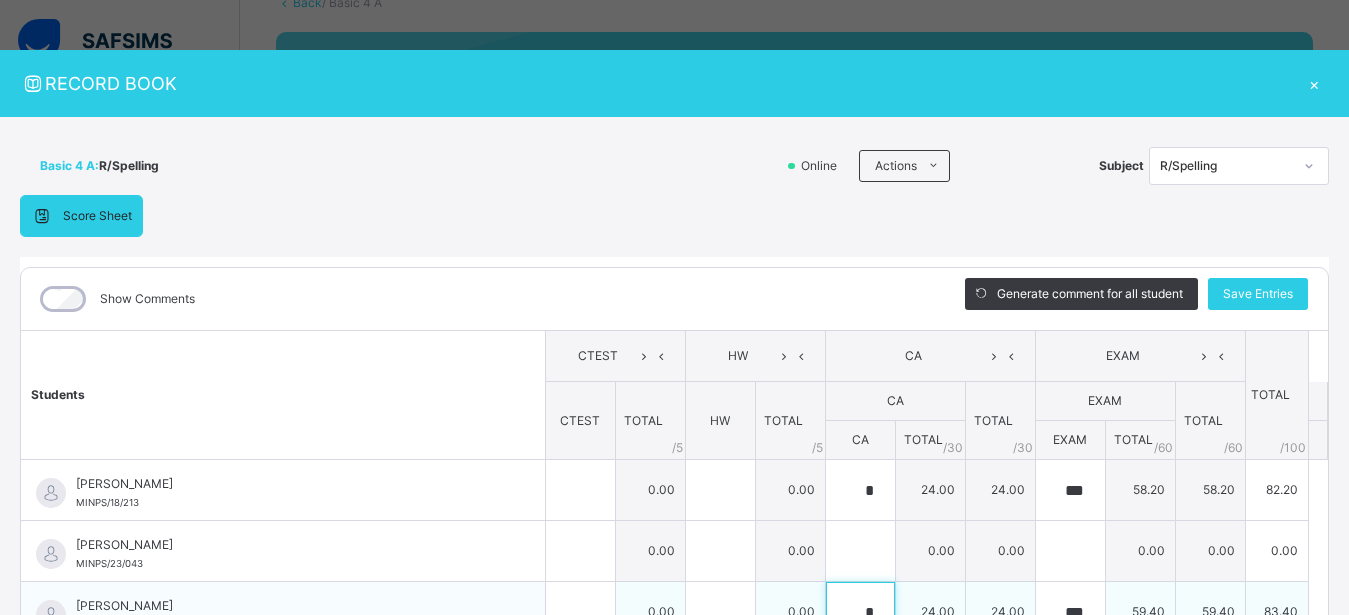 click on "*" at bounding box center (860, 612) 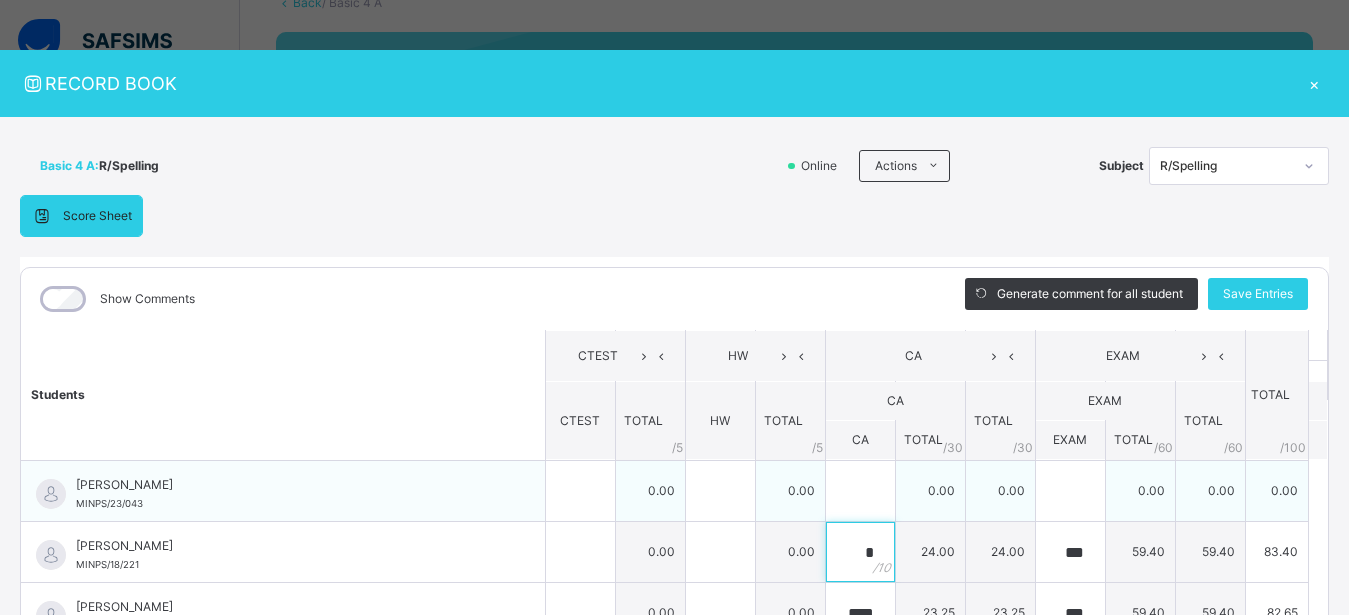 scroll, scrollTop: 0, scrollLeft: 0, axis: both 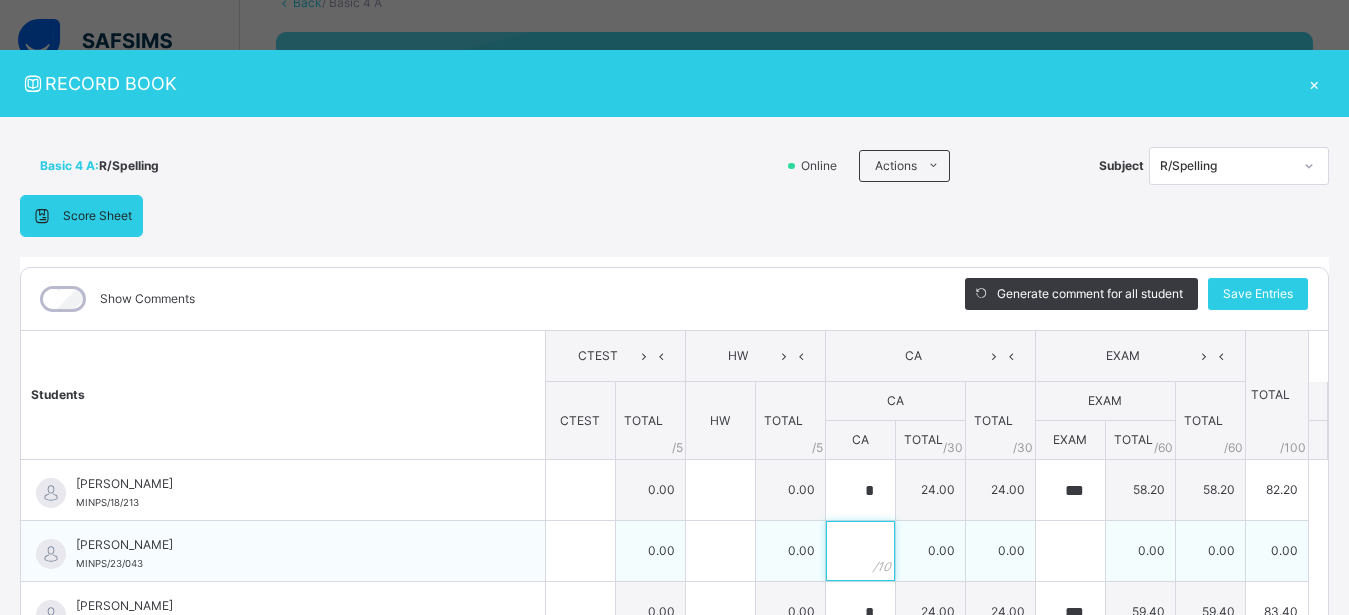 click at bounding box center (860, 551) 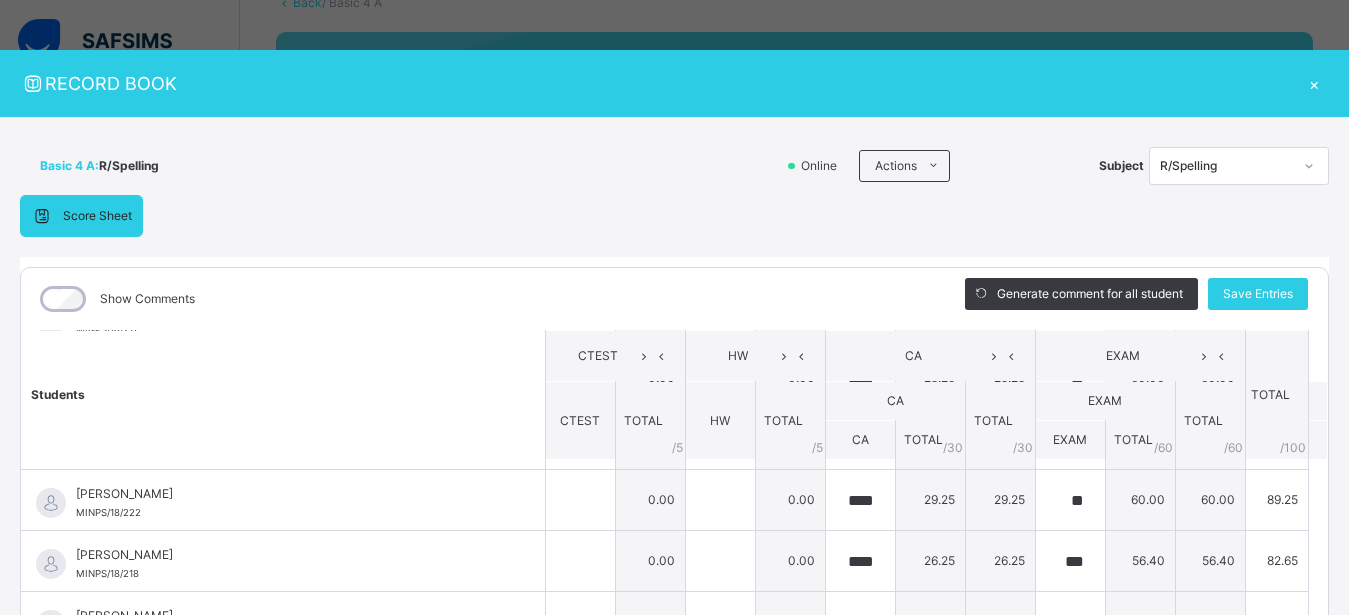 scroll, scrollTop: 0, scrollLeft: 0, axis: both 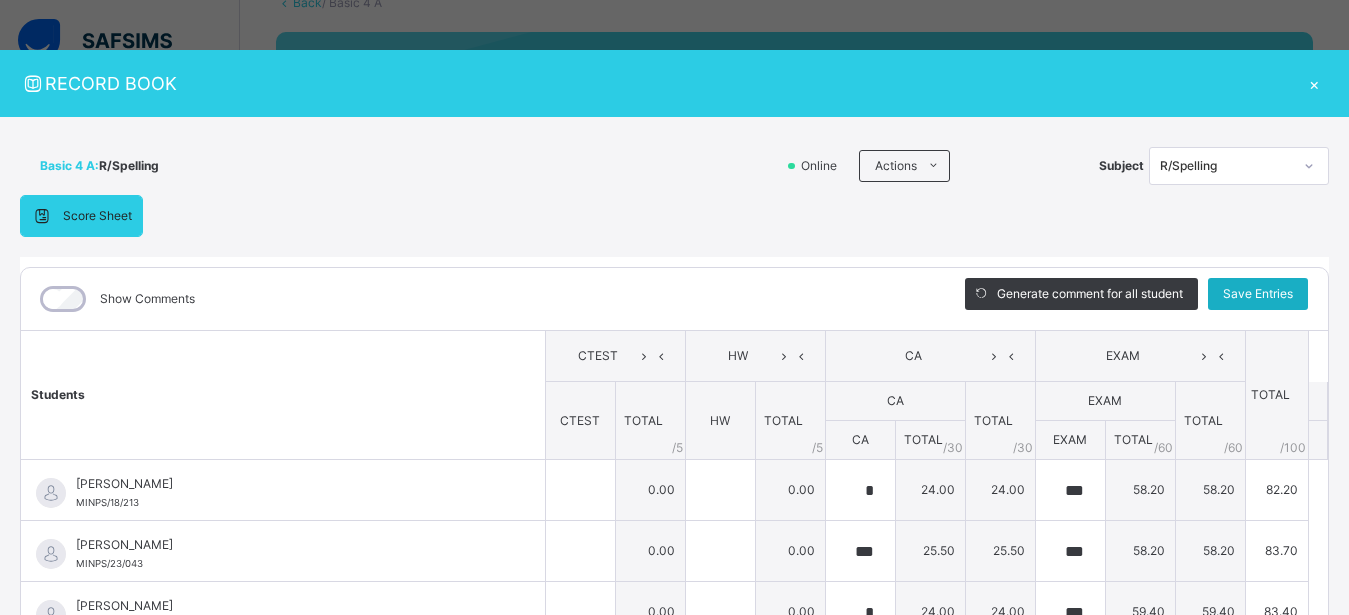 click on "Save Entries" at bounding box center [1258, 294] 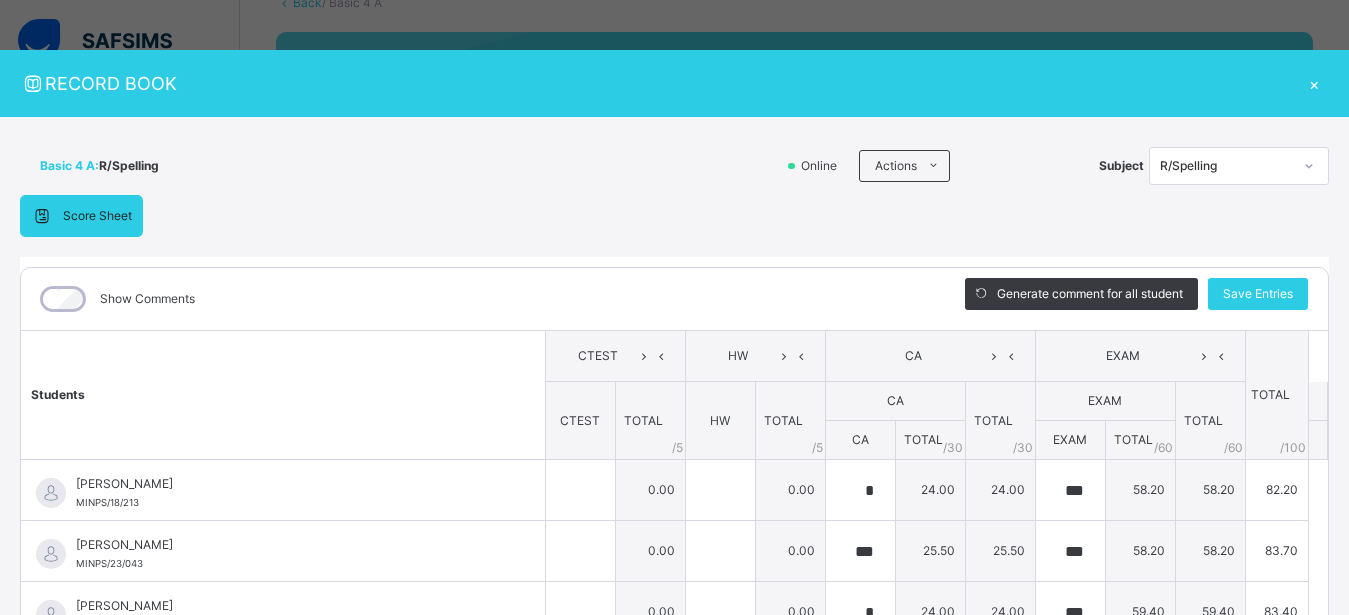 click 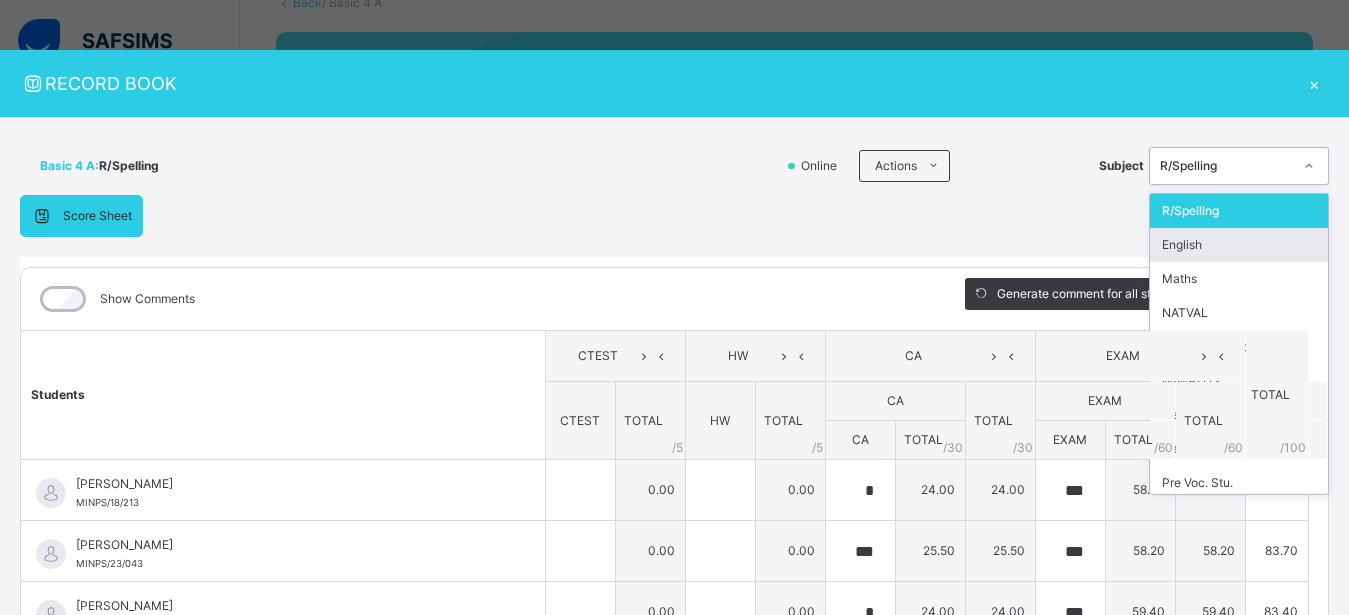 click on "English" at bounding box center (1239, 245) 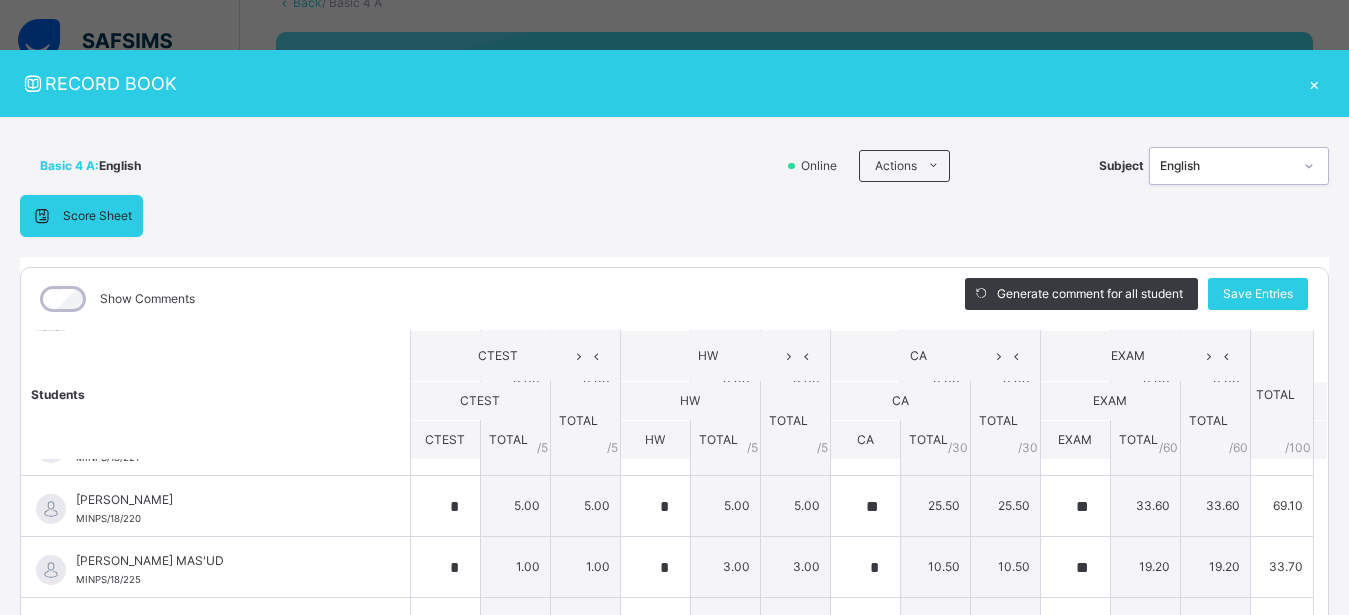 scroll, scrollTop: 180, scrollLeft: 0, axis: vertical 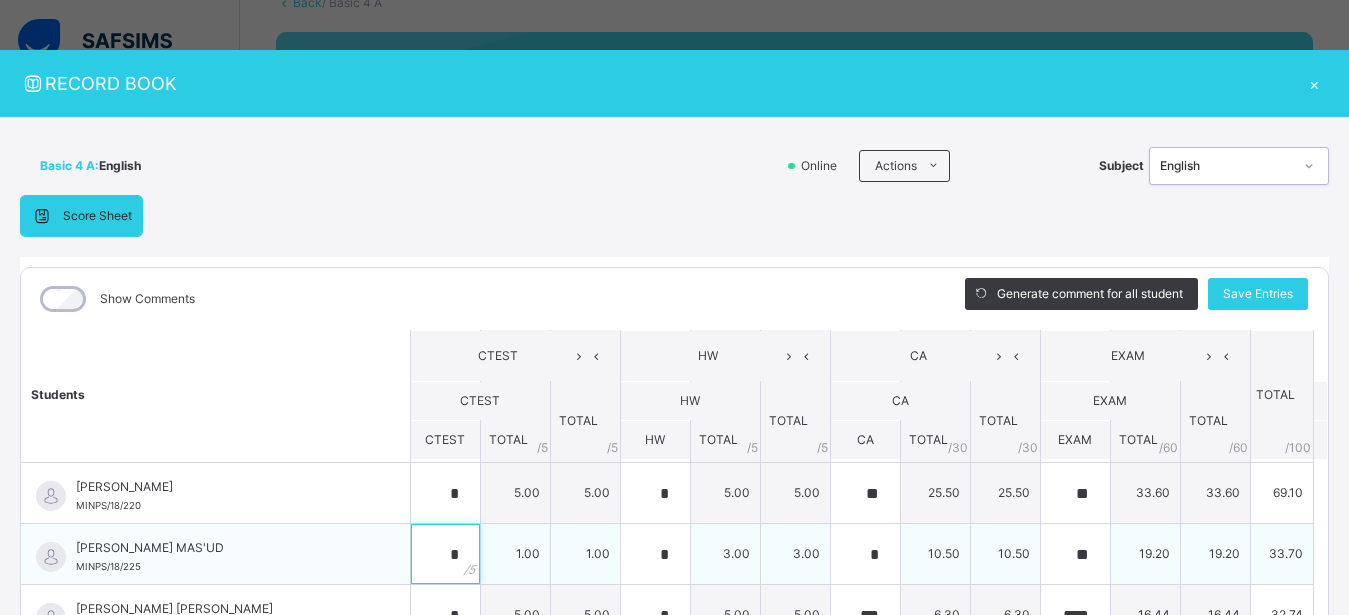 click on "*" at bounding box center [445, 554] 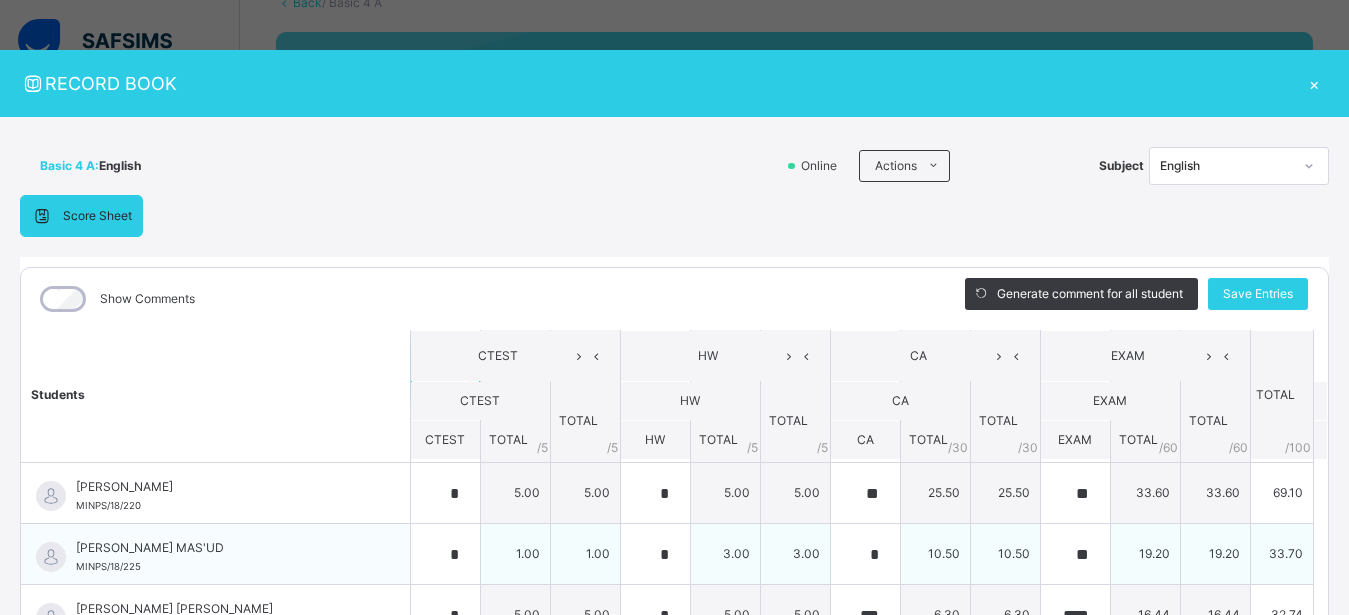 click at bounding box center [445, 371] 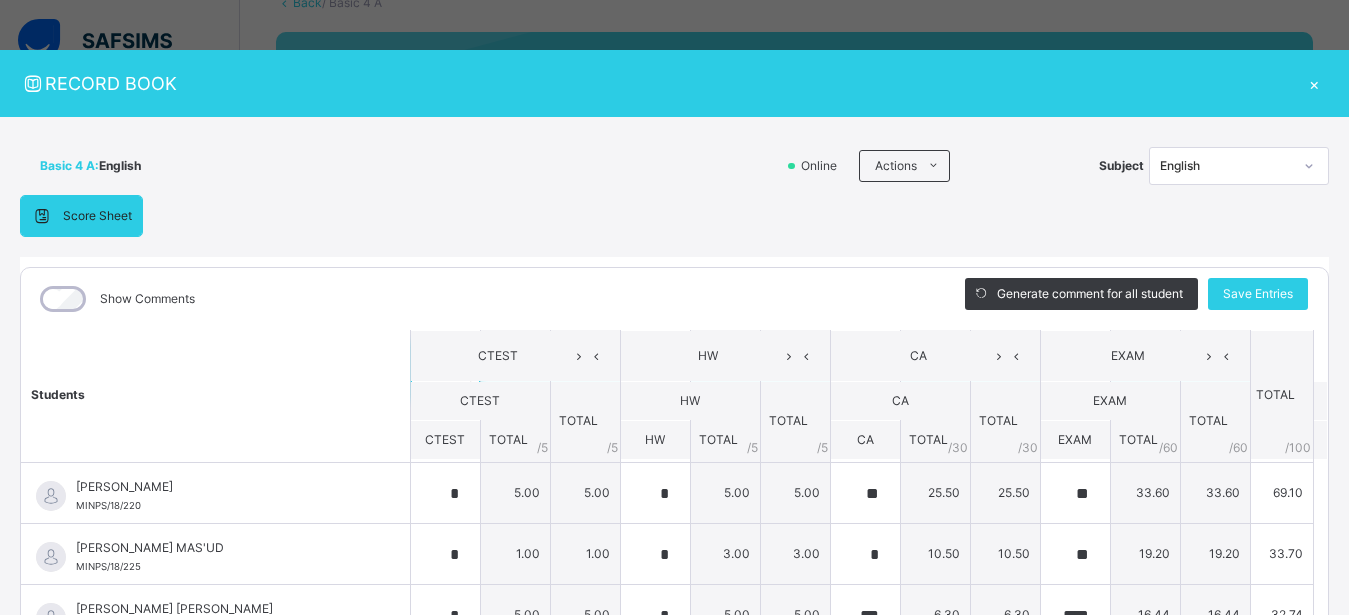 click at bounding box center (445, 371) 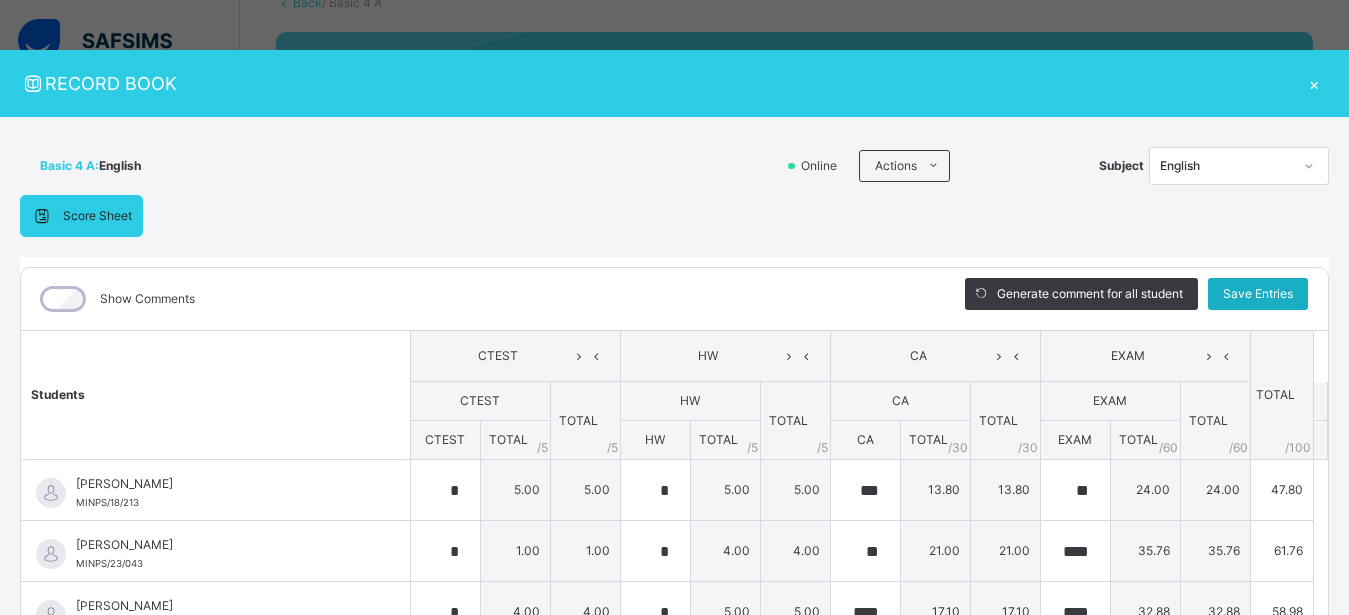 click on "Save Entries" at bounding box center [1258, 294] 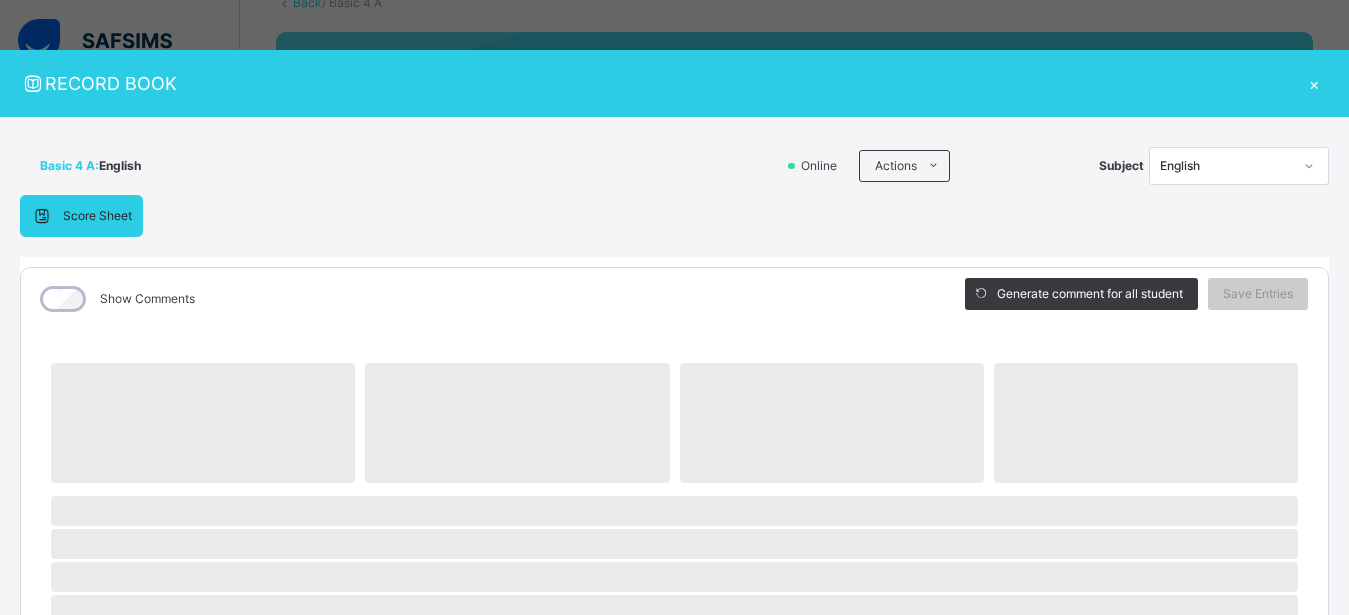 click at bounding box center [1309, 166] 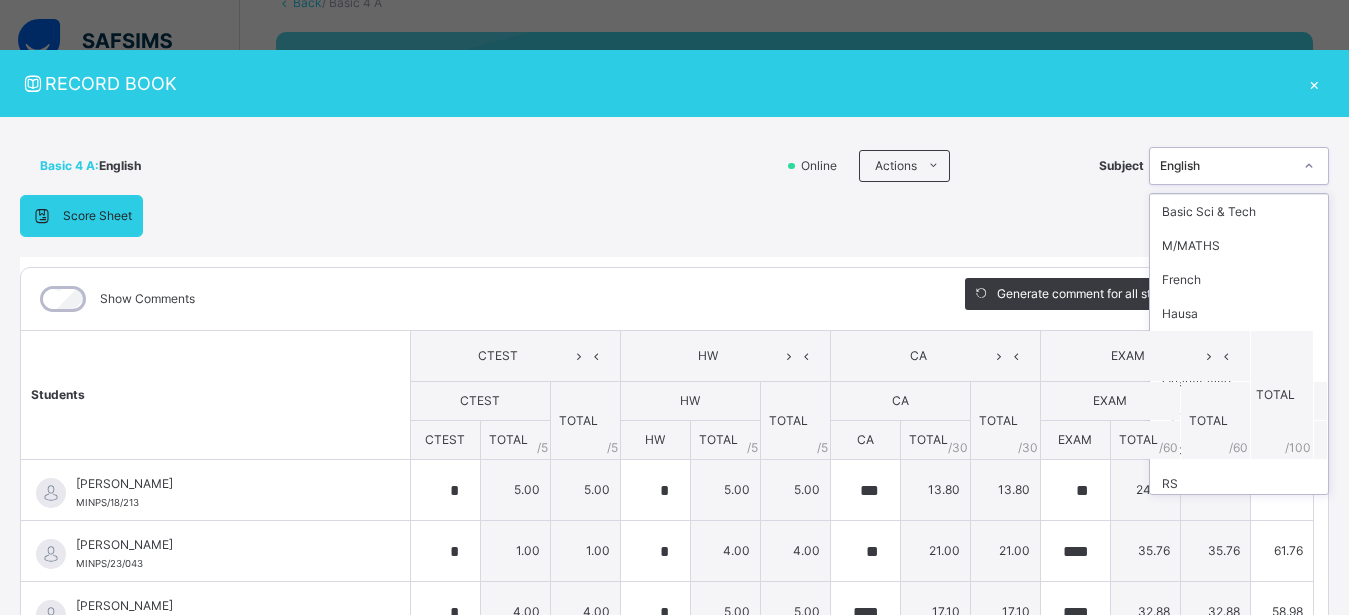 scroll, scrollTop: 176, scrollLeft: 0, axis: vertical 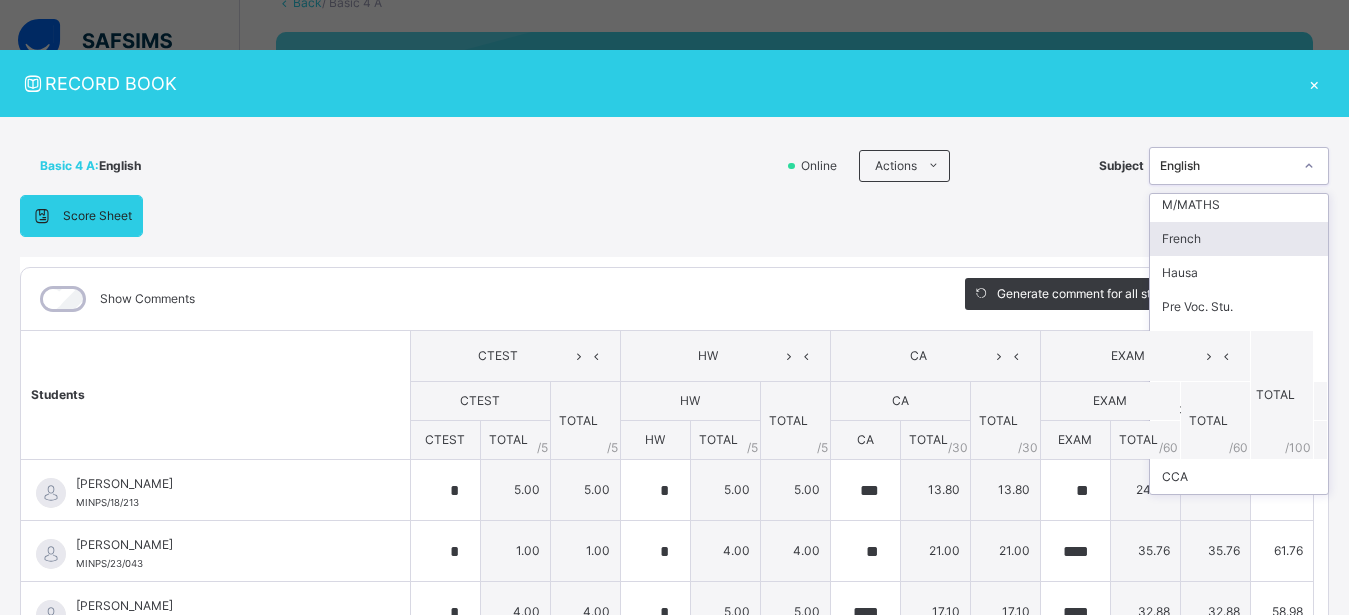 click on "French" at bounding box center [1239, 239] 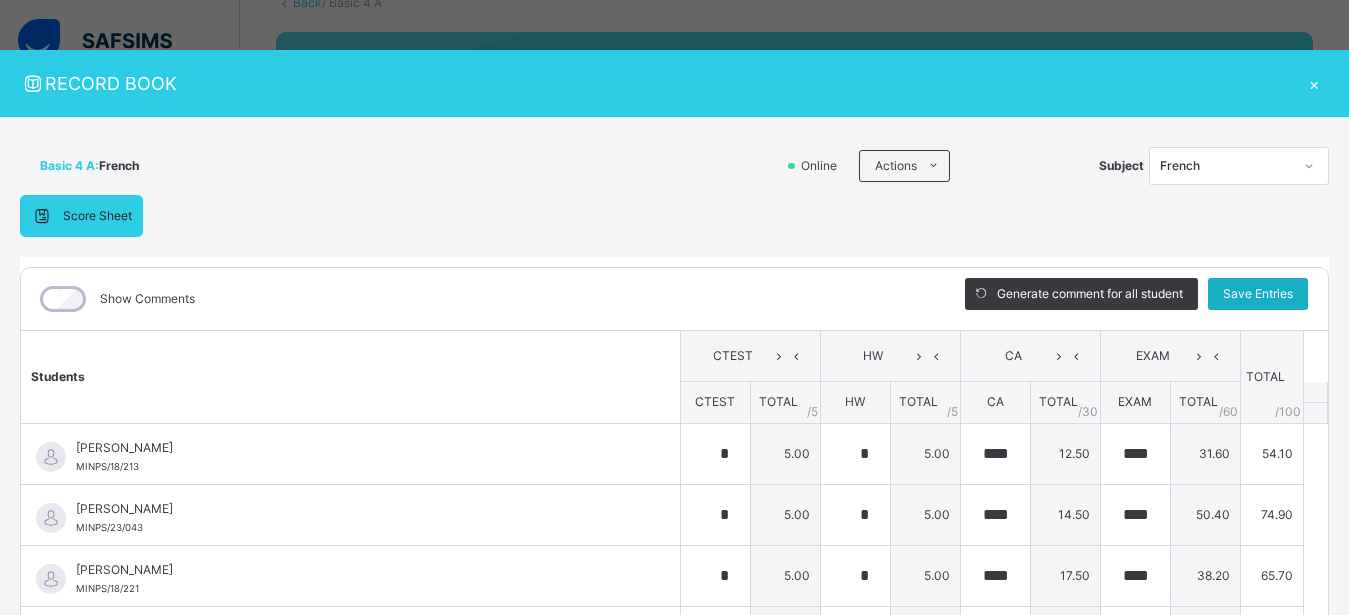 click on "Save Entries" at bounding box center (1258, 294) 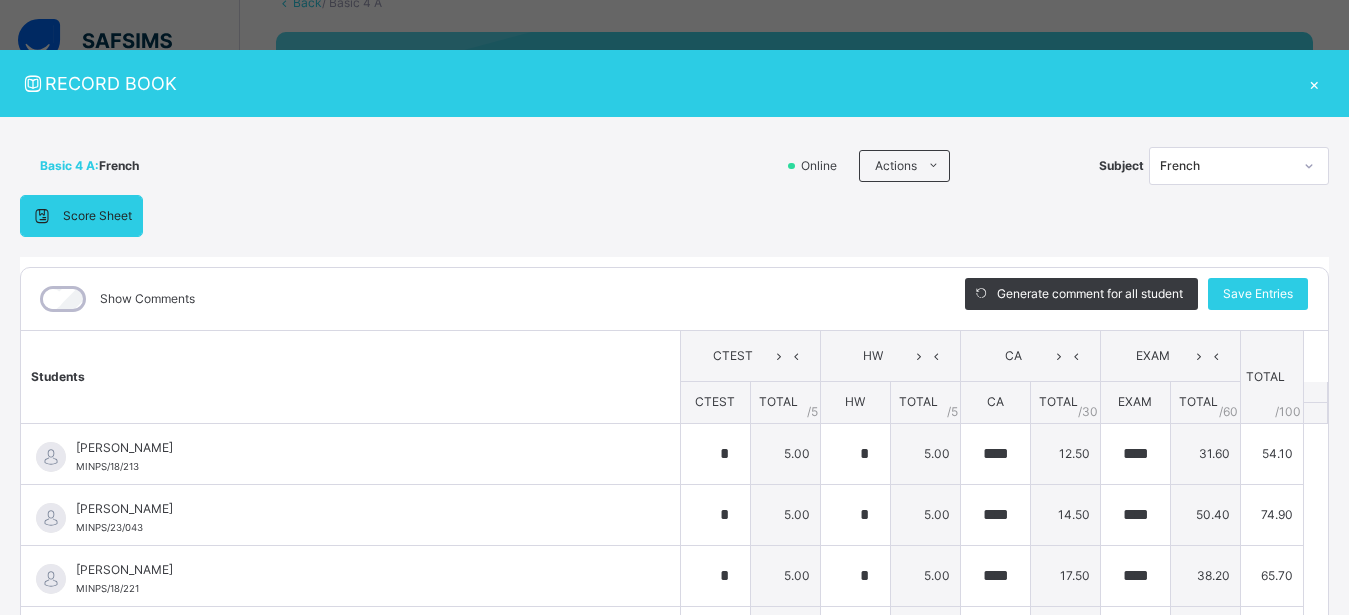 click on "×" at bounding box center [1314, 83] 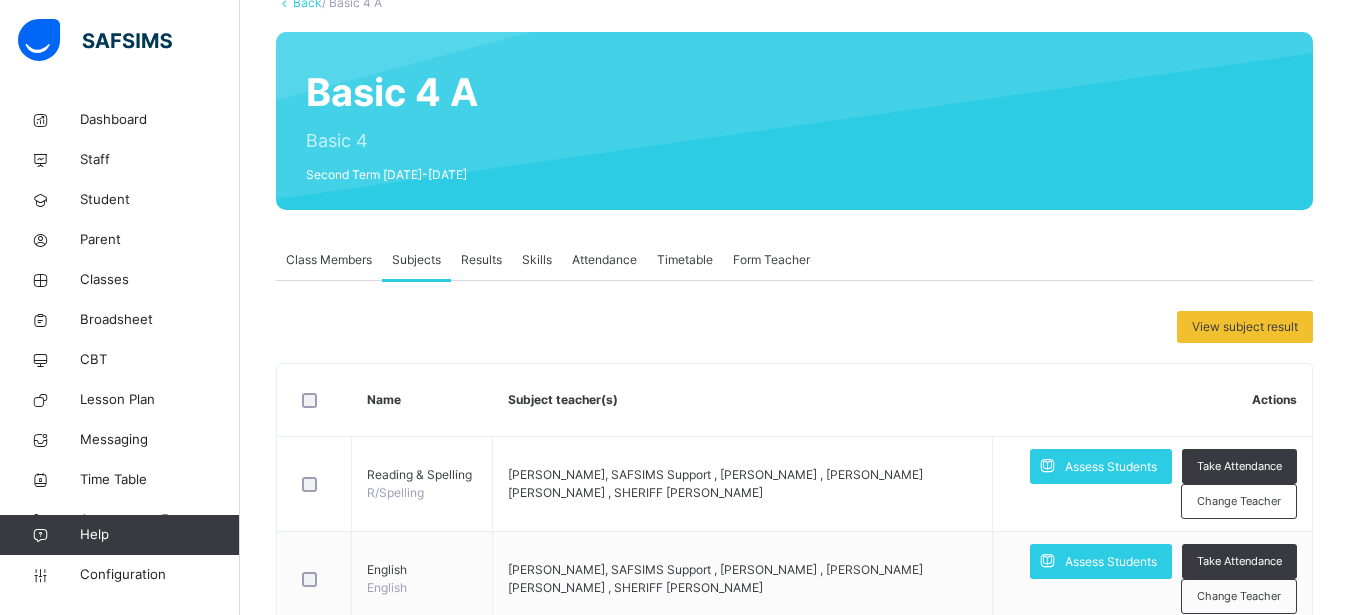 click at bounding box center [895, 121] 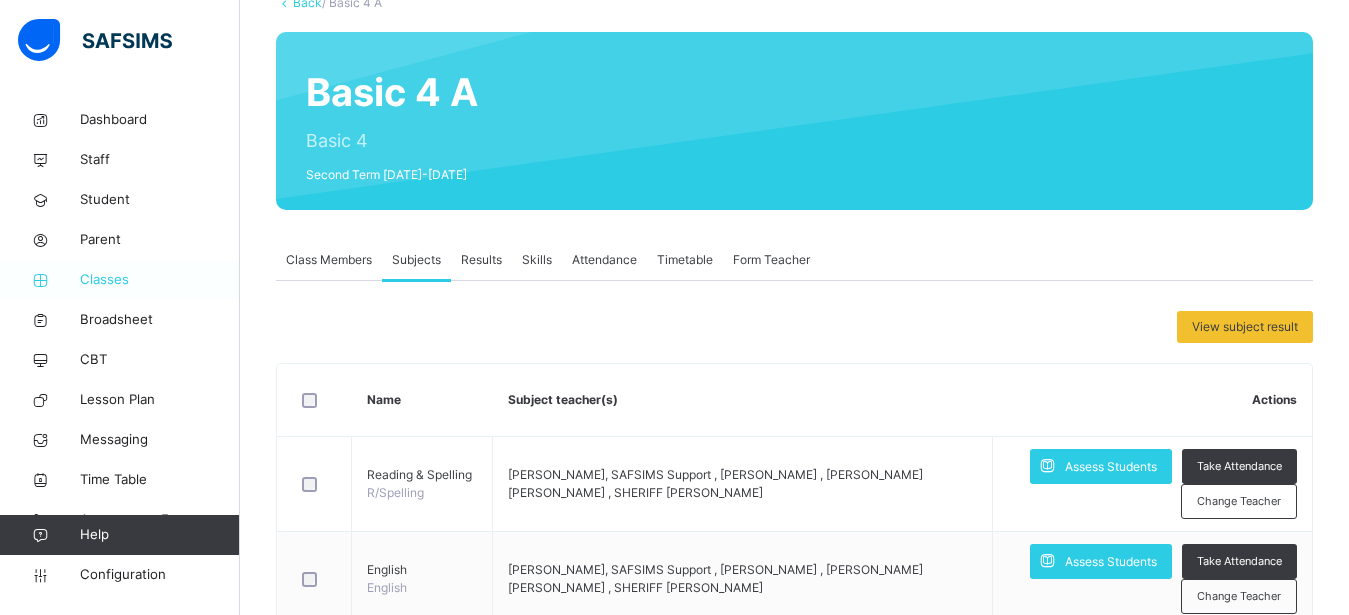 click on "Classes" at bounding box center [160, 280] 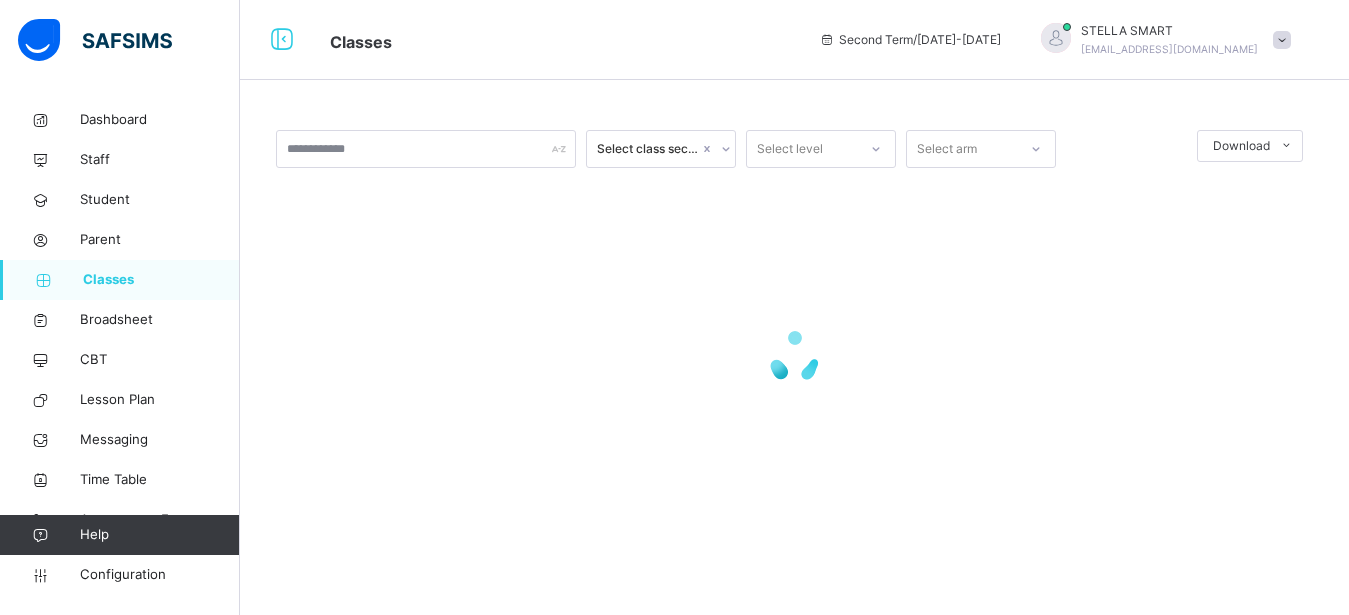 scroll, scrollTop: 0, scrollLeft: 0, axis: both 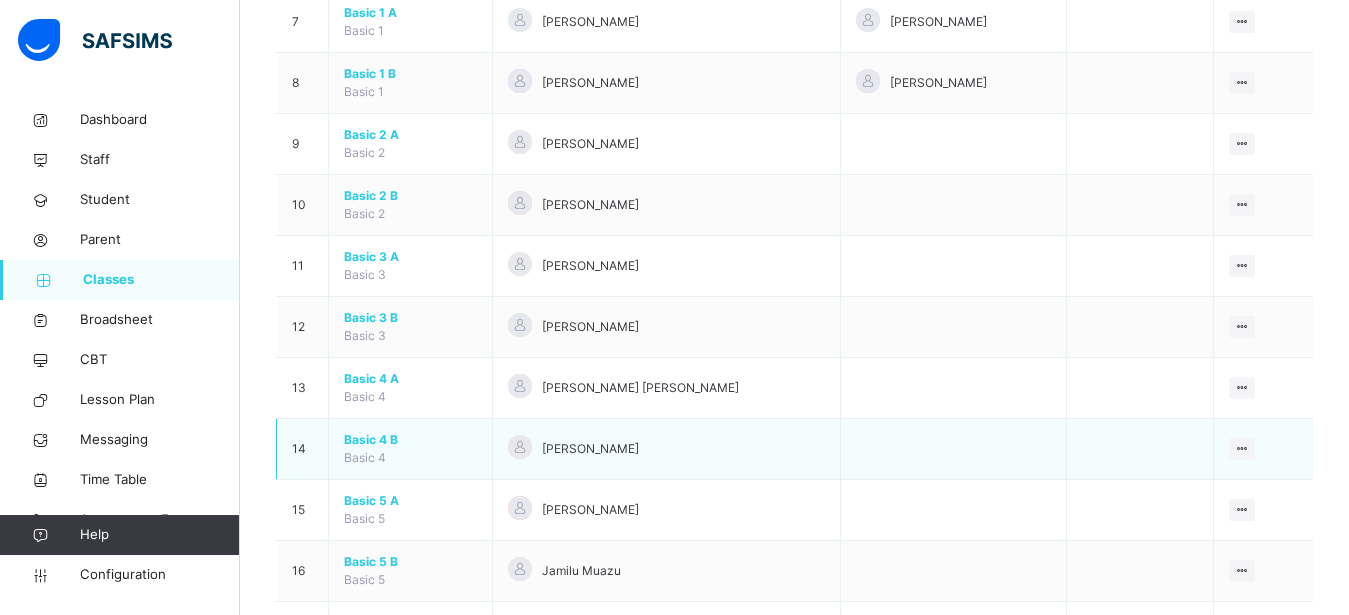 click on "Basic 4   B" at bounding box center (410, 440) 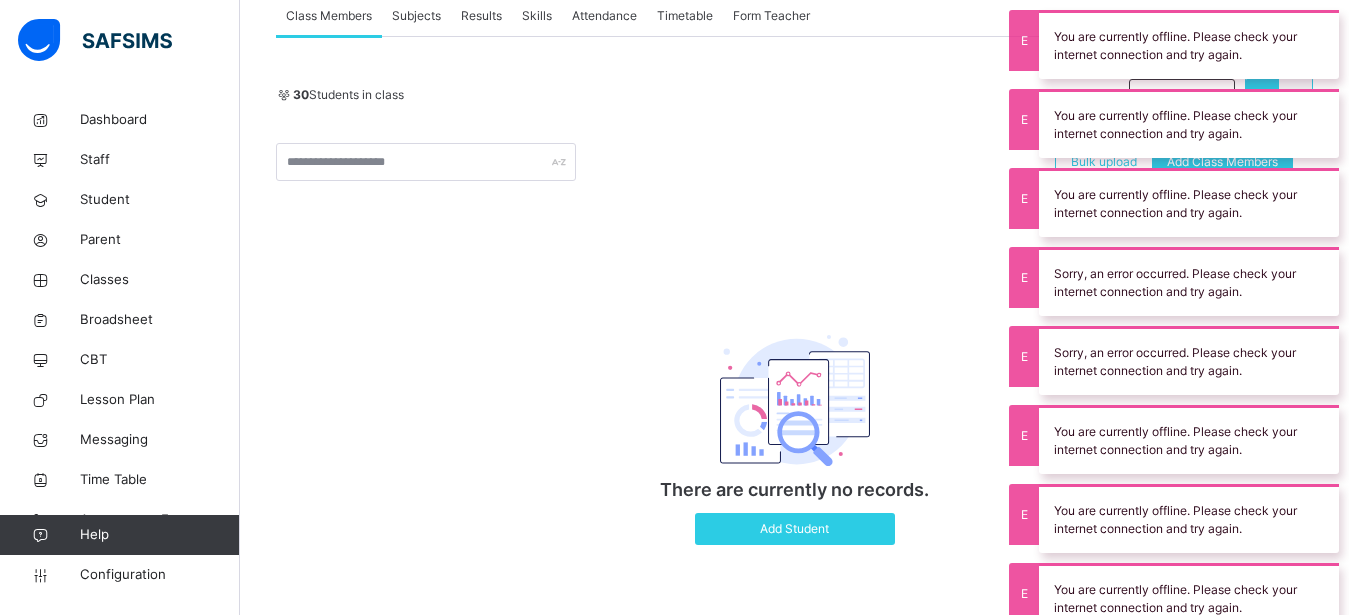 scroll, scrollTop: 0, scrollLeft: 0, axis: both 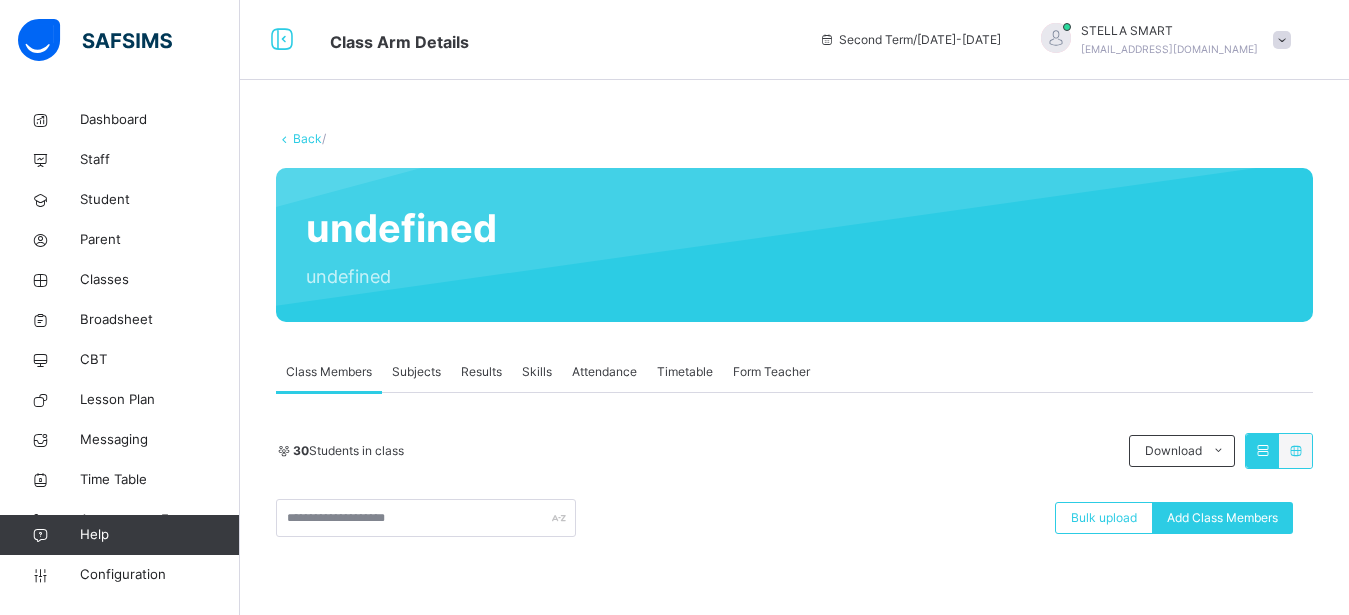 click on "Subjects" at bounding box center (416, 372) 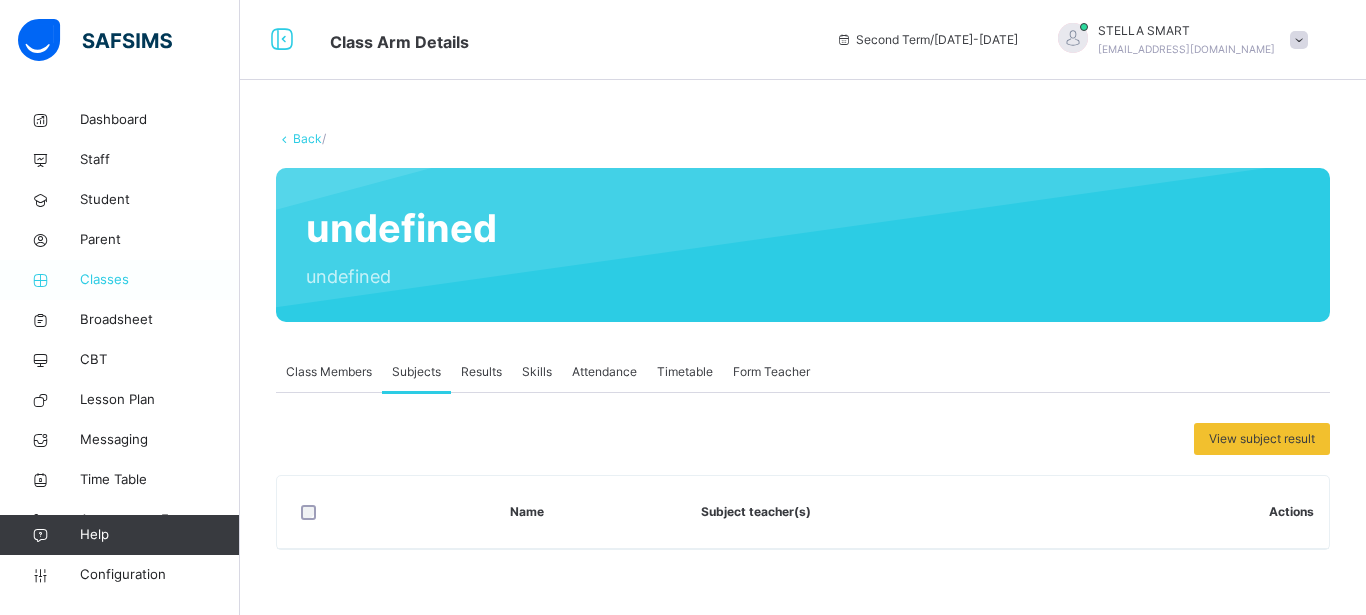 click on "Classes" at bounding box center [160, 280] 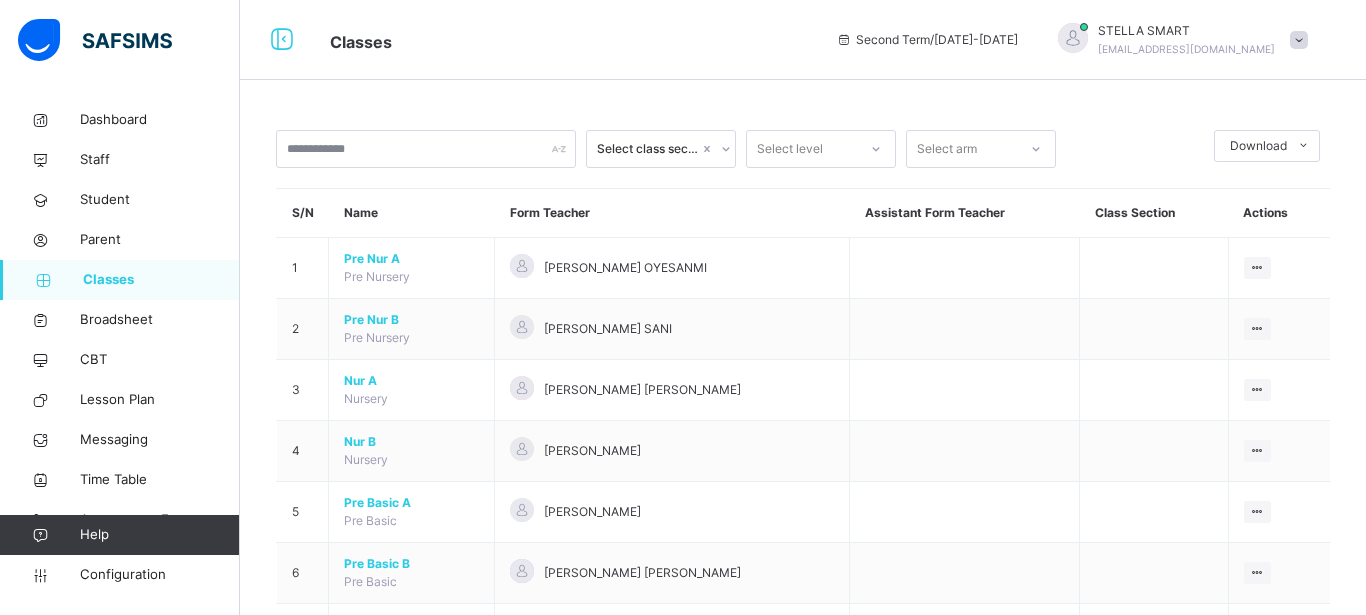 click on "Basic 4   B" at bounding box center [411, 1052] 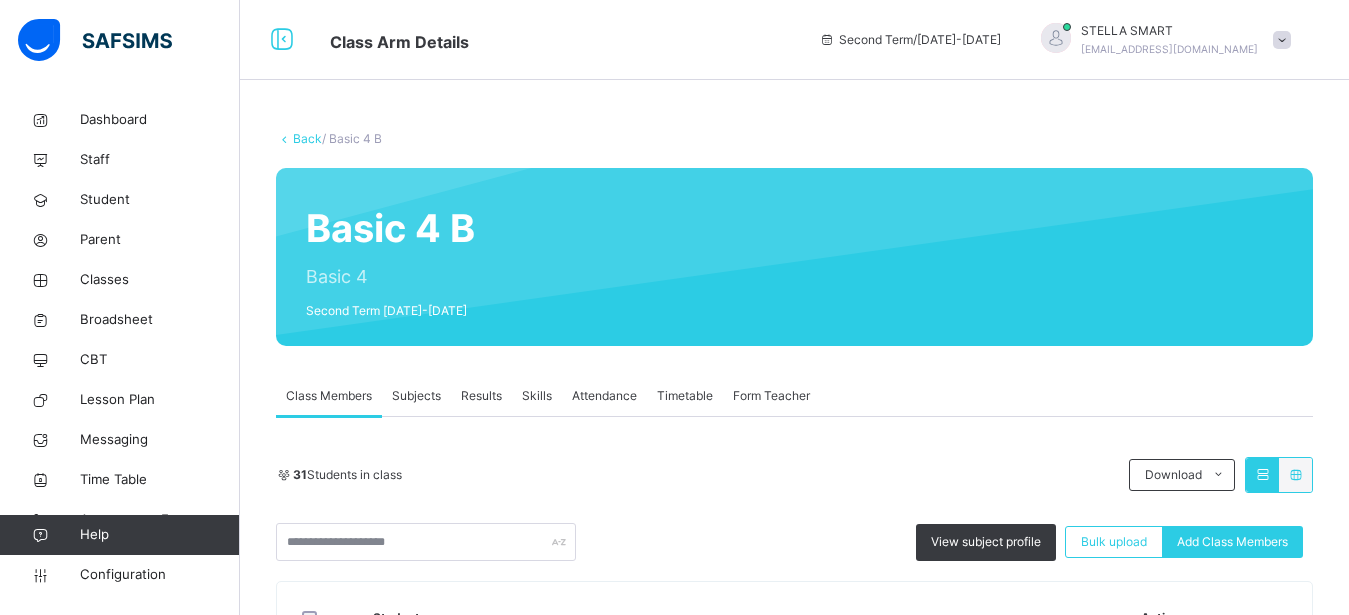 click on "Subjects" at bounding box center (416, 396) 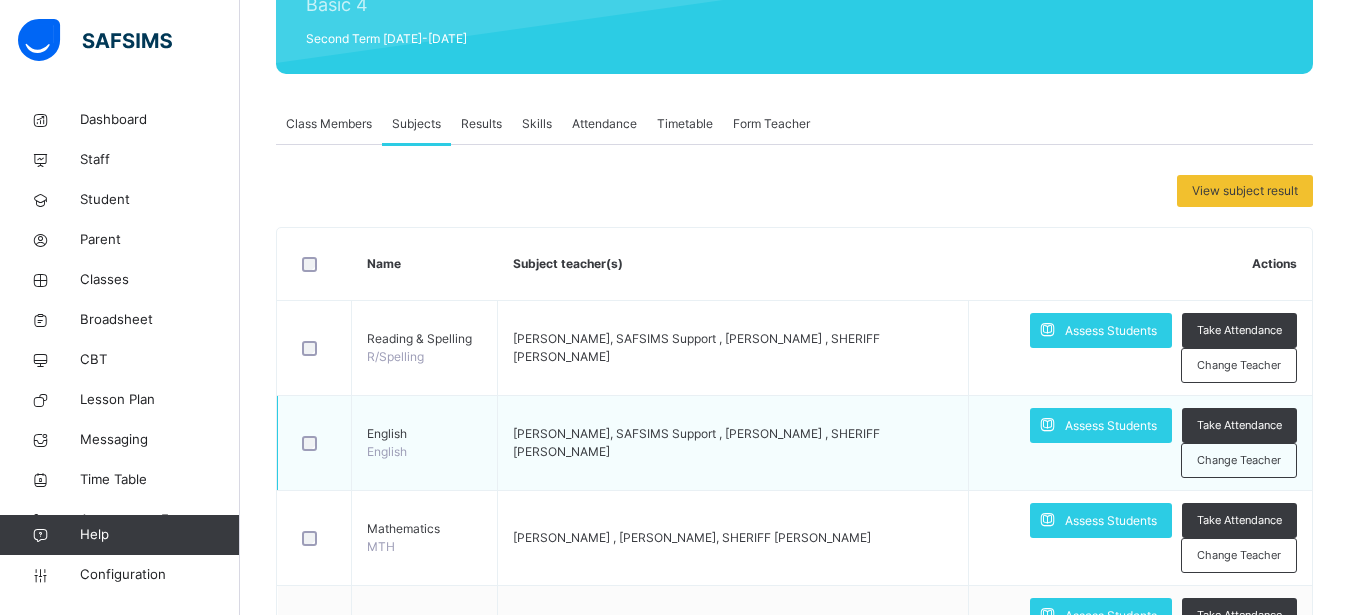 scroll, scrollTop: 340, scrollLeft: 0, axis: vertical 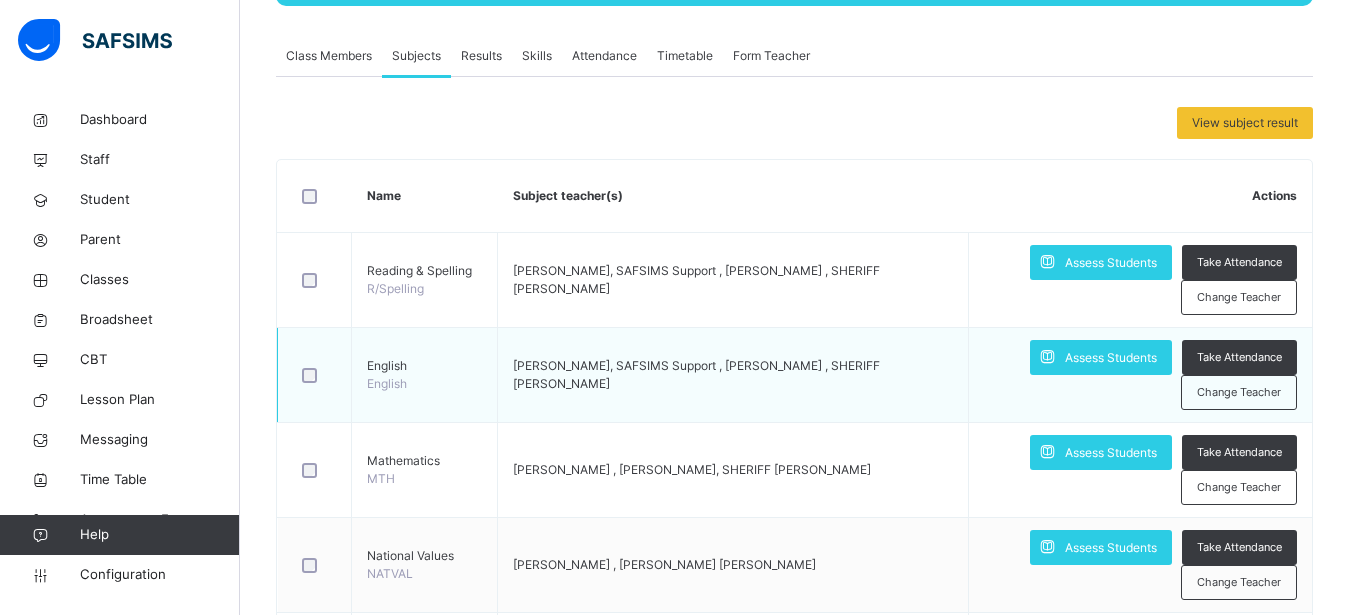 click on "Assess Students Take Attendance Change Teacher" at bounding box center [1140, 375] 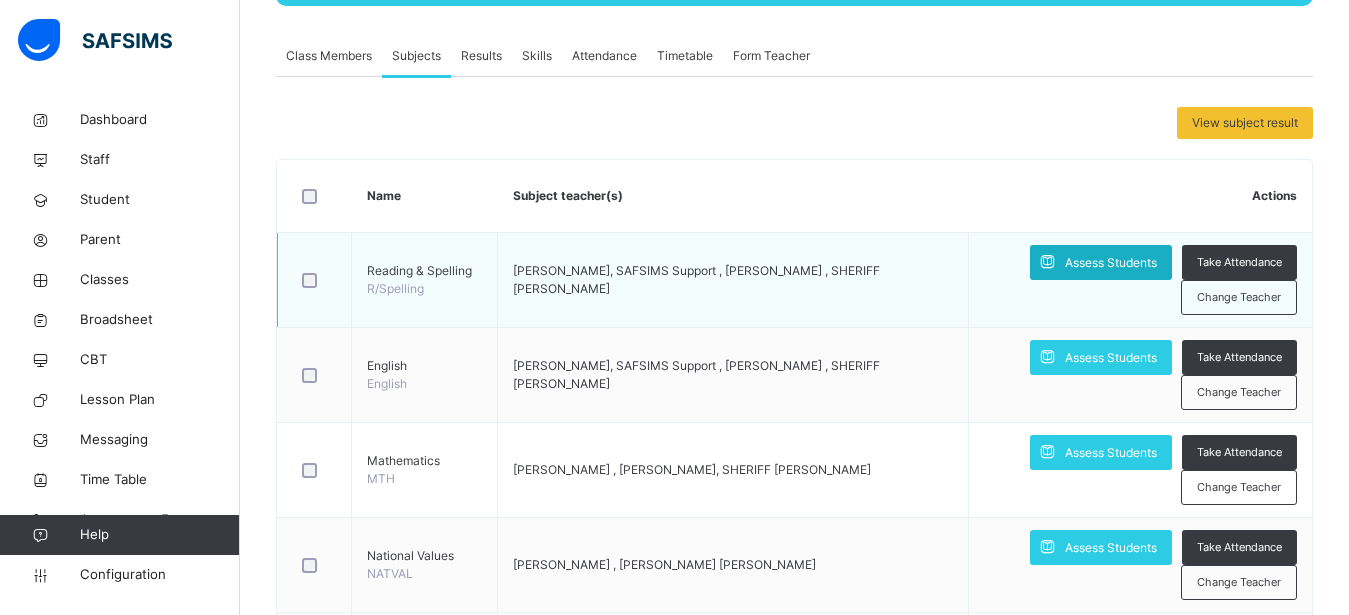 scroll, scrollTop: 272, scrollLeft: 0, axis: vertical 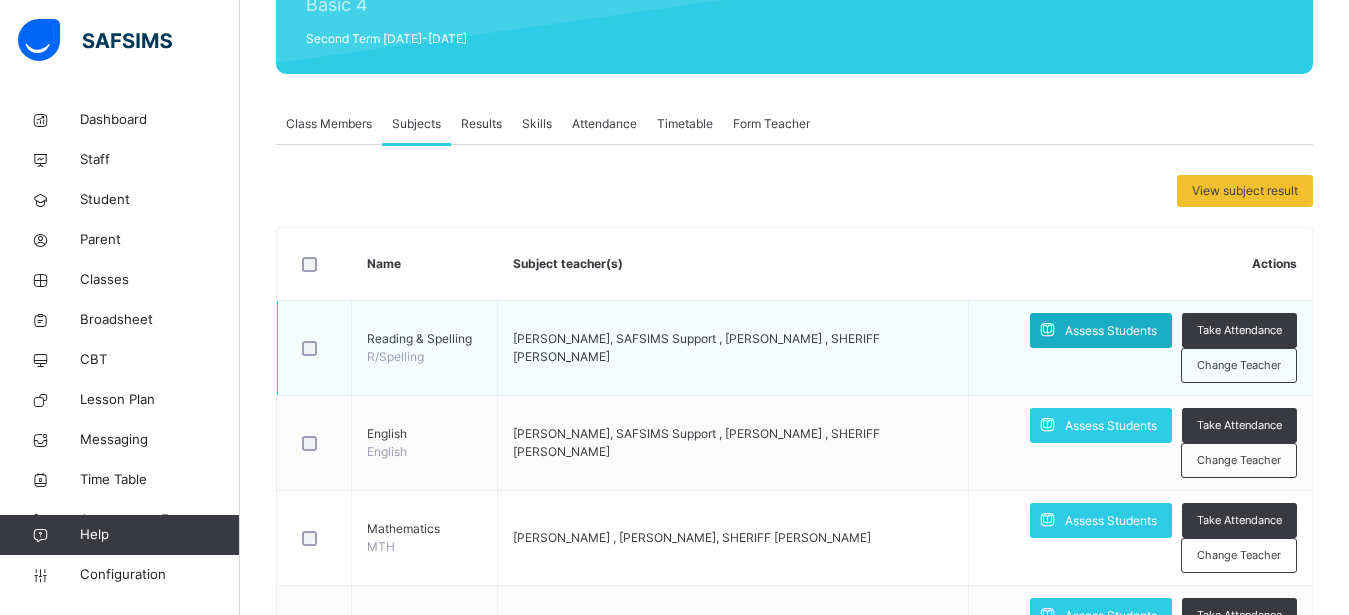 click on "Assess Students" at bounding box center (1111, 331) 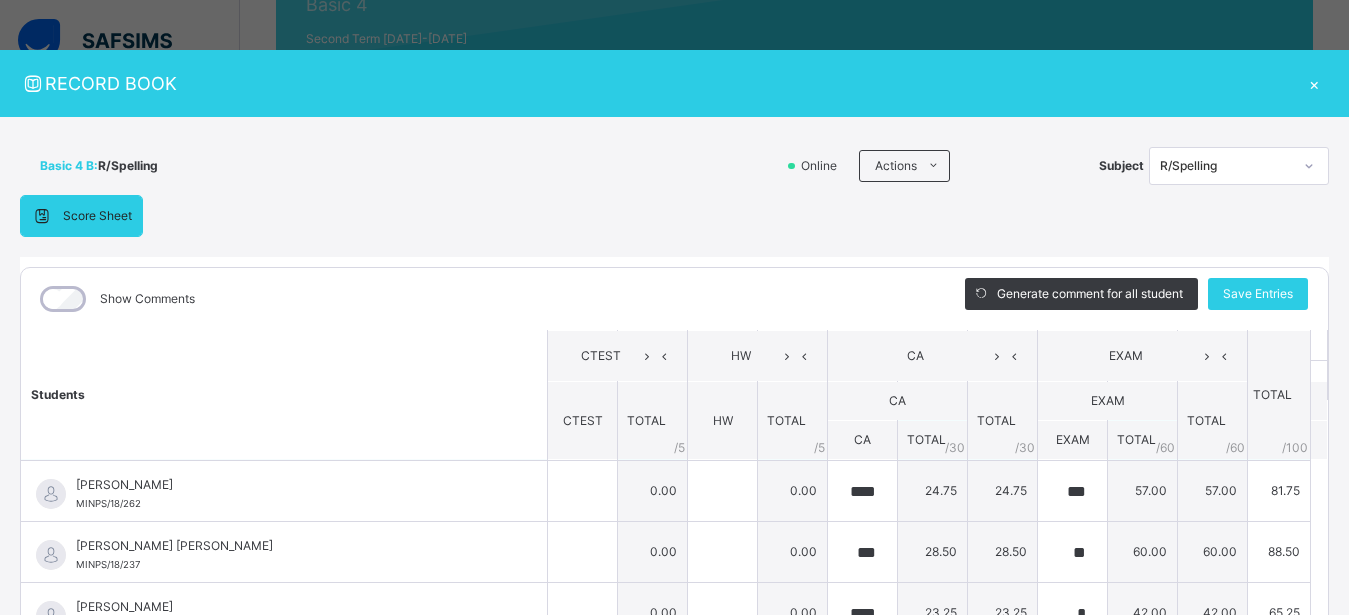 scroll, scrollTop: 0, scrollLeft: 0, axis: both 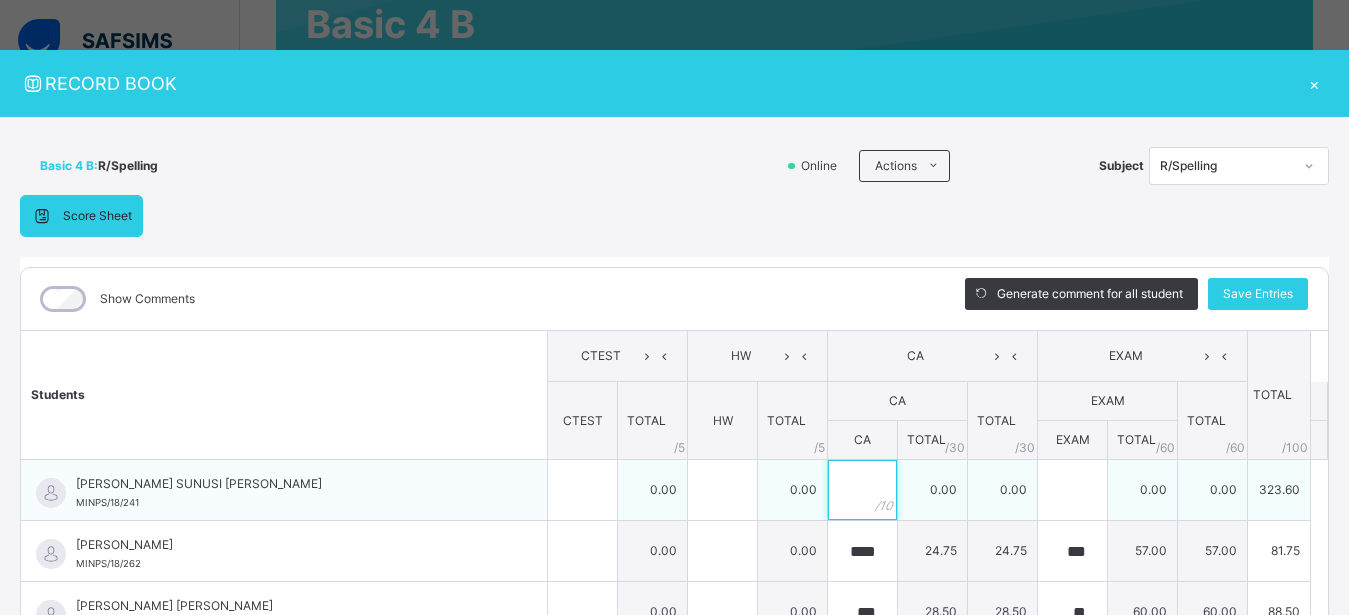 click at bounding box center [862, 490] 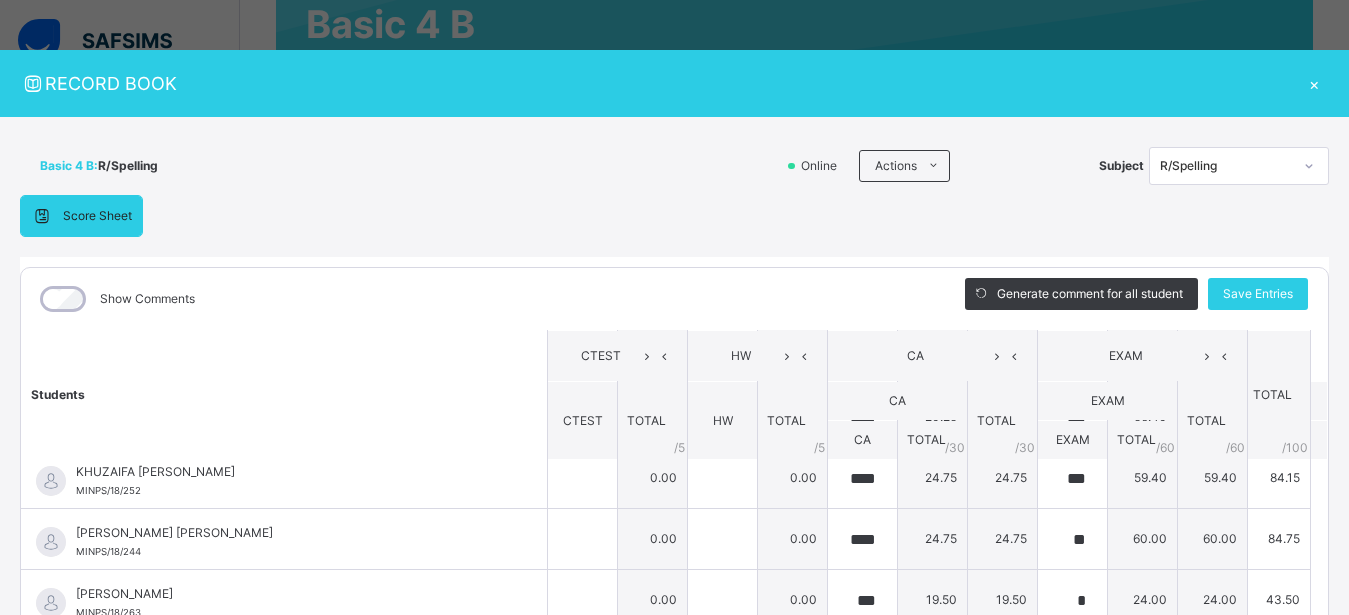 scroll, scrollTop: 1521, scrollLeft: 0, axis: vertical 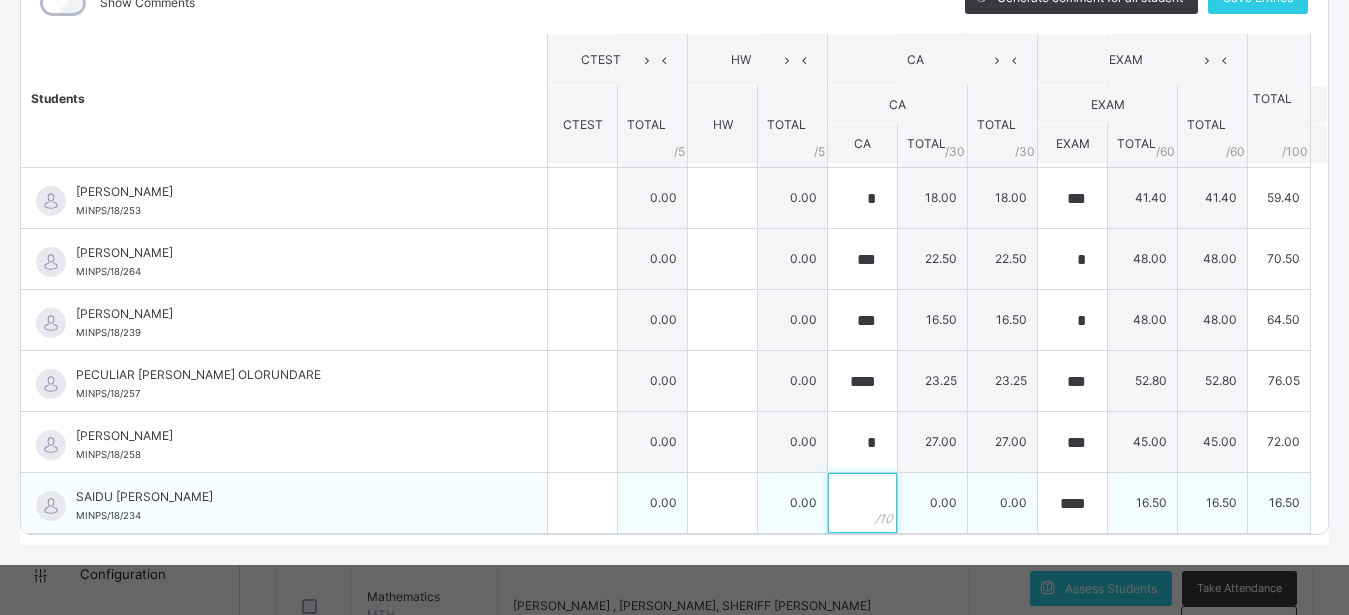 click at bounding box center [862, 503] 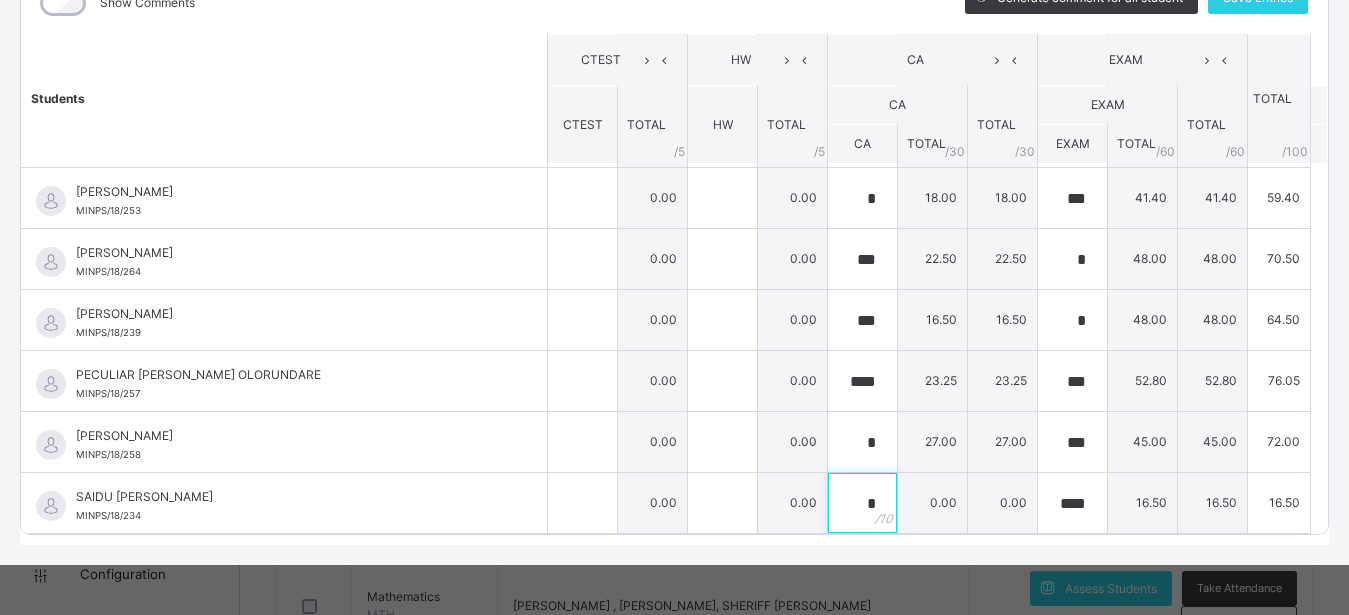 scroll, scrollTop: 966, scrollLeft: 0, axis: vertical 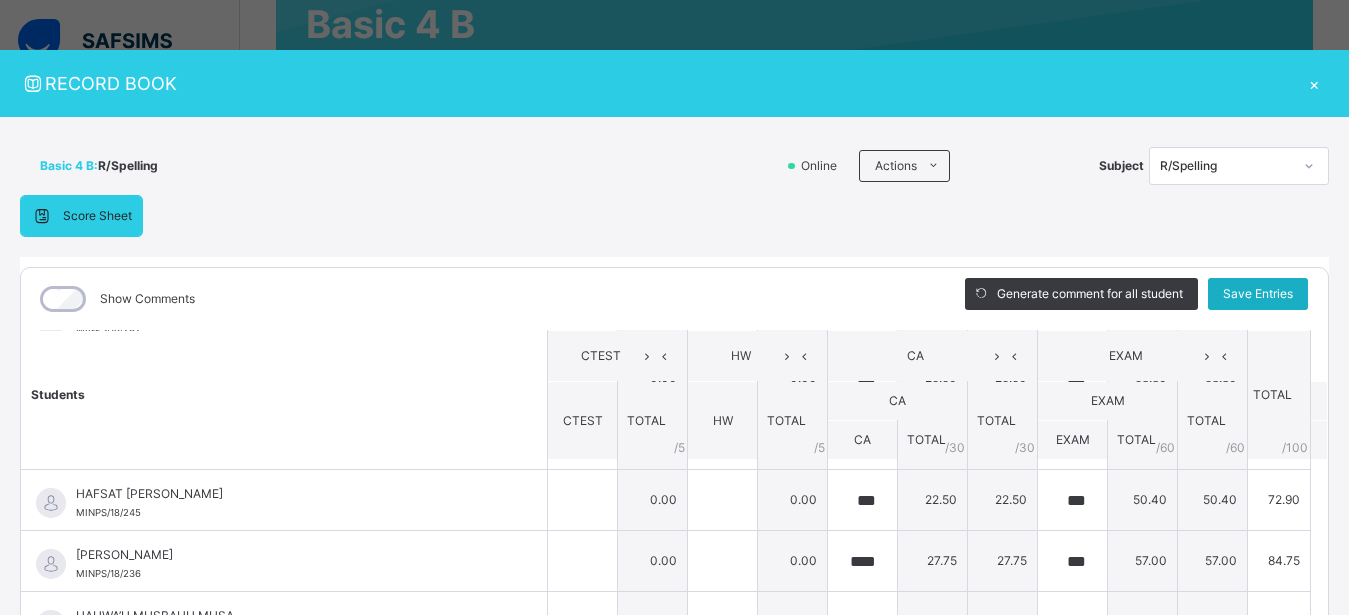 click on "Save Entries" at bounding box center (1258, 294) 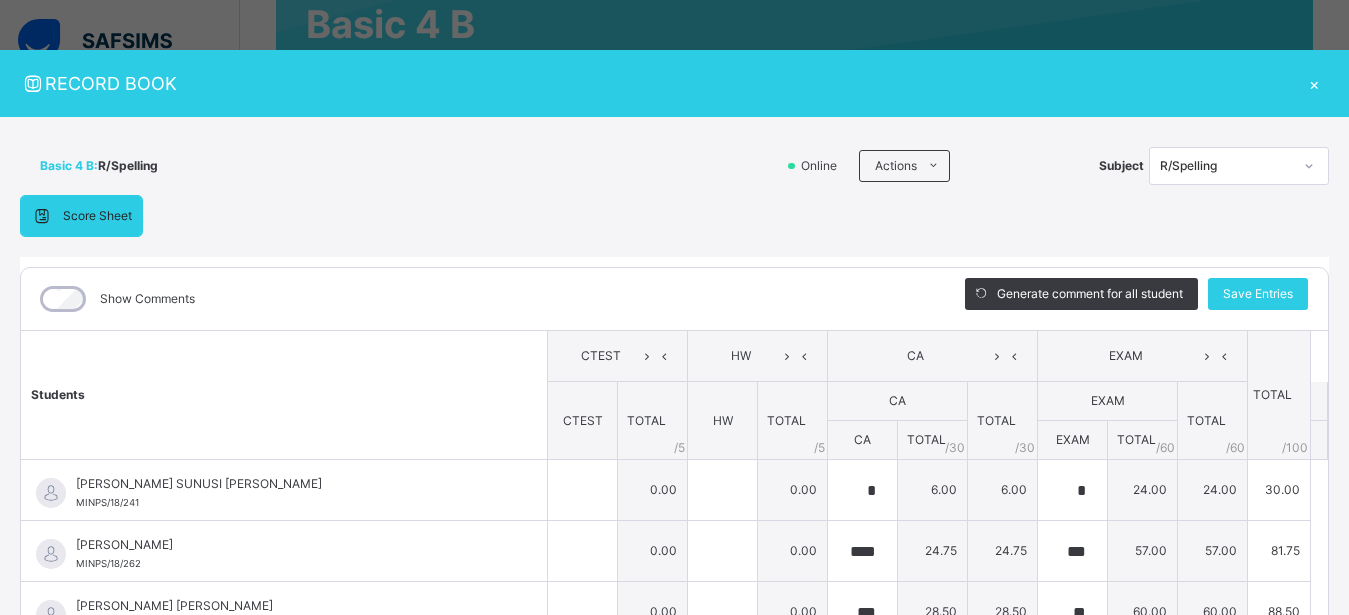 click 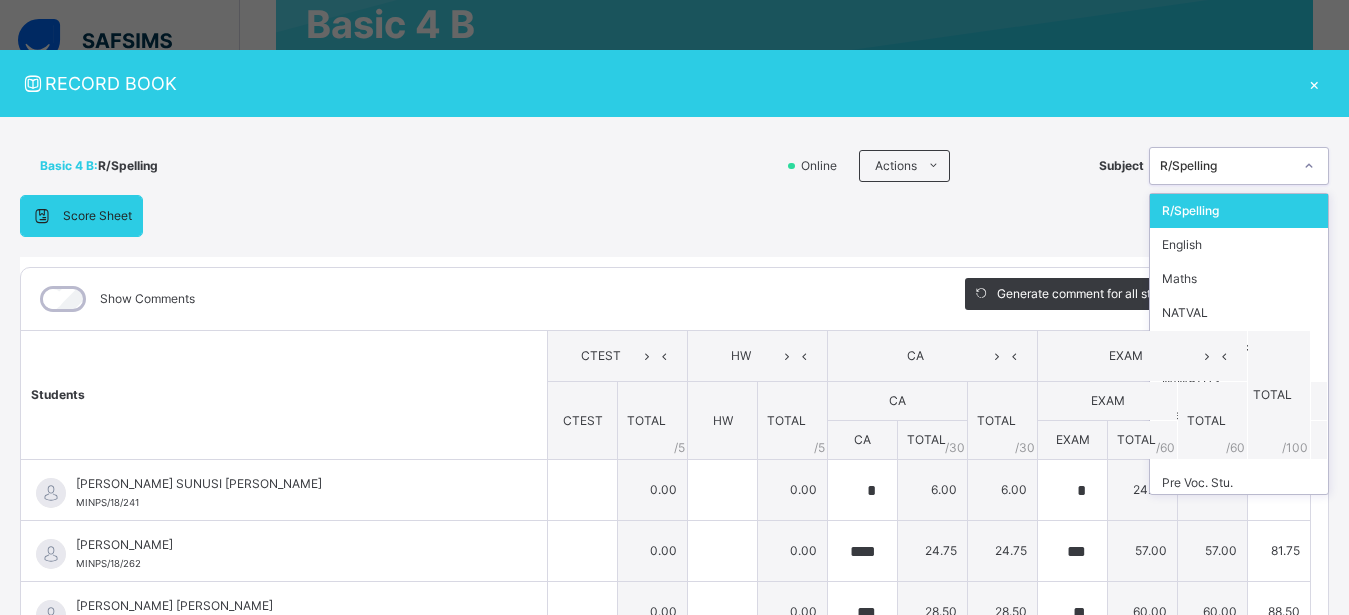 click 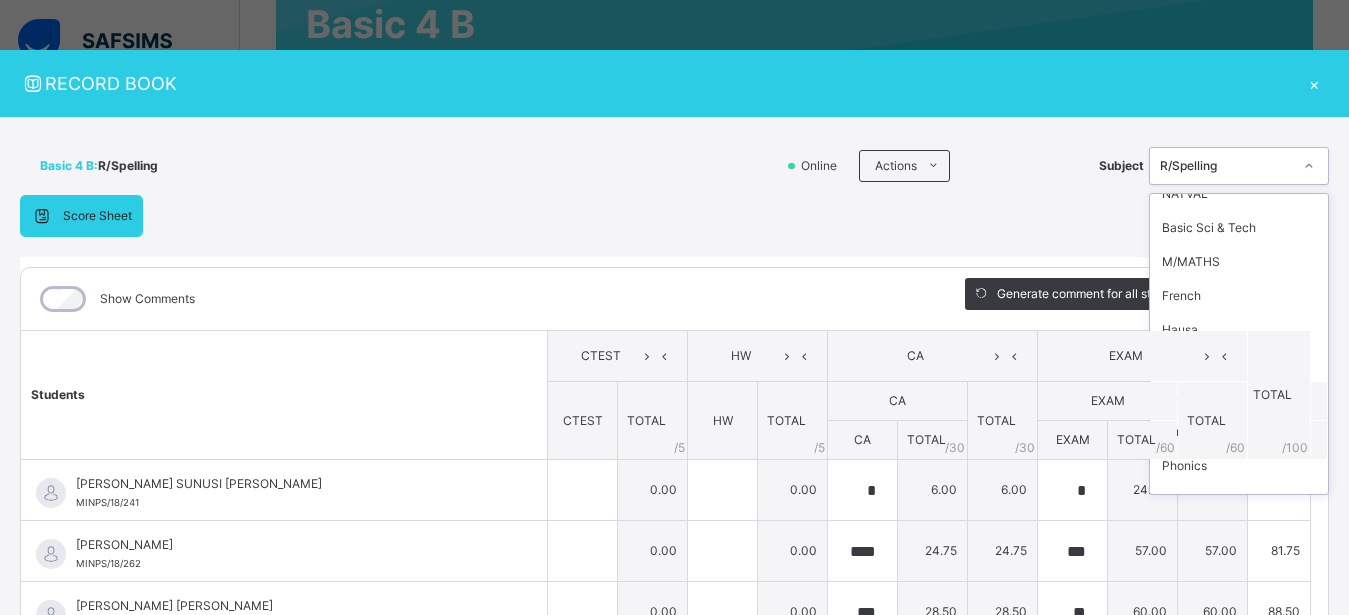 scroll, scrollTop: 124, scrollLeft: 0, axis: vertical 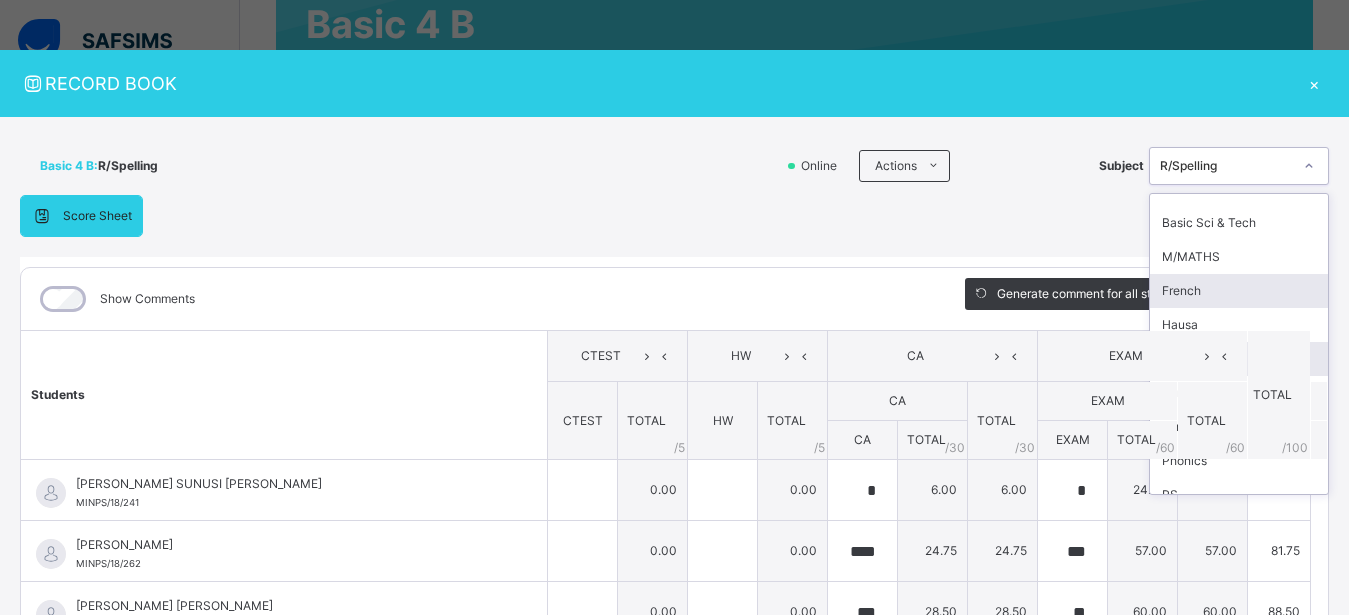 drag, startPoint x: 1287, startPoint y: 343, endPoint x: 1291, endPoint y: 281, distance: 62.1289 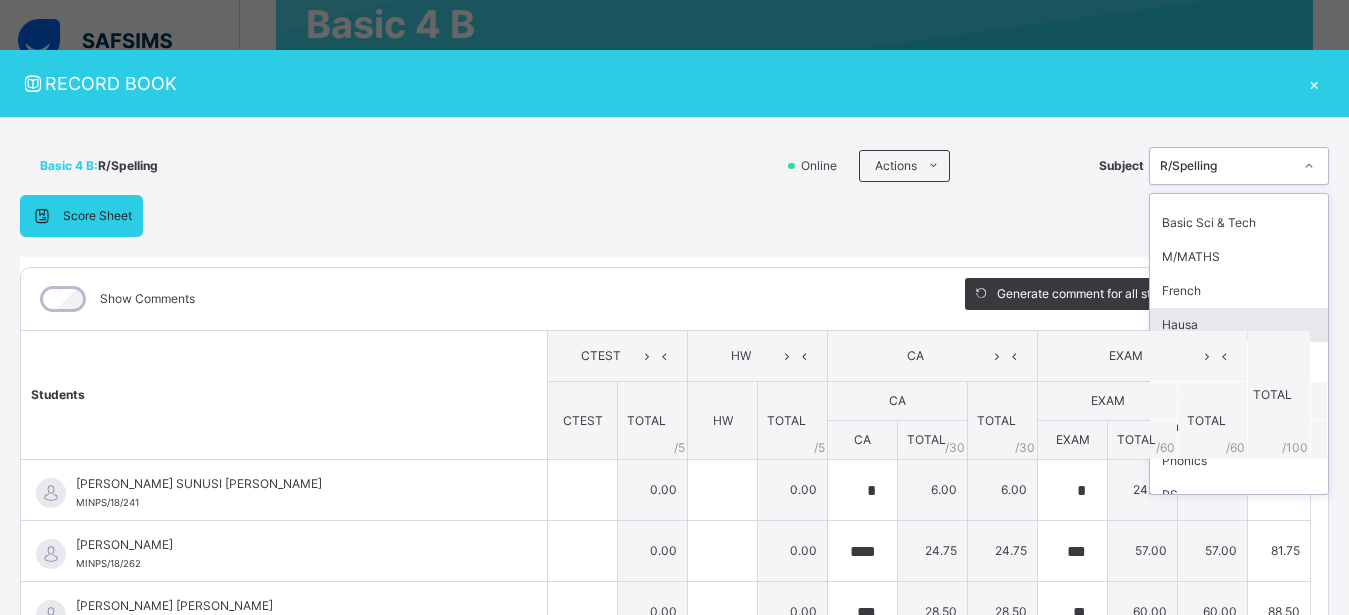 scroll, scrollTop: 21, scrollLeft: 0, axis: vertical 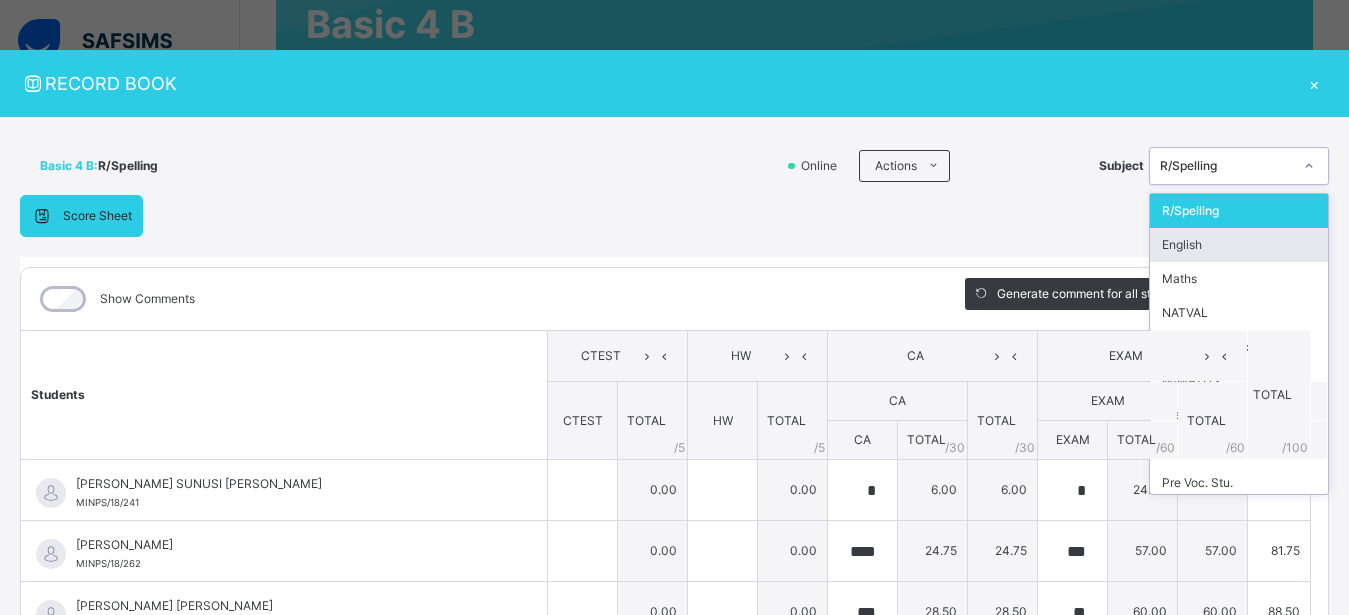 click on "English" at bounding box center (1239, 245) 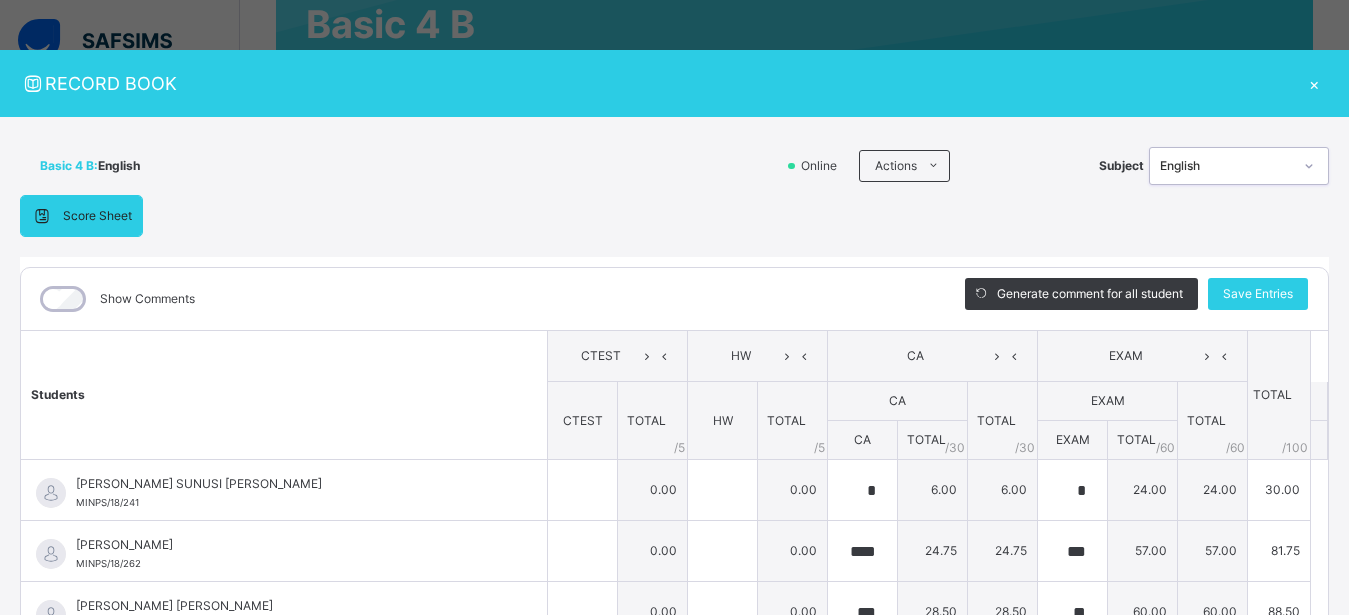click on "Score Sheet Score Sheet Show Comments   Generate comment for all student   Save Entries Class Level:  Basic 4   B Subject:  English Session:  2024/2025 Session Session:  Second Term Students CTEST HW CA EXAM TOTAL /100 Comment CTEST TOTAL / 5 HW TOTAL / 5 CA TOTAL / 30 EXAM TOTAL / 60 CA TOTAL / 30 EXAM TOTAL / 60 ABDULLAHI SUNUSI GIWA  MINPS/18/241 ABDULLAHI SUNUSI GIWA  MINPS/18/241 0.00 0.00 * 6.00 6.00 * 24.00 24.00 30.00 Generate comment 0 / 250   ×   Subject Teacher’s Comment Generate and see in full the comment developed by the AI with an option to regenerate the comment [PERSON_NAME] SUNUSI GIWA    MINPS/18/241   Total 30.00  / 100.00 [PERSON_NAME] Bot   Regenerate     Use this comment   [PERSON_NAME]  MINPS/18/262 [PERSON_NAME]  MINPS/18/262 0.00 0.00 **** 24.75 24.75 *** 57.00 57.00 81.75 Generate comment 0 / 250   ×   Subject Teacher’s Comment Generate and see in full the comment developed by the AI with an option to regenerate the comment [PERSON_NAME]  [PERSON_NAME]    MINPS/18/262   Total  /" at bounding box center [674, 518] 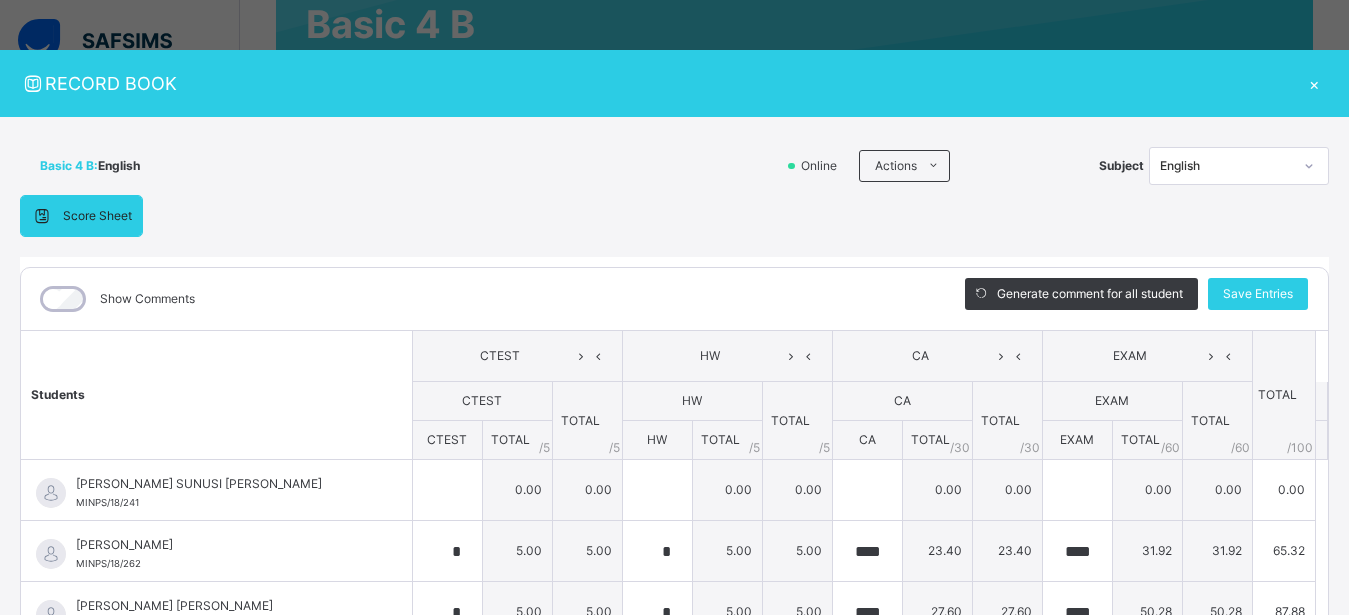 scroll, scrollTop: 884, scrollLeft: 0, axis: vertical 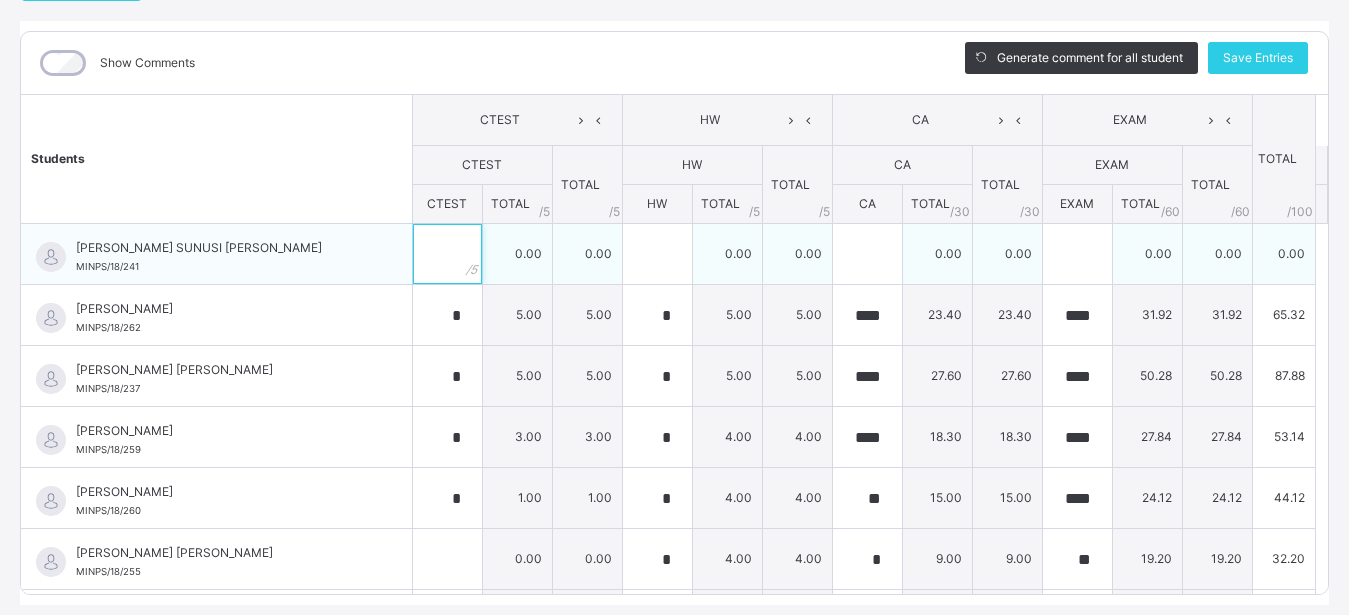 click at bounding box center [447, 254] 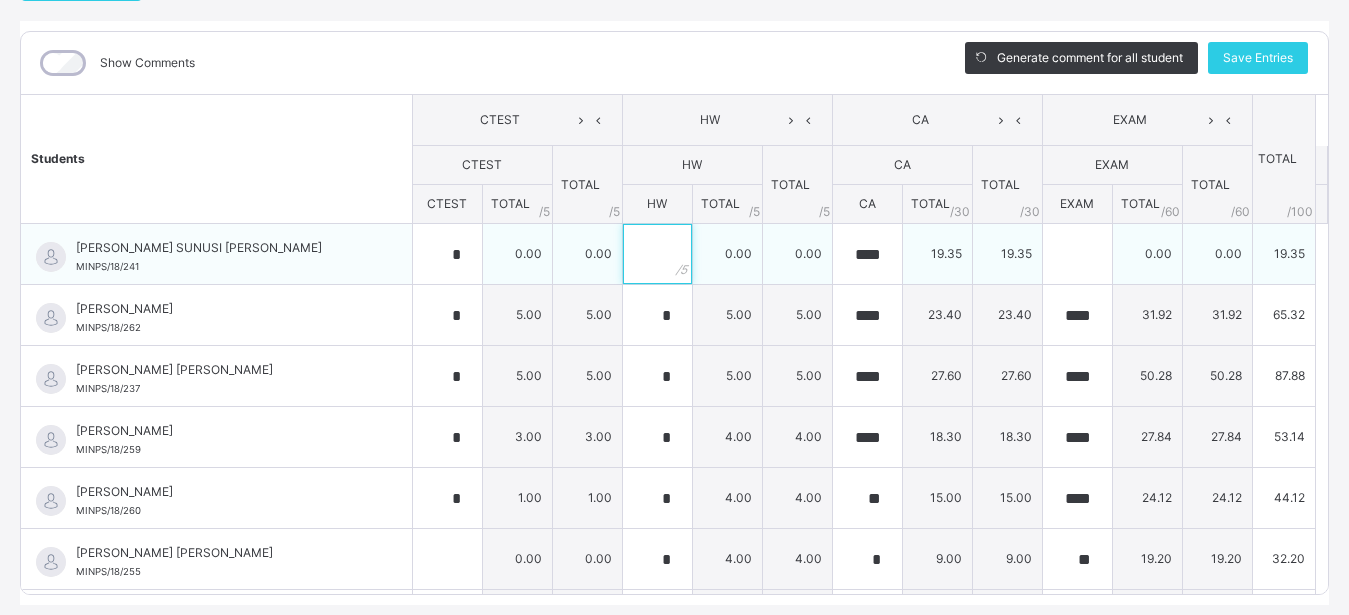 click at bounding box center [657, 254] 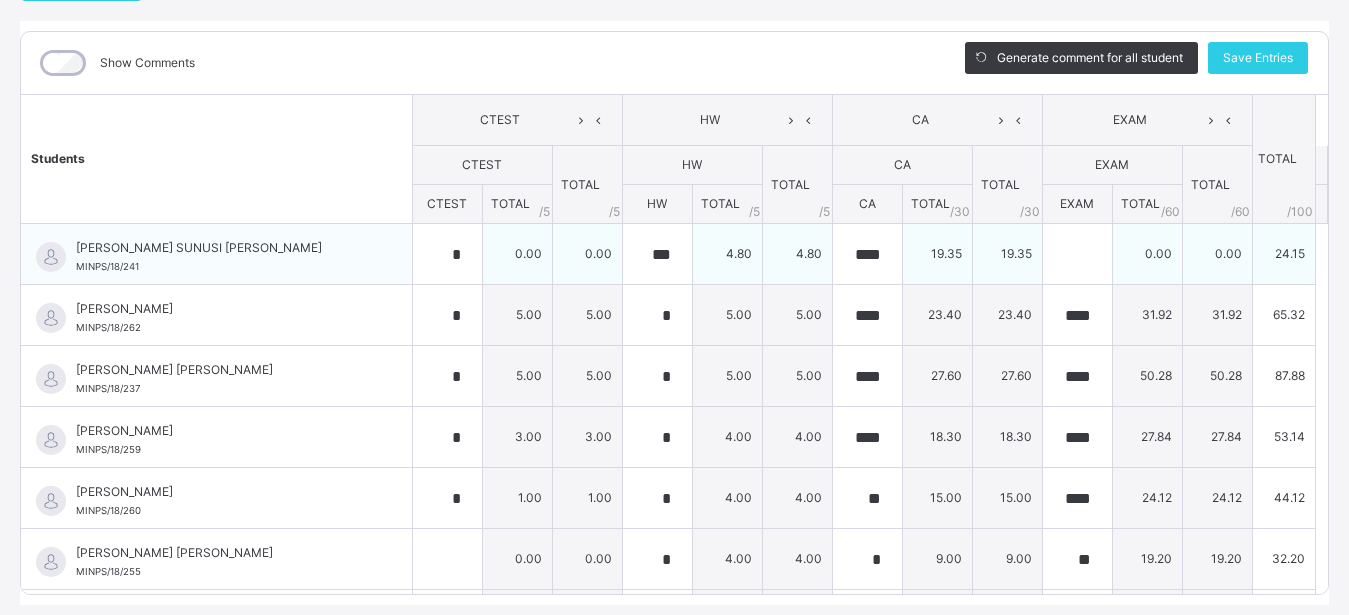 drag, startPoint x: 641, startPoint y: 254, endPoint x: 598, endPoint y: 253, distance: 43.011627 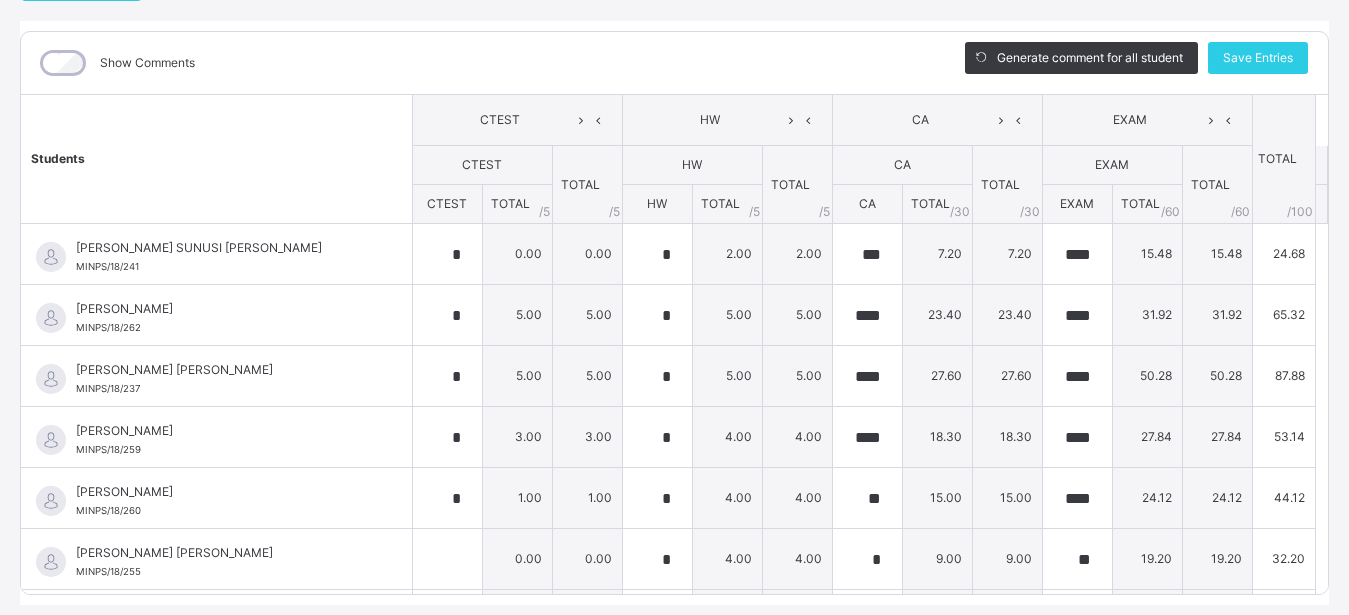 click on "Show Comments" at bounding box center (478, 63) 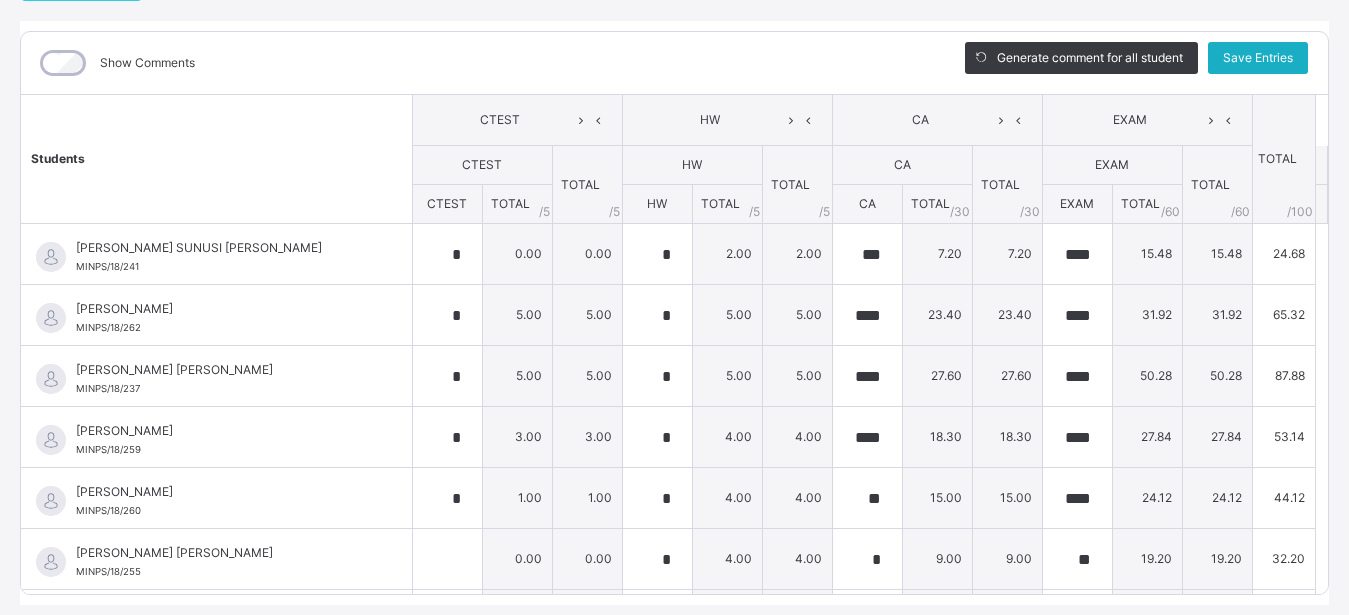 click on "Save Entries" at bounding box center (1258, 58) 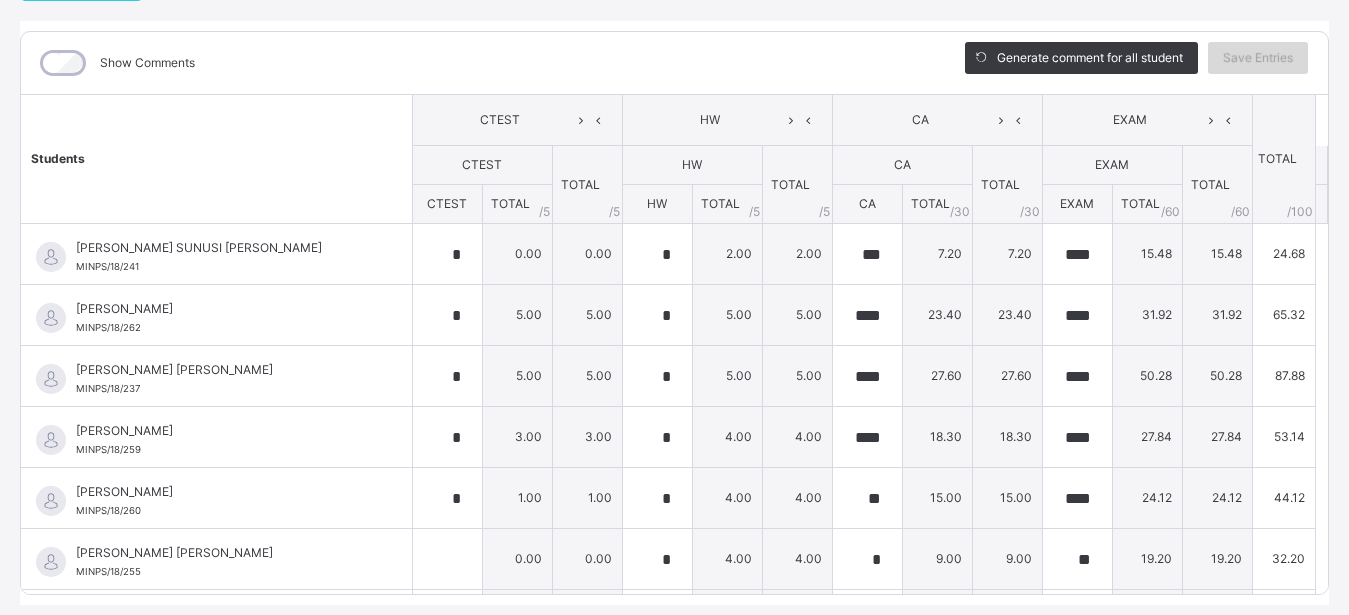 click on "Save Entries" at bounding box center [1258, 58] 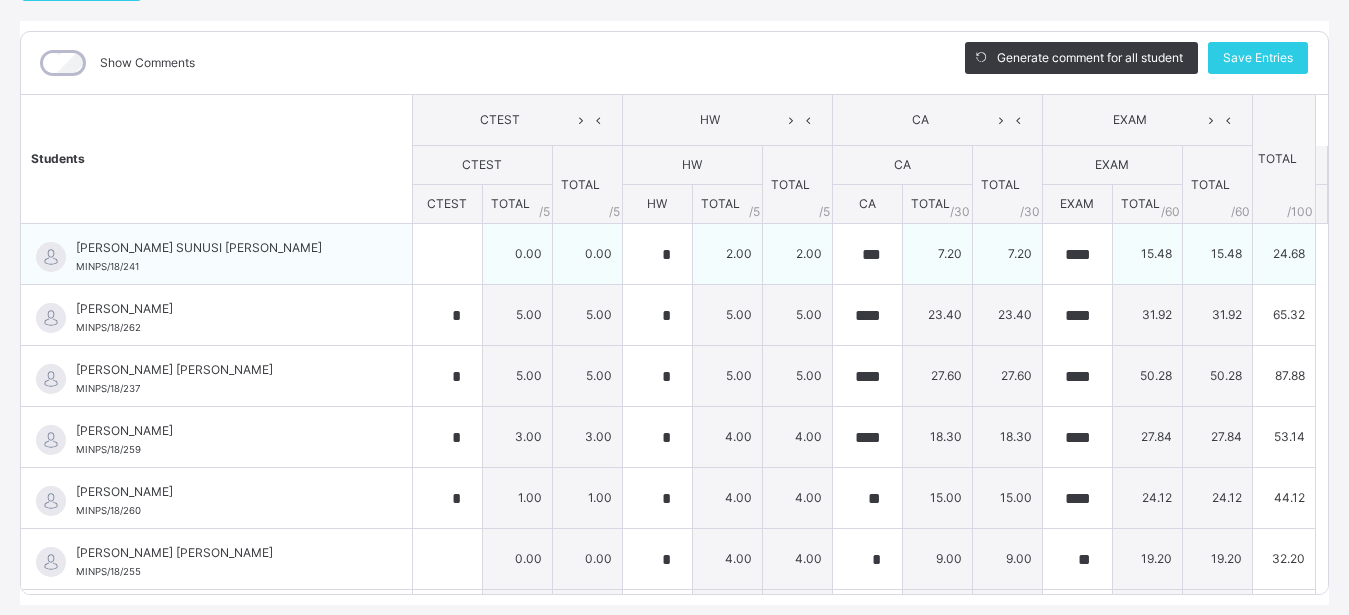 scroll, scrollTop: 176, scrollLeft: 0, axis: vertical 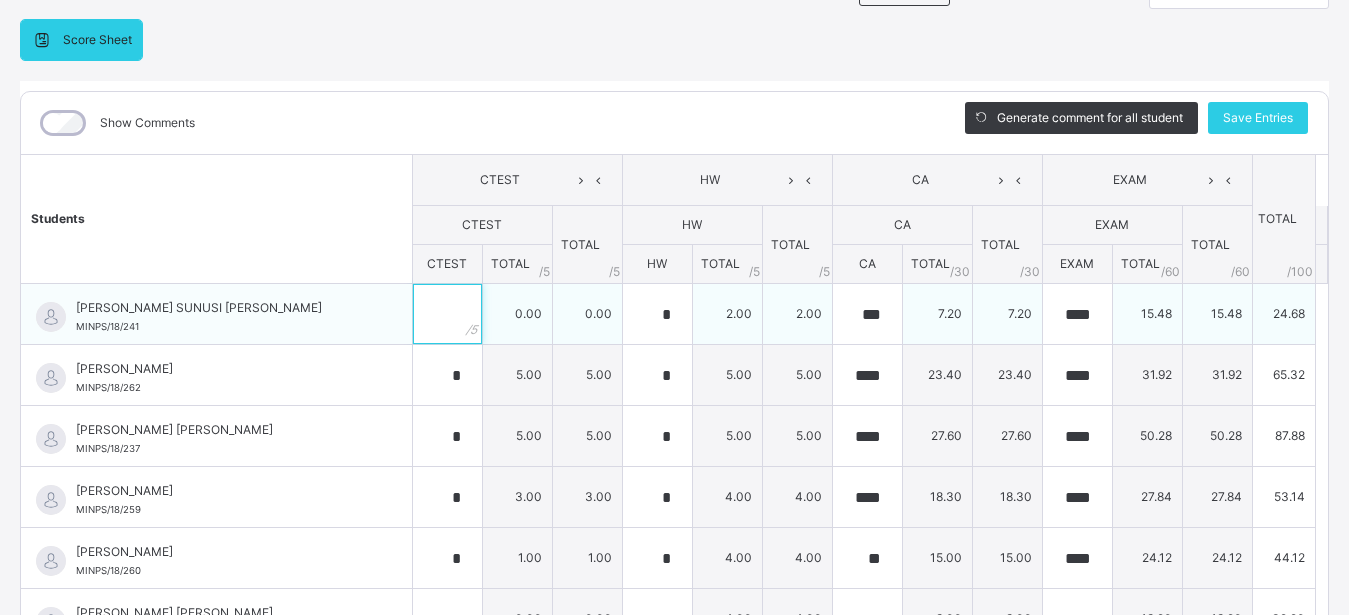 click at bounding box center [447, 314] 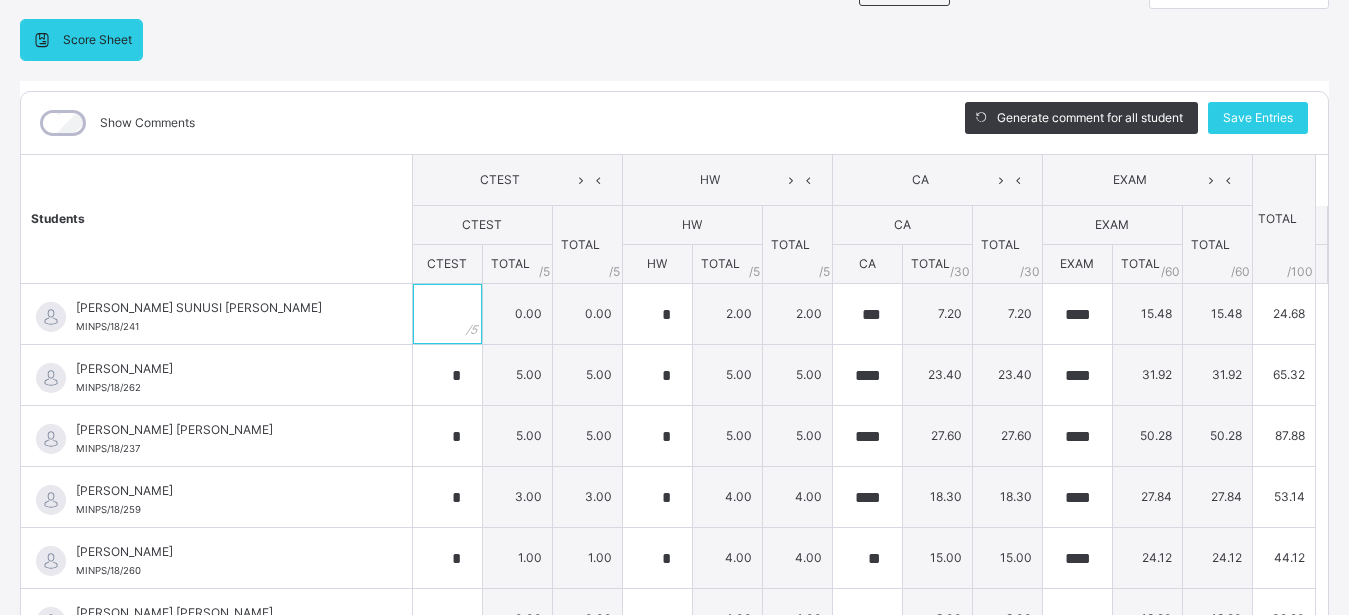 scroll, scrollTop: 0, scrollLeft: 0, axis: both 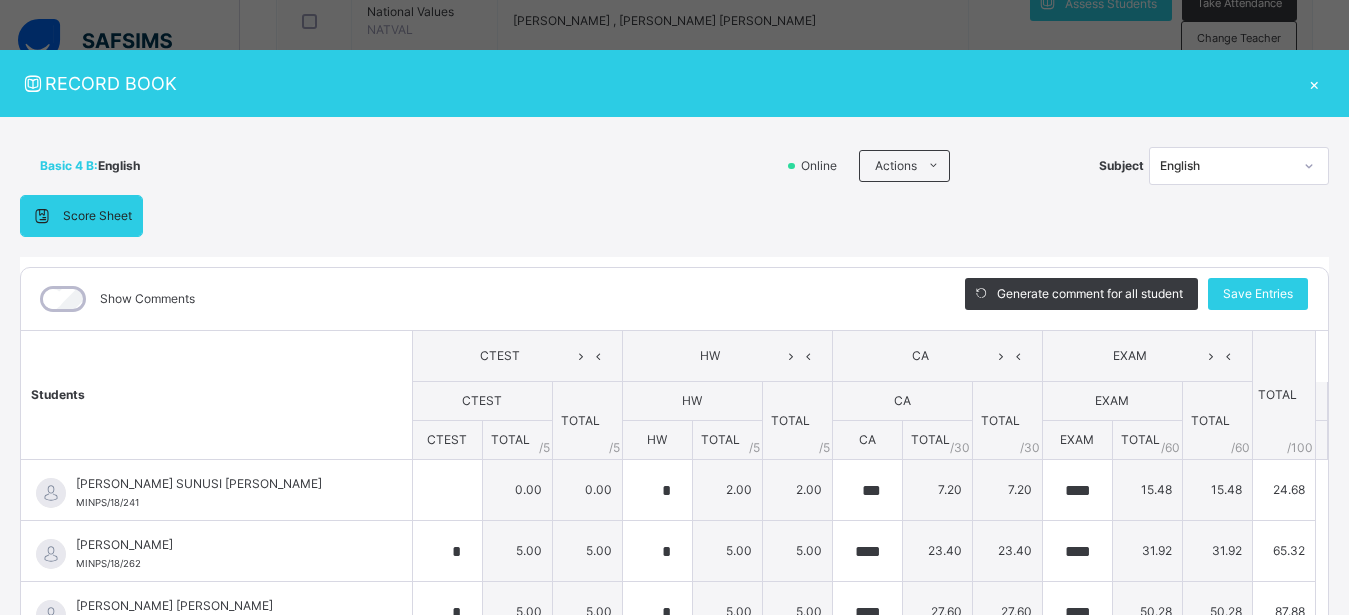 click 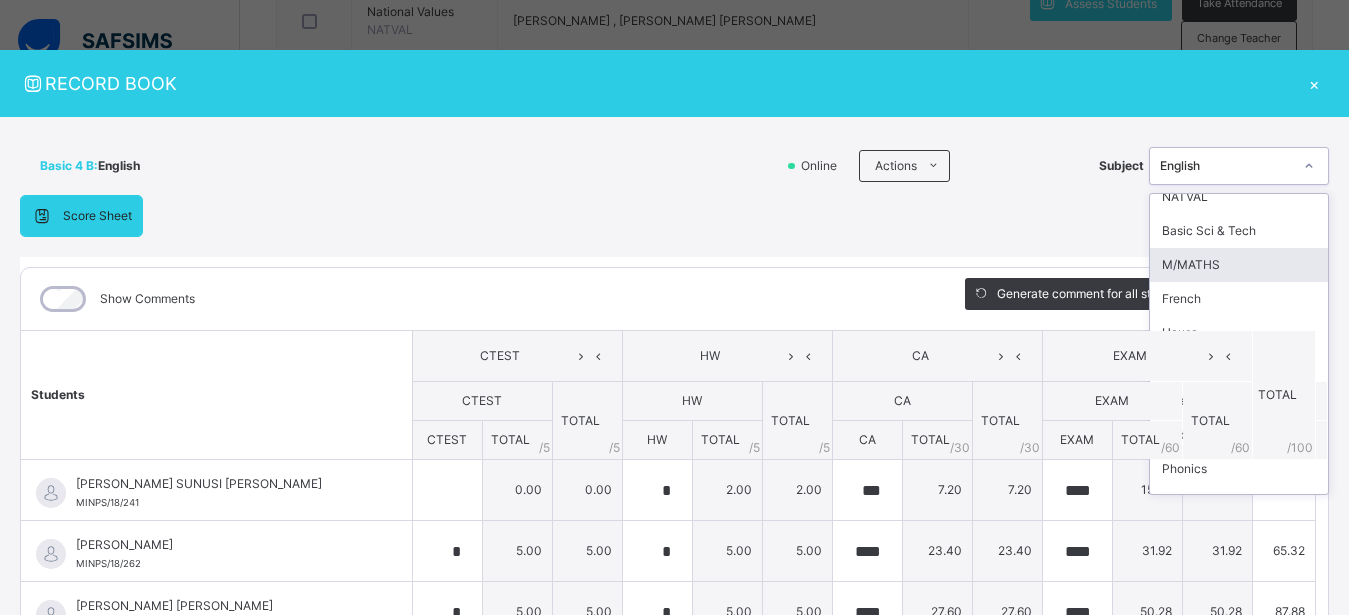 scroll, scrollTop: 176, scrollLeft: 0, axis: vertical 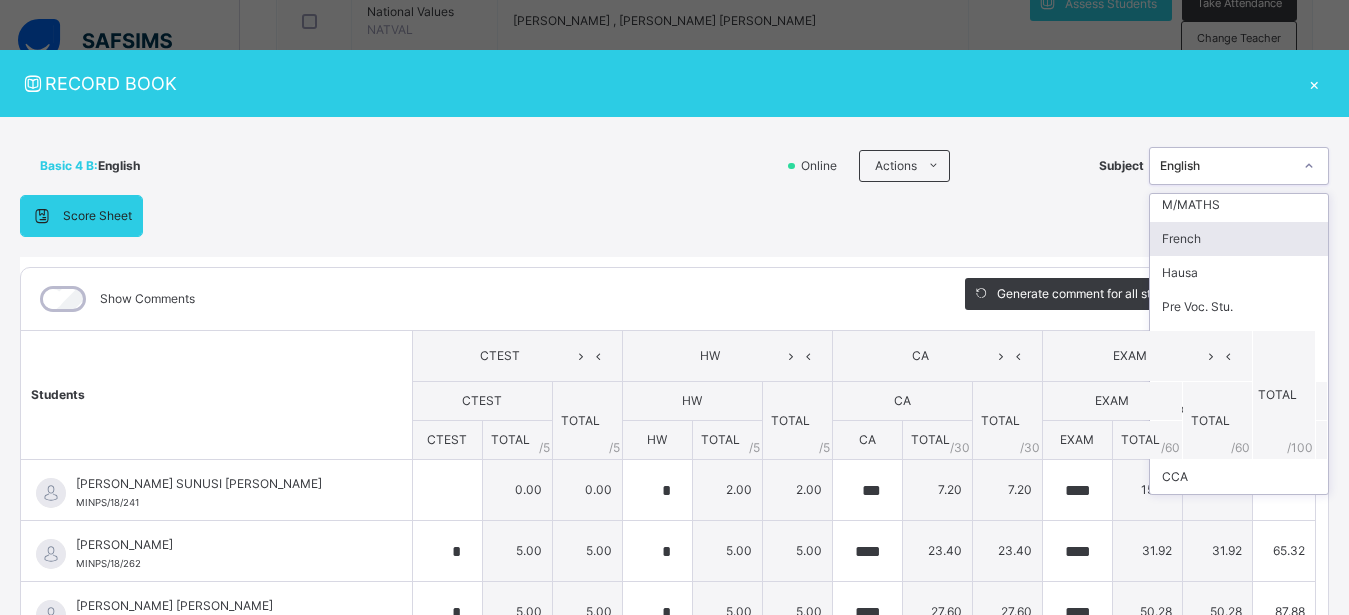click on "French" at bounding box center [1239, 239] 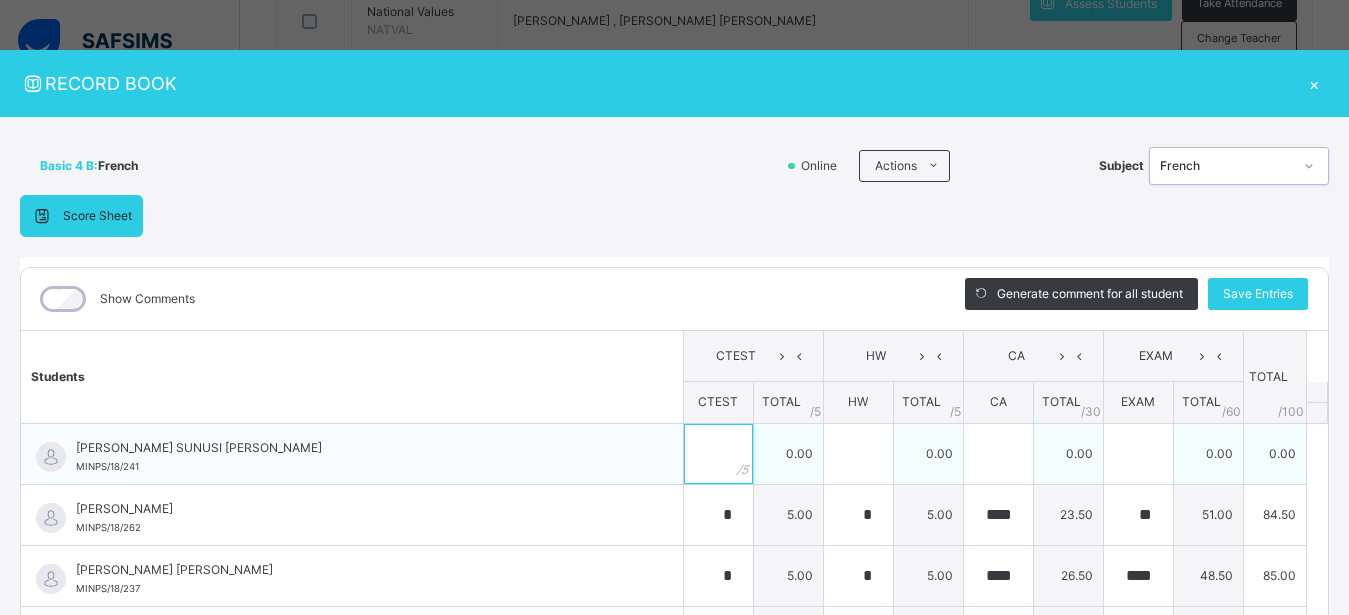 click at bounding box center [718, 454] 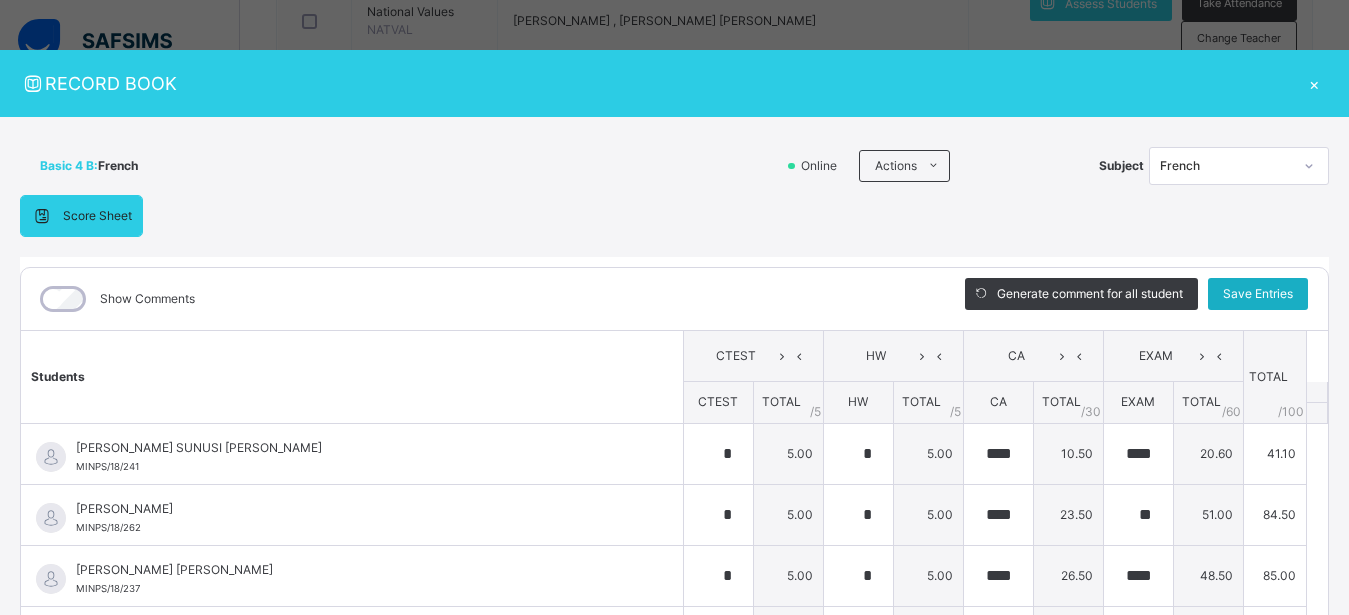 click on "Save Entries" at bounding box center [1258, 294] 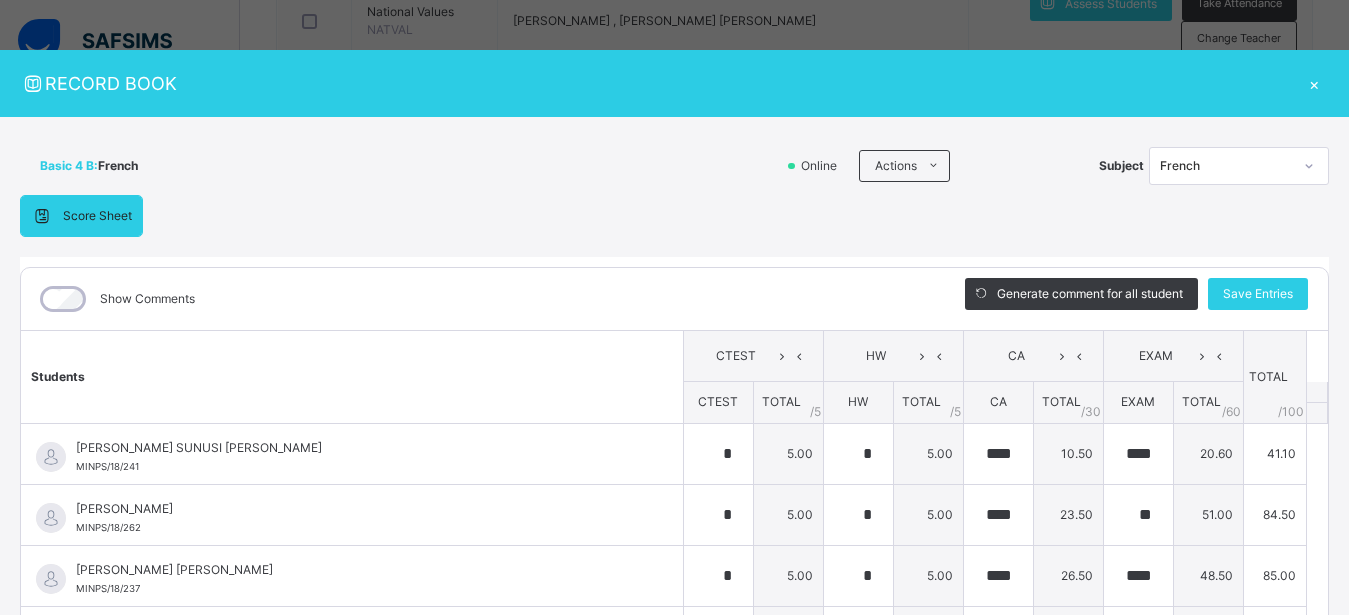 click on "French" at bounding box center (1226, 166) 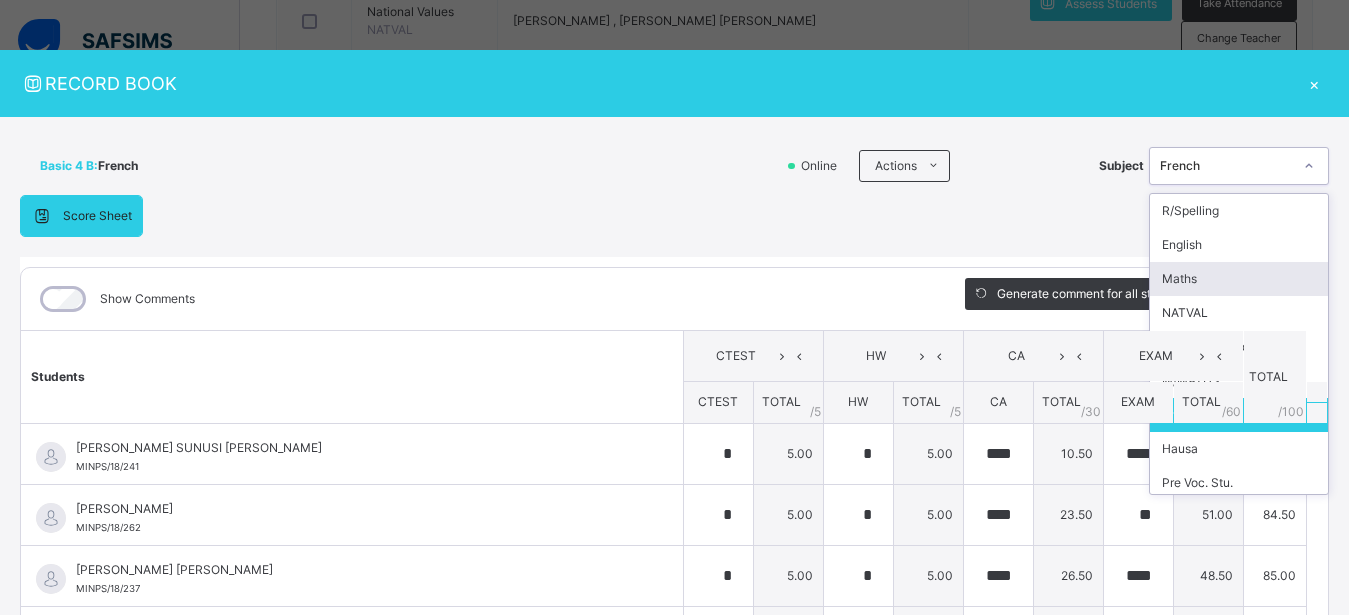 scroll, scrollTop: 108, scrollLeft: 0, axis: vertical 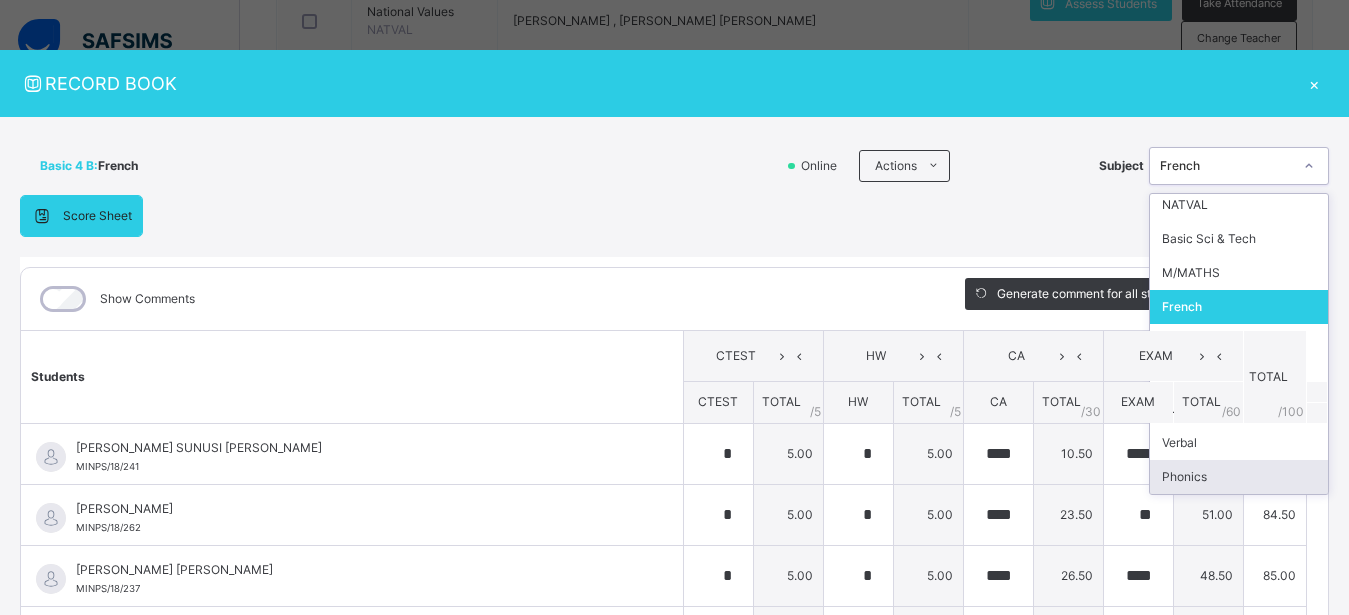 click on "R/Spelling  English Maths NATVAL Basic Sci & Tech M/MATHS French Hausa Pre Voc. Stu. Quantitative Verbal Phonics RS CCA" at bounding box center [1239, 344] 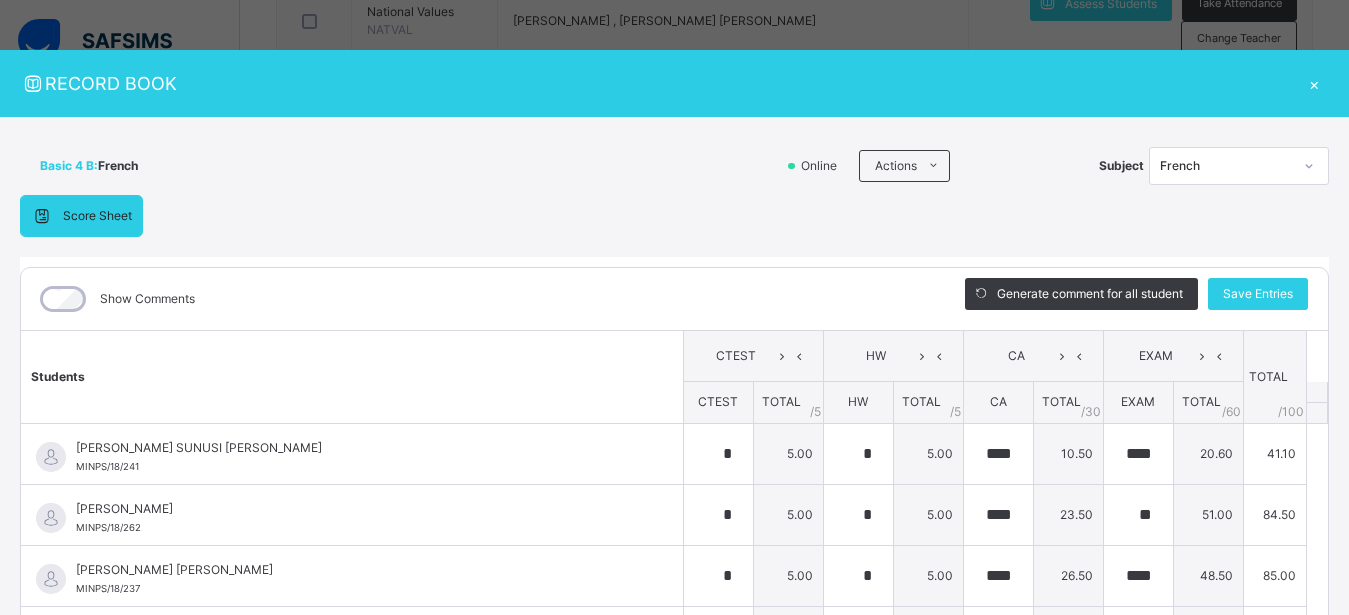 click 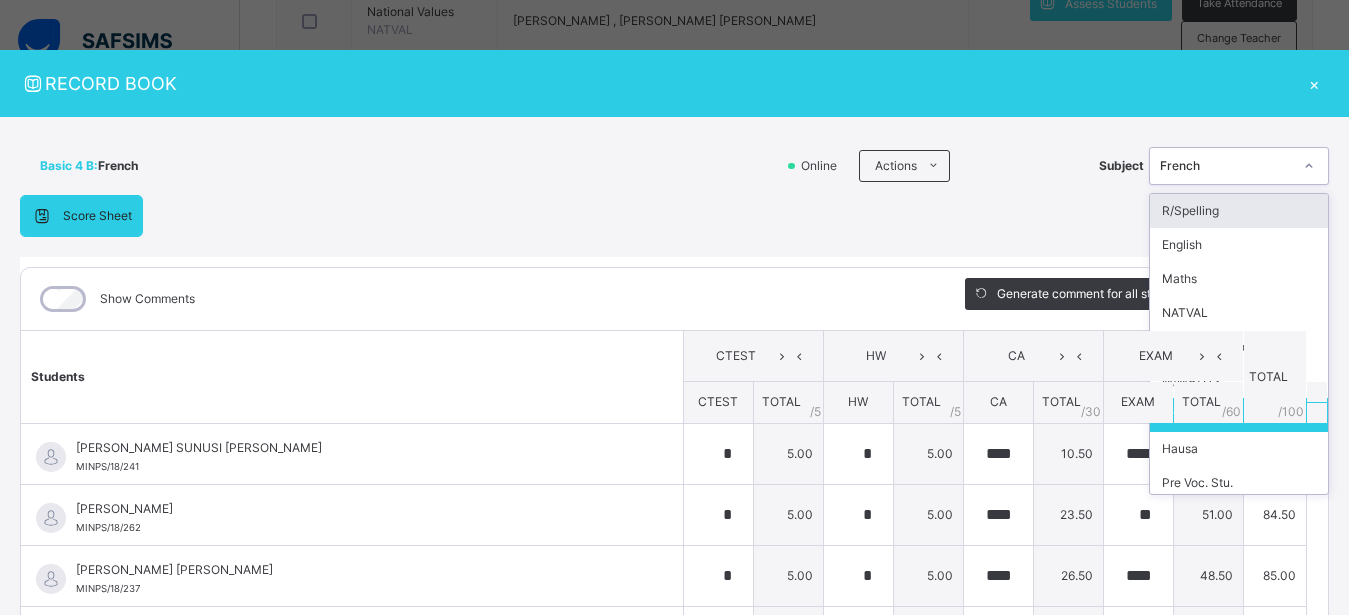 click 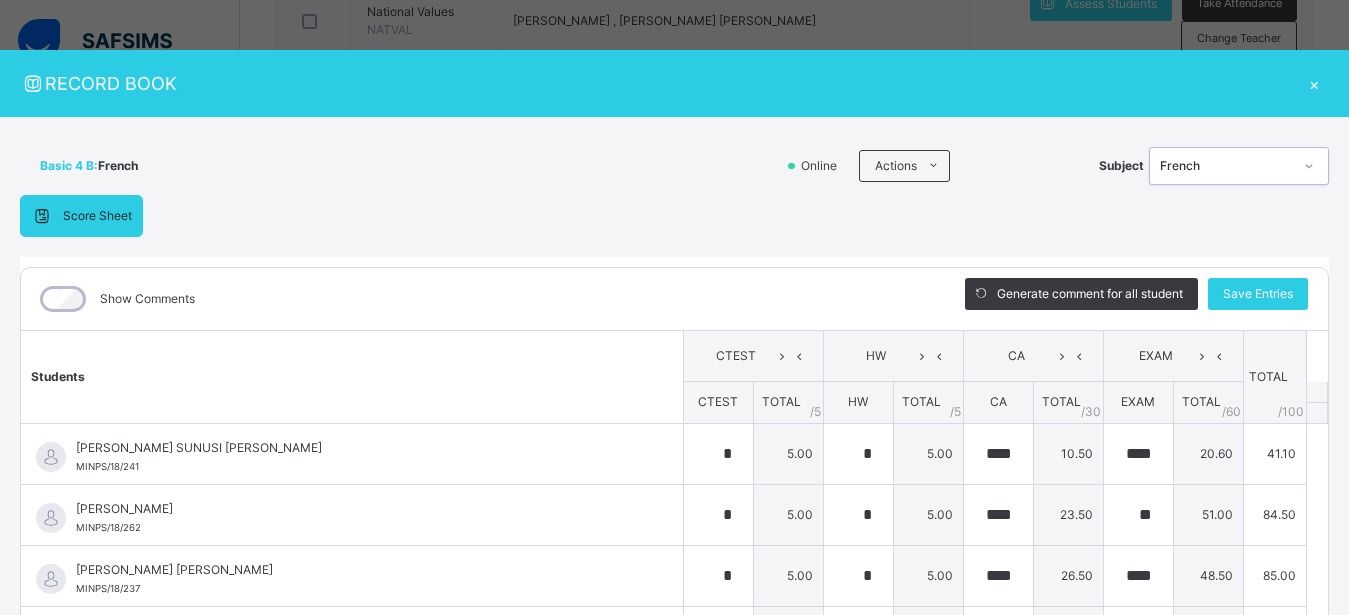 click 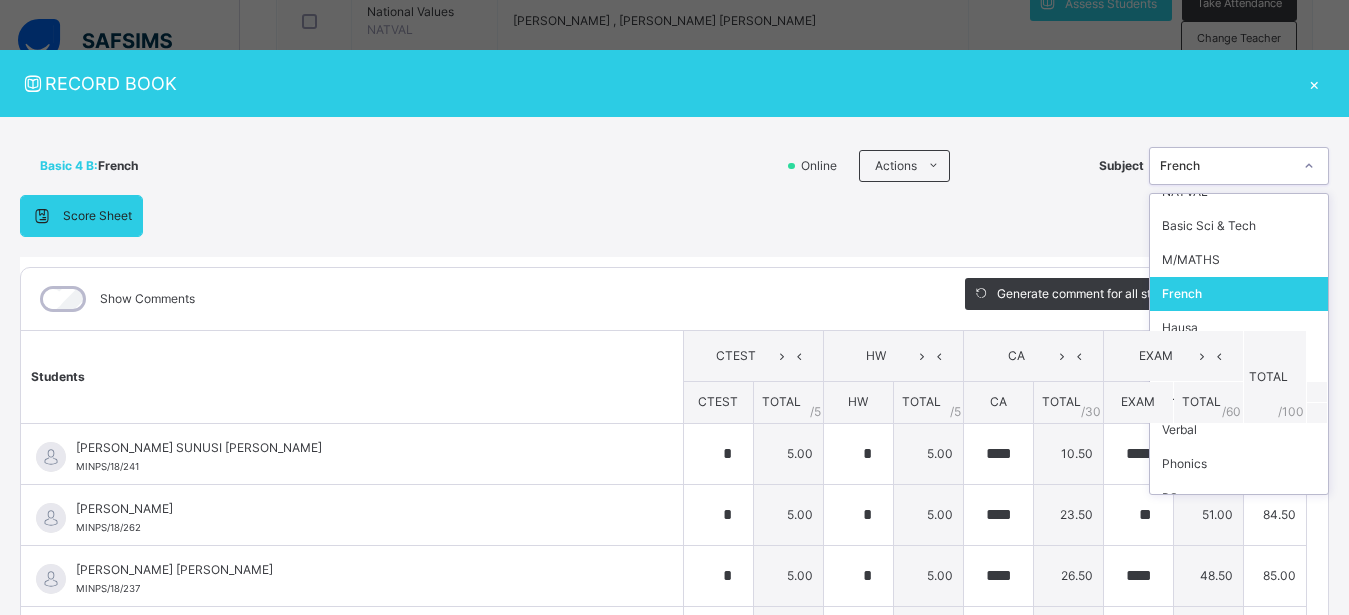 scroll, scrollTop: 176, scrollLeft: 0, axis: vertical 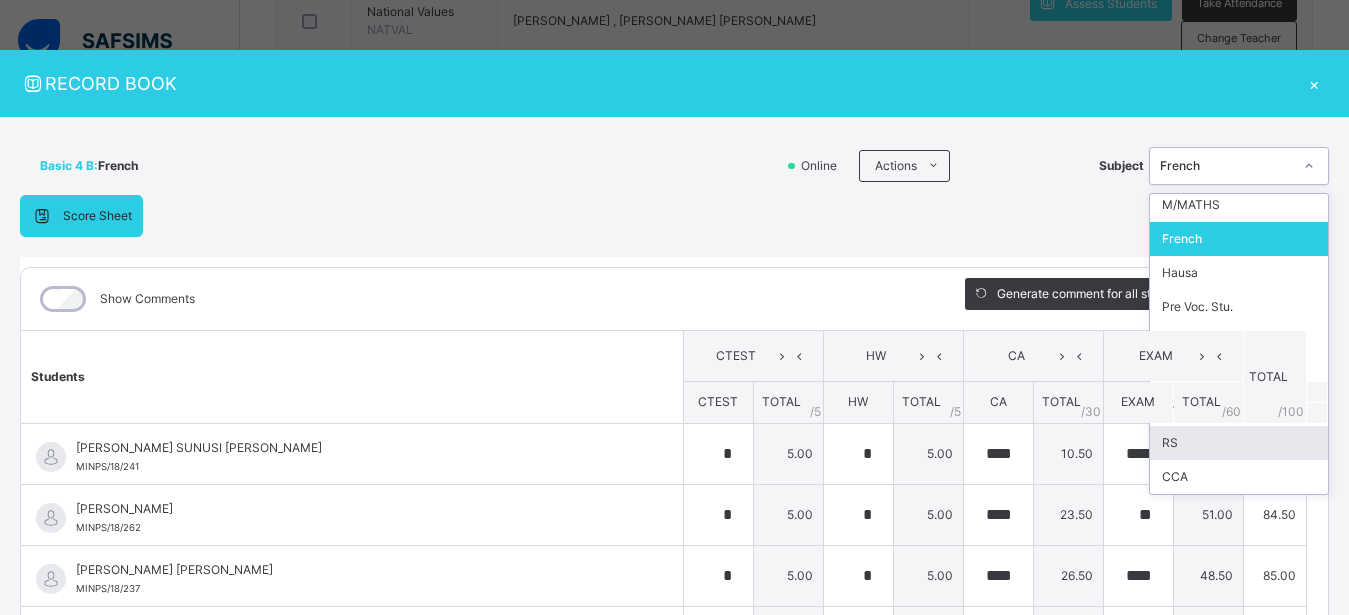 click on "RS" at bounding box center (1239, 443) 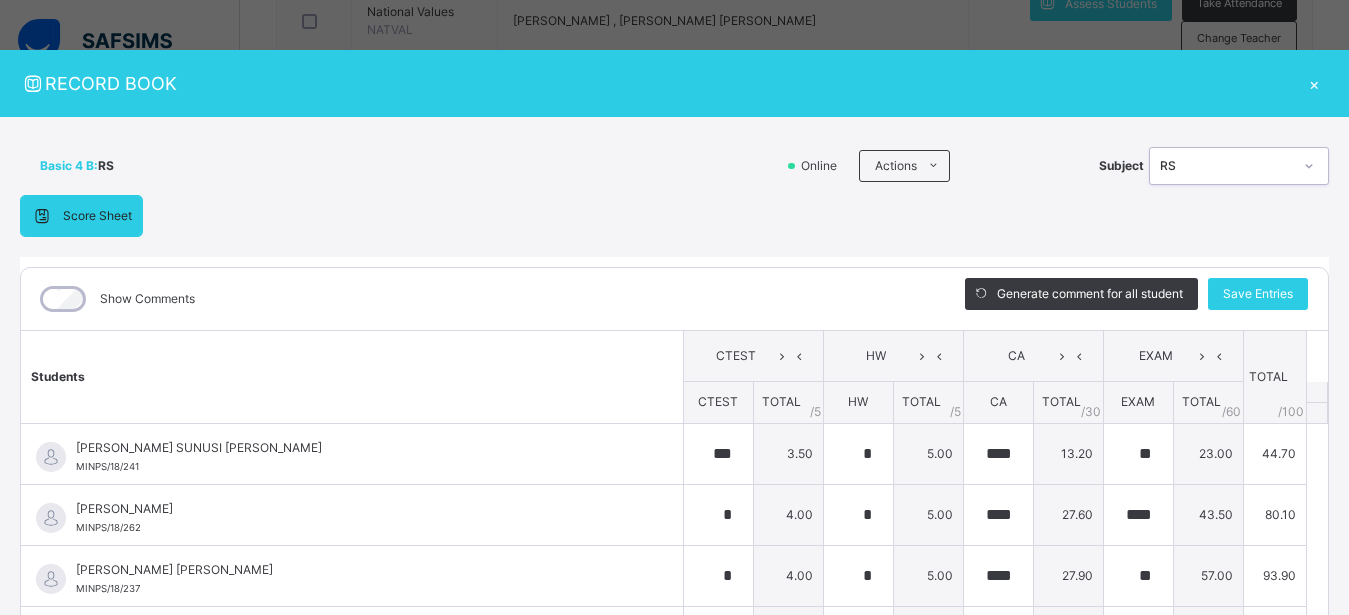 click on "Basic 4   B :   RS Online Actions  Download Empty Score Sheet  Upload/map score sheet Subject    option RS, selected.     0 results available. Select is focused ,type to refine list, press Down to open the menu,  [PERSON_NAME][GEOGRAPHIC_DATA] Date: [DATE] 12:14:59 pm Score Sheet Score Sheet Show Comments   Generate comment for all student   Save Entries Class Level:  Basic 4   B Subject:  RS Session:  2024/2025 Session Session:  Second Term Students CTEST HW CA EXAM TOTAL /100 Comment CTEST TOTAL / 5 HW TOTAL / 5 CA TOTAL / 30 EXAM TOTAL / 60 ABDULLAHI SUNUSI GIWA  MINPS/18/241 [PERSON_NAME] [PERSON_NAME]  MINPS/18/241 *** 3.50 * 5.00 **** 13.20 ** 23.00 44.70 Generate comment 0 / 250   ×   Subject Teacher’s Comment Generate and see in full the comment developed by the AI with an option to regenerate the comment [PERSON_NAME] SUNUSI GIWA    MINPS/18/241   Total 44.70  / 100.00 [PERSON_NAME] Bot   Regenerate     Use this comment   [PERSON_NAME]/18/262 [PERSON_NAME]/18/262 * 4.00 * 5.00 **** 0 /" at bounding box center [674, 489] 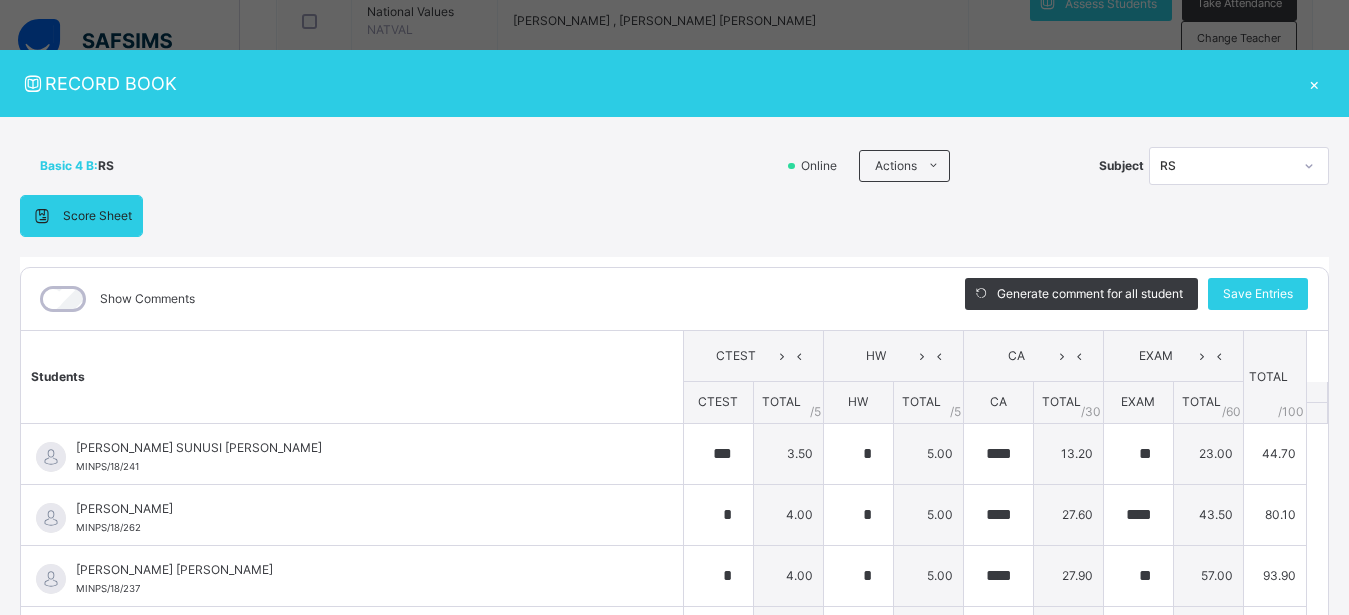 scroll, scrollTop: 39, scrollLeft: 0, axis: vertical 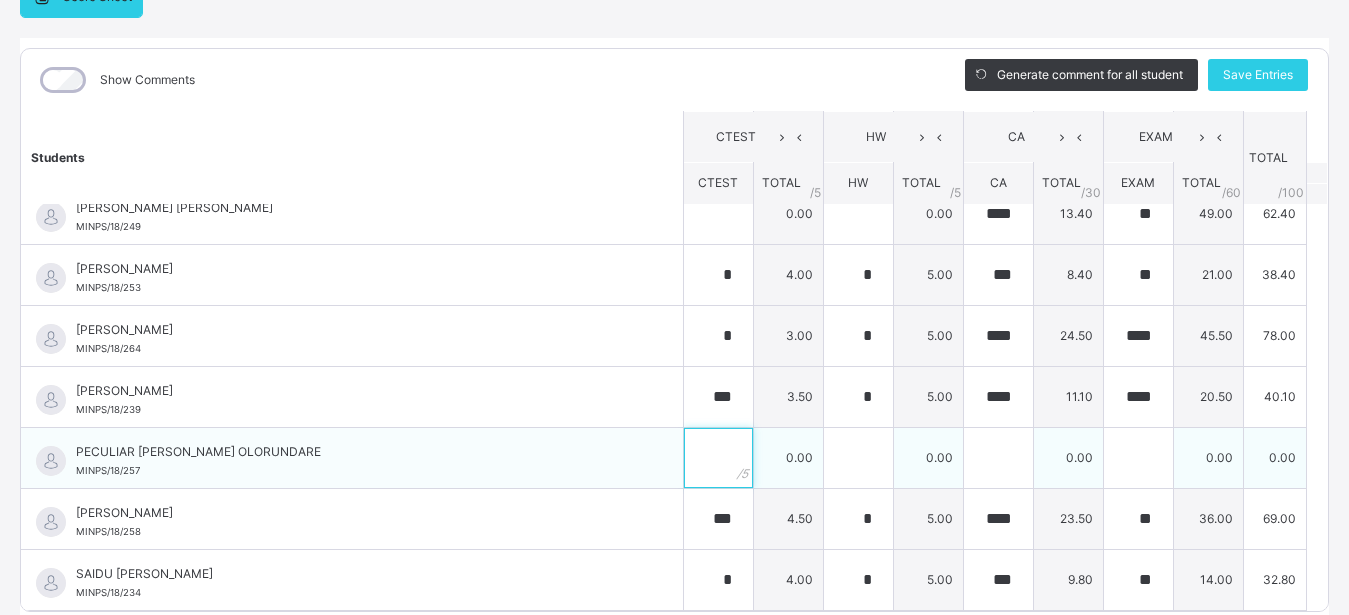click at bounding box center (718, 458) 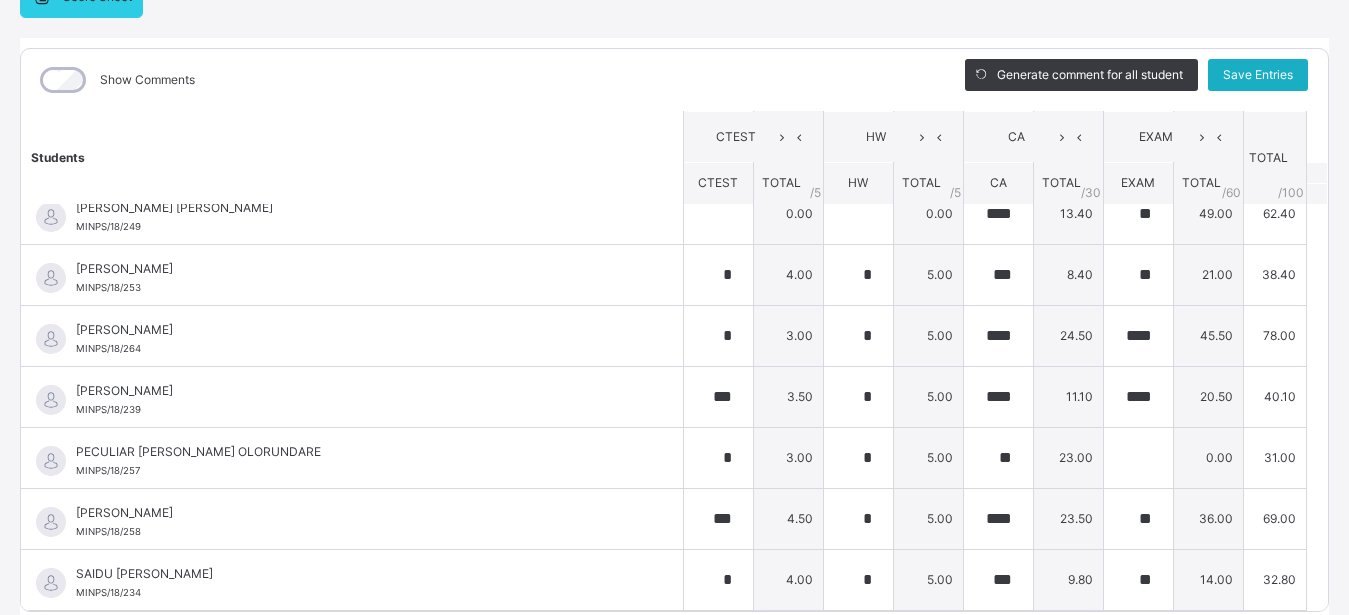 click on "Save Entries" at bounding box center (1258, 75) 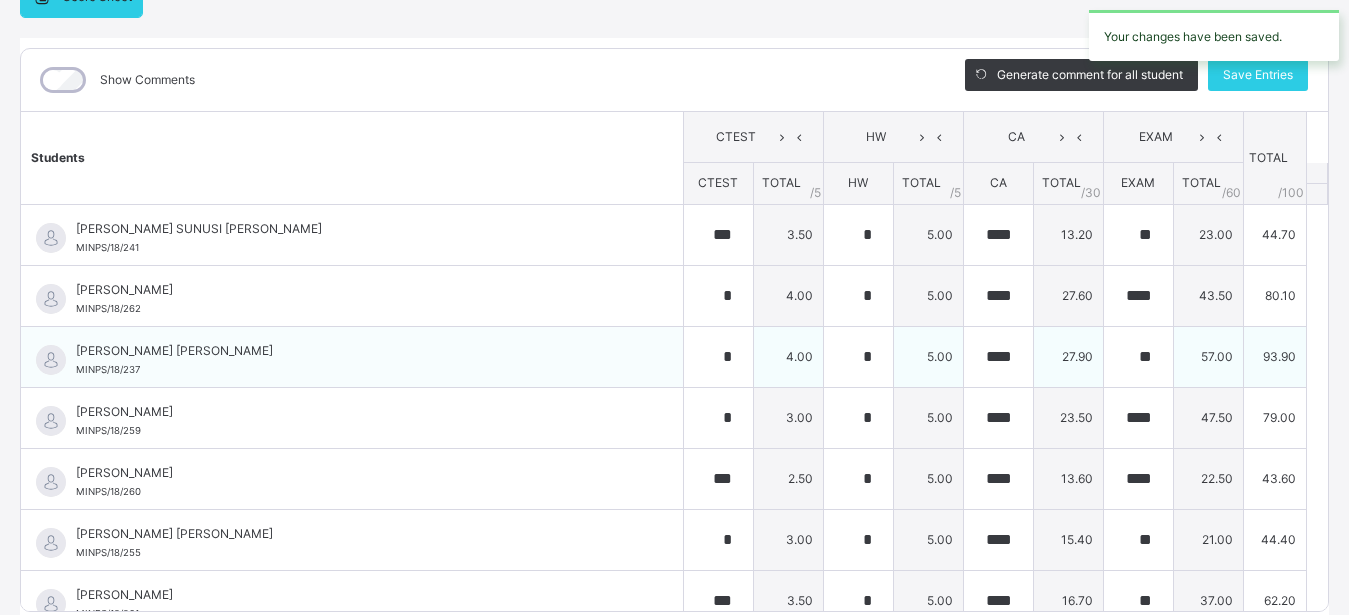 scroll, scrollTop: 39, scrollLeft: 0, axis: vertical 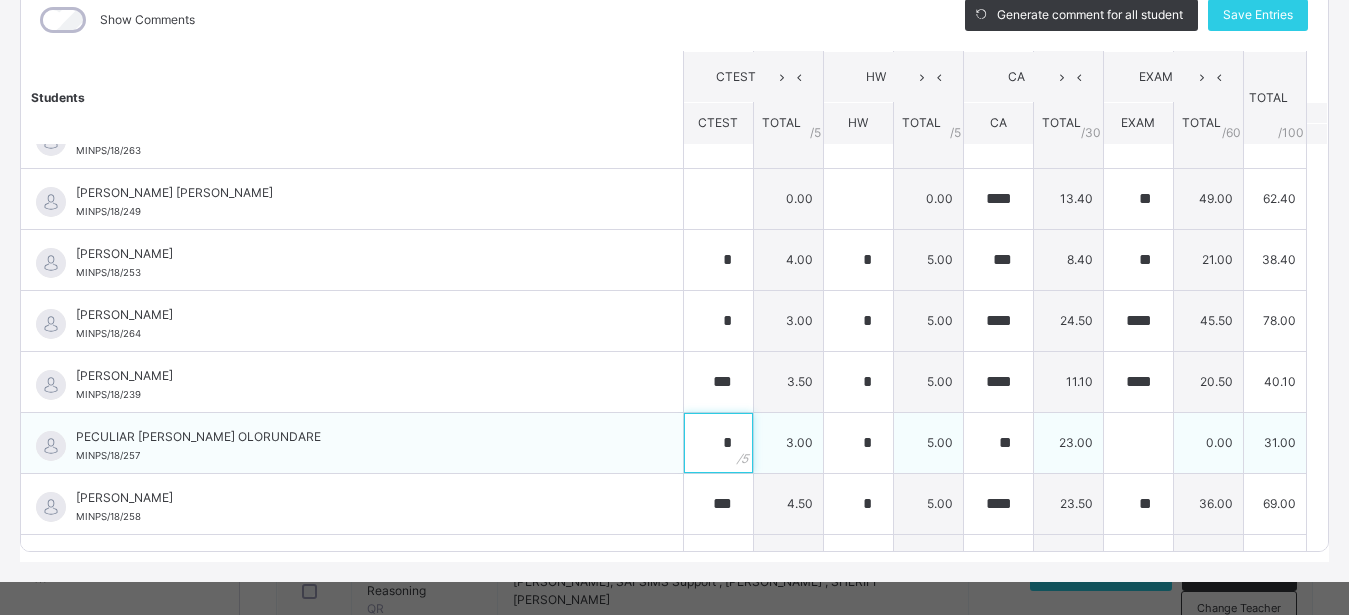 drag, startPoint x: 696, startPoint y: 444, endPoint x: 686, endPoint y: 441, distance: 10.440307 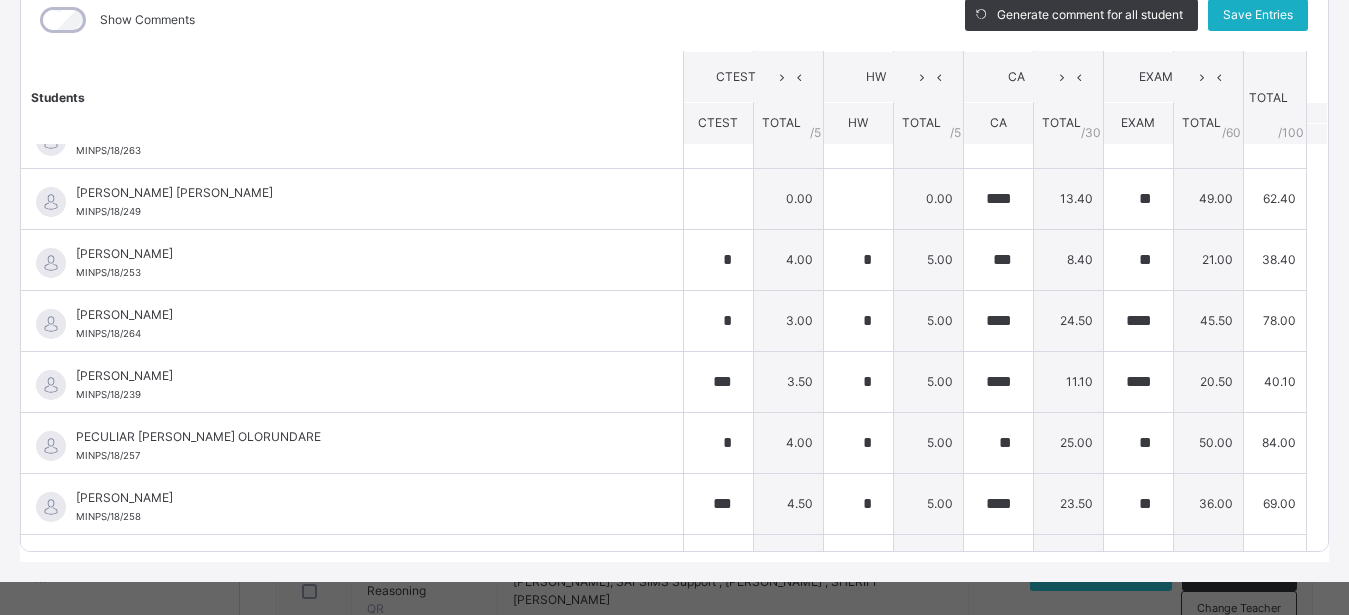 click on "Save Entries" at bounding box center (1258, 15) 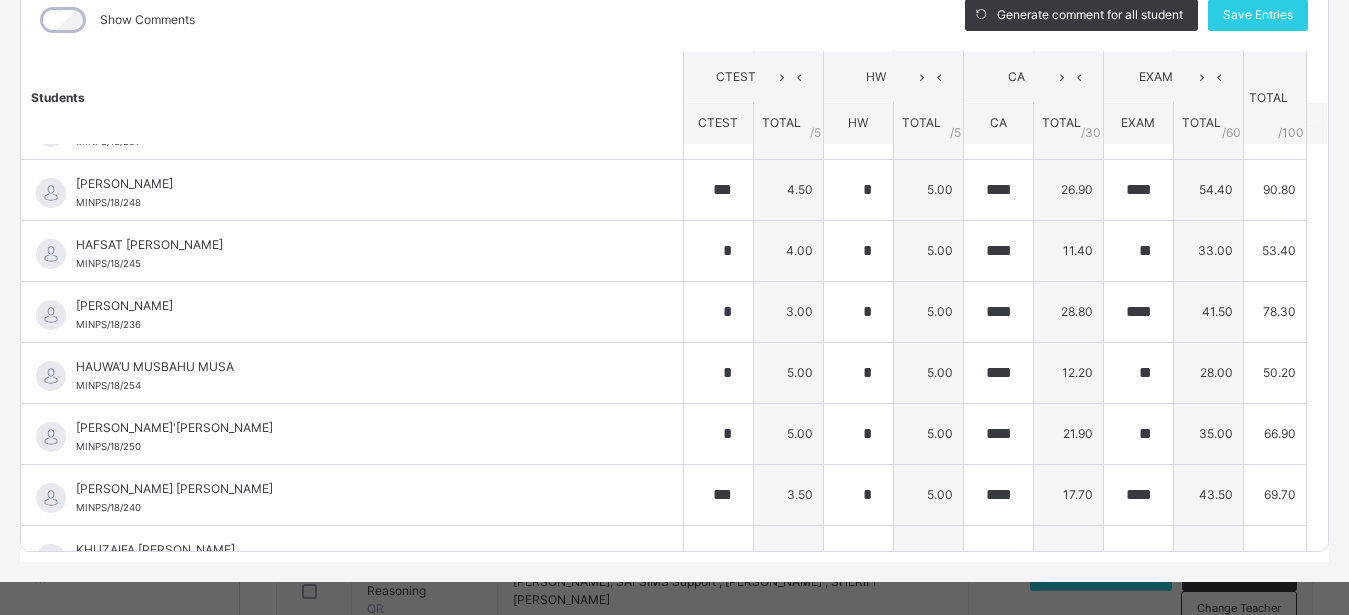 scroll, scrollTop: 0, scrollLeft: 0, axis: both 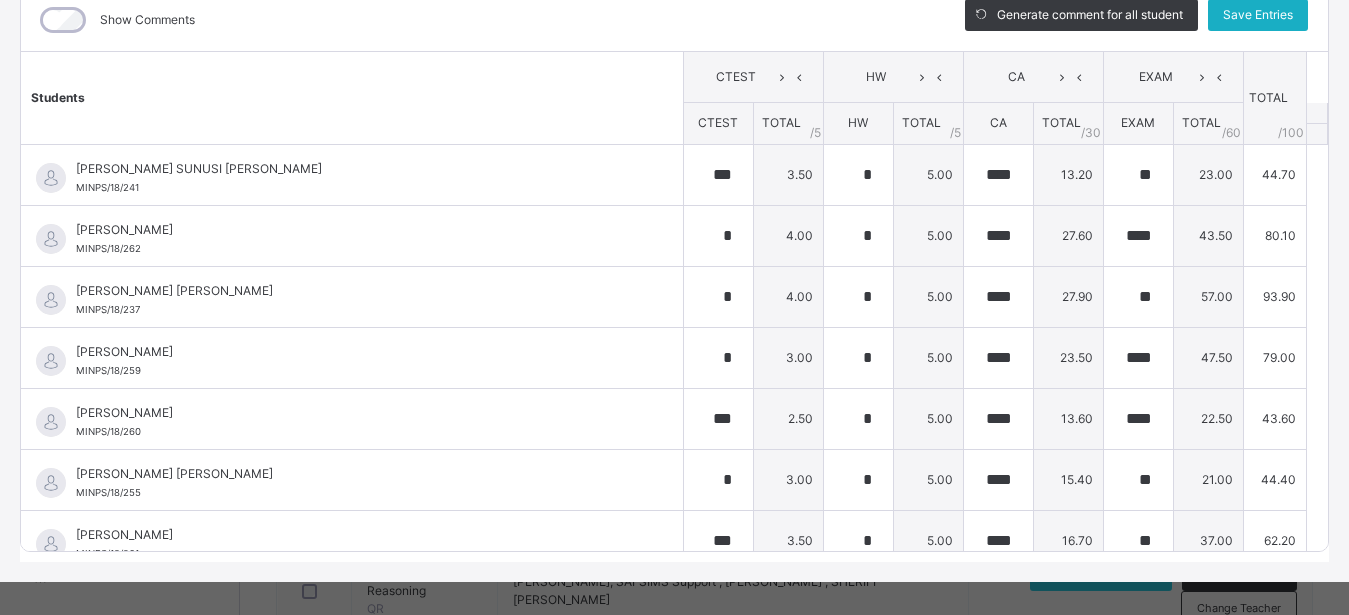 click on "Save Entries" at bounding box center [1258, 15] 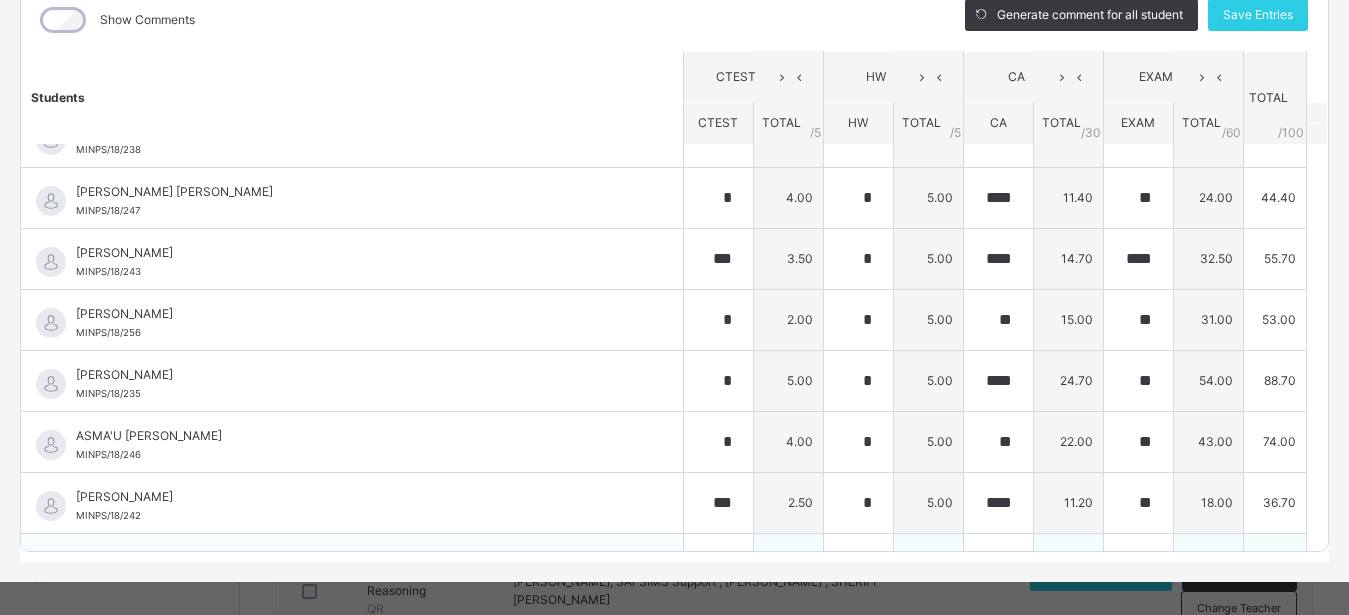 scroll, scrollTop: 0, scrollLeft: 0, axis: both 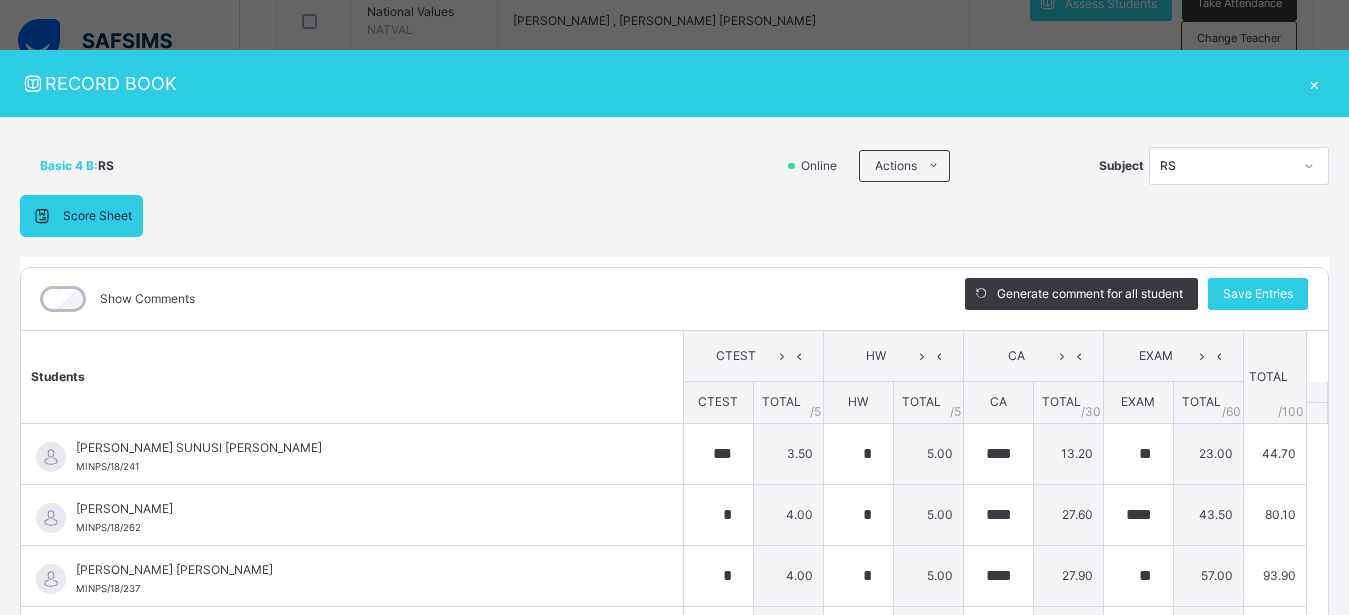 click on "×" at bounding box center (1314, 83) 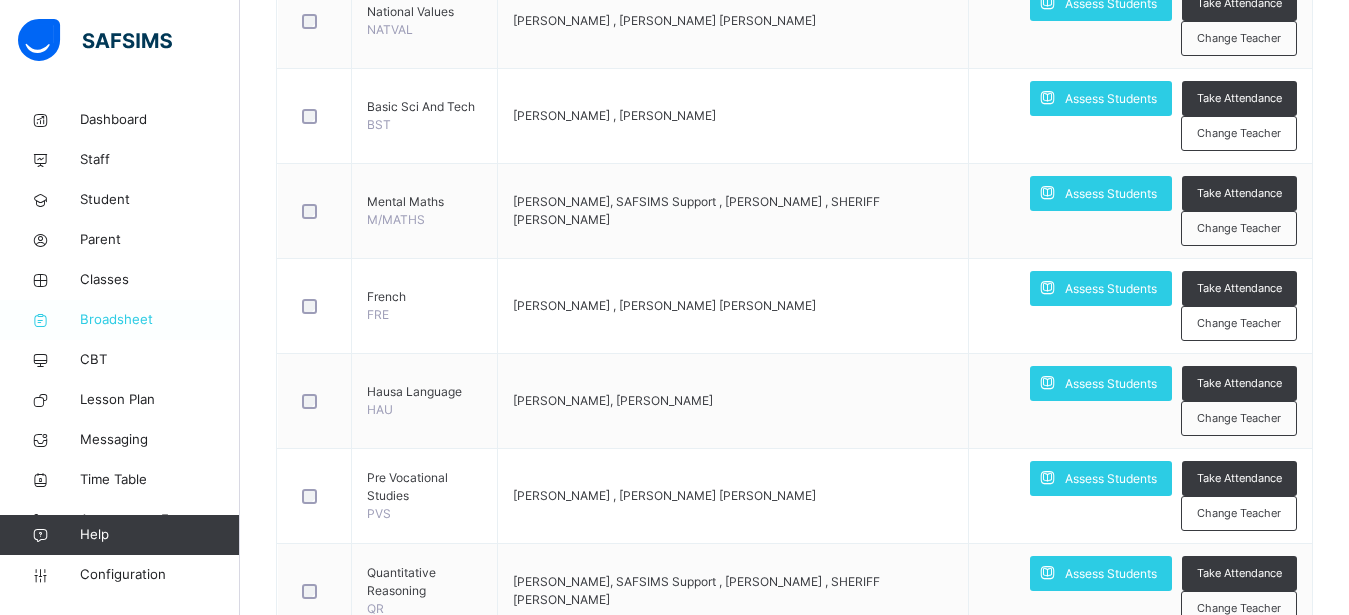 click on "Broadsheet" at bounding box center [160, 320] 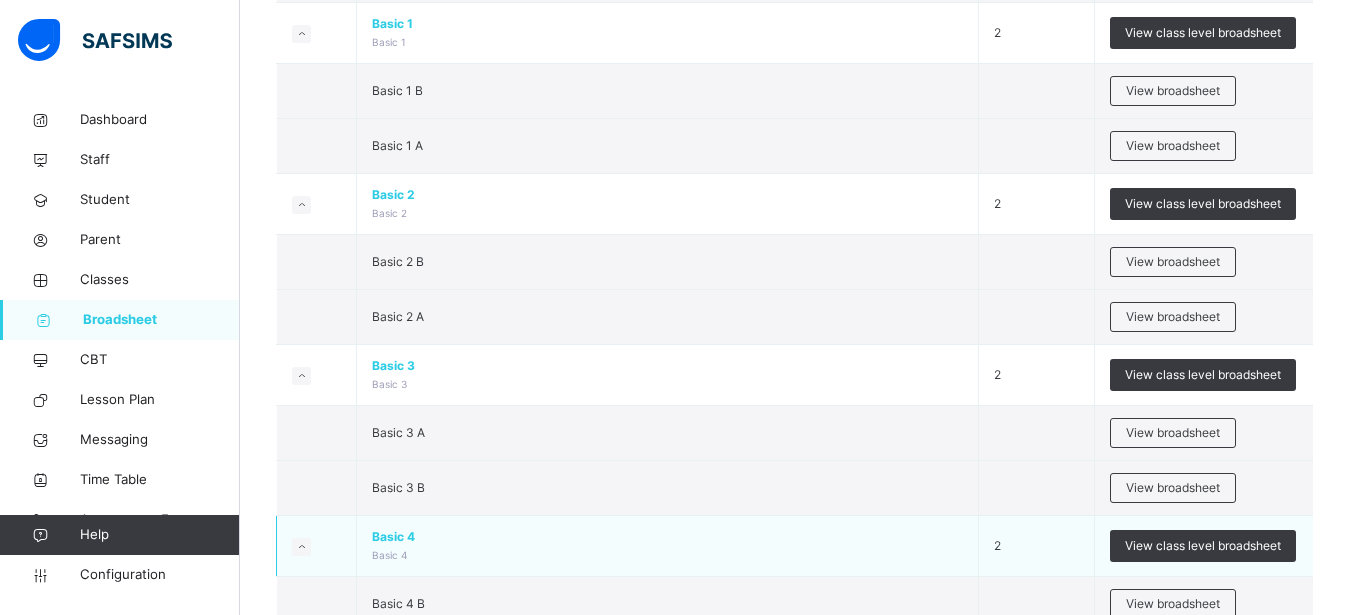 scroll, scrollTop: 1156, scrollLeft: 0, axis: vertical 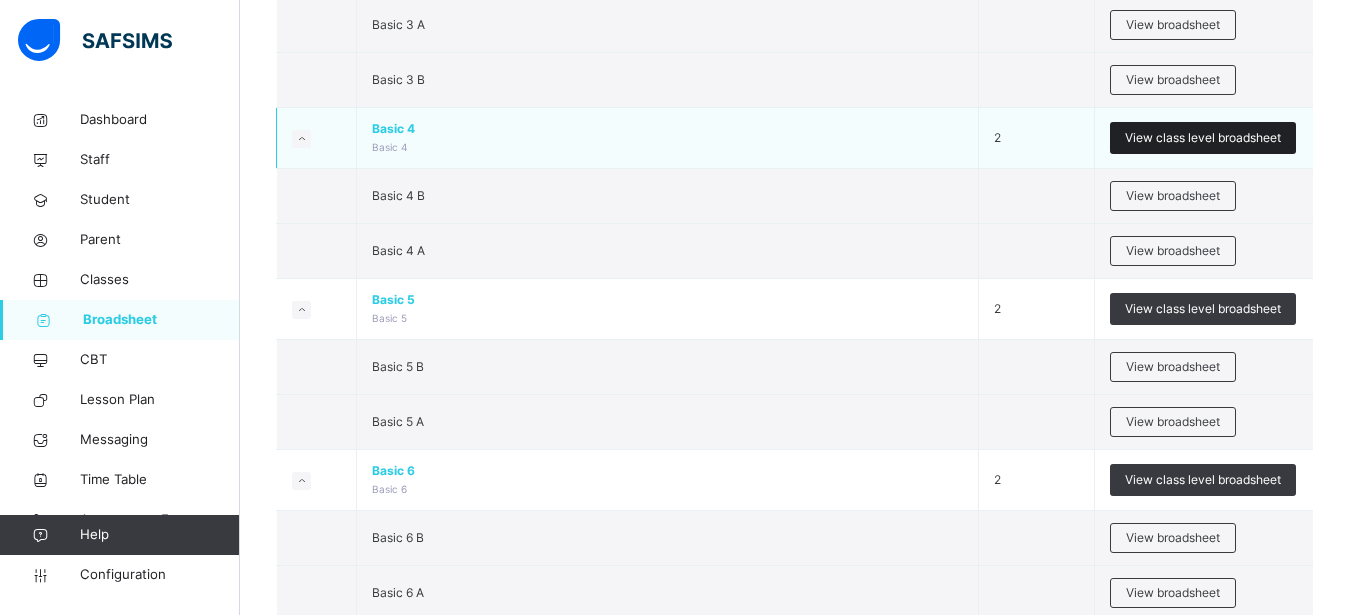 click on "View class level broadsheet" at bounding box center [1203, 138] 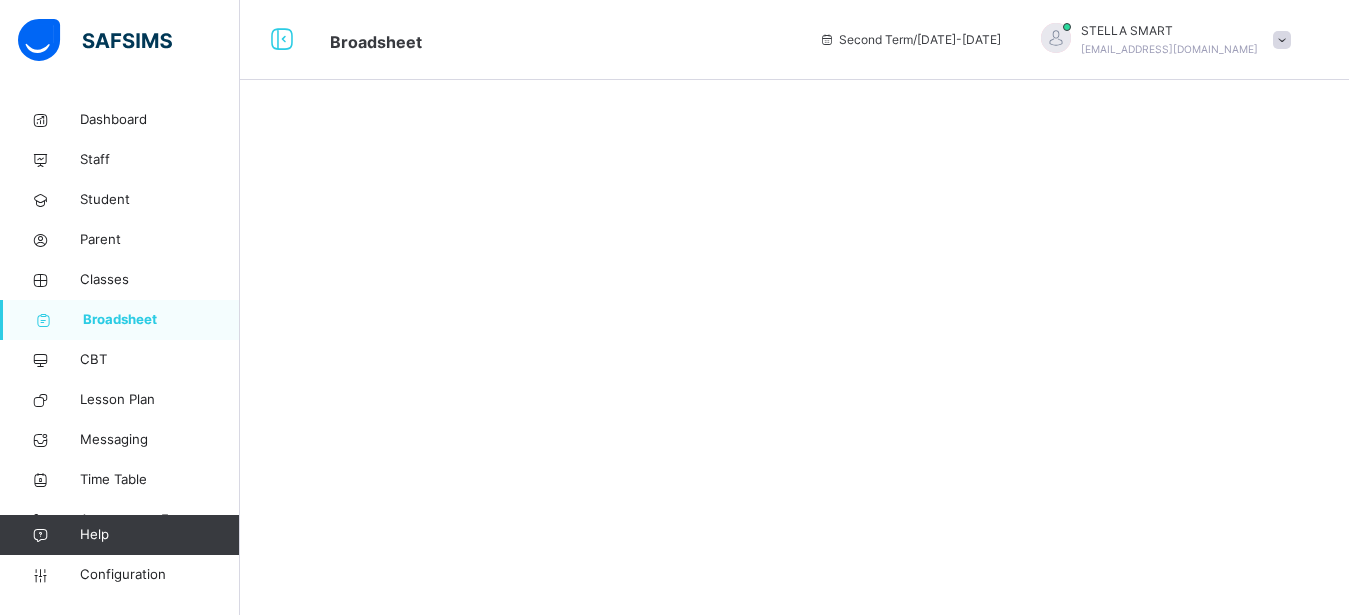 scroll, scrollTop: 0, scrollLeft: 0, axis: both 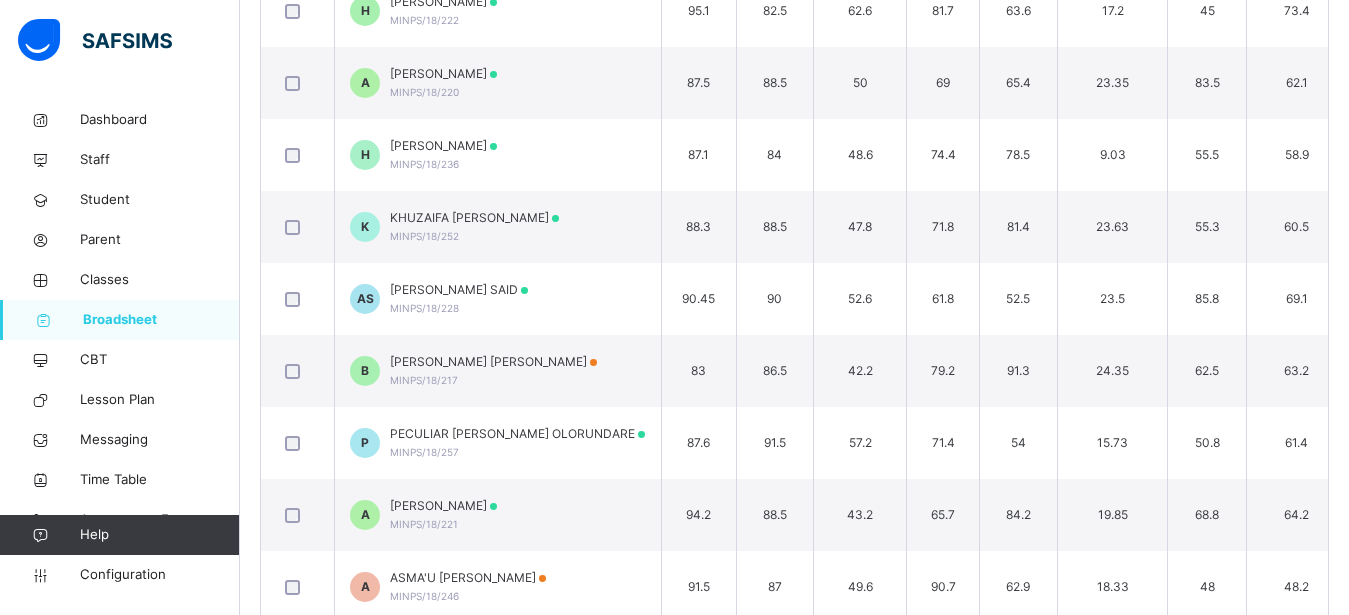 click on "PECULIAR [PERSON_NAME] OLORUNDARE      MINPS/18/257" at bounding box center (517, 443) 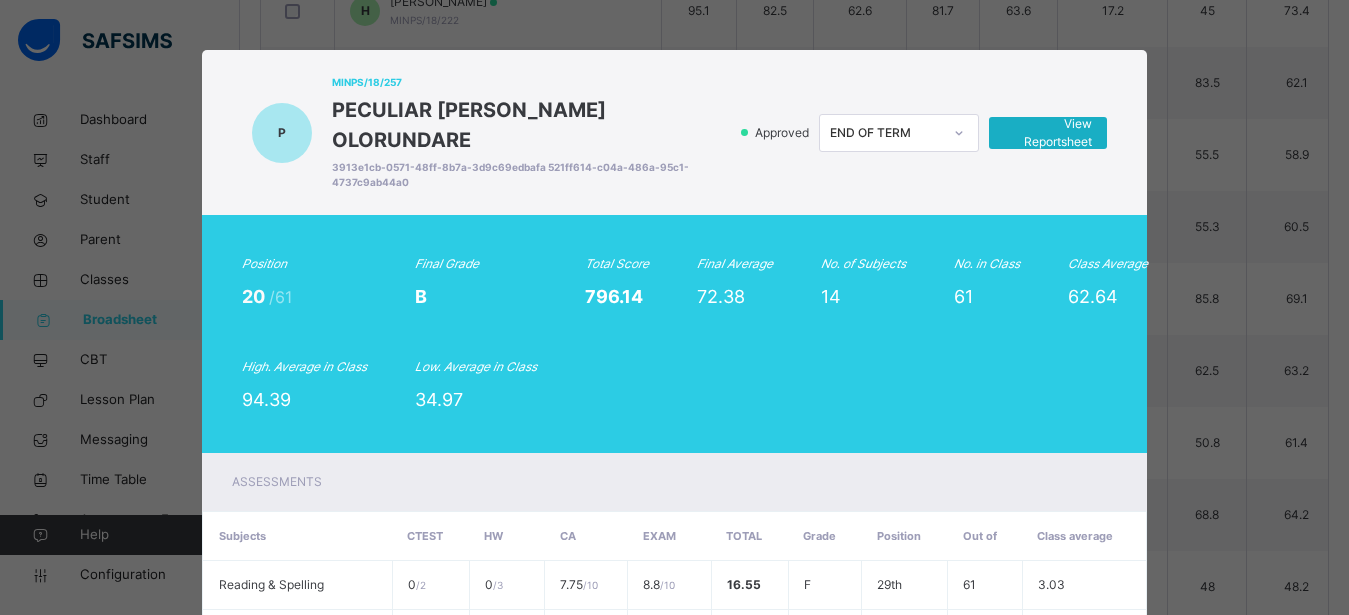 click on "View Reportsheet" at bounding box center (1048, 133) 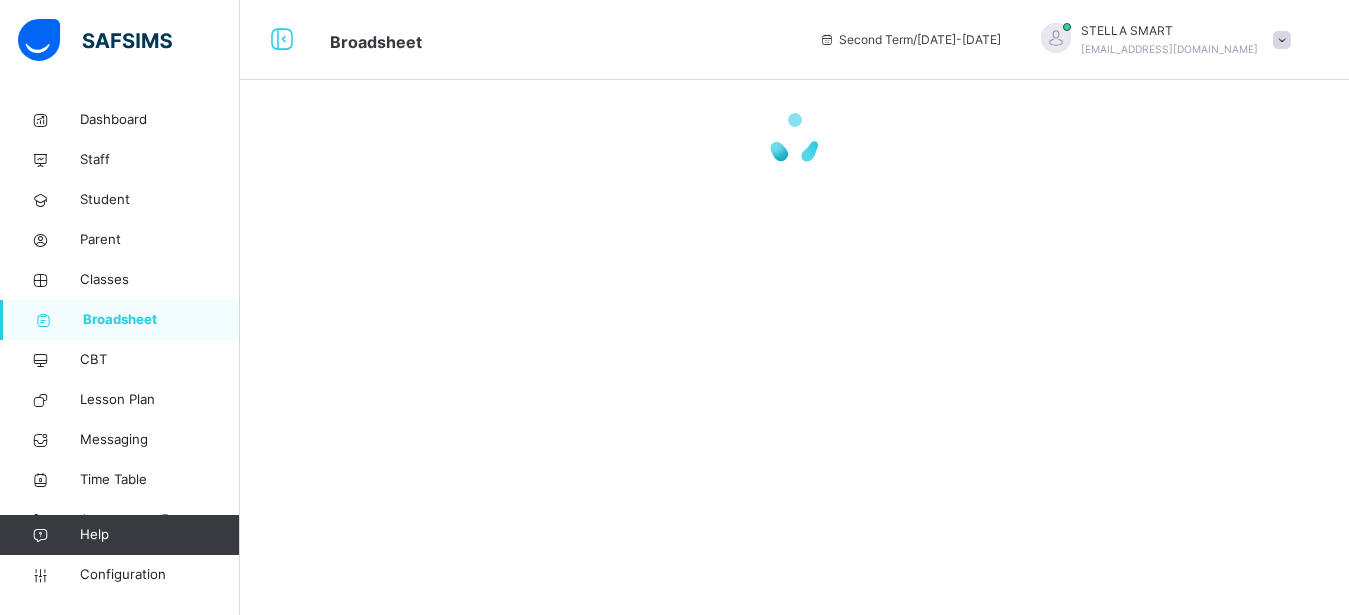 scroll, scrollTop: 0, scrollLeft: 0, axis: both 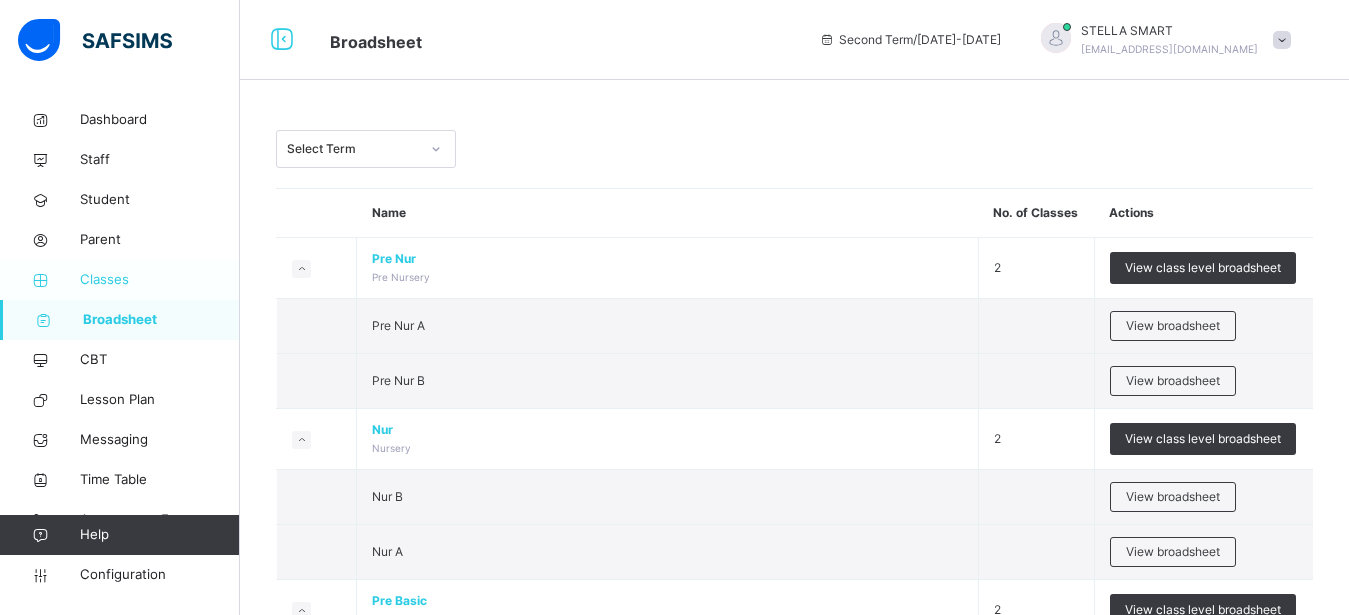 click on "Classes" at bounding box center (160, 280) 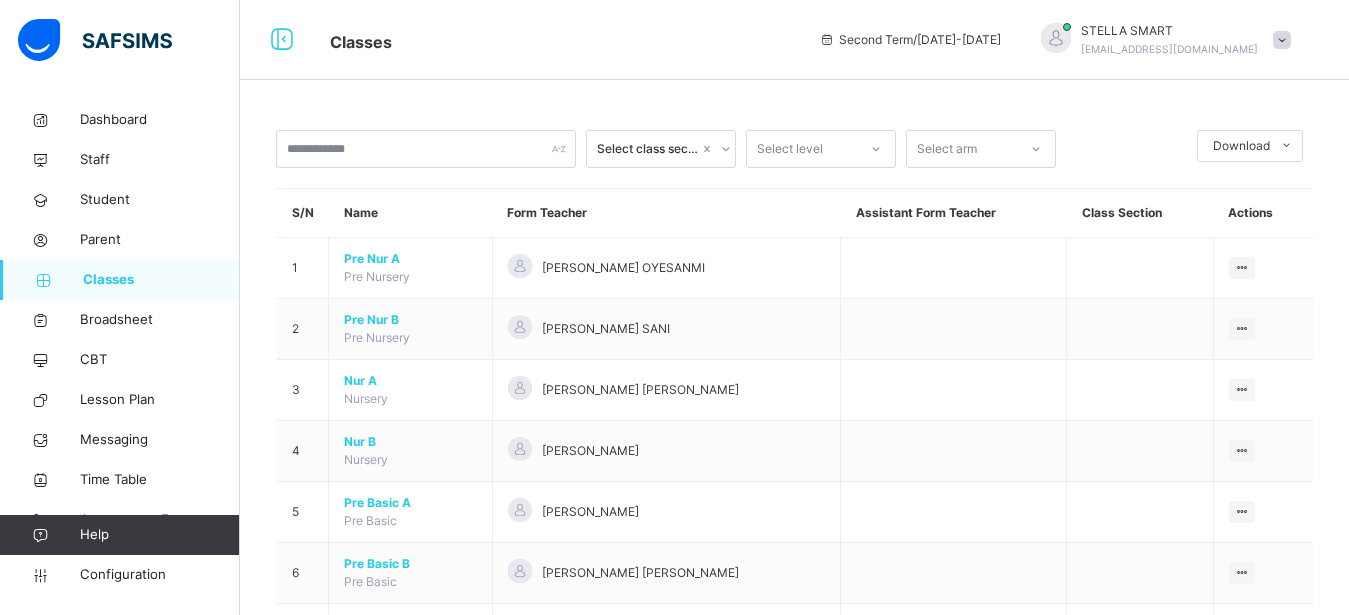 click on "Basic  1   A" at bounding box center [410, 625] 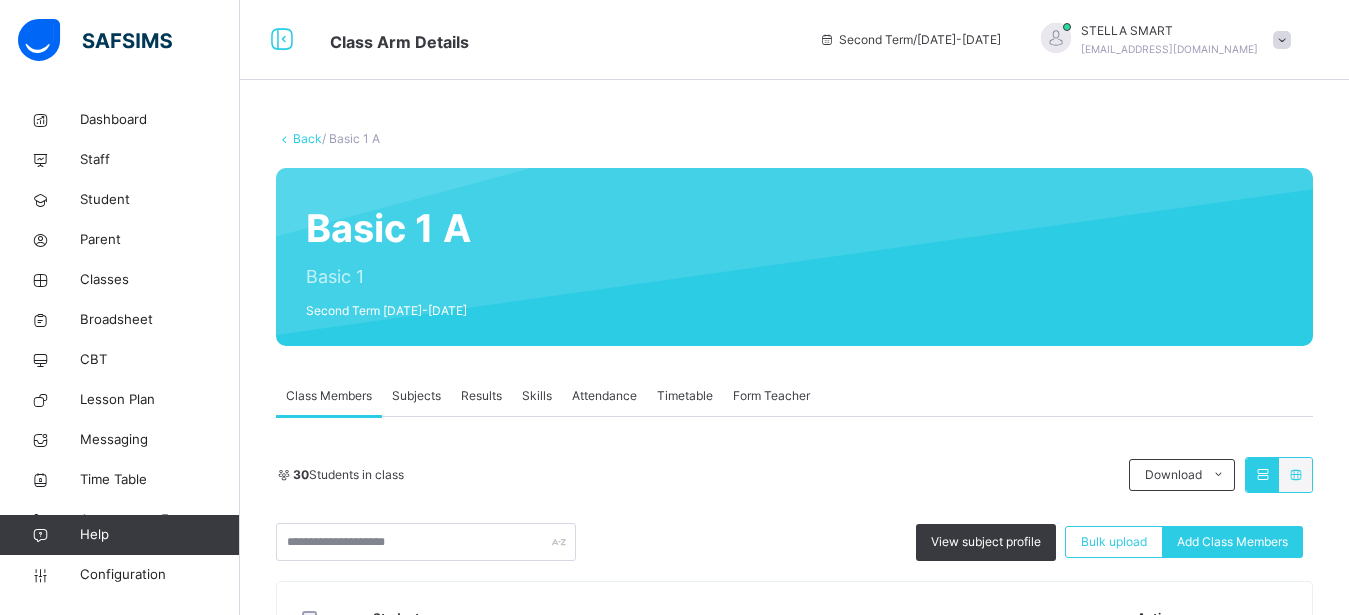 click on "Subjects" at bounding box center (416, 396) 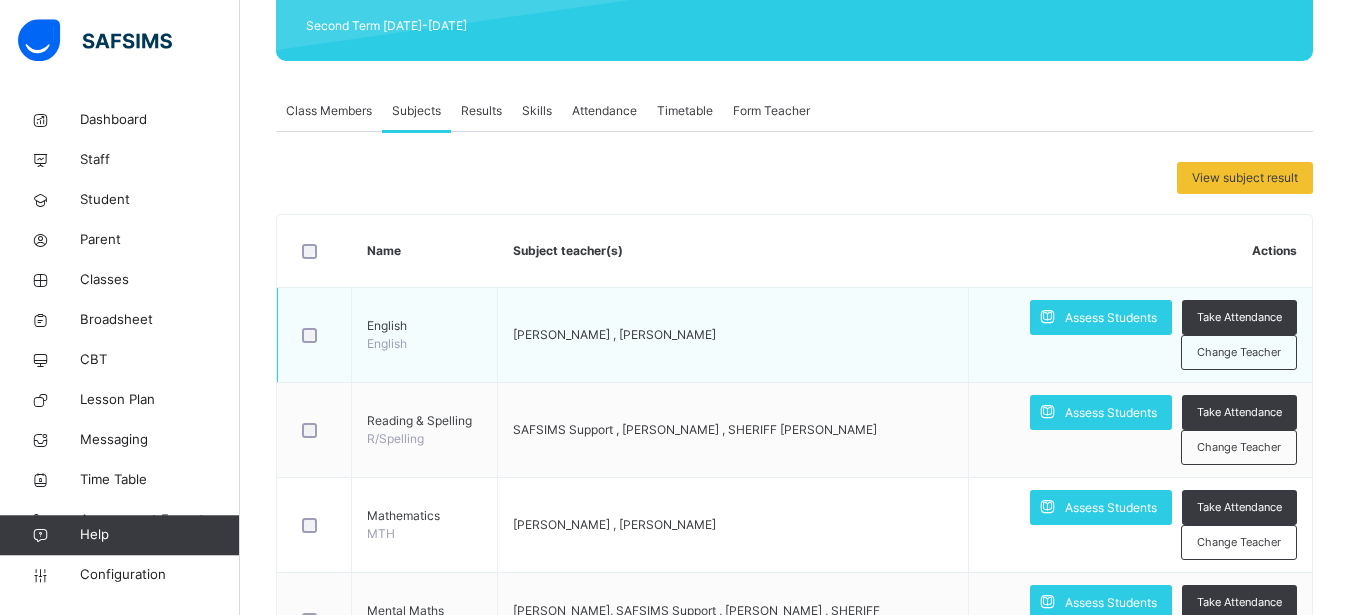 scroll, scrollTop: 408, scrollLeft: 0, axis: vertical 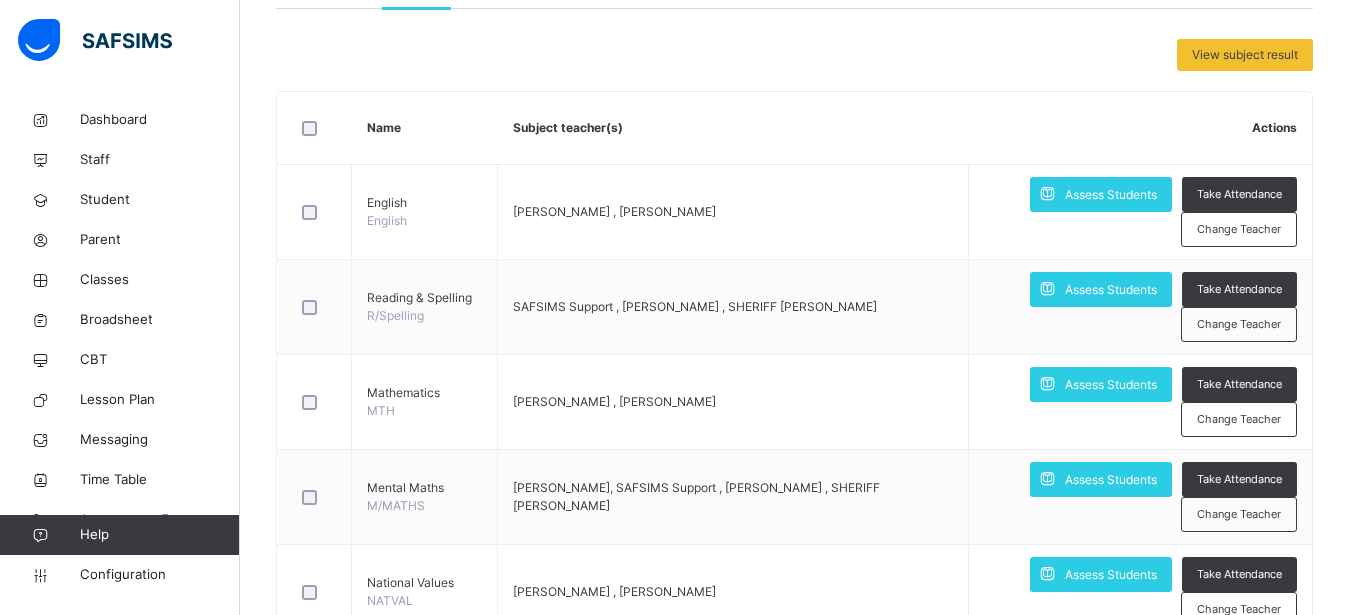 click at bounding box center (1047, 764) 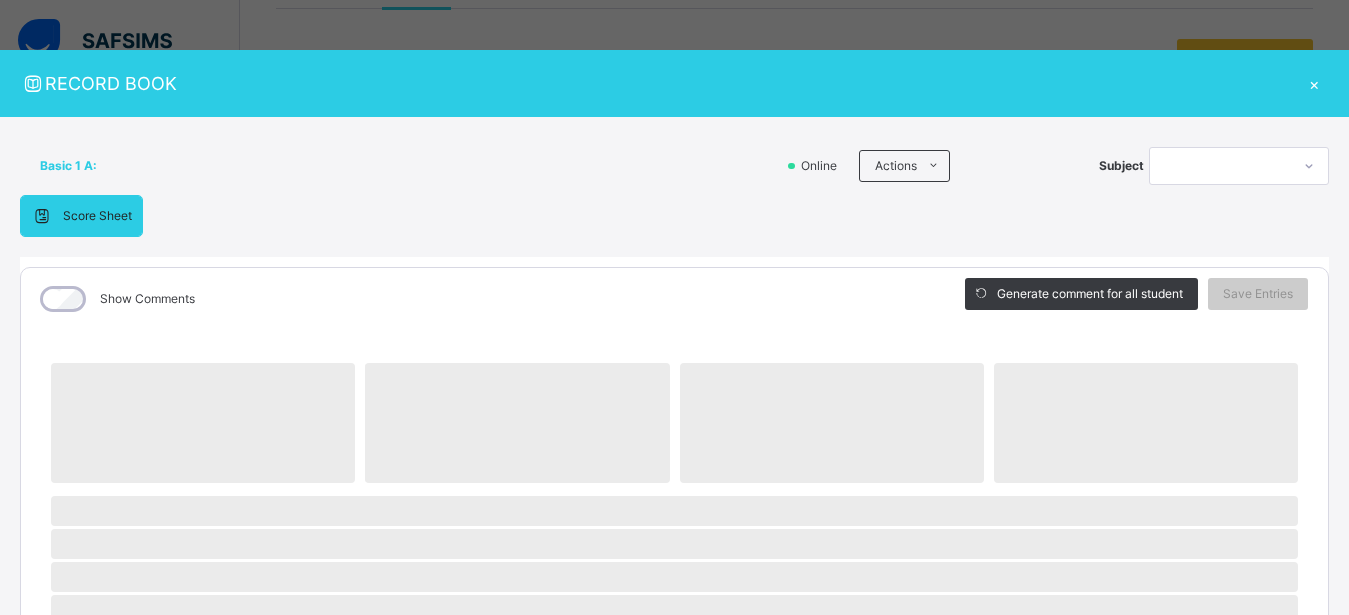 click on "‌ ‌ ‌ ‌ ‌ ‌ ‌ ‌ ‌ ‌ ‌ ‌ ‌ ‌ ‌ ‌ ‌ ‌ ‌ ‌ ‌ ‌ ‌ ‌ ‌ ‌ ‌ ‌ ‌" at bounding box center (674, 839) 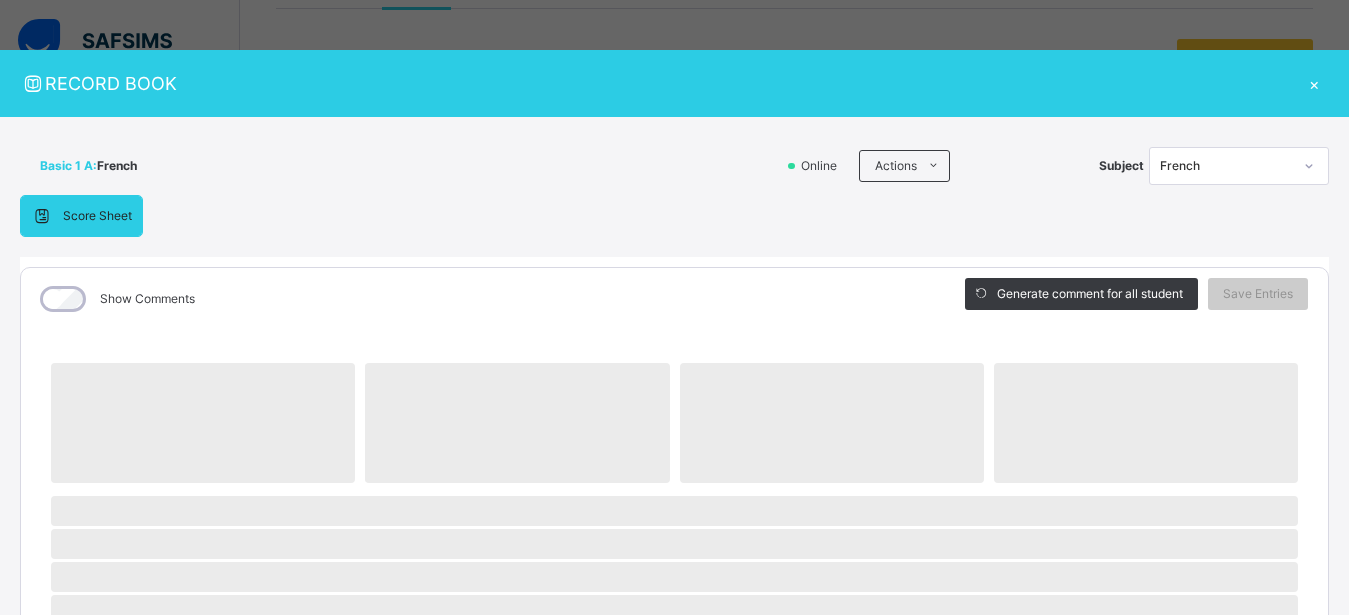 scroll, scrollTop: 816, scrollLeft: 0, axis: vertical 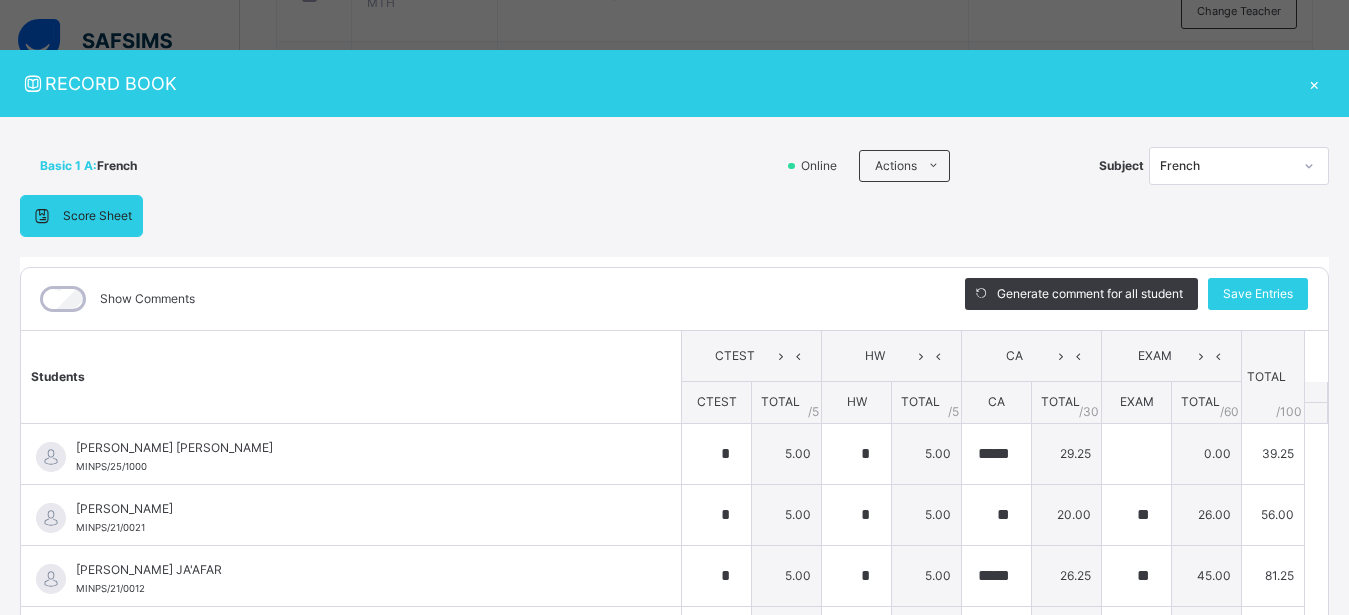 click on "Score Sheet Score Sheet Show Comments   Generate comment for all student   Save Entries Class Level:  Basic  1   A Subject:  French Session:  2024/2025 Session Session:  Second Term Students CTEST HW CA EXAM TOTAL /100 Comment CTEST TOTAL / 5 HW TOTAL / 5 CA TOTAL / 30 EXAM TOTAL / 60 [PERSON_NAME] [PERSON_NAME] MINPS/25/1000 [PERSON_NAME] [PERSON_NAME] MINPS/25/1000 * 5.00 * 5.00 ***** 29.25 0.00 39.25 Generate comment 0 / 250   ×   Subject Teacher’s Comment Generate and see in full the comment developed by the AI with an option to regenerate the comment [PERSON_NAME] [PERSON_NAME]   MINPS/25/1000   Total 39.25  / 100.00 [PERSON_NAME] Bot   Regenerate     Use this comment   [PERSON_NAME]/21/0021 [PERSON_NAME]/21/0021 * 5.00 * 5.00 ** 20.00 ** 26.00 56.00 Generate comment 0 / 250   ×   Subject Teacher’s Comment Generate and see in full the comment developed by the AI with an option to regenerate the comment [PERSON_NAME] [PERSON_NAME]    MINPS/21/0021   Total 56.00  / 100.00" at bounding box center (674, 518) 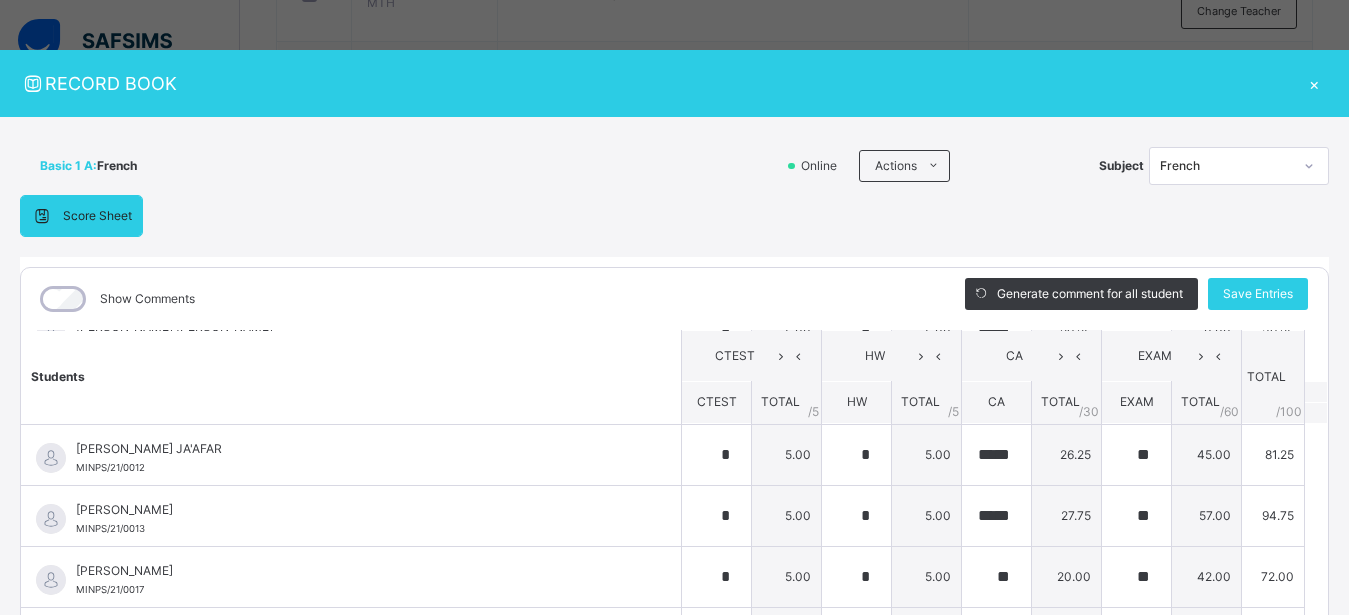 scroll, scrollTop: 45, scrollLeft: 0, axis: vertical 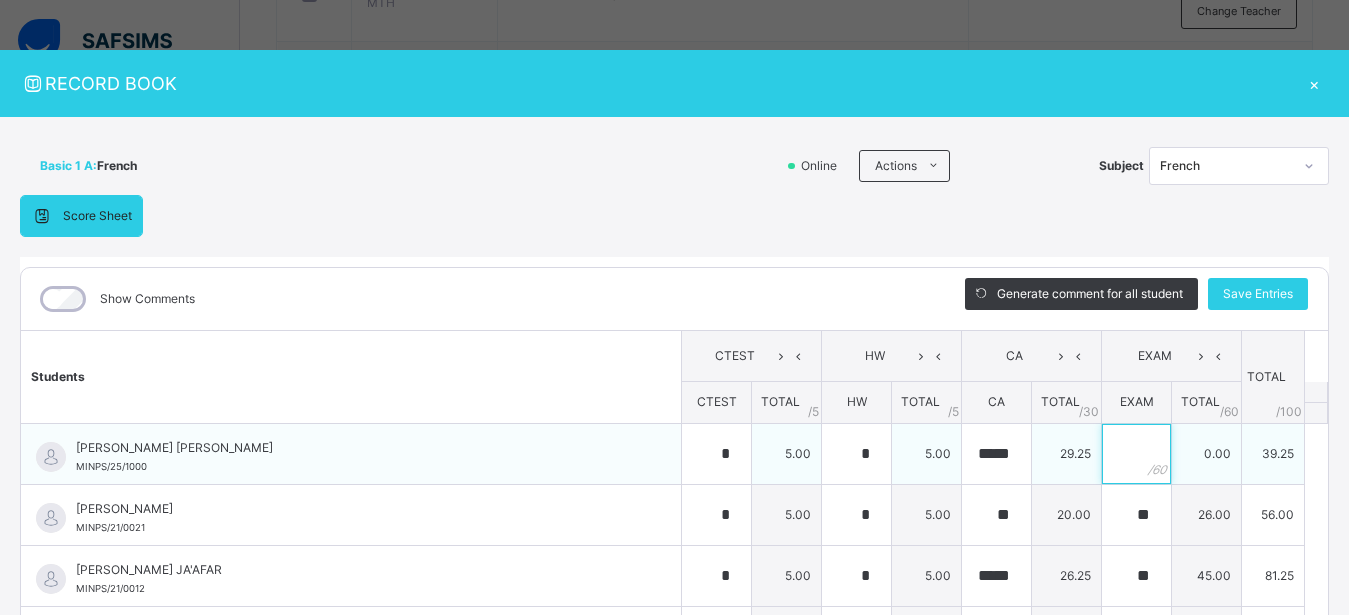 click at bounding box center (1136, 454) 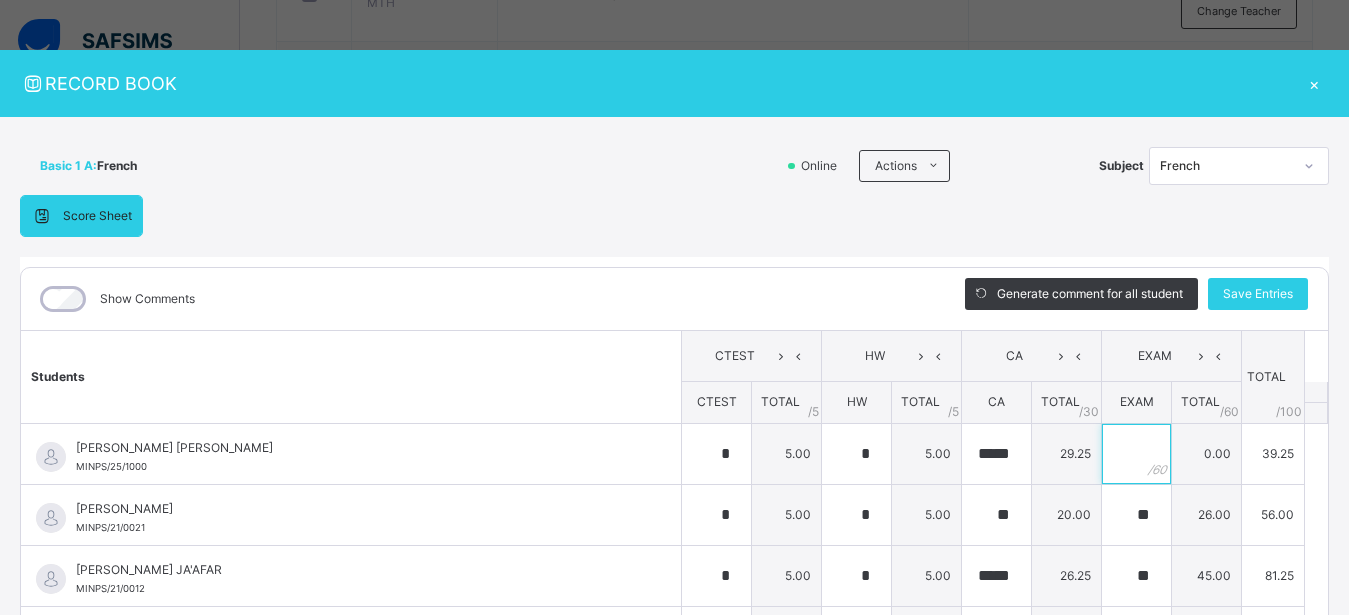 click at bounding box center [1136, 454] 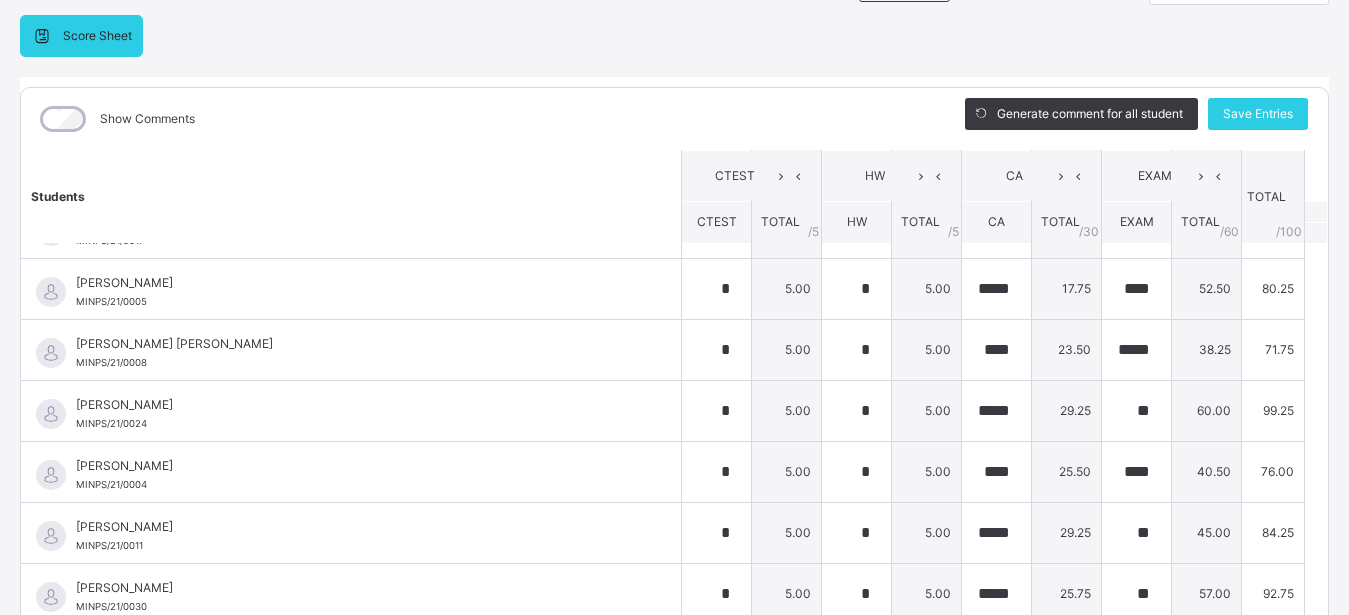 scroll, scrollTop: 0, scrollLeft: 0, axis: both 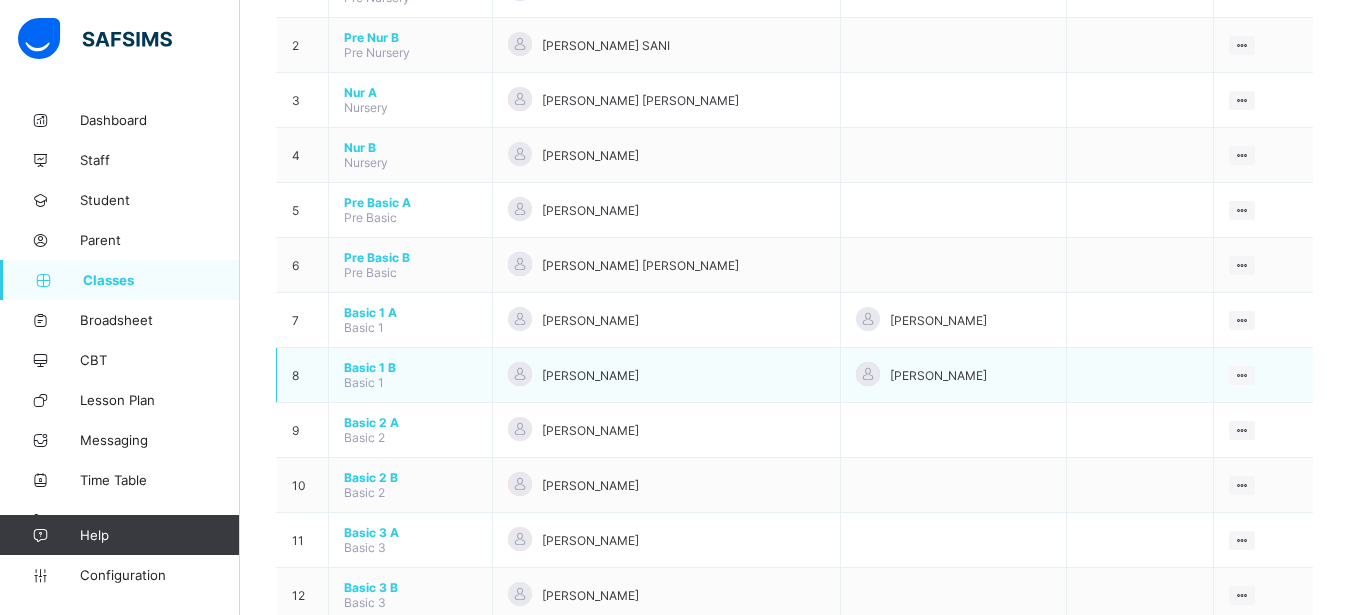 click on "Basic  1   B" at bounding box center (410, 367) 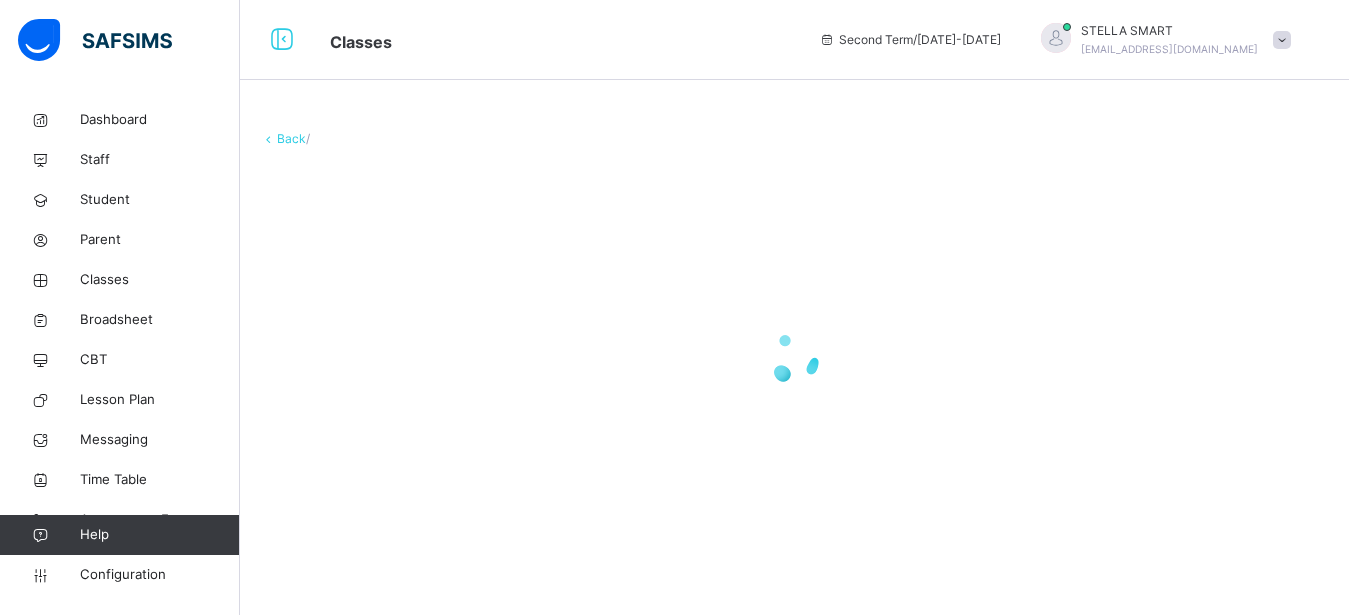 scroll, scrollTop: 0, scrollLeft: 0, axis: both 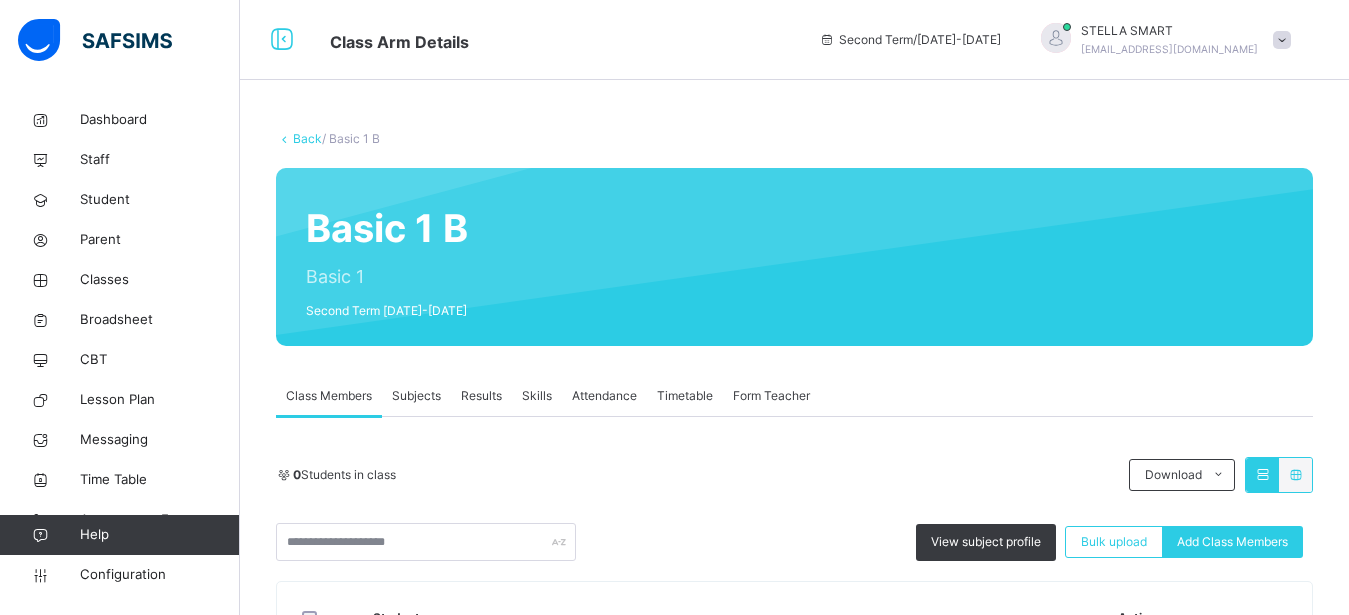 click on "Subjects" at bounding box center (416, 396) 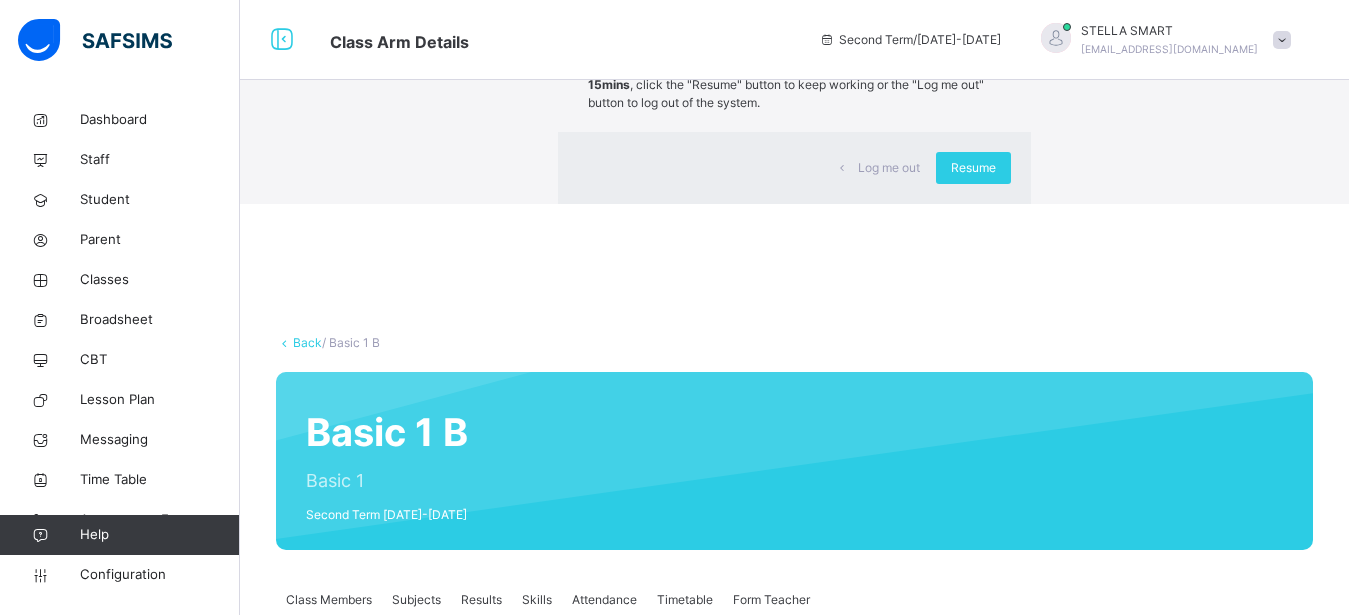 click on "× Idle Mode Due to inactivity you would be logged out to the system in the next   15mins , click the "Resume" button to keep working or the "Log me out" button to log out of the system. Log me out Resume" at bounding box center (794, 102) 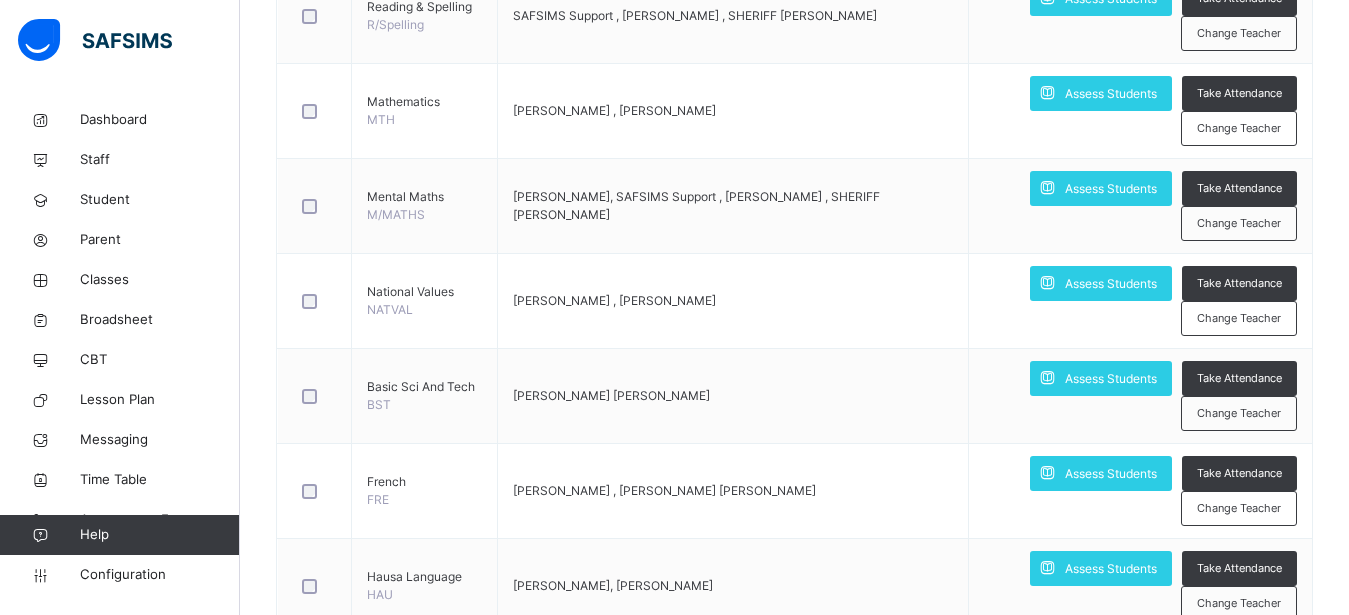 click on "Resume" at bounding box center [973, -735] 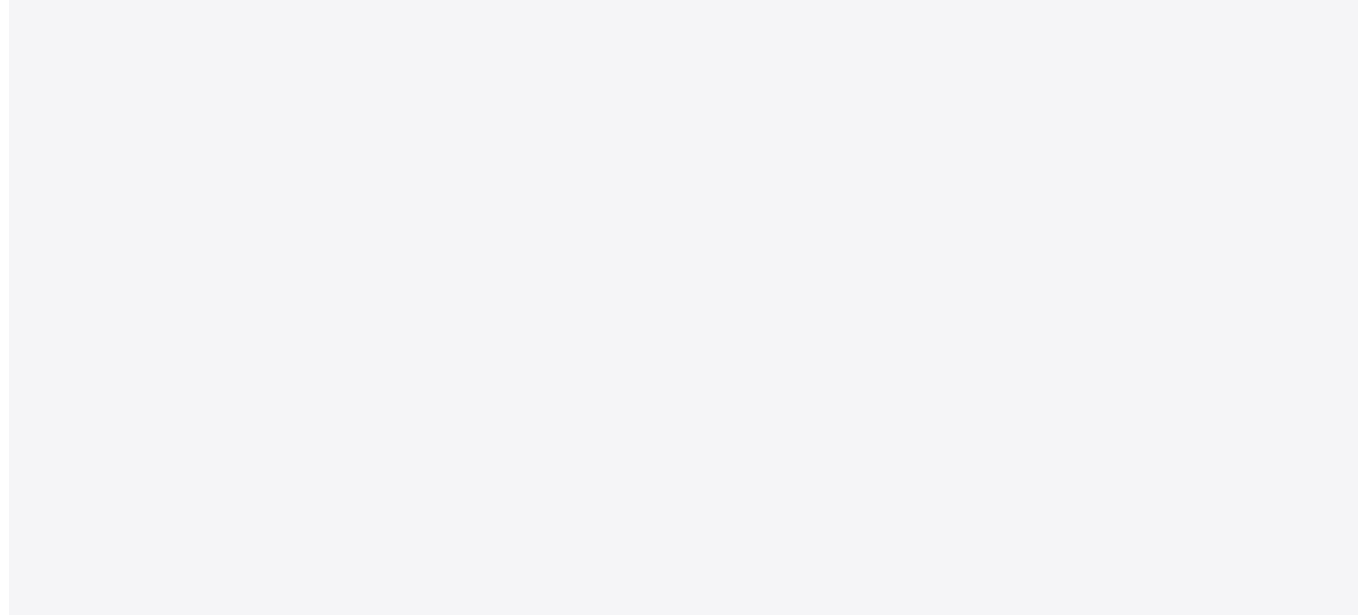 scroll, scrollTop: 0, scrollLeft: 0, axis: both 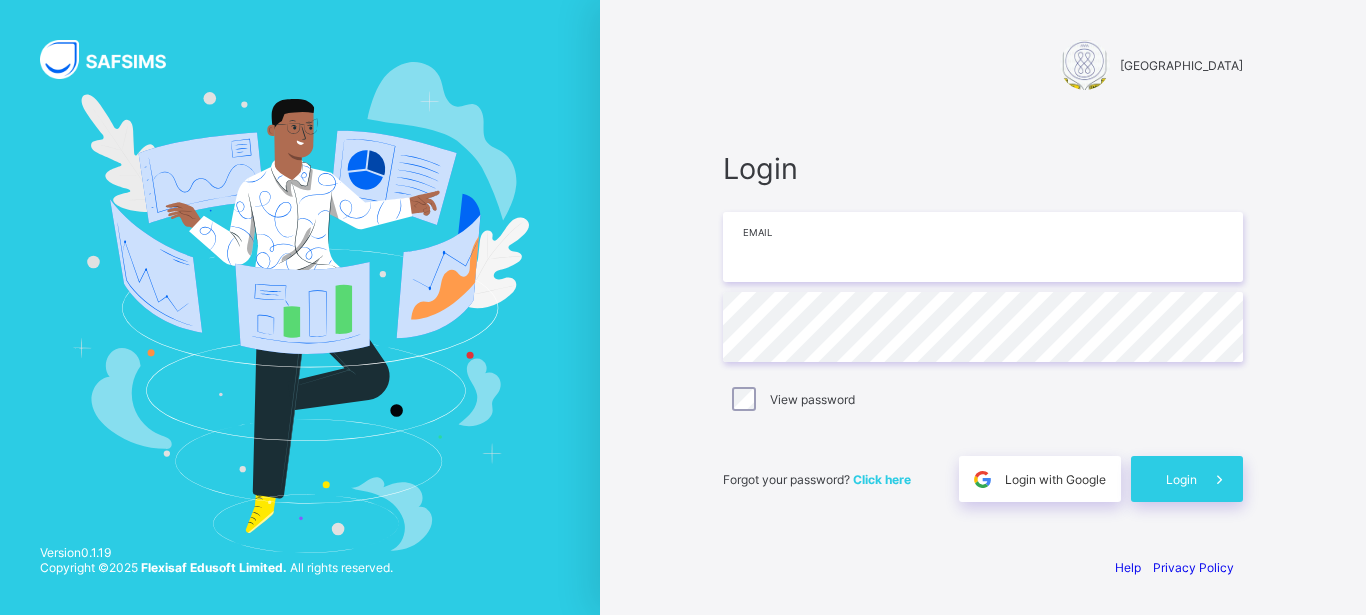 click at bounding box center [983, 247] 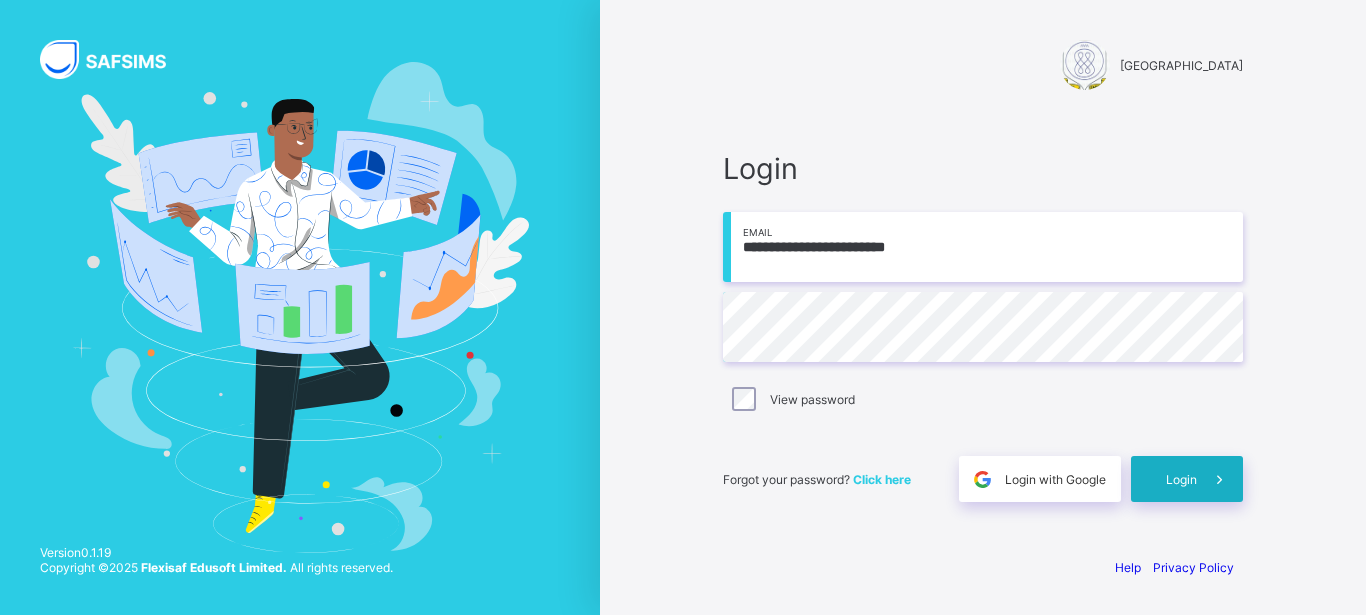 type on "**********" 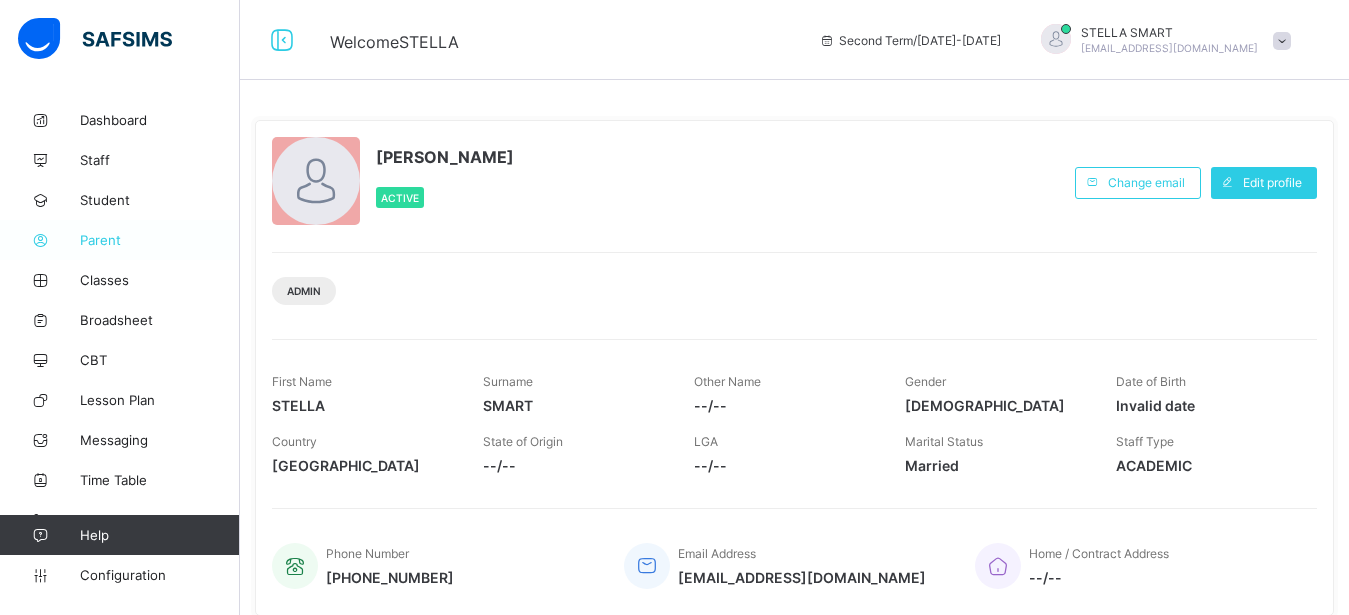 click on "Parent" at bounding box center (160, 240) 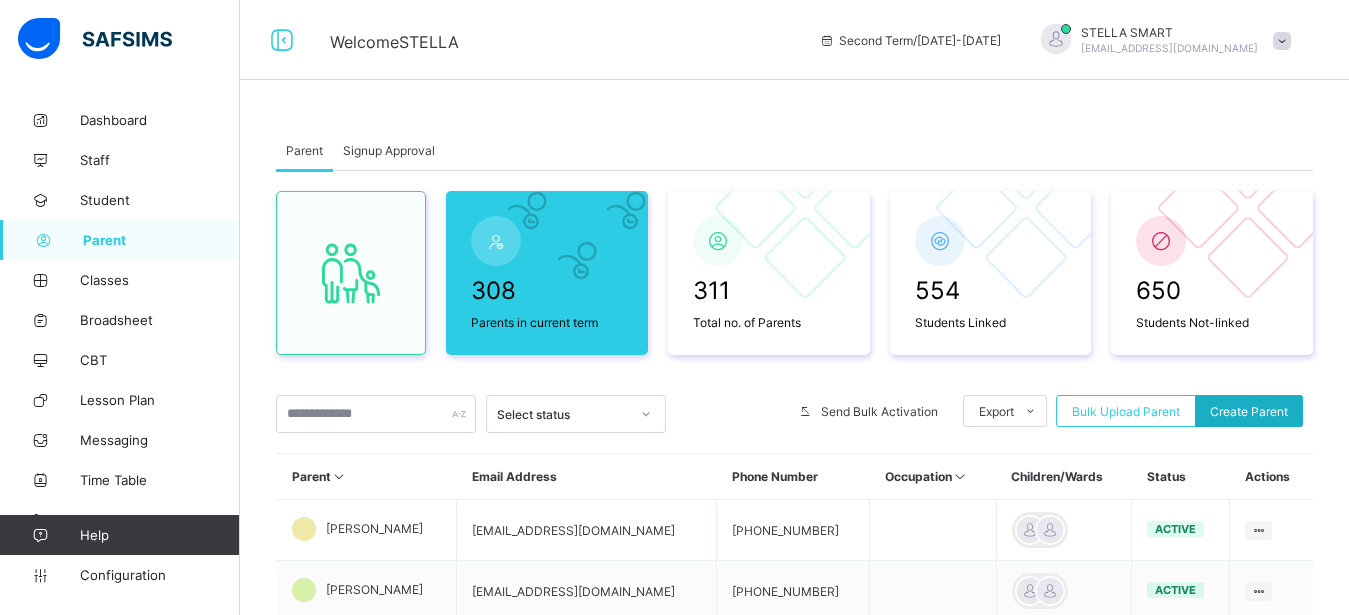 click on "308 Parents in current term 311 Total no. of Parents 554 Students Linked 650 Students Not-linked Select status Send Bulk Activation Export Pdf Report For All Parents Pdf Report For Parents in Current Term Excel Report For Parents in Current Term Excel Report For All Parents   Bulk Upload Parent Create Parent Parent Email Address Phone Number Occupation Children/Wards Status Actions Hikmat  Adegoke osohikmat@gmail.com +2348156896939 active Edit Parent View Profile Reset Password Resend Activation Link Change Email Link Children Delete Parent Muideen  Adegoke adegokemuideena@gmail.com +2348082653958 active Edit Parent View Profile Reset Password Resend Activation Link Change Email Link Children Delete Parent IBRAHIM HABIB  ABDULLAHI bunawa2002@yahoo.com +2348034738974 active Edit Parent View Profile Reset Password Resend Activation Link Change Email Link Children Delete Parent Mohammad   Rabiu  wahaji2015@gmail.com +2348030535218 active Edit Parent View Profile Reset Password Resend Activation Link Change Email" at bounding box center [794, 695] 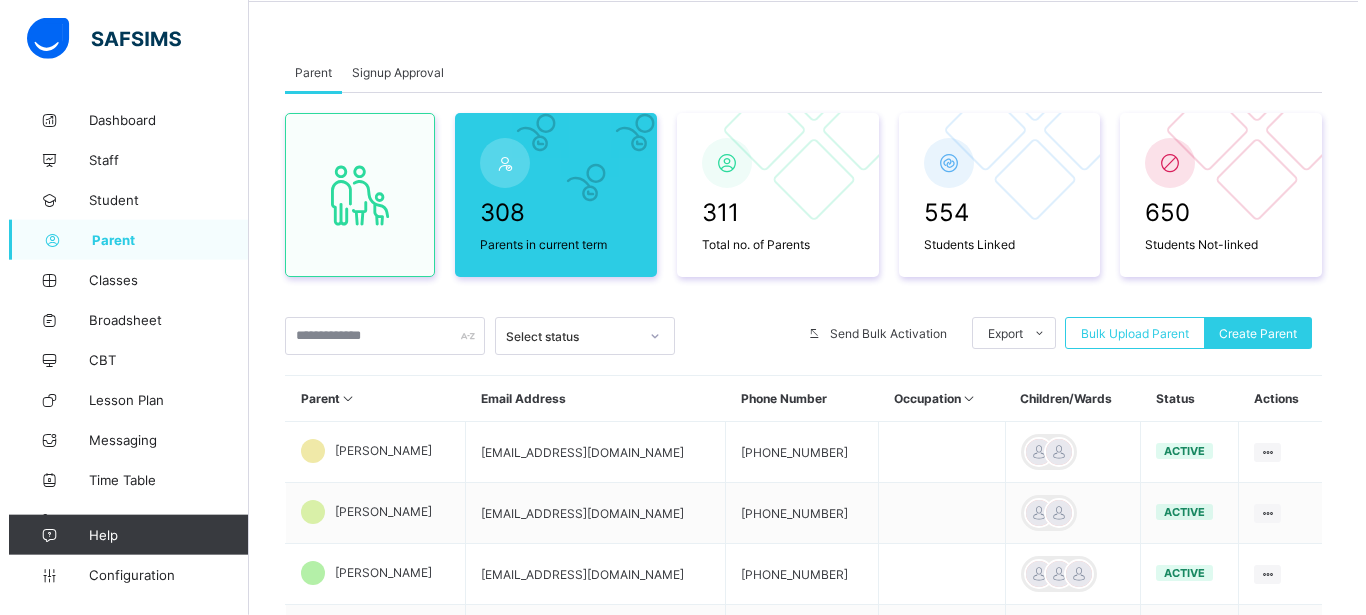 scroll, scrollTop: 87, scrollLeft: 0, axis: vertical 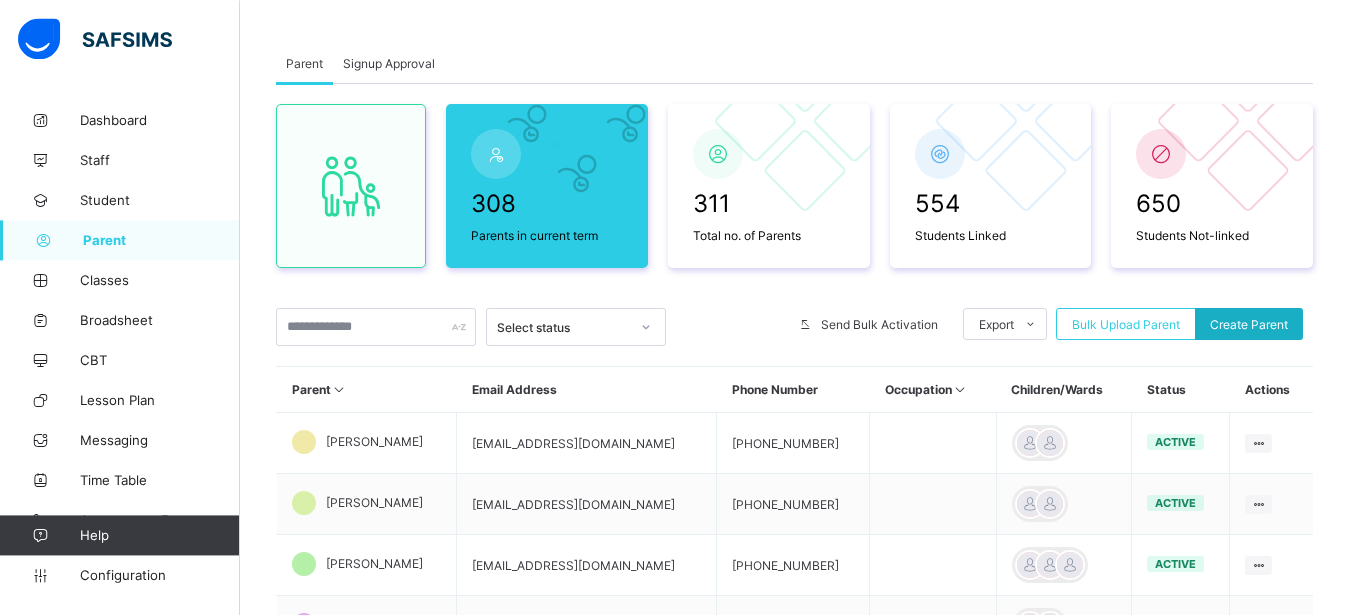 click on "Create Parent" at bounding box center [1249, 324] 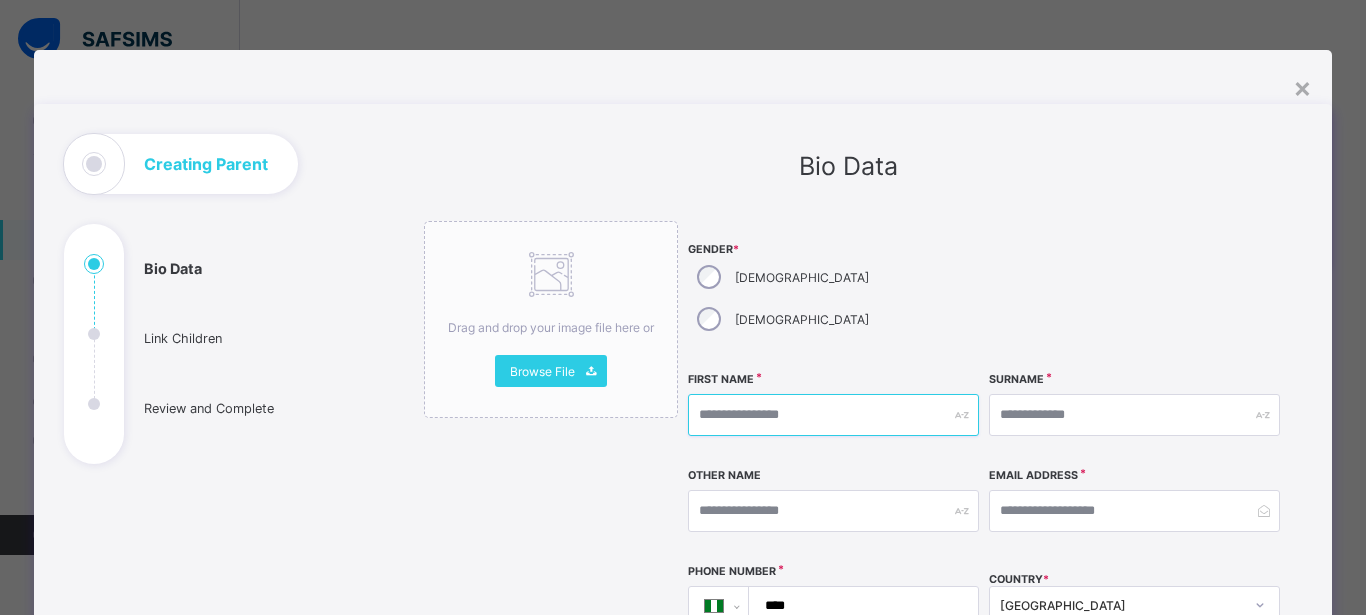 click at bounding box center (833, 415) 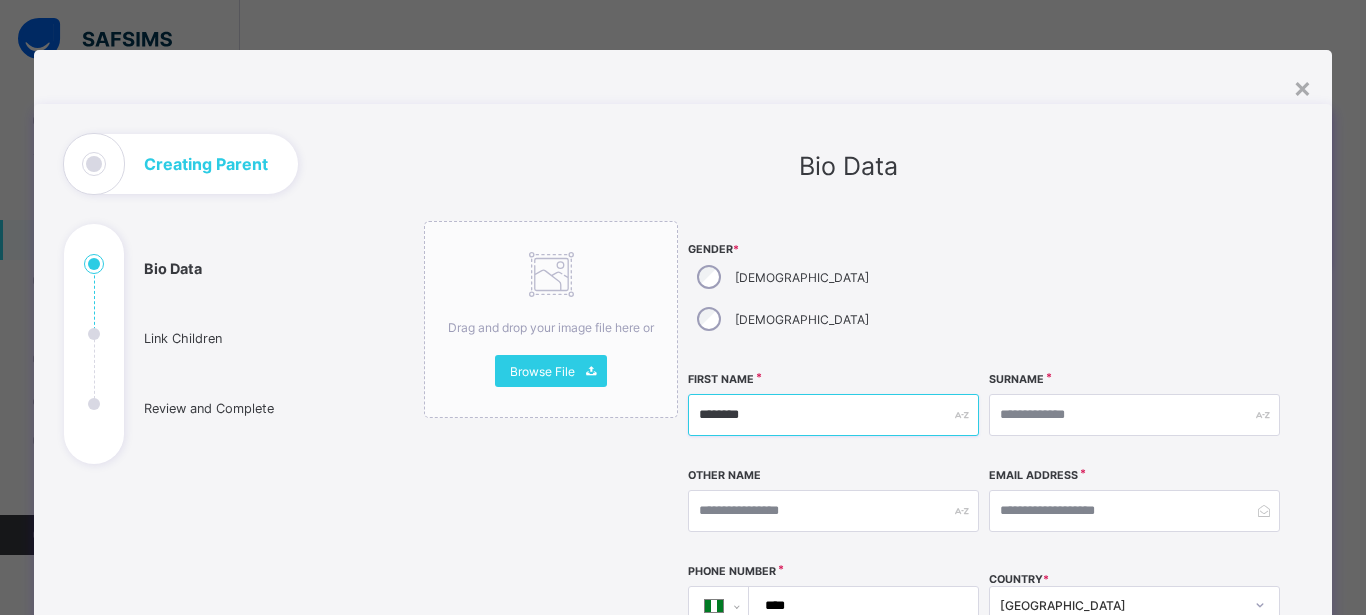 type on "********" 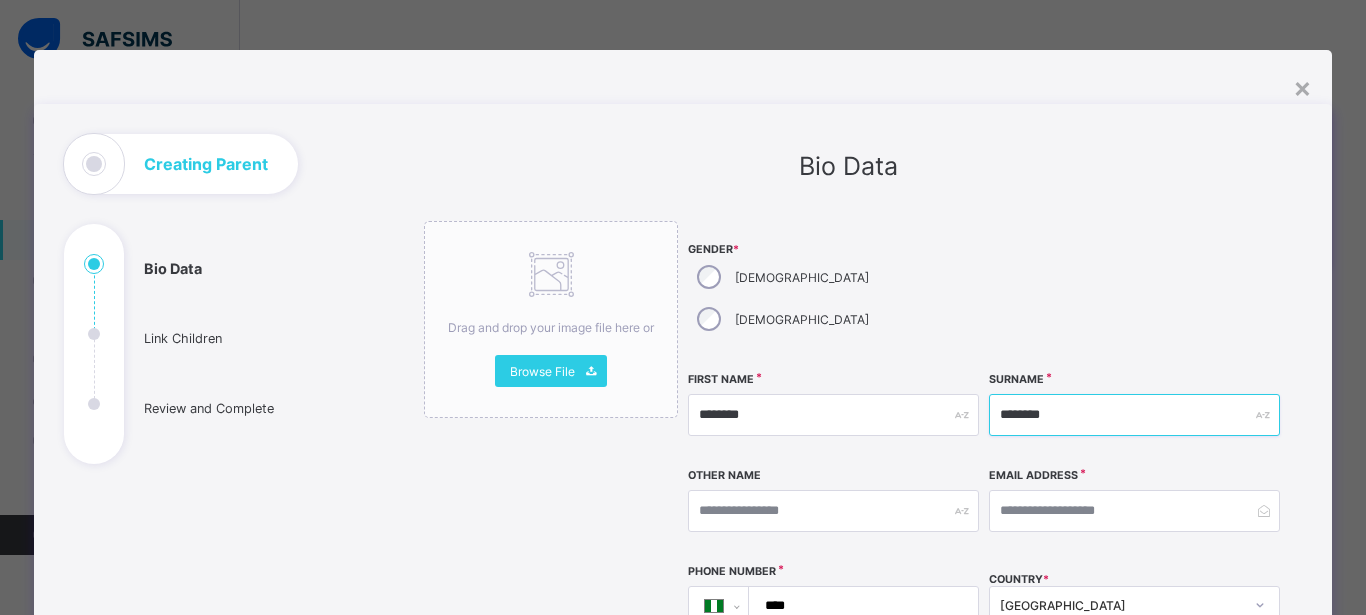 type on "********" 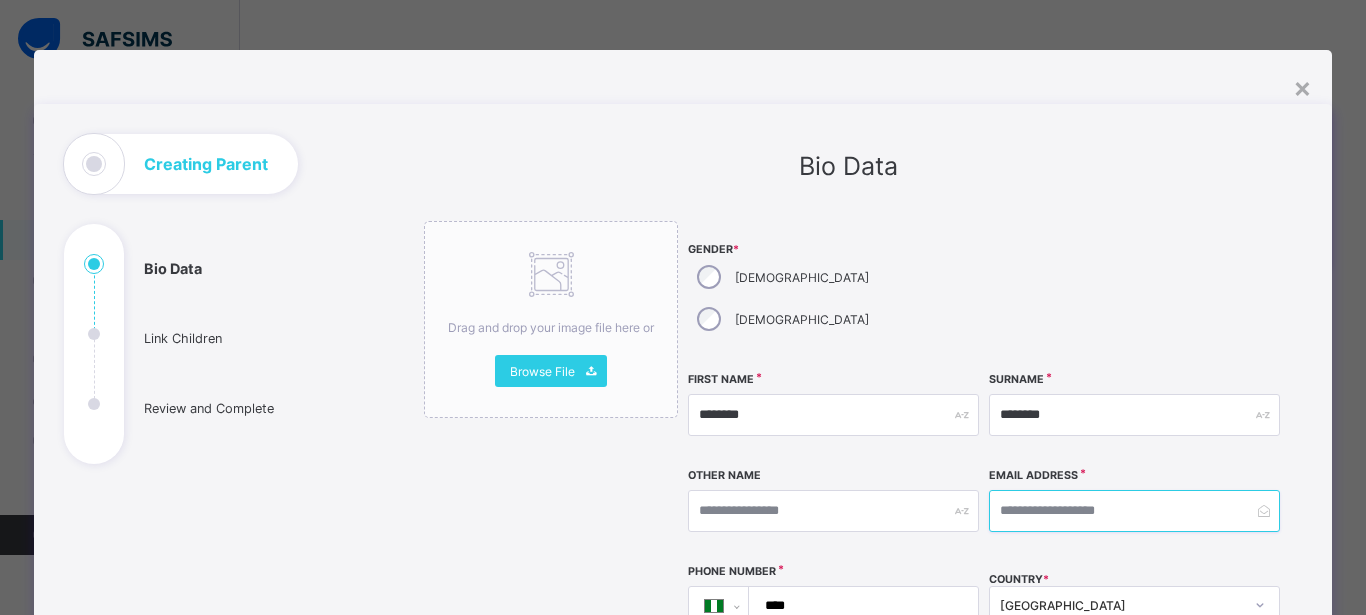 click at bounding box center (1134, 511) 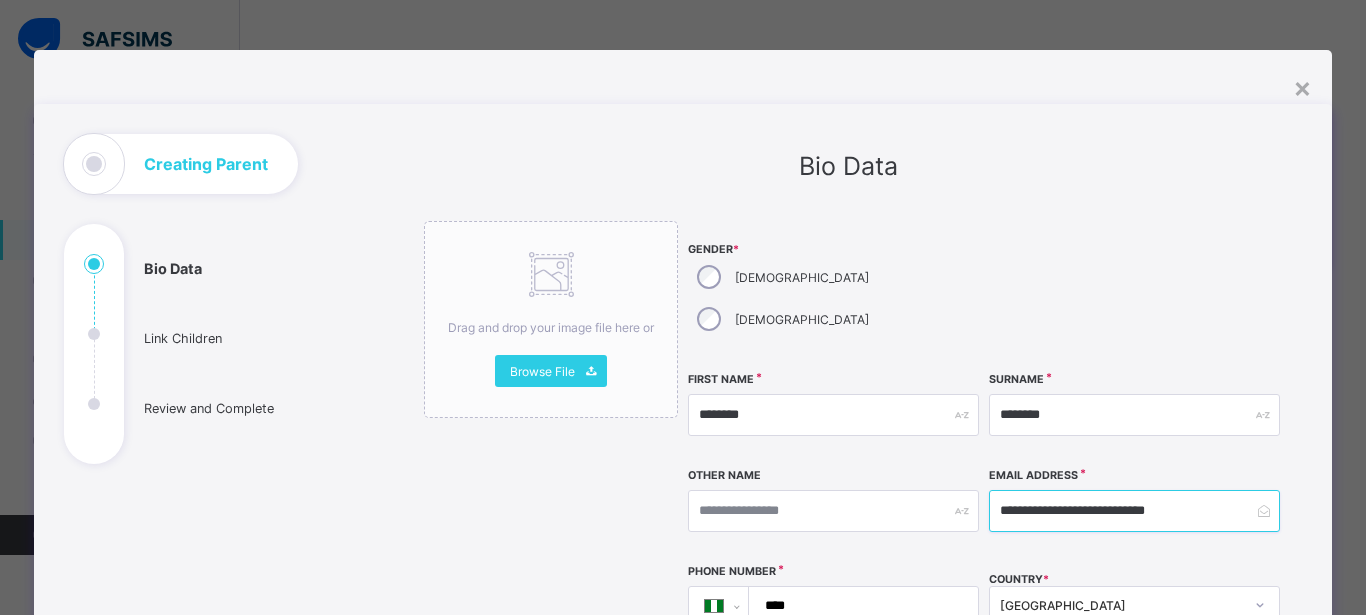 type on "**********" 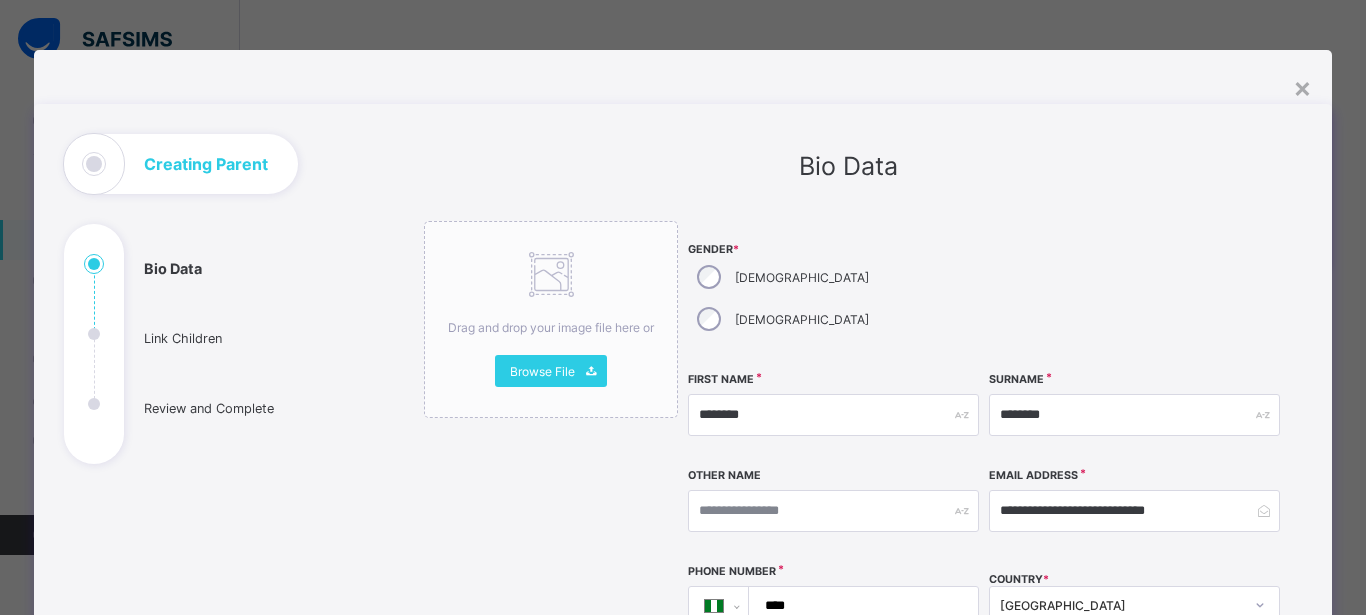 click on "****" at bounding box center (859, 606) 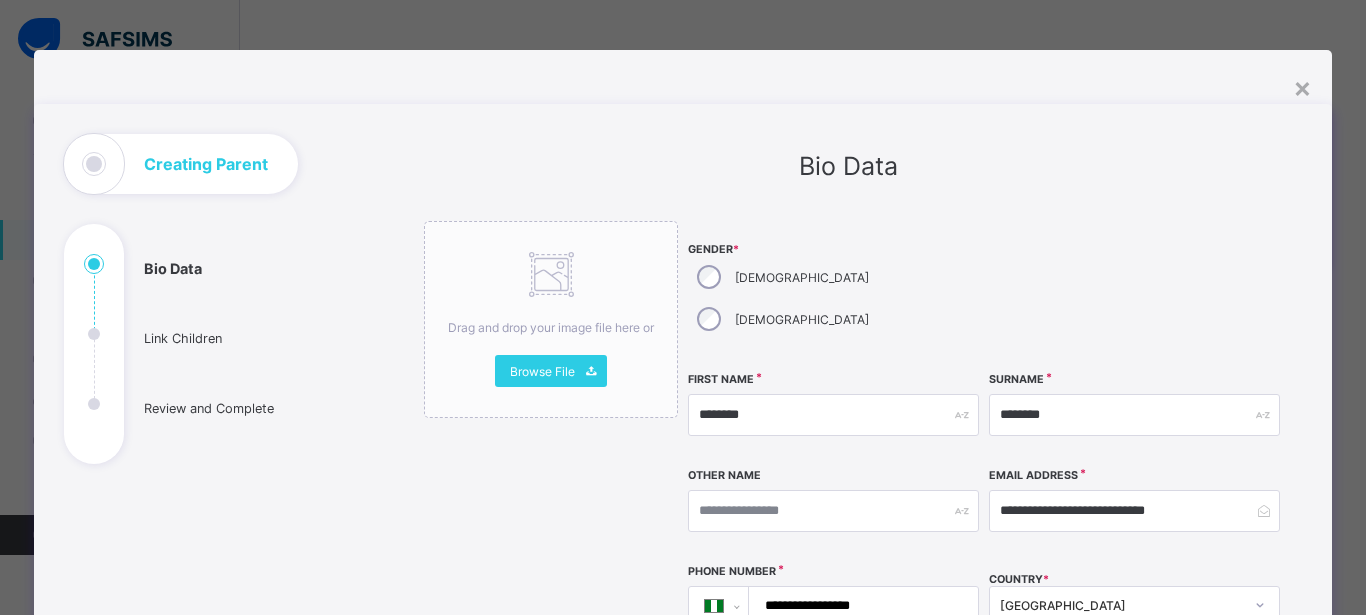 type on "**********" 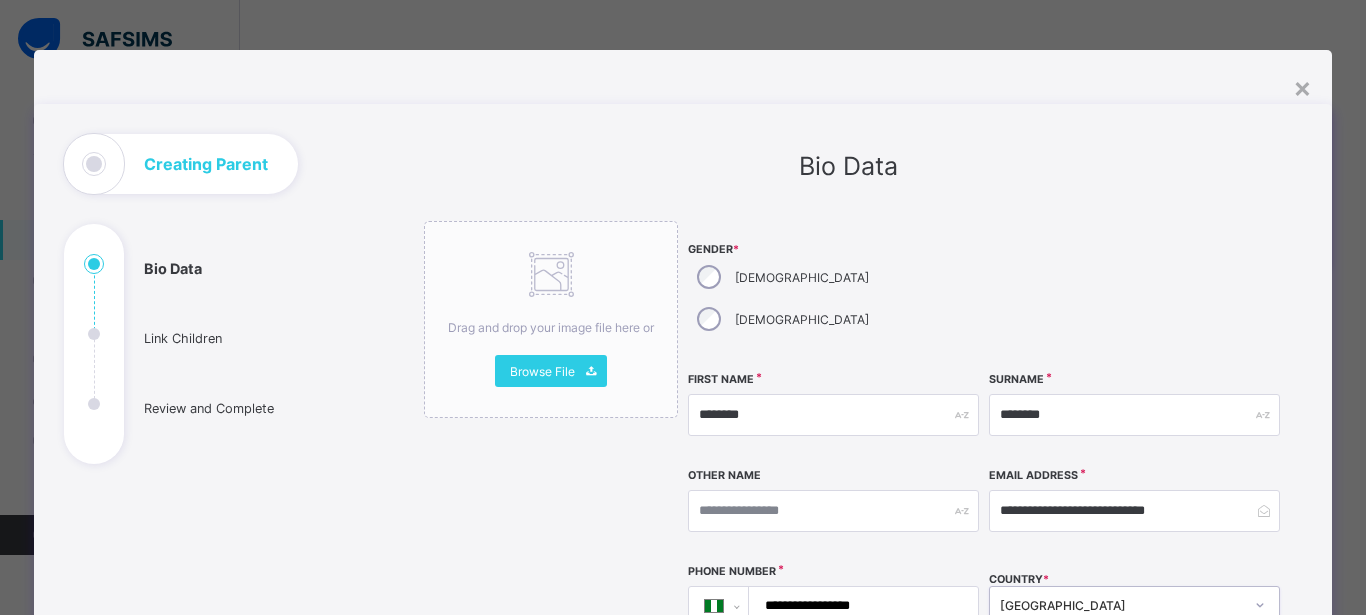scroll, scrollTop: 51, scrollLeft: 0, axis: vertical 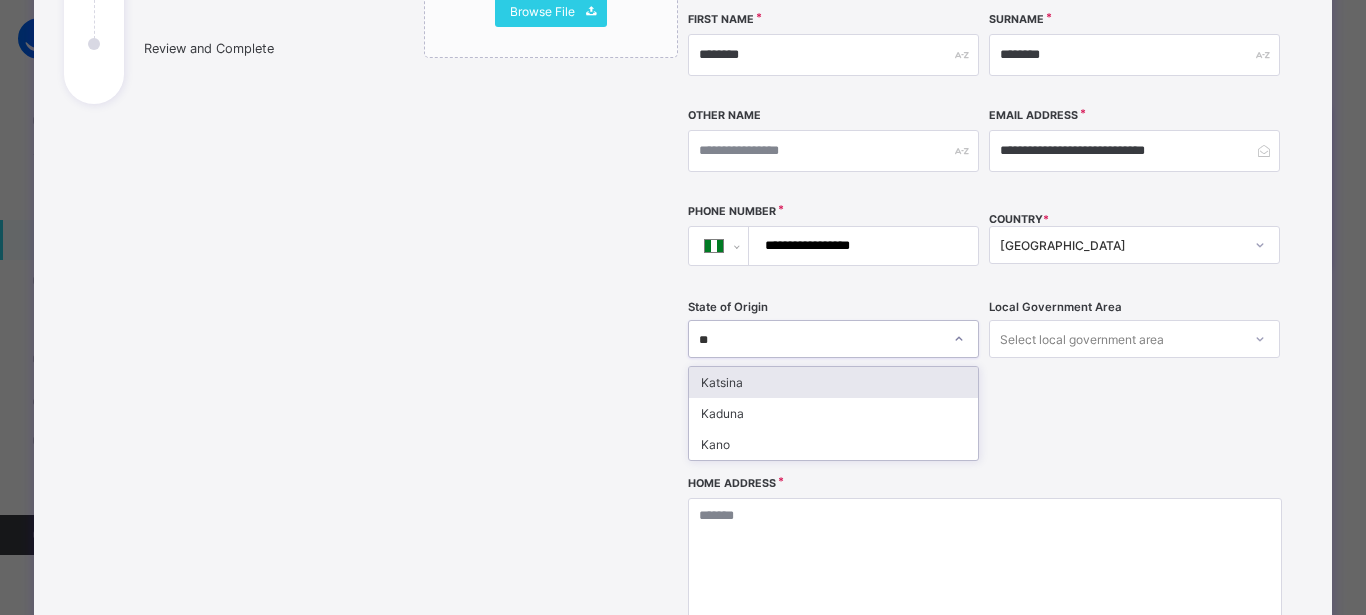 type on "***" 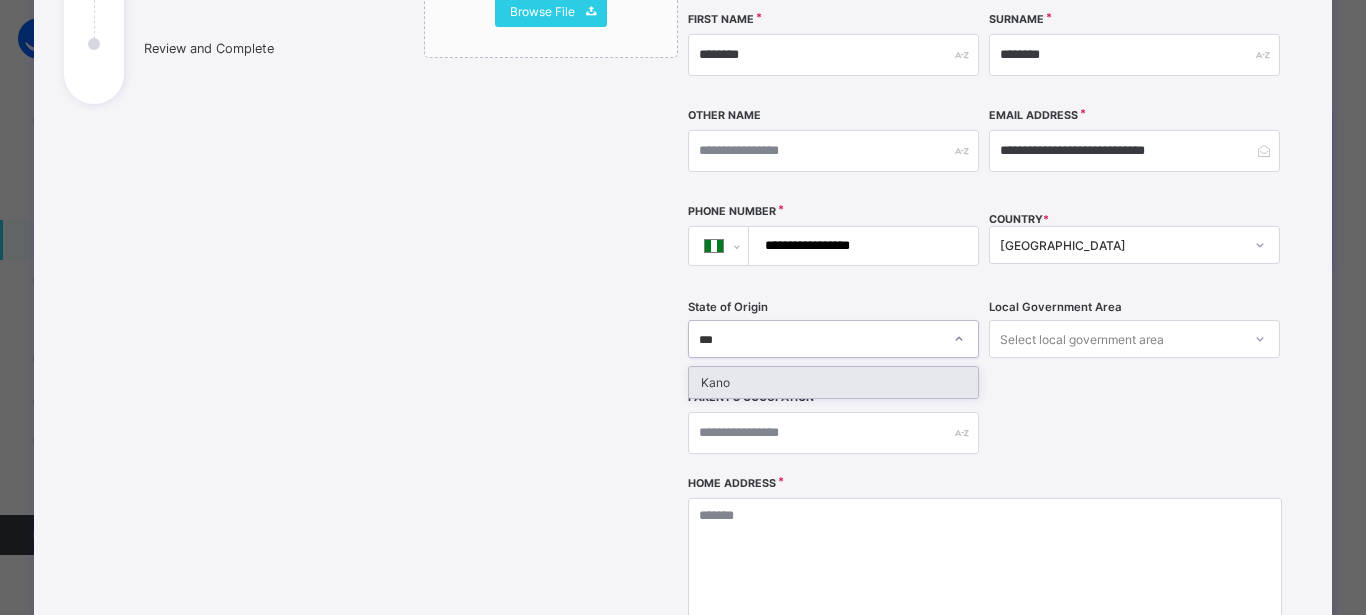 type 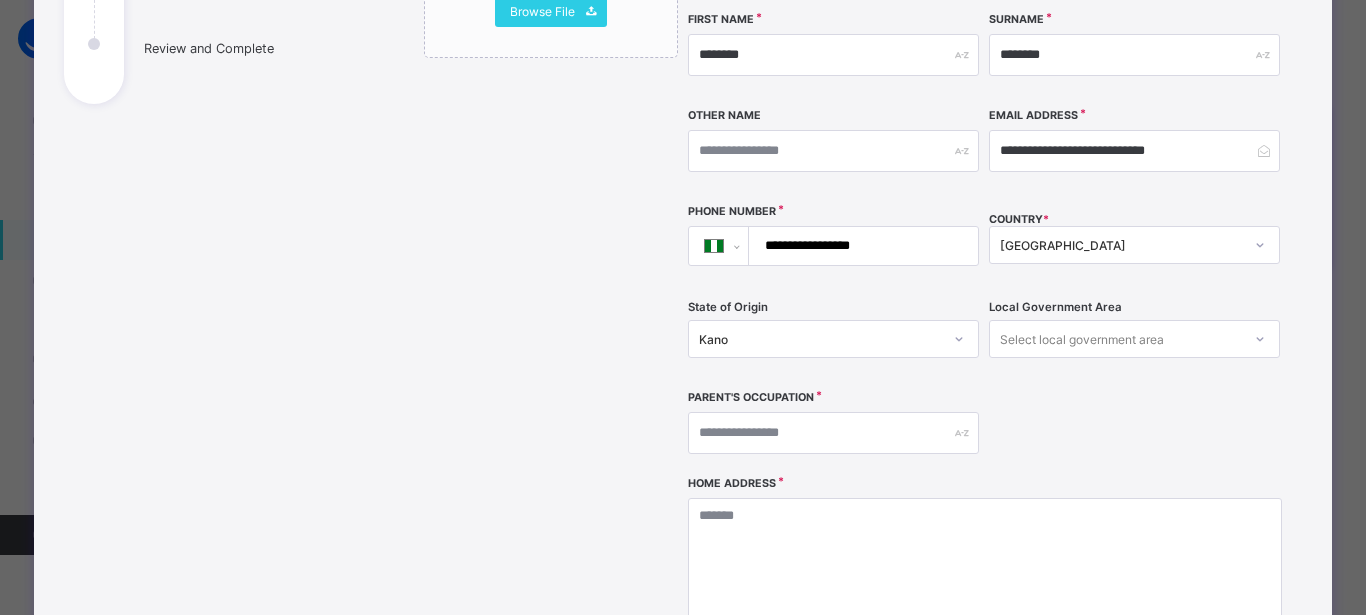 click on "Local Government Area Select local government area" at bounding box center [1134, 339] 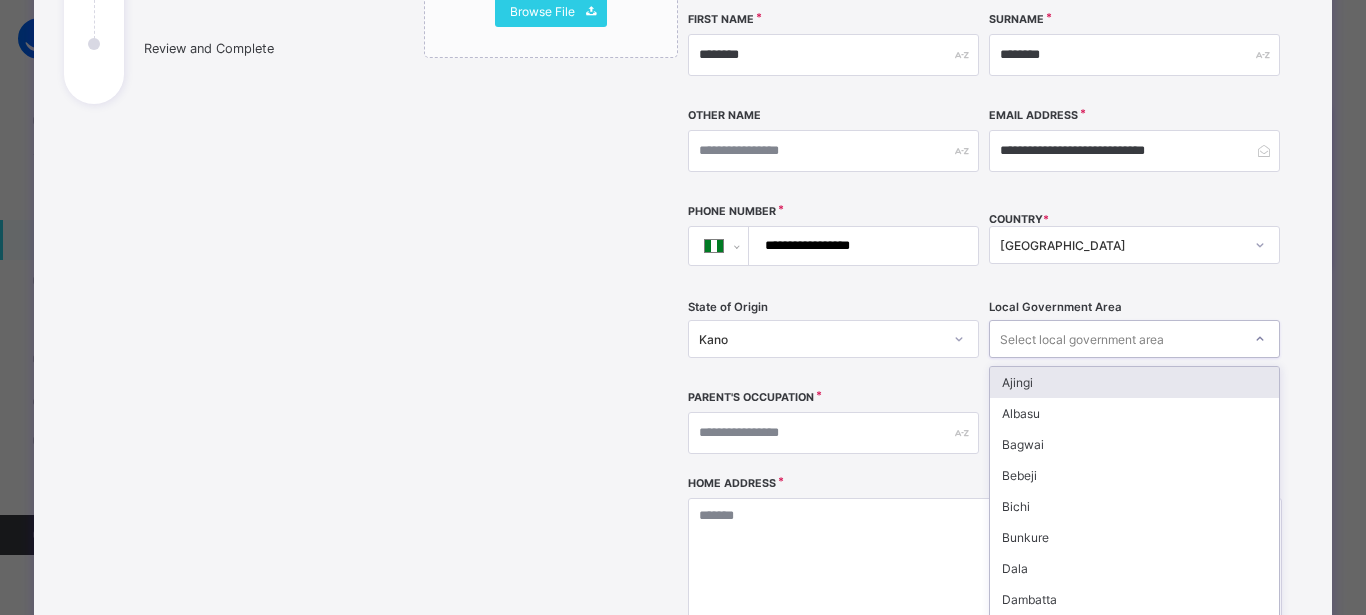 scroll, scrollTop: 381, scrollLeft: 0, axis: vertical 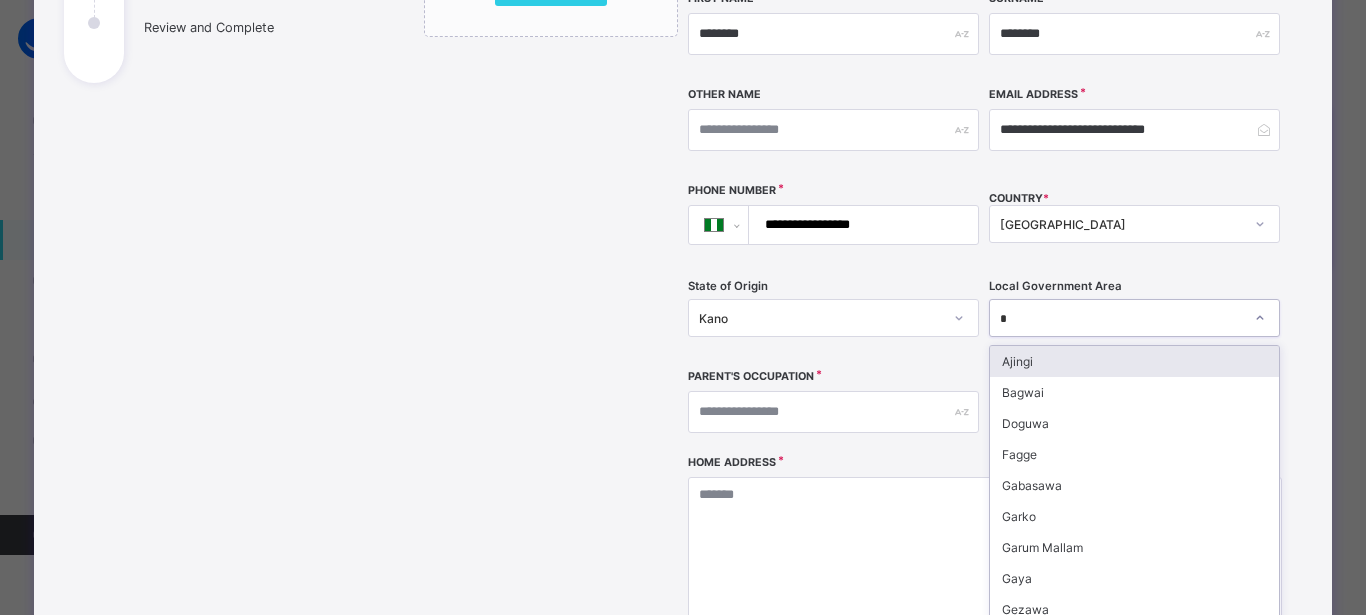 type on "**" 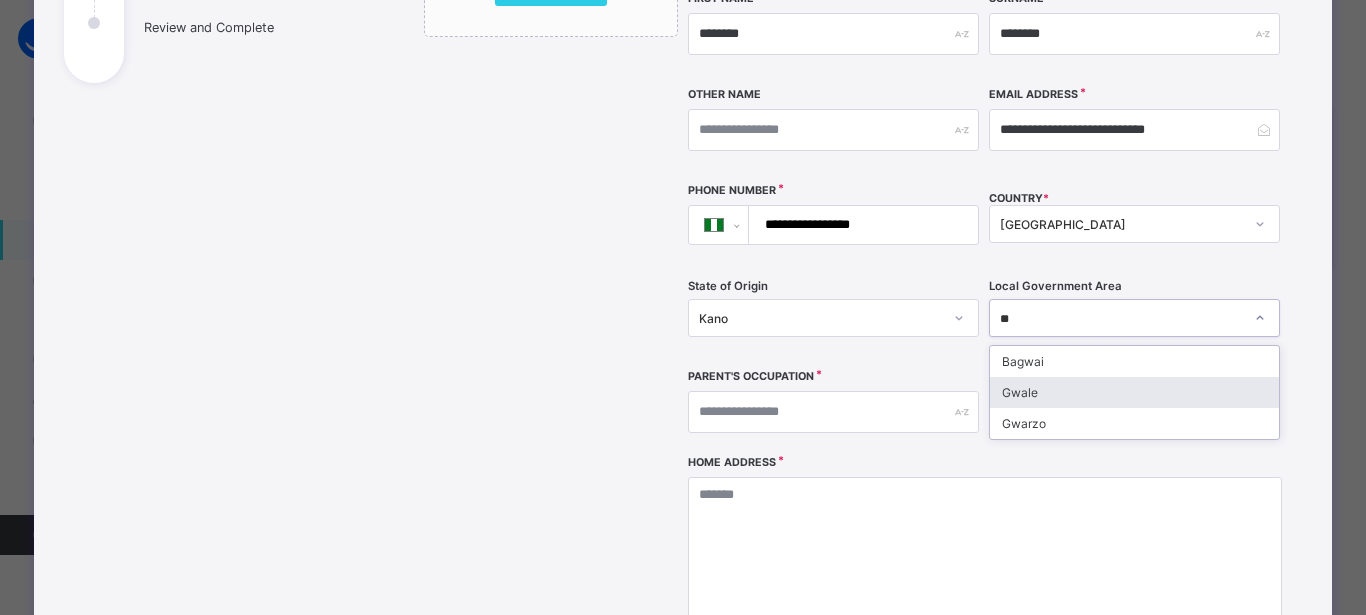 click on "Gwale" at bounding box center [1134, 392] 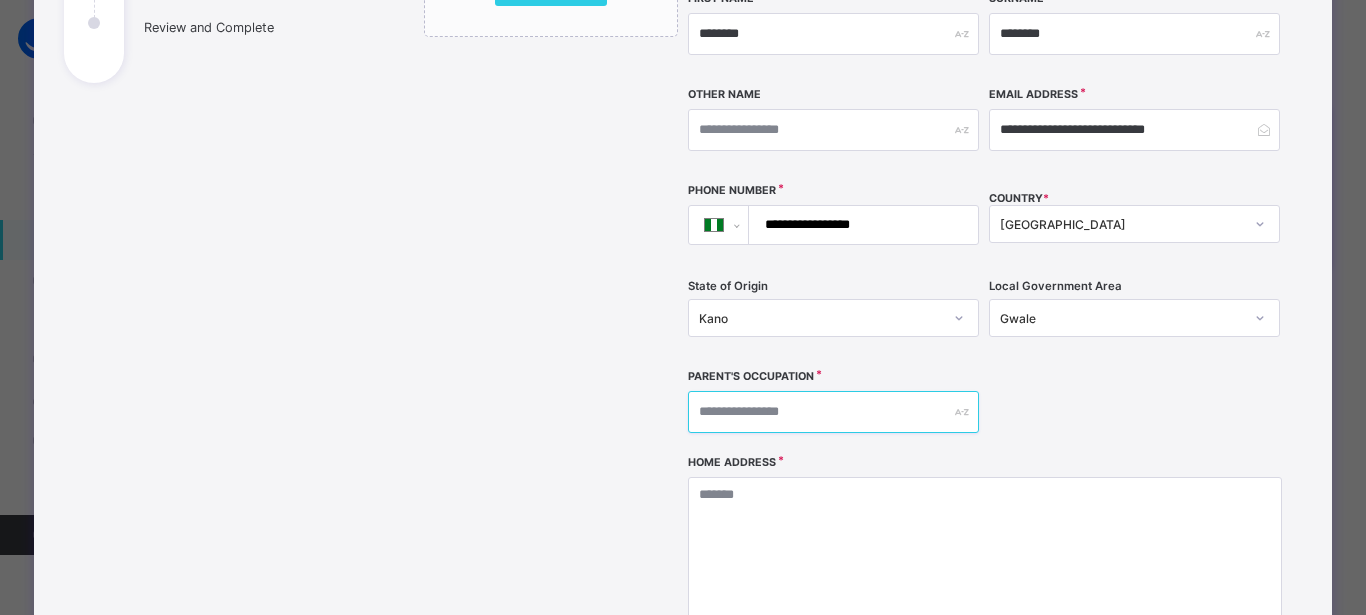 click at bounding box center [833, 412] 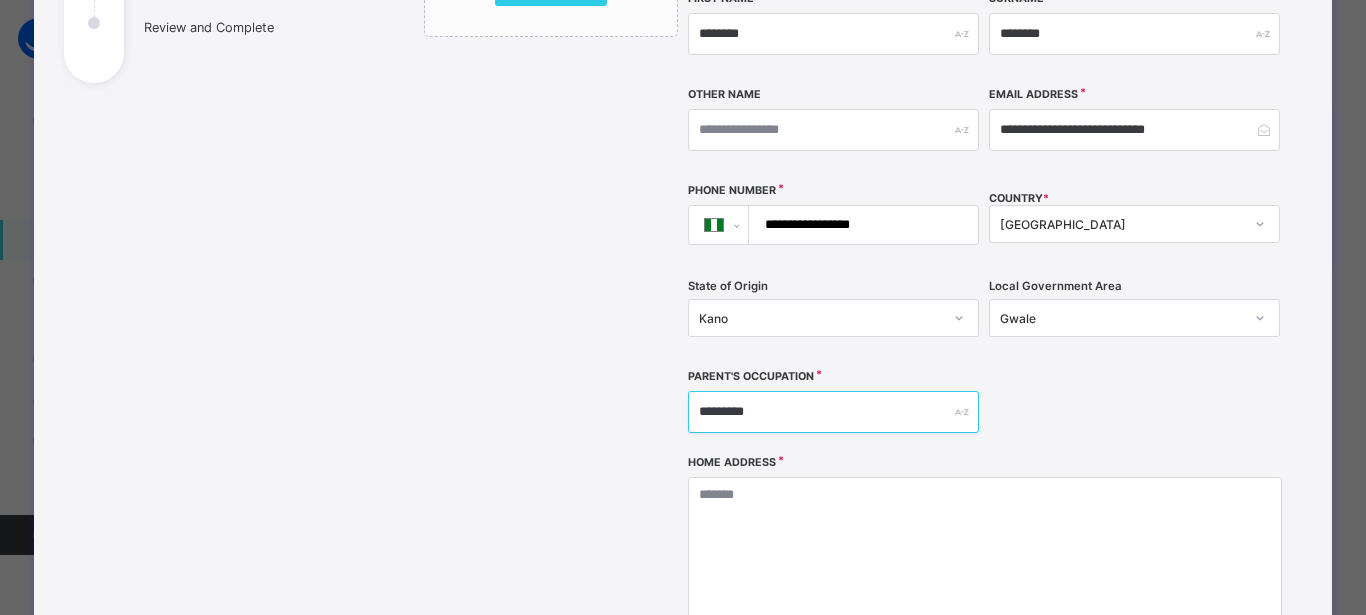 type on "*********" 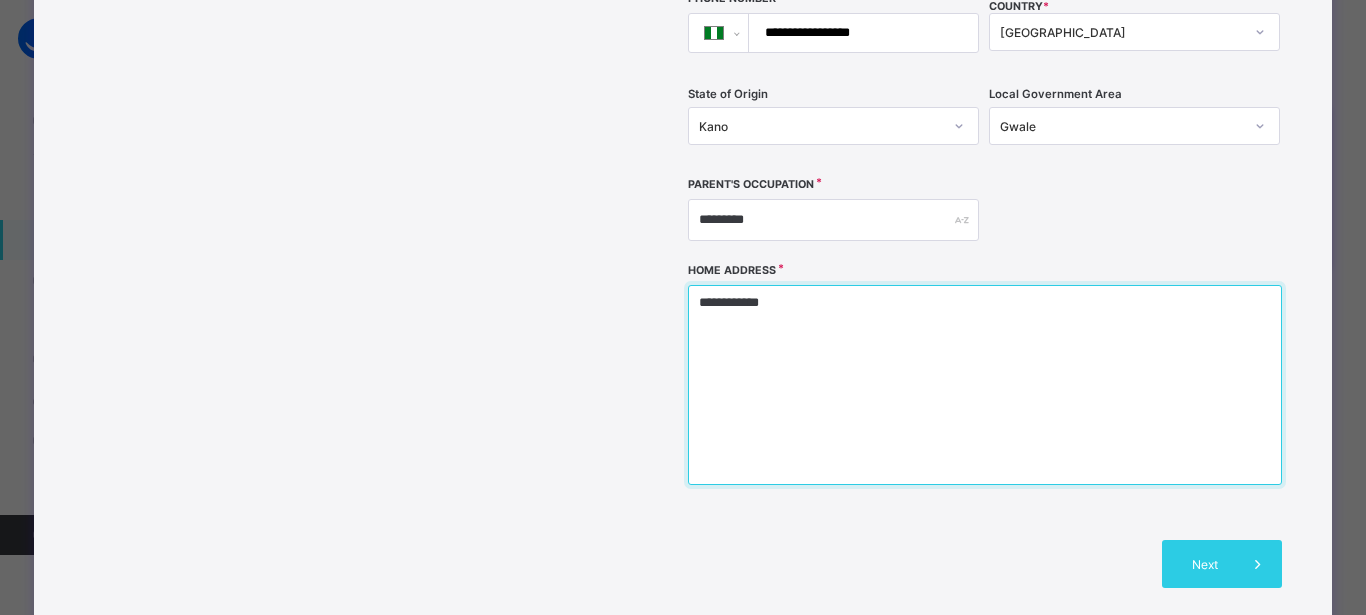 scroll, scrollTop: 575, scrollLeft: 0, axis: vertical 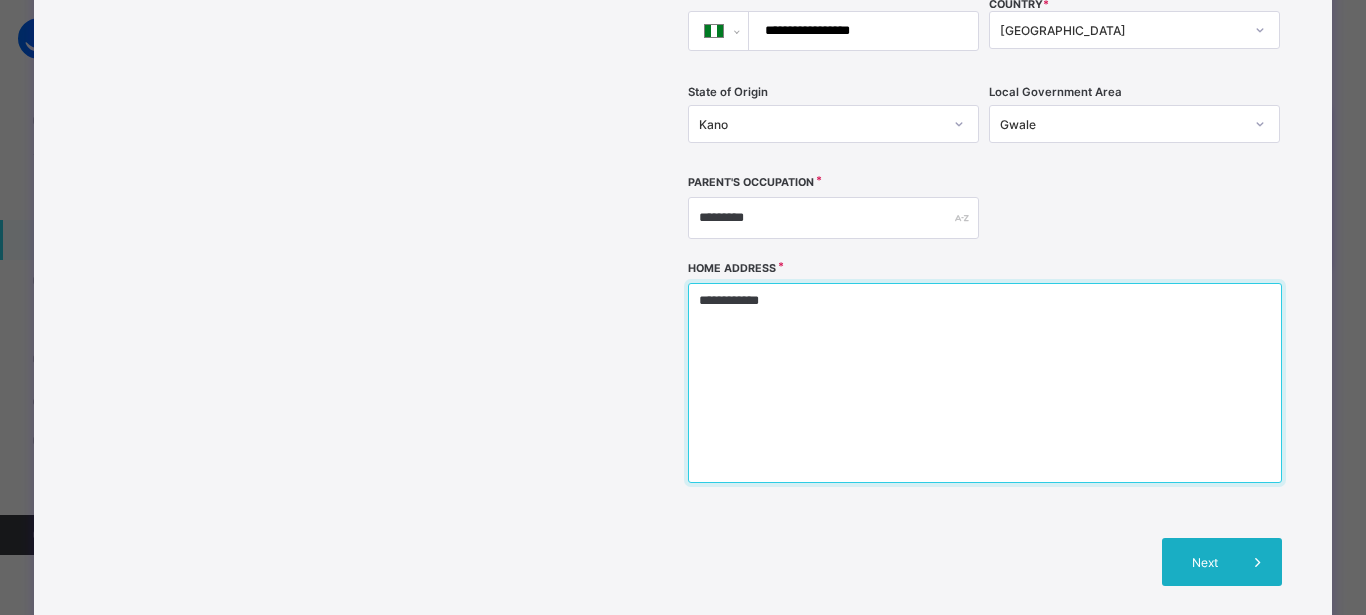 type on "**********" 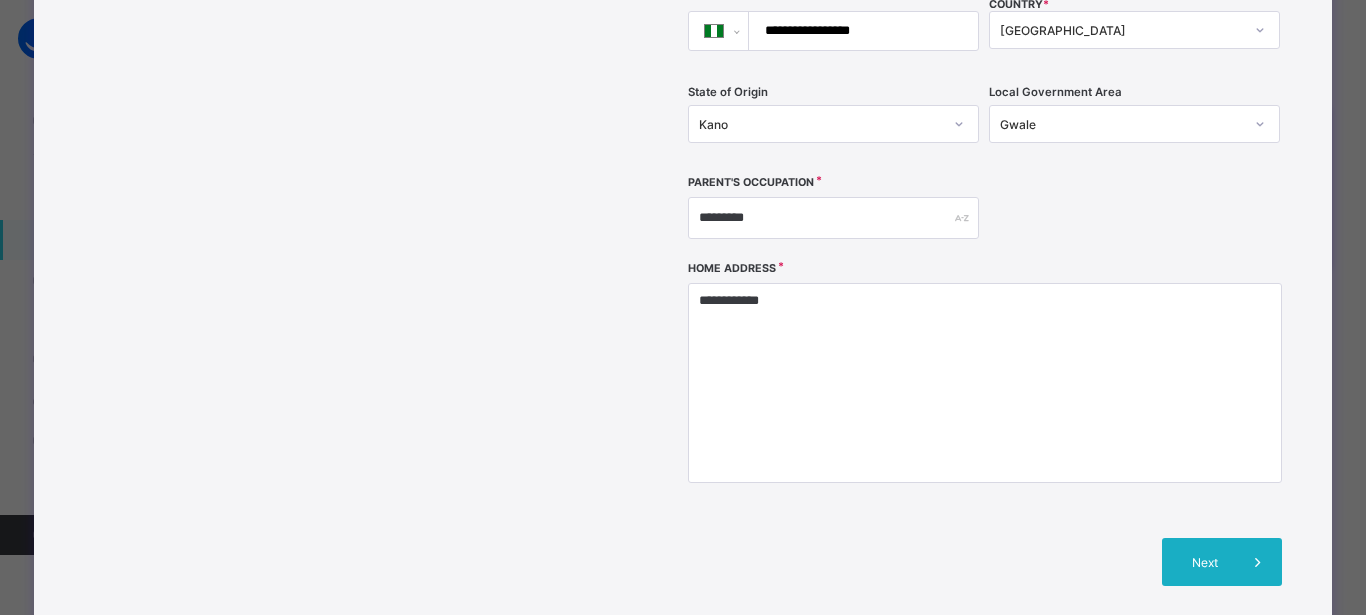 click on "Next" at bounding box center [1222, 562] 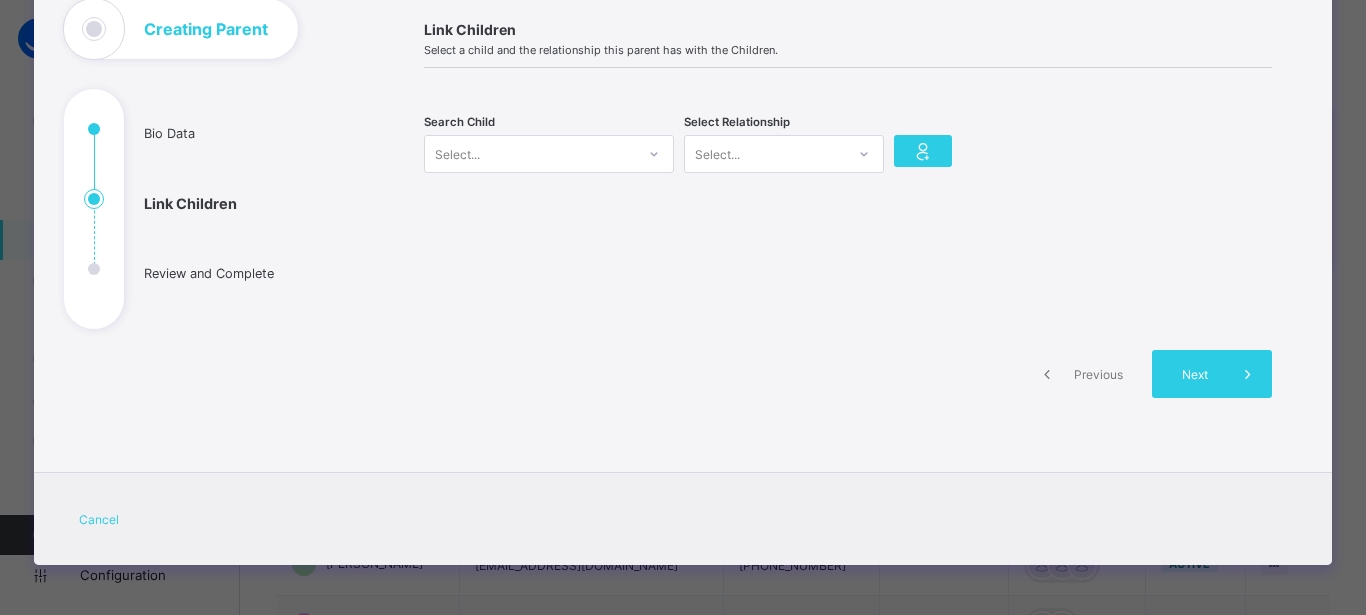 scroll, scrollTop: 135, scrollLeft: 0, axis: vertical 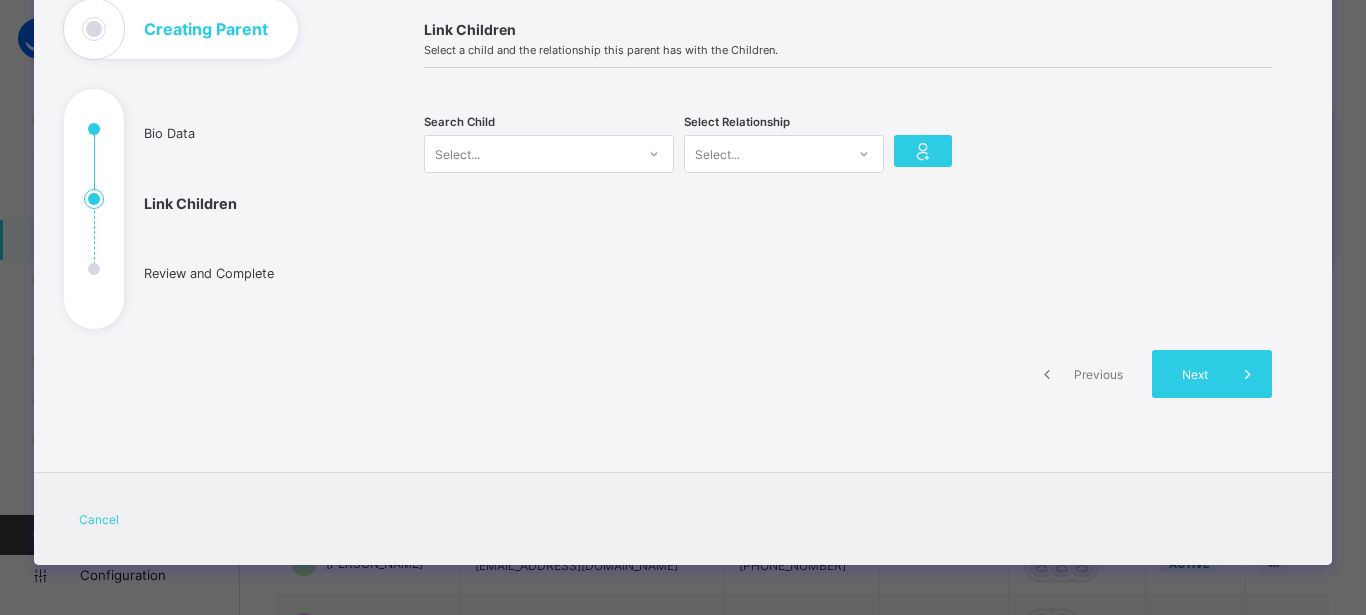 click on "Select..." at bounding box center (530, 154) 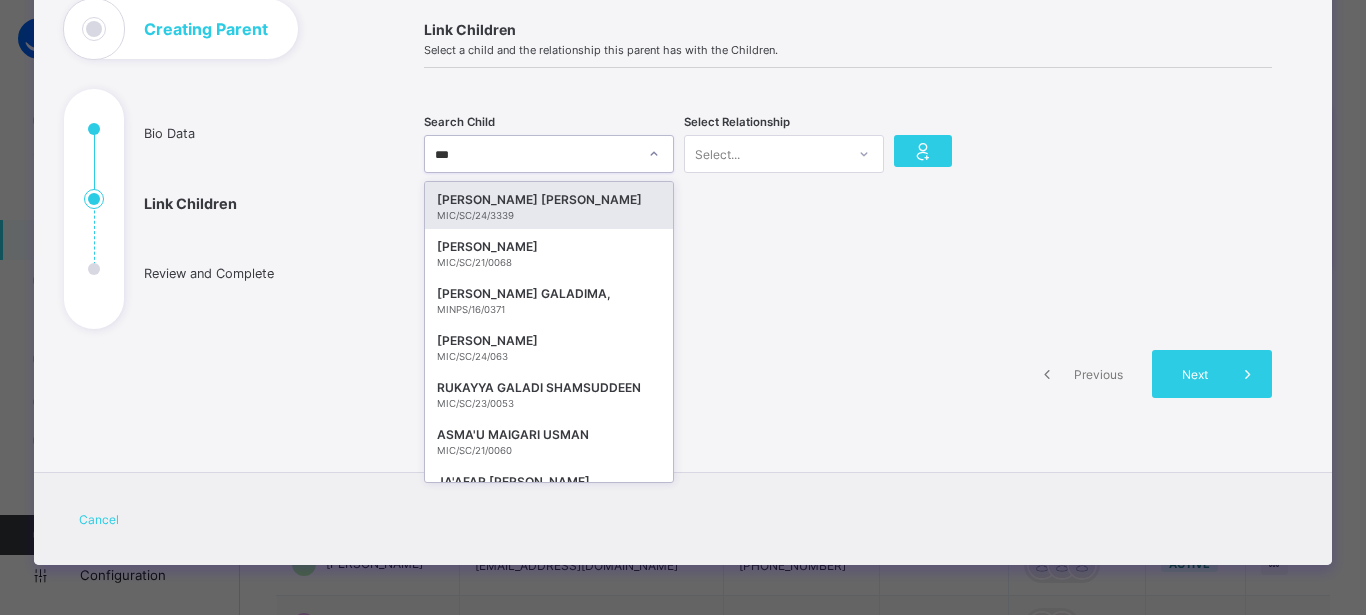 type on "****" 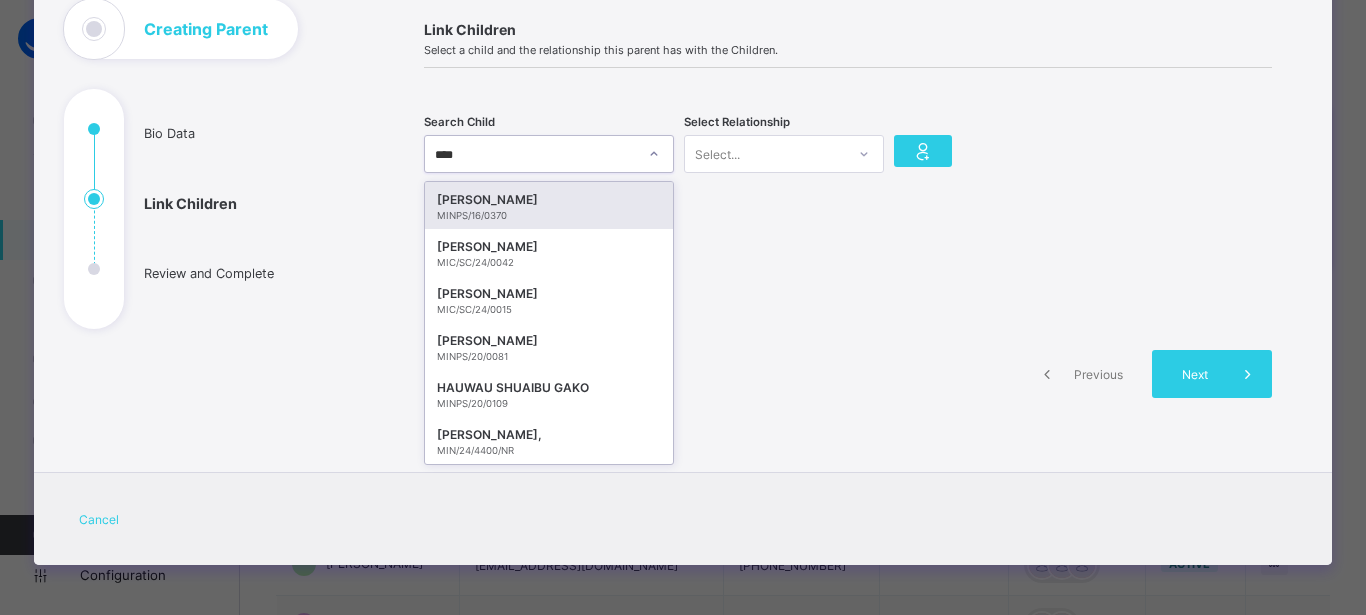 click on "MARYAM SHUAIBU GAKO" at bounding box center (549, 200) 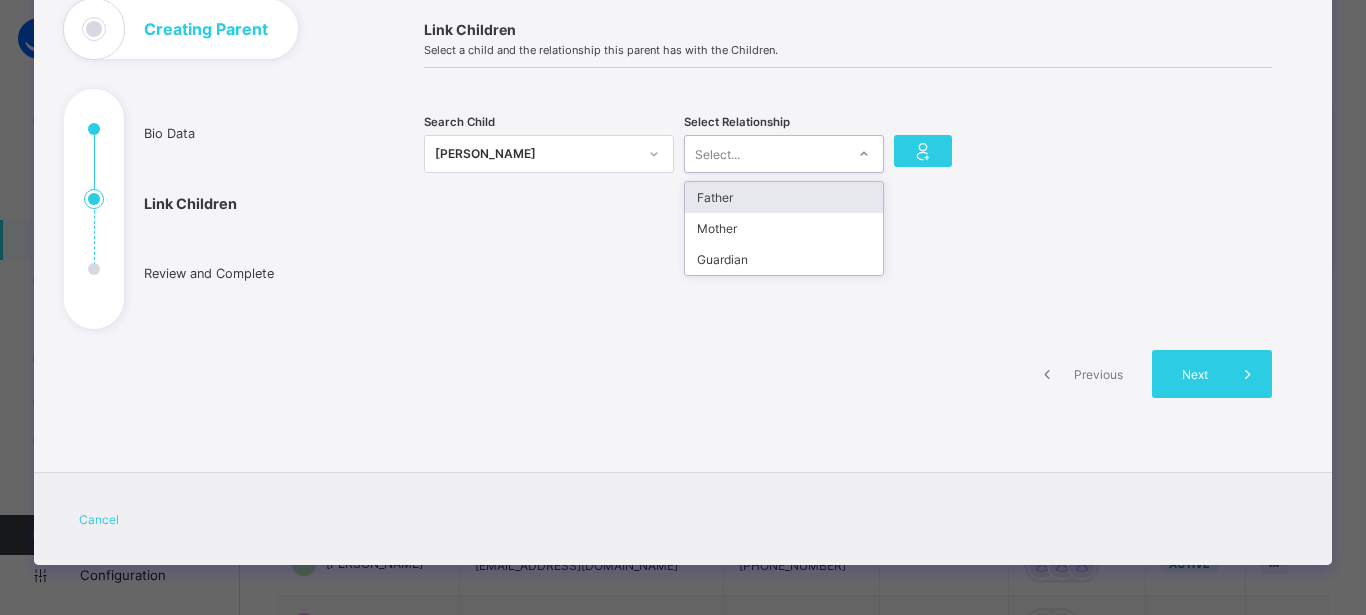 click at bounding box center [864, 154] 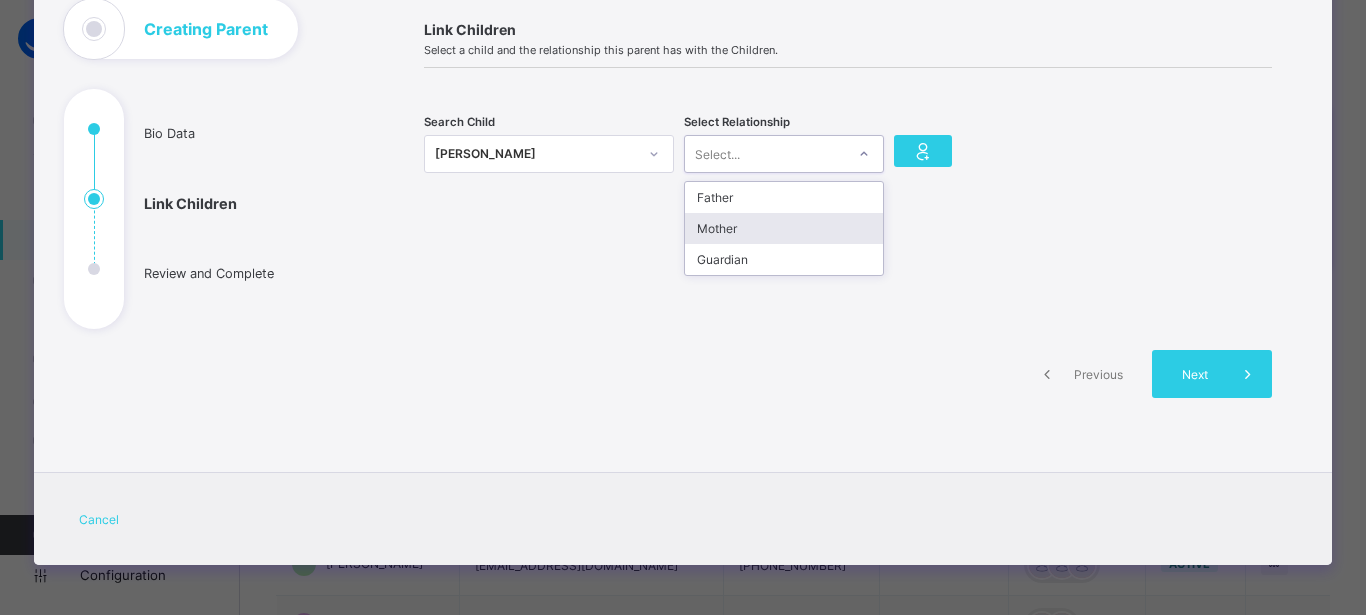 click on "Mother" at bounding box center (784, 228) 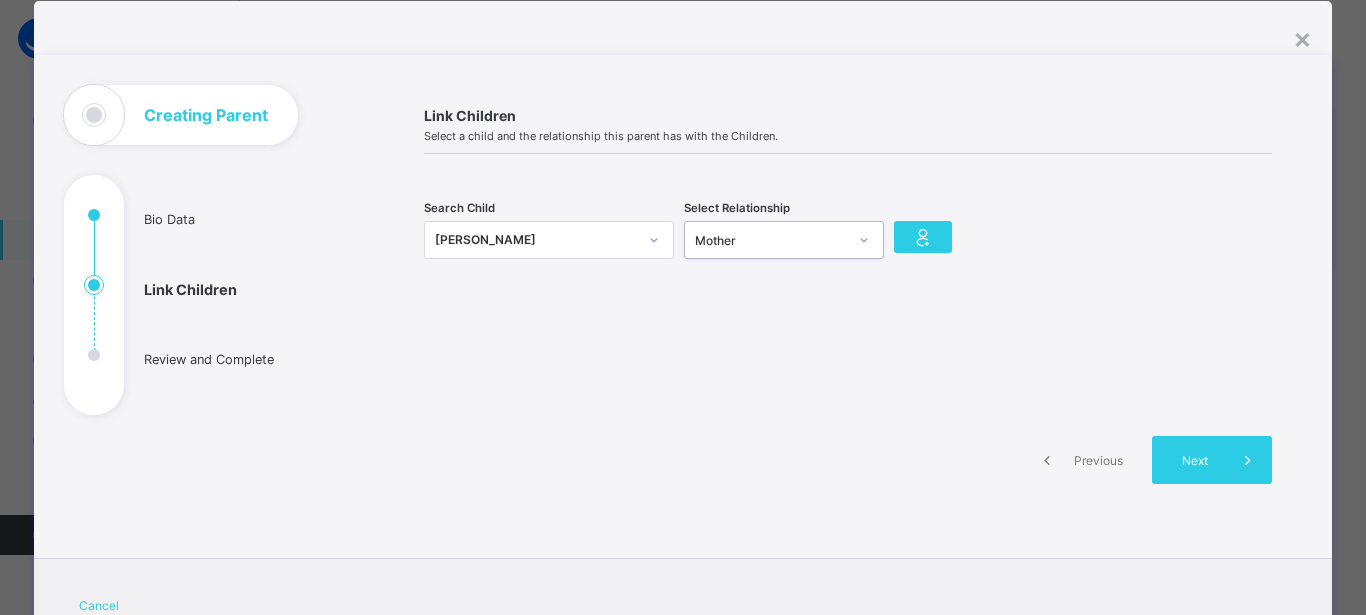 scroll, scrollTop: 45, scrollLeft: 0, axis: vertical 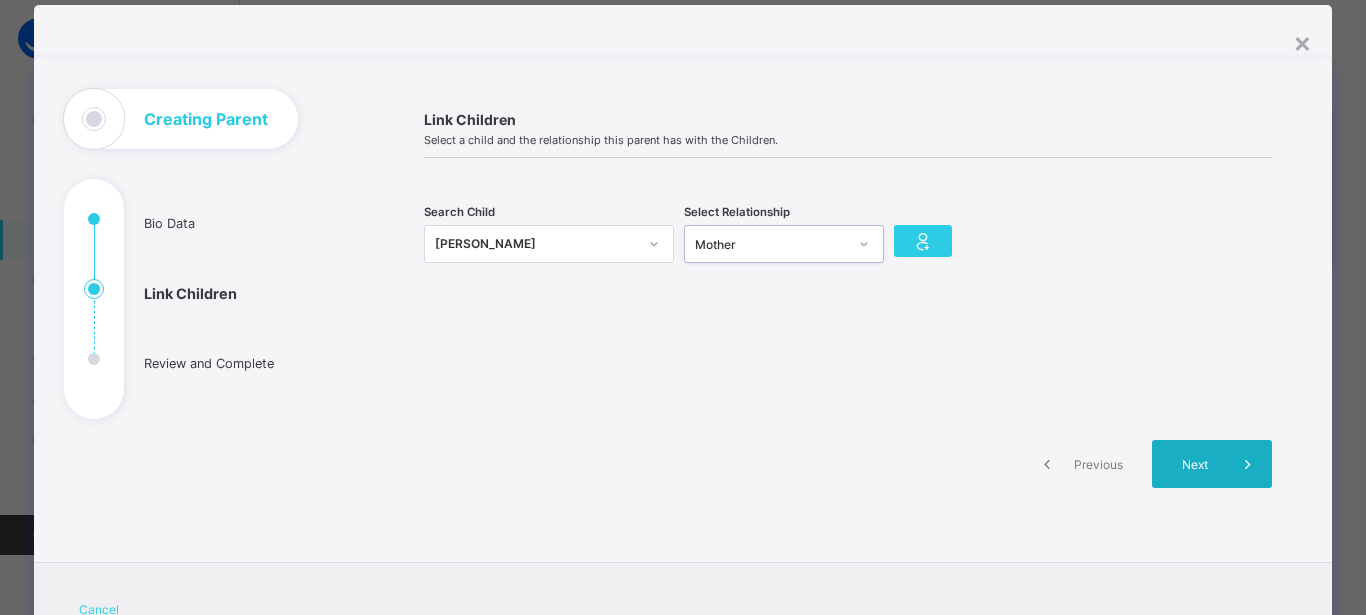 click on "Next" at bounding box center [1195, 464] 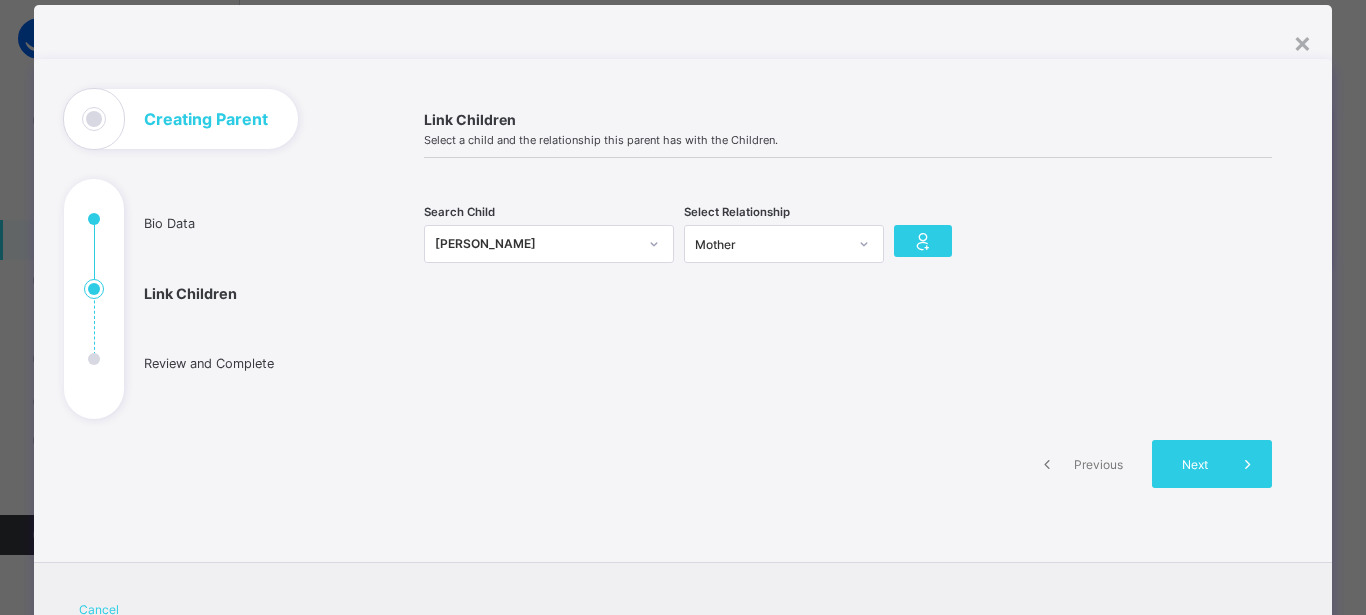 scroll, scrollTop: 0, scrollLeft: 0, axis: both 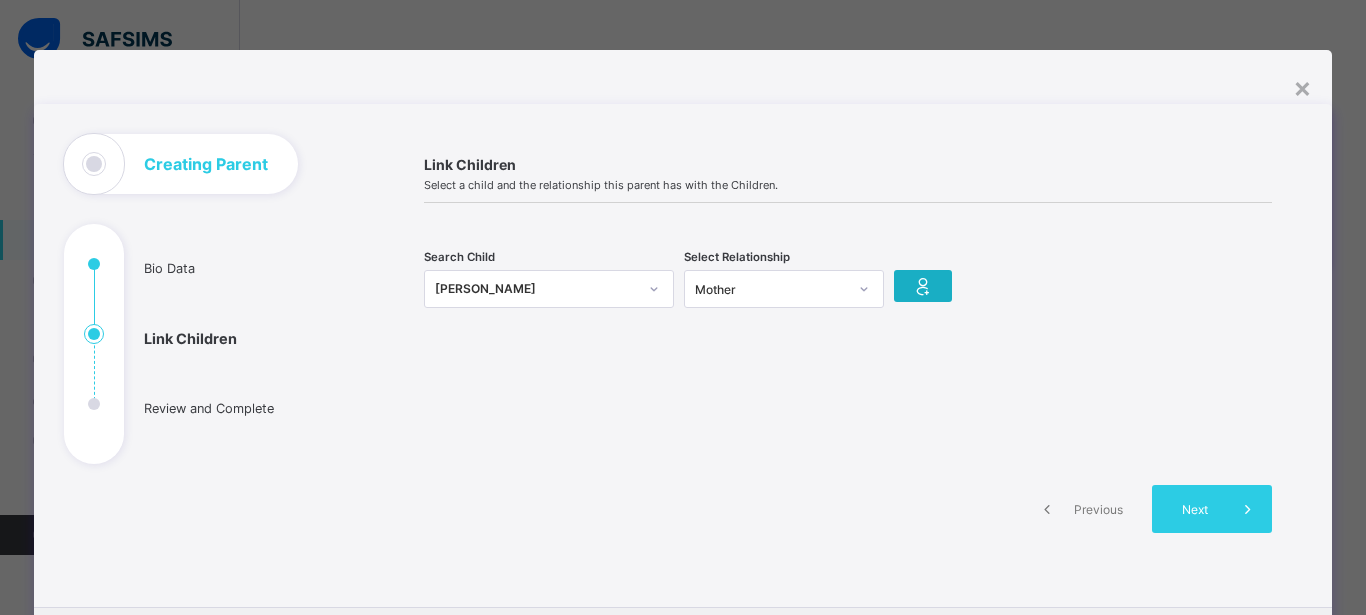click at bounding box center (923, 286) 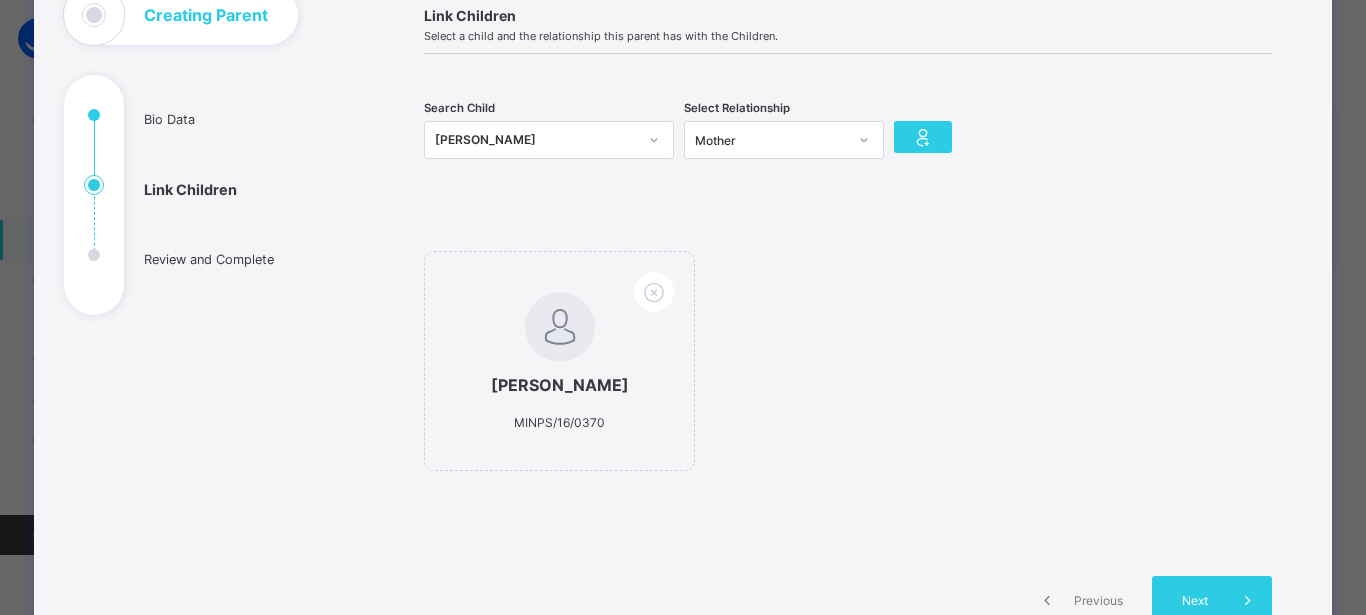 scroll, scrollTop: 153, scrollLeft: 0, axis: vertical 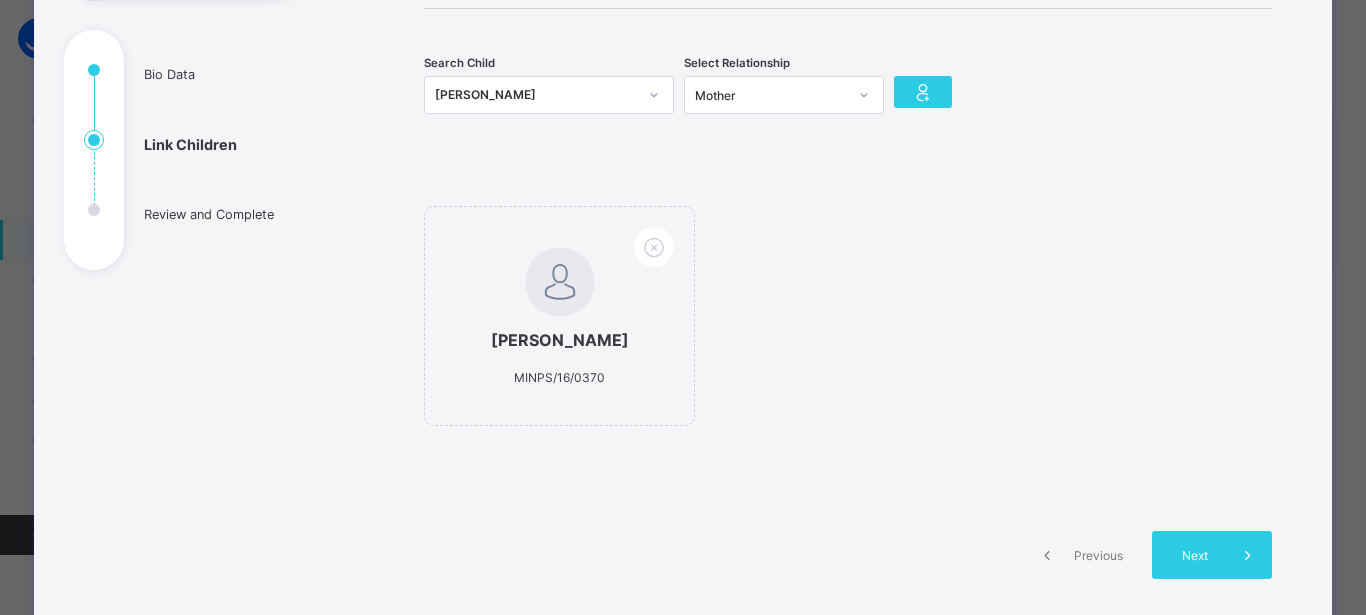 click on "MARYAM SHUAIBU GAKO     MINPS/16/0370" at bounding box center (848, 326) 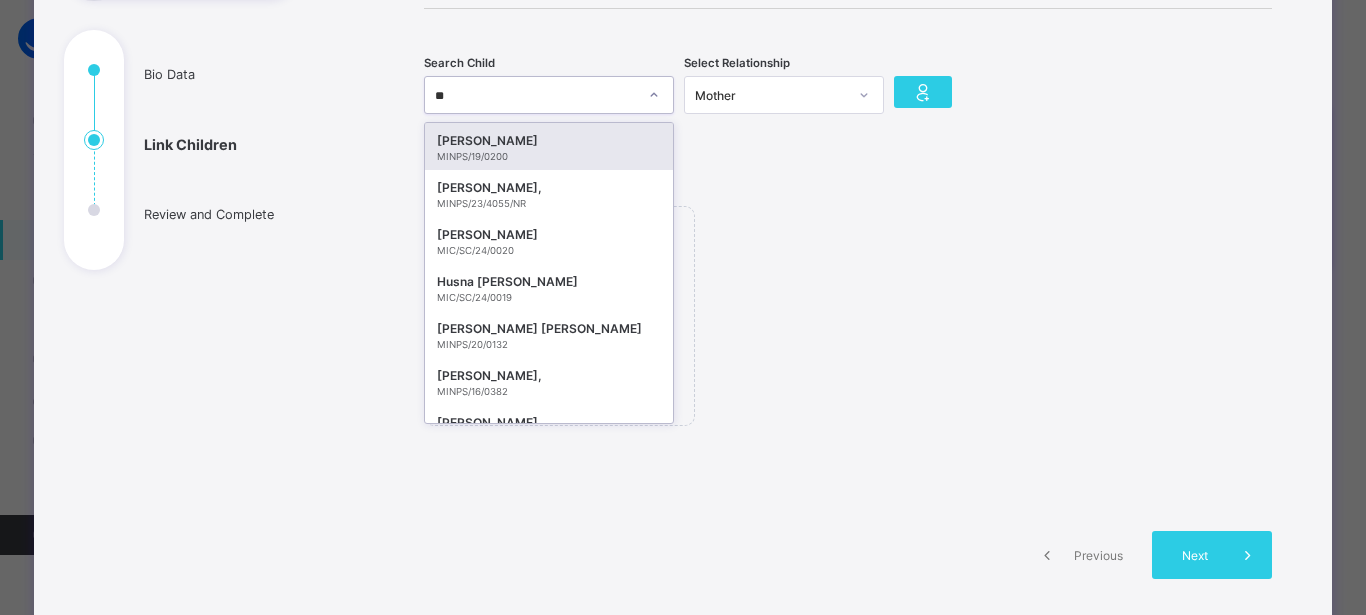 type on "*" 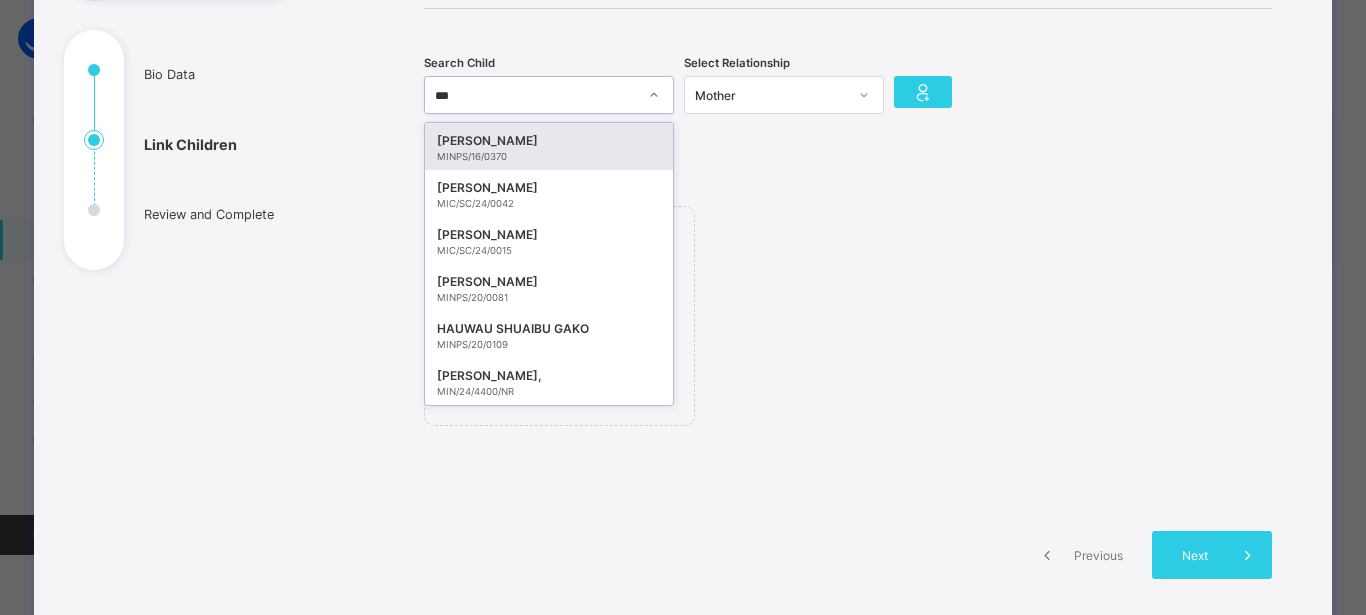 type on "****" 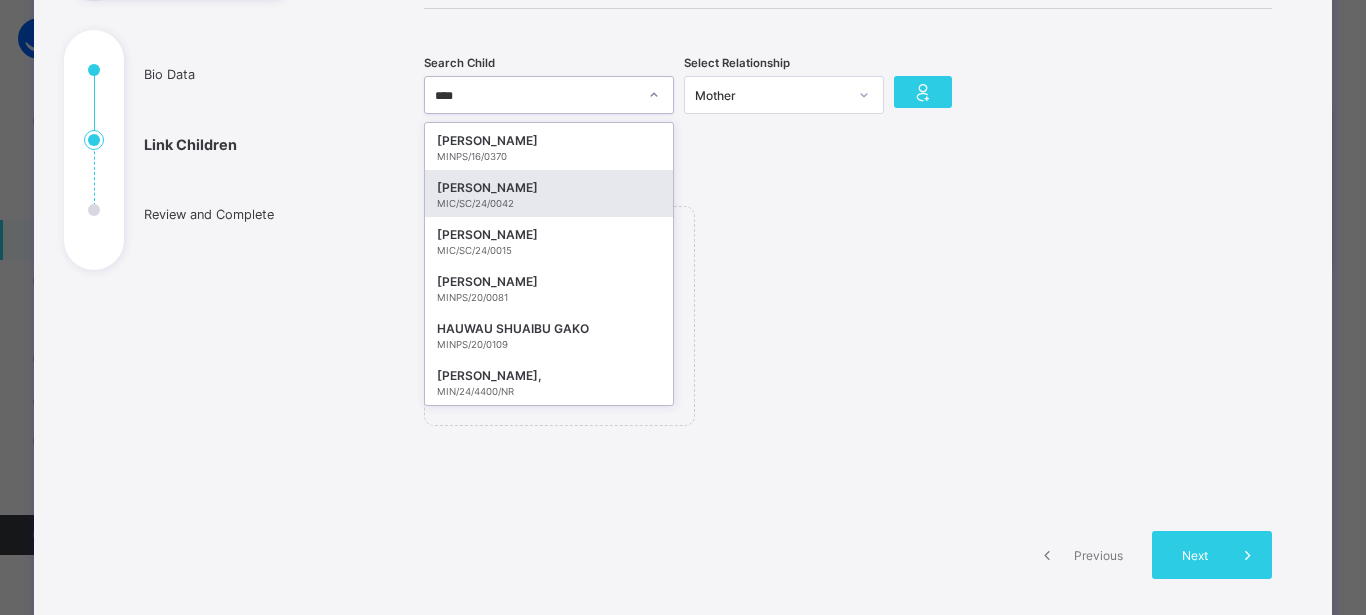 click on "[PERSON_NAME]" at bounding box center [549, 188] 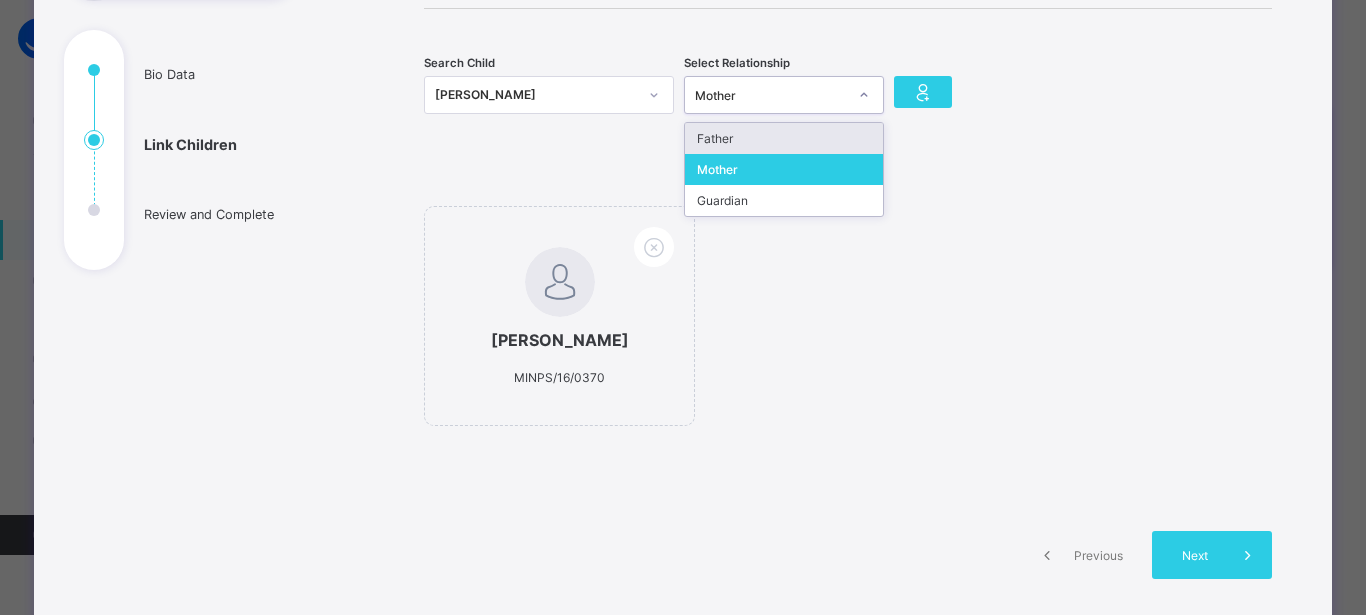 click 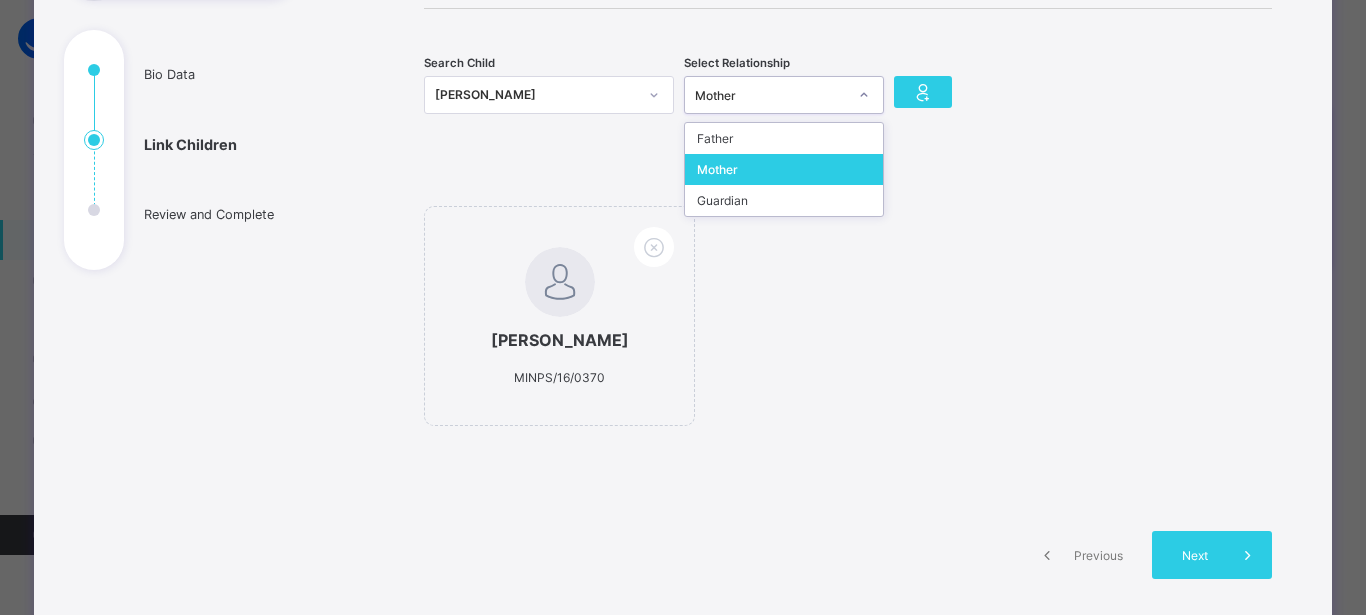 click on "Mother" at bounding box center (784, 169) 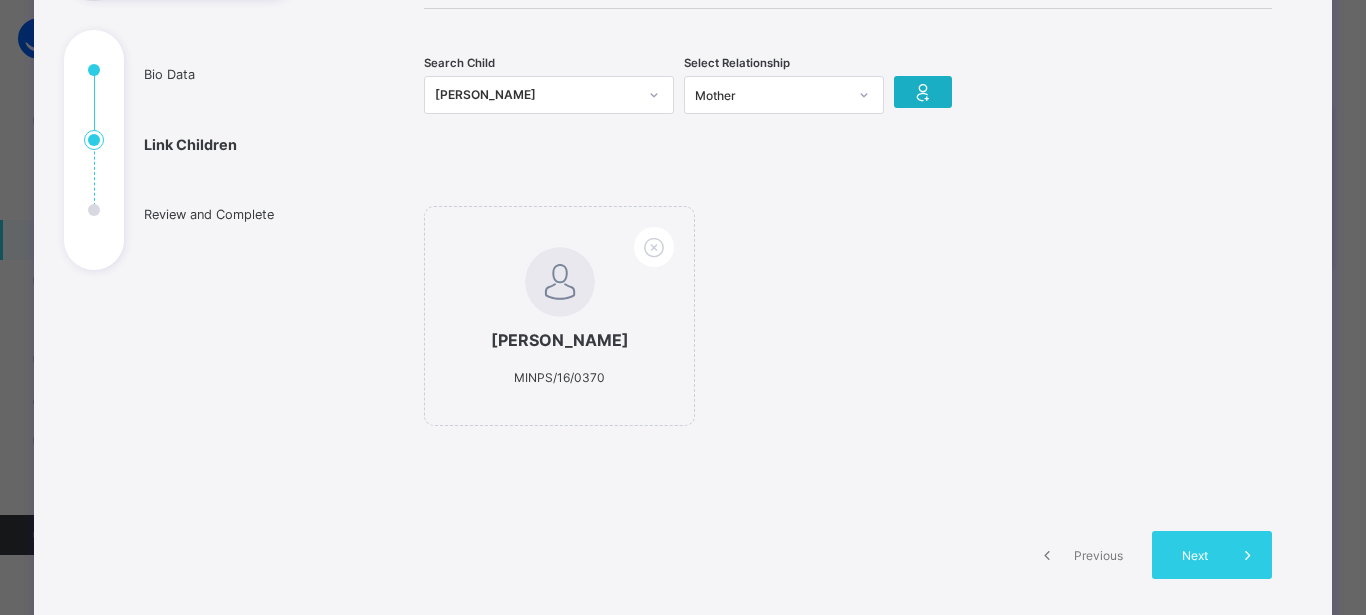 click at bounding box center (923, 92) 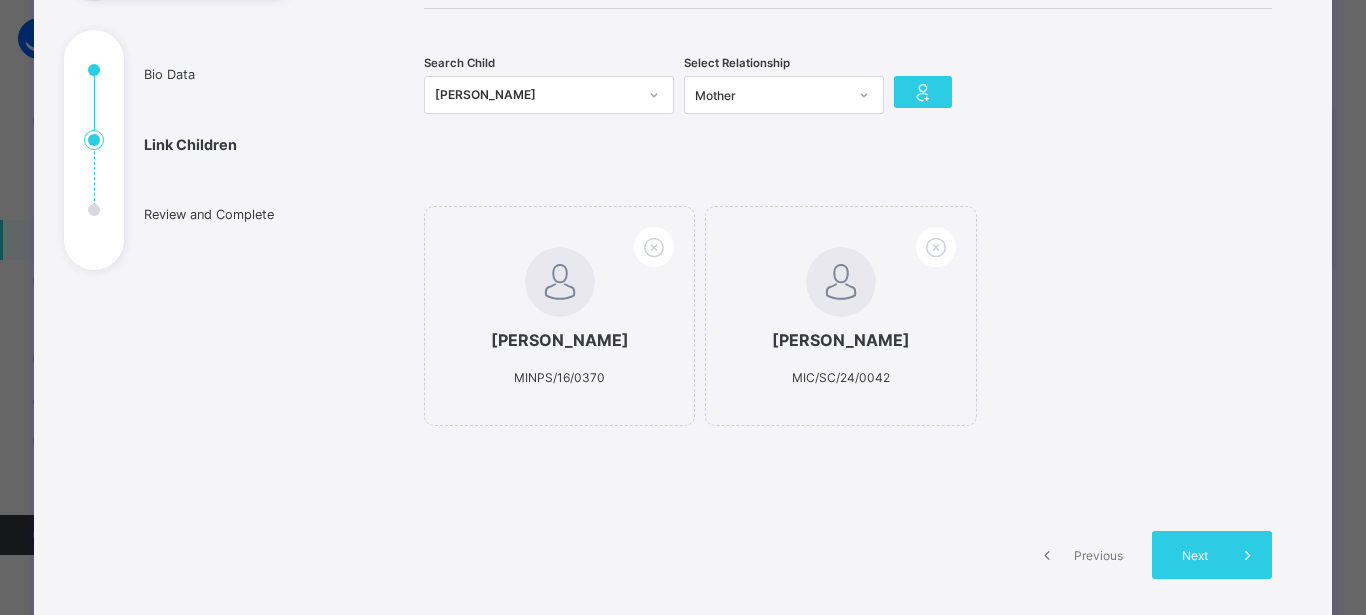 click 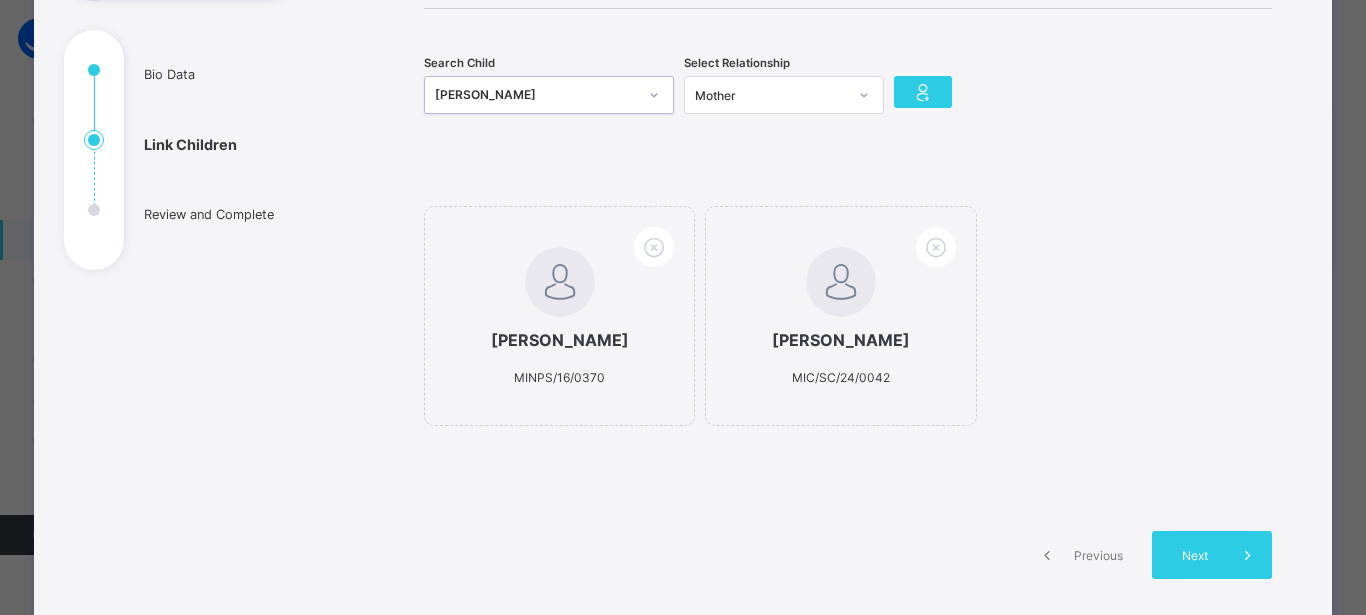 click on "[PERSON_NAME]" at bounding box center [536, 95] 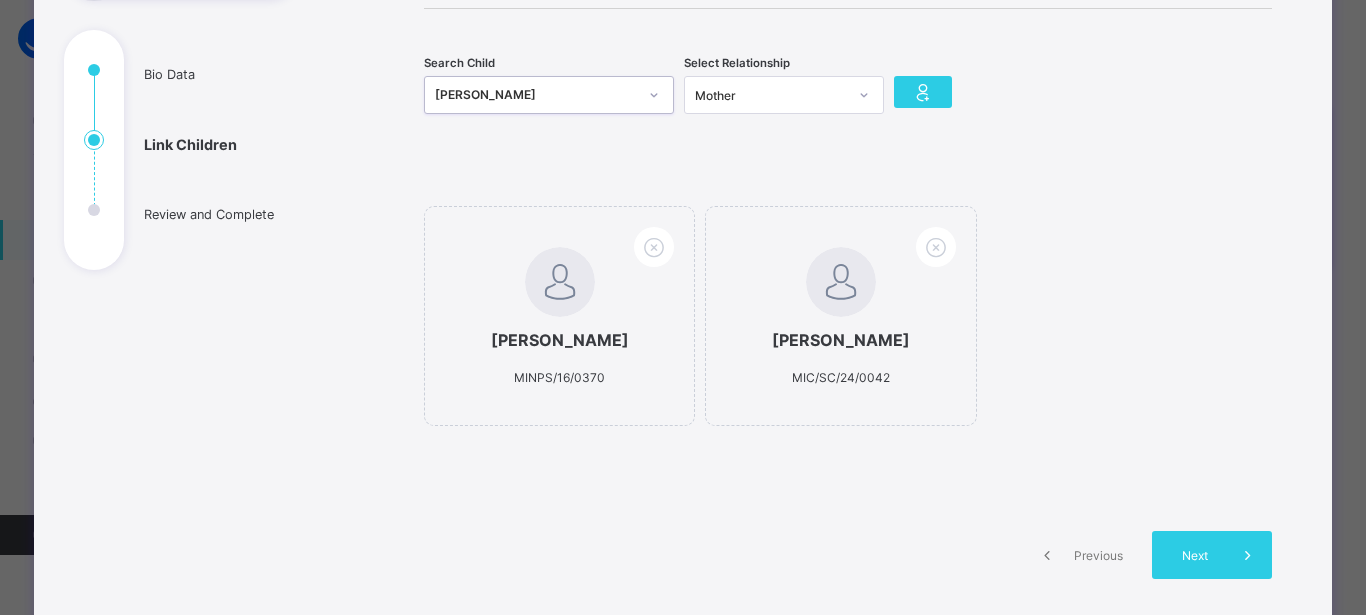 click 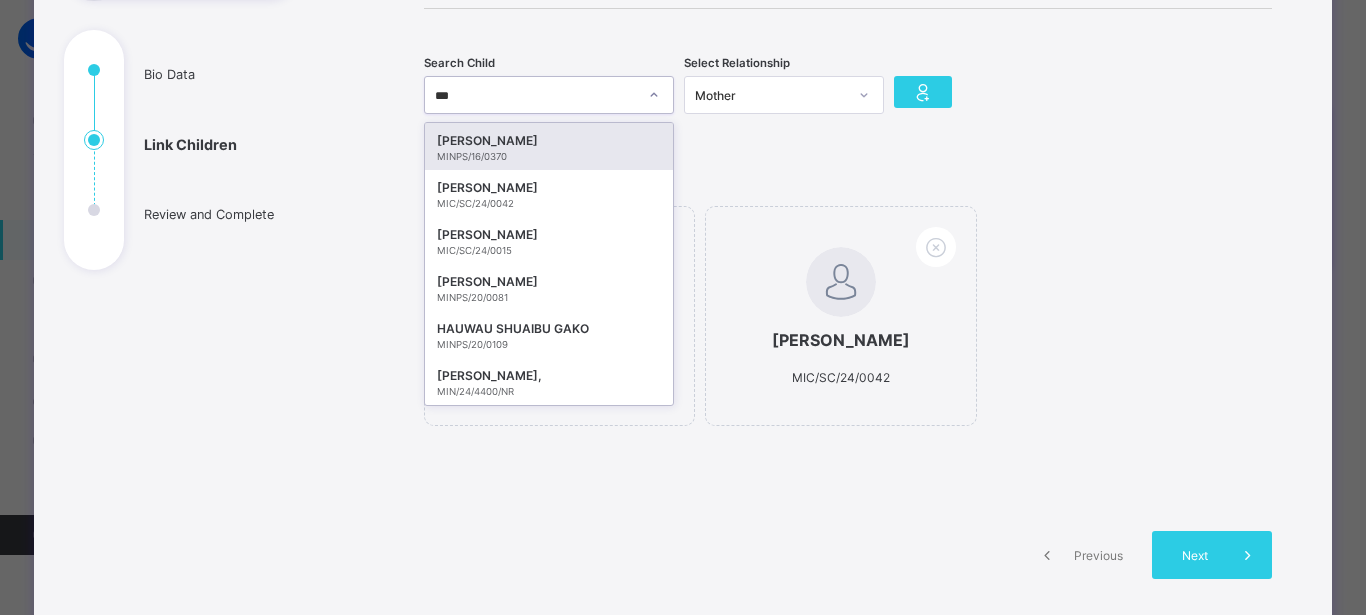 type on "****" 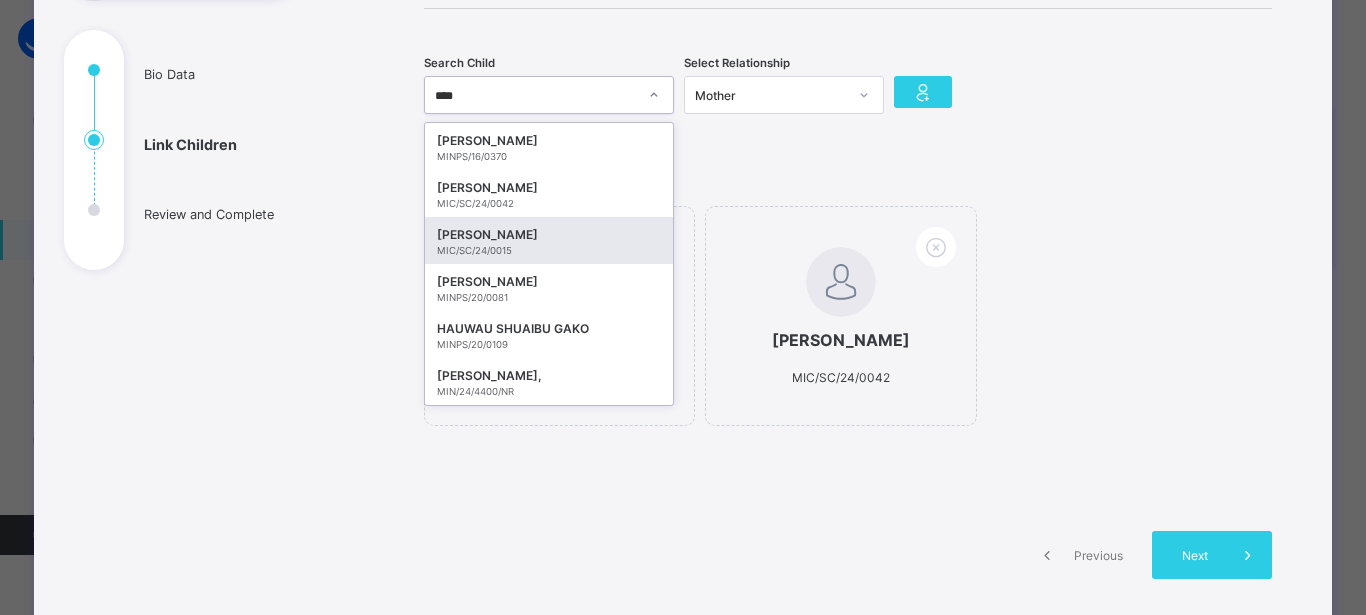 click on "[PERSON_NAME]" at bounding box center [549, 235] 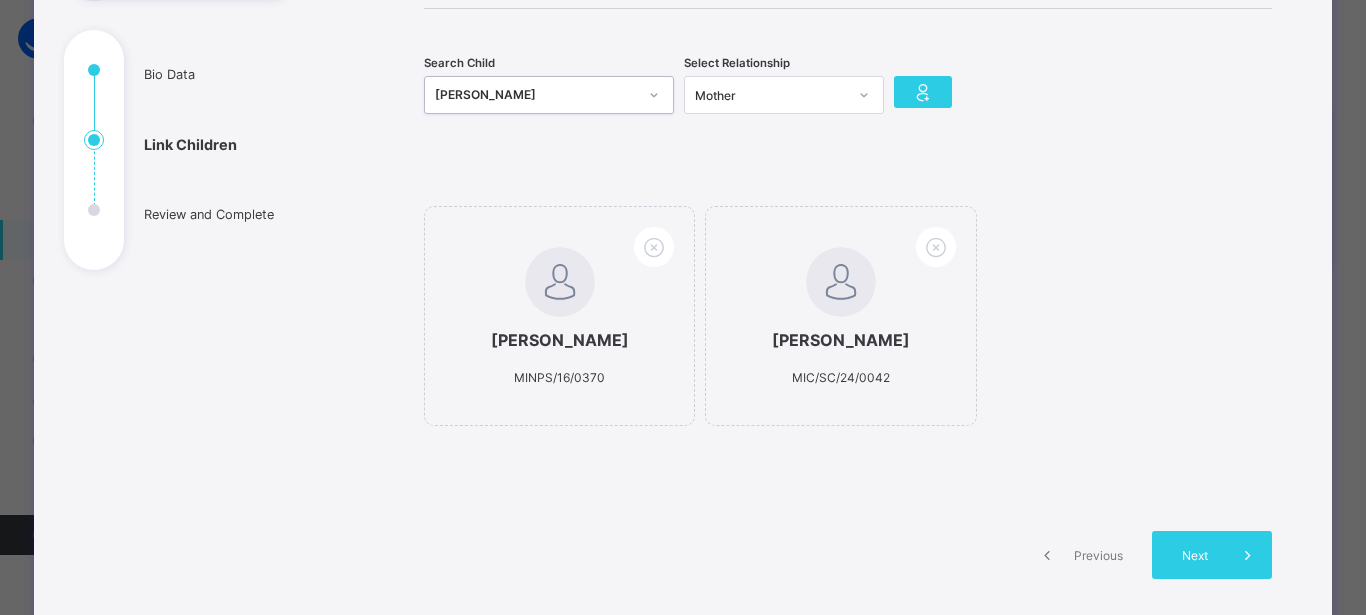 click on "Search Child   option [object Object], selected.     0 results available. Select is focused ,type to refine list, press Down to open the menu,  Hussain Shuaibu Gako MIC/SC/24/0015 Select Relationship Mother" at bounding box center [848, 95] 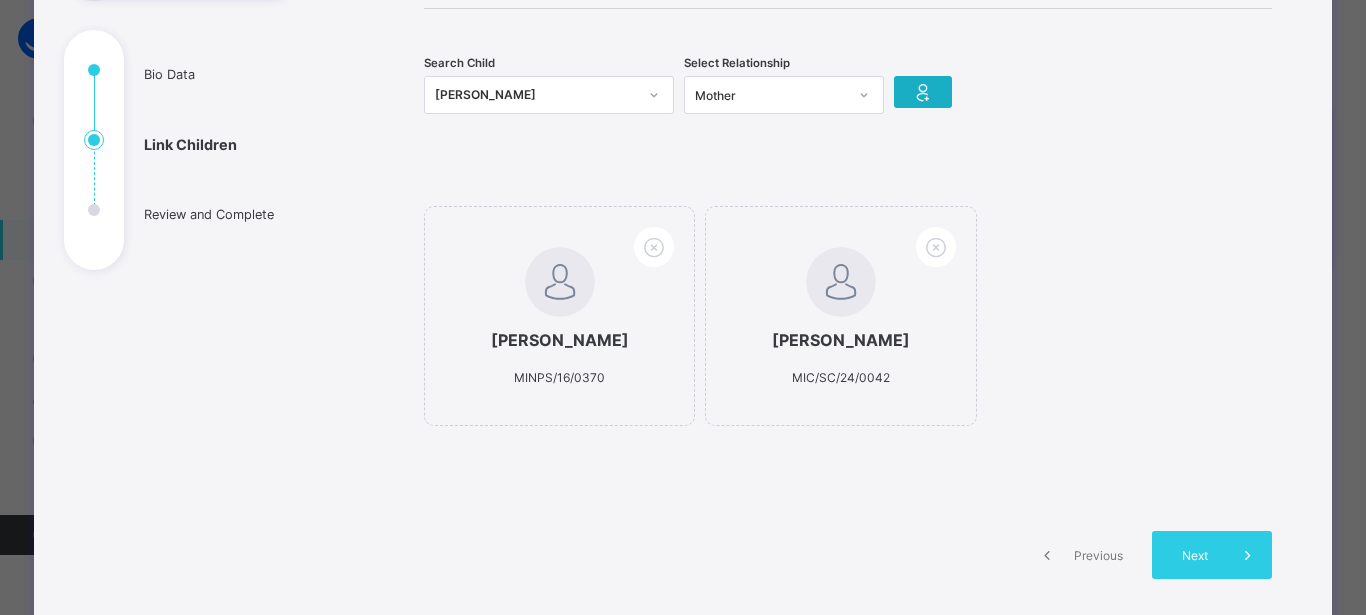click at bounding box center [923, 92] 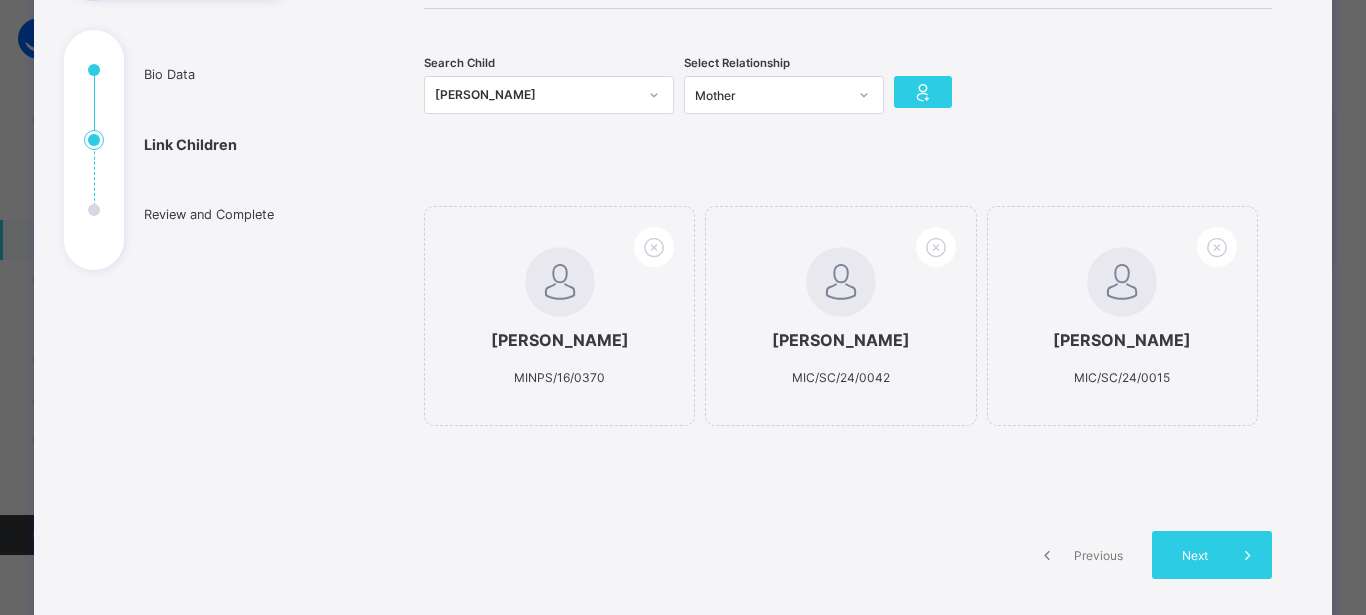 click 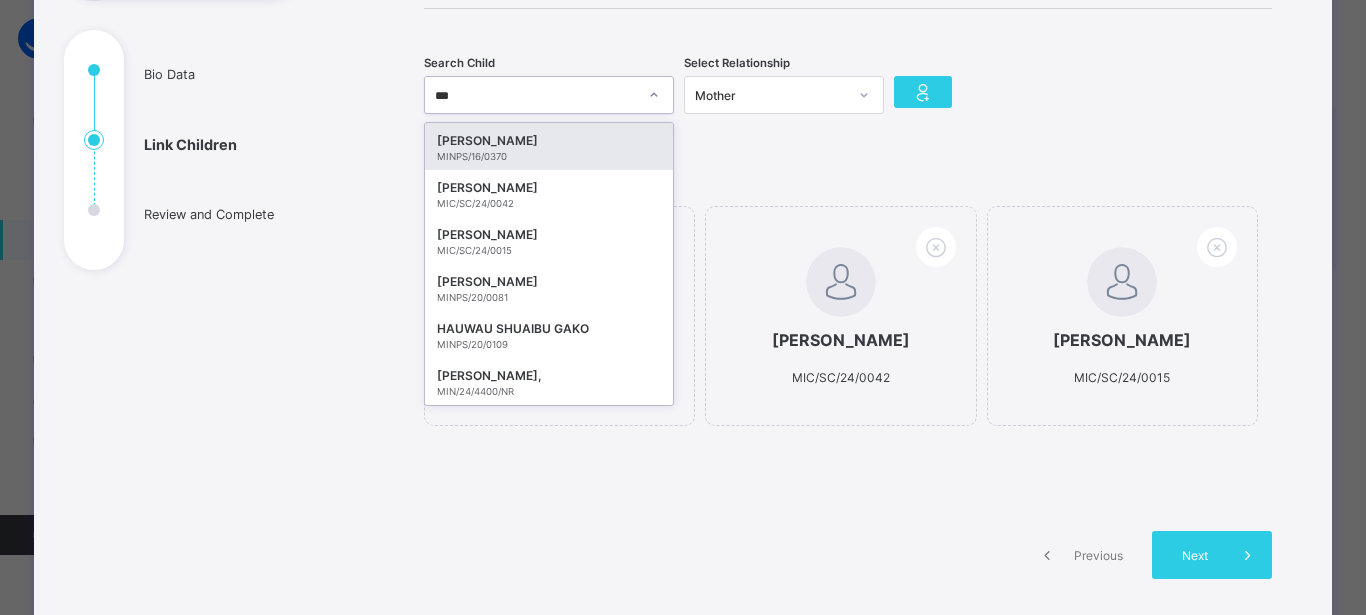 type on "****" 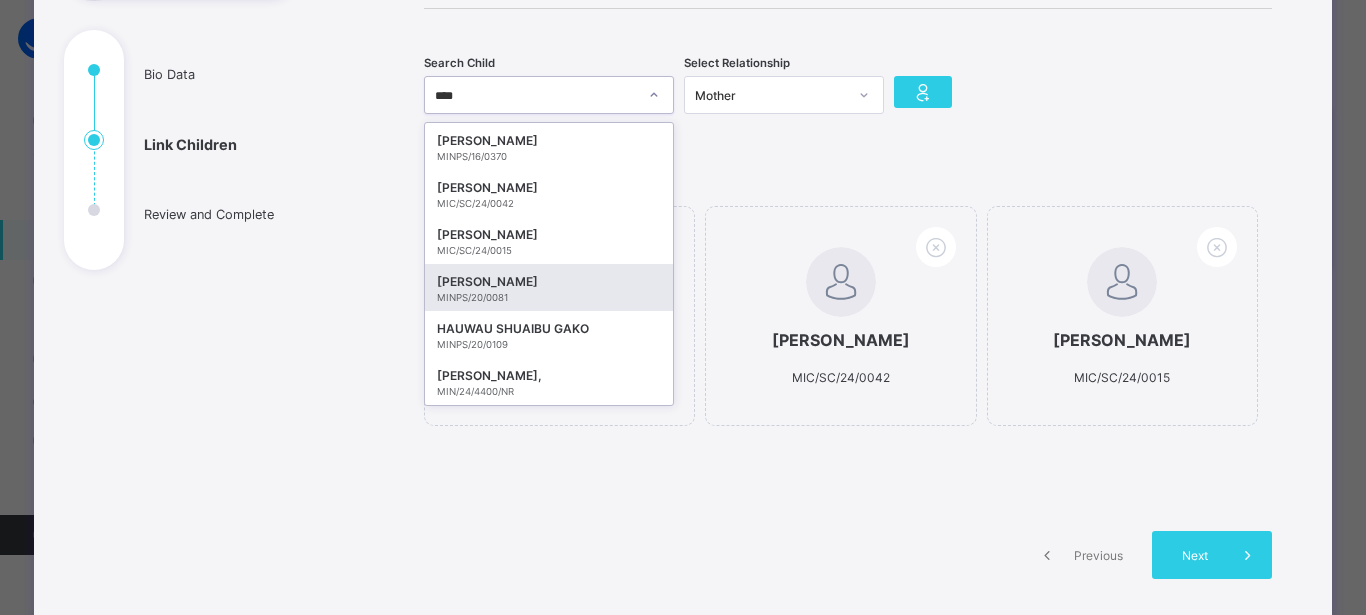 click on "GAKO SHUAIBU MANAR" at bounding box center [549, 282] 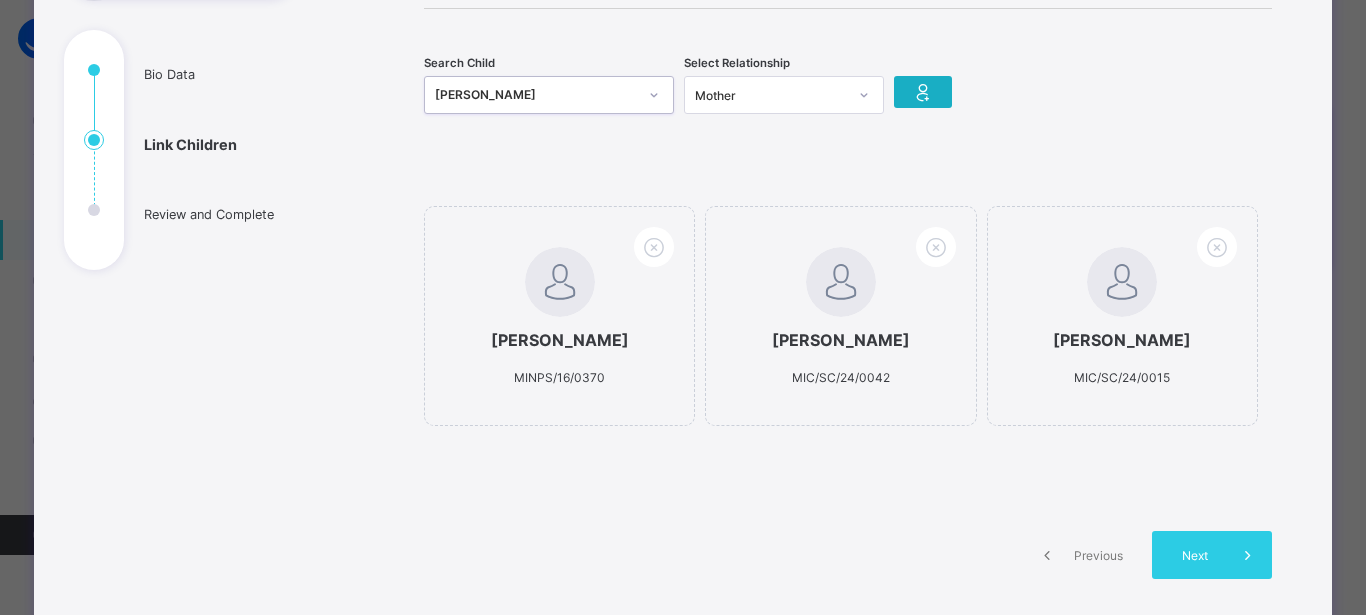 click at bounding box center (923, 92) 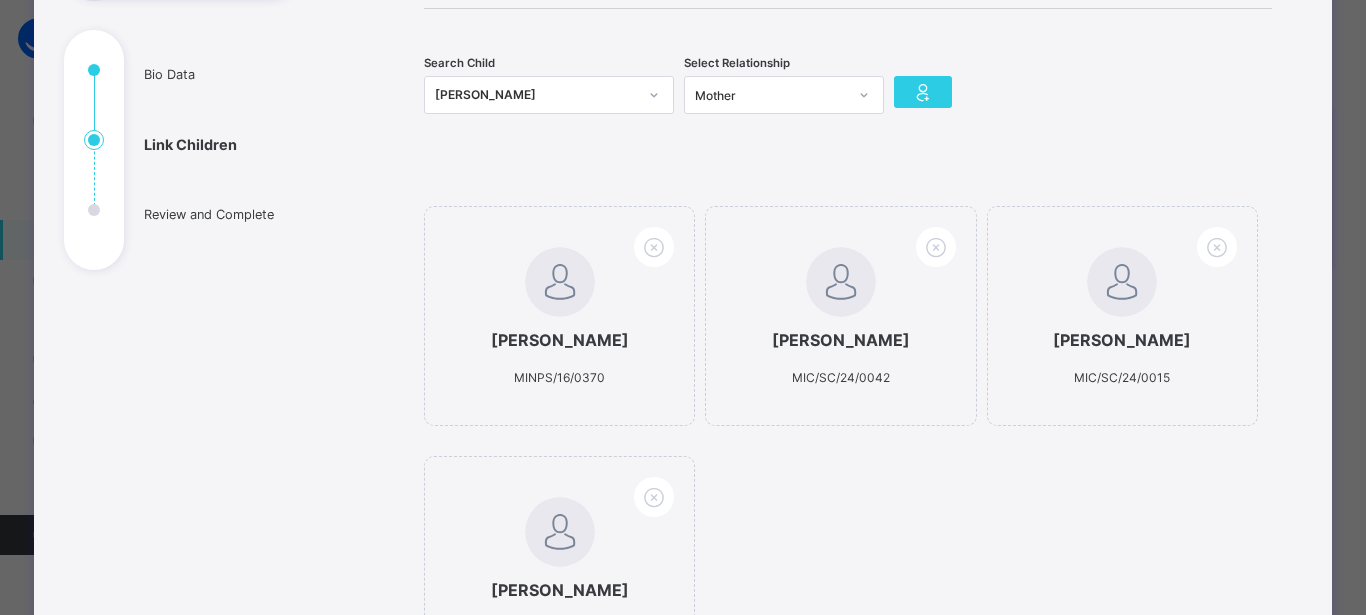 click on "GAKO SHUAIBU MANAR" at bounding box center [536, 95] 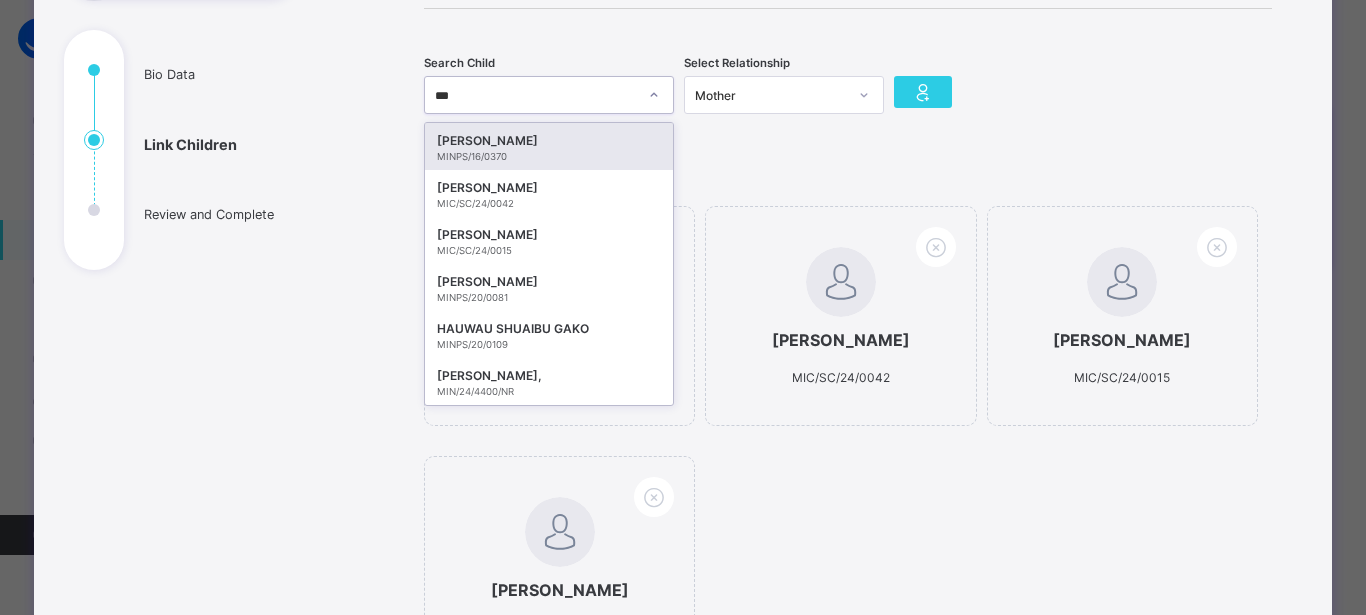 type on "****" 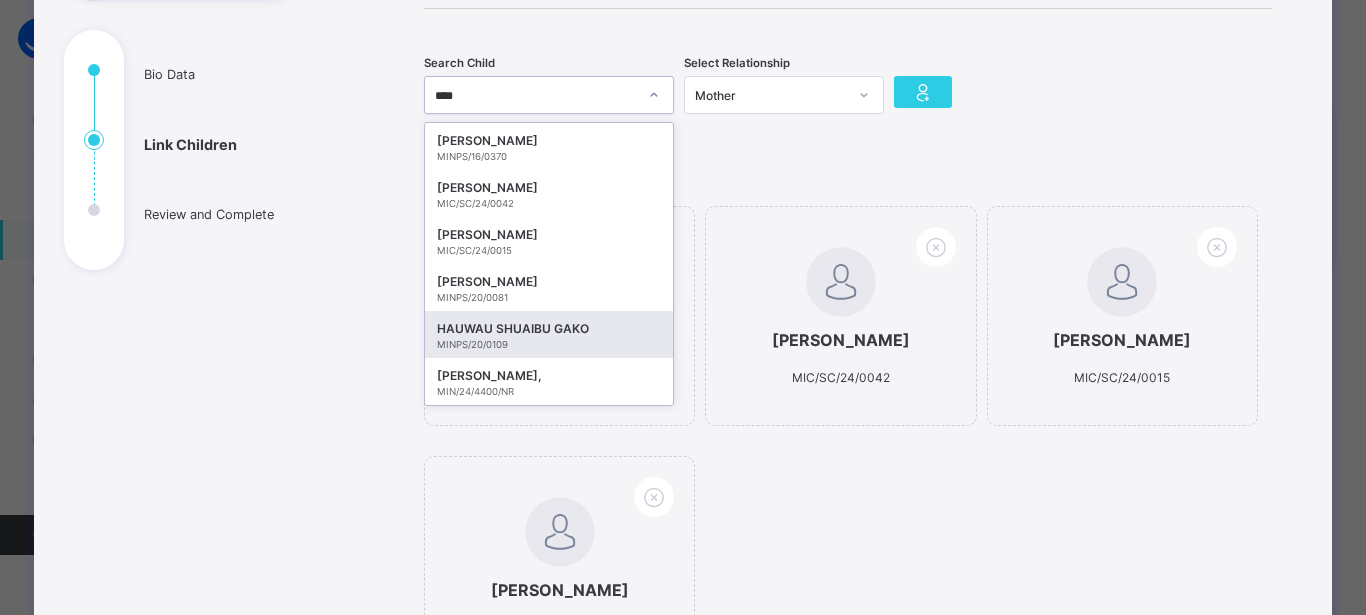 click on "HAUWAU SHUAIBU GAKO" at bounding box center [549, 329] 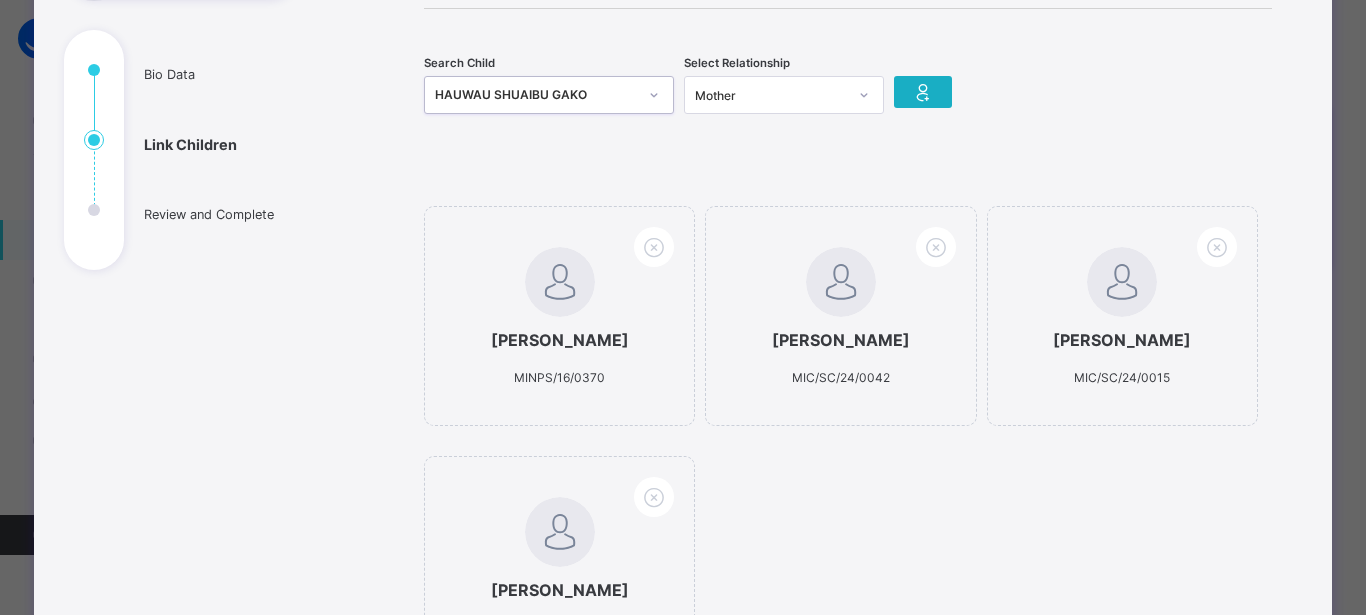 click at bounding box center (923, 92) 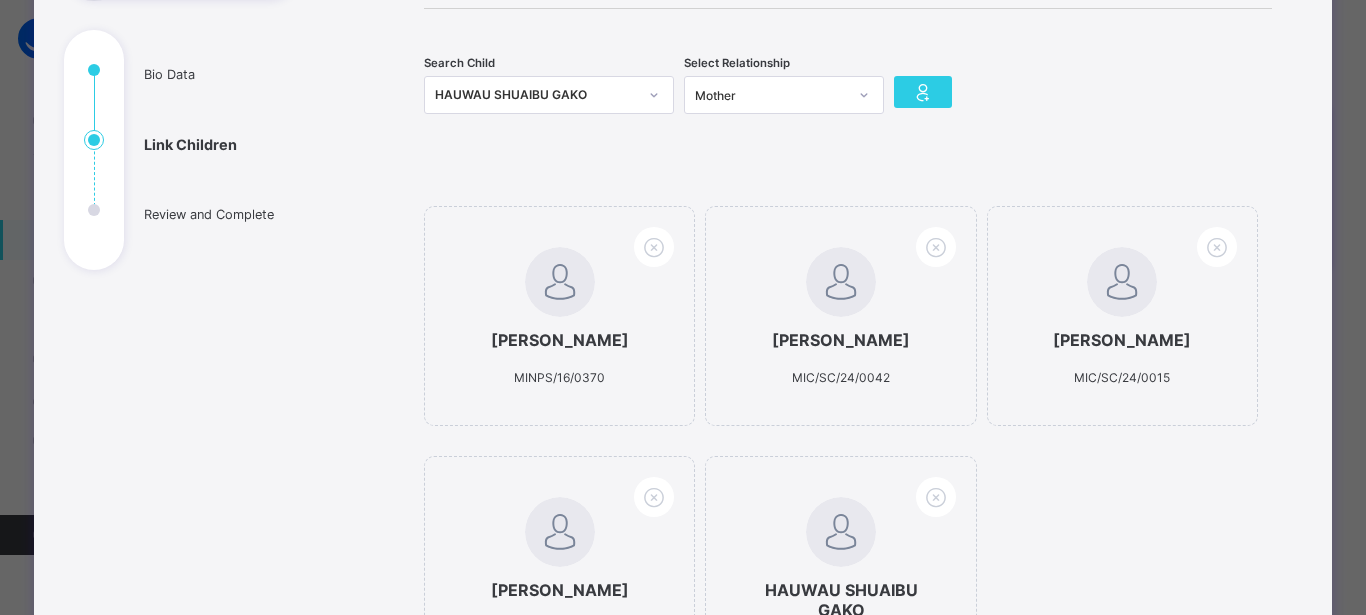 click 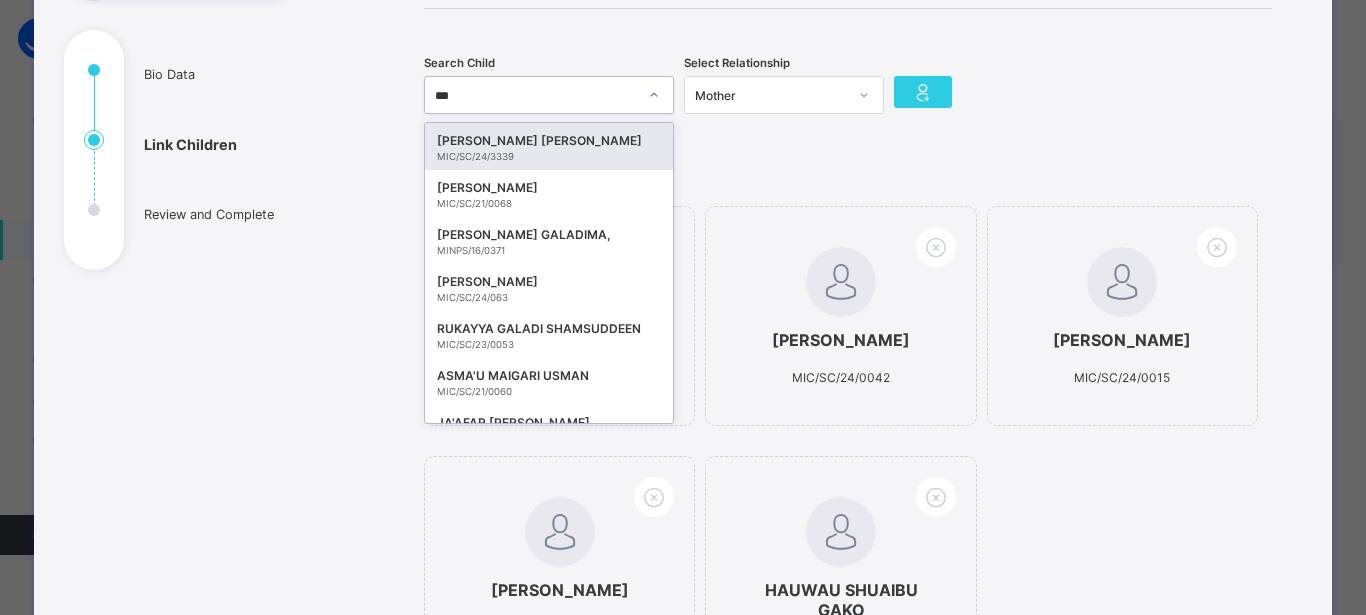type on "****" 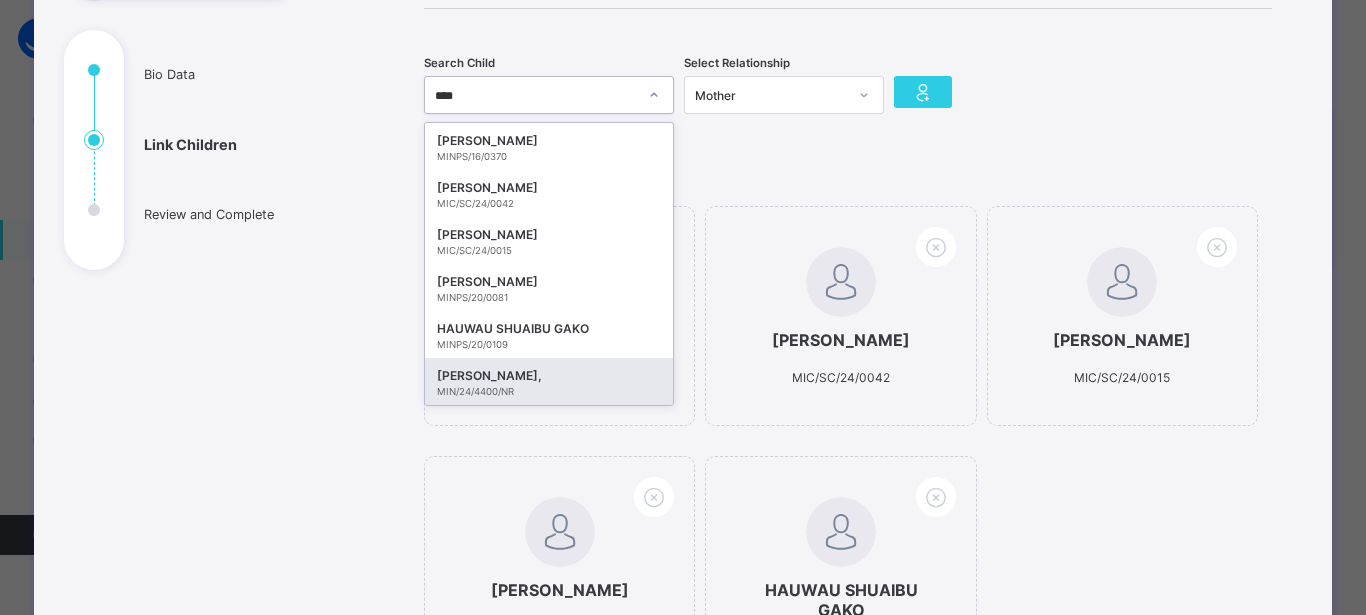 click on "AISHA SHUAIBU GAKO," at bounding box center (549, 376) 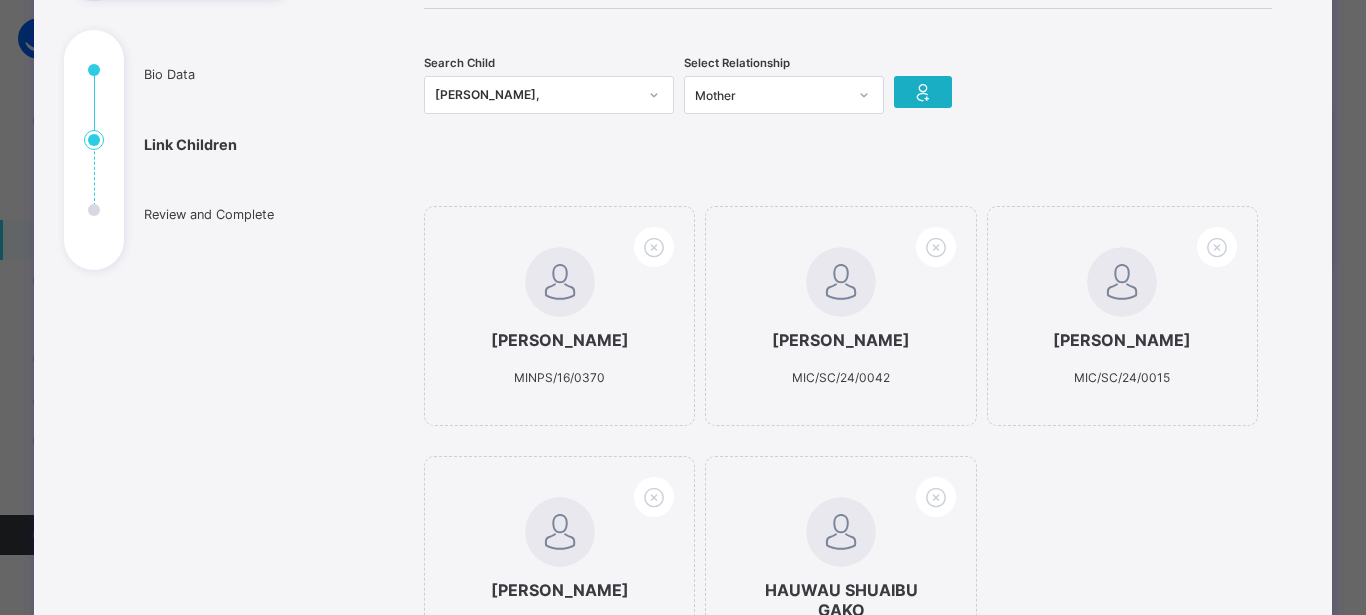 click at bounding box center (923, 92) 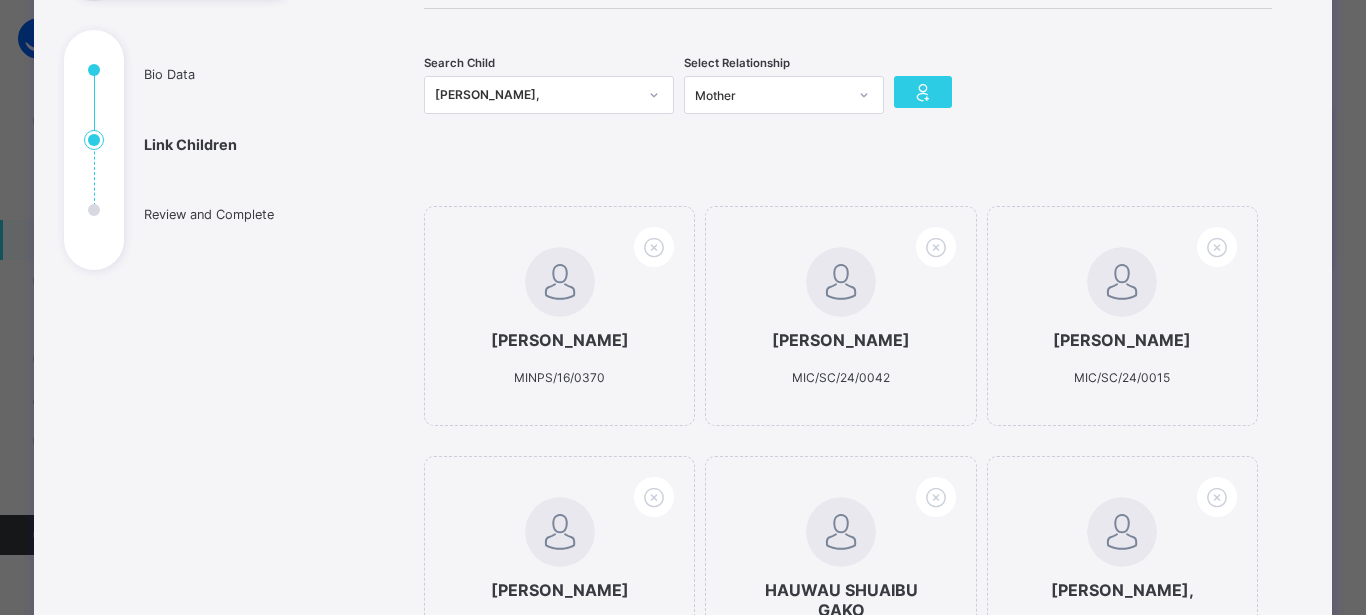 click on "AISHA SHUAIBU GAKO," at bounding box center (536, 95) 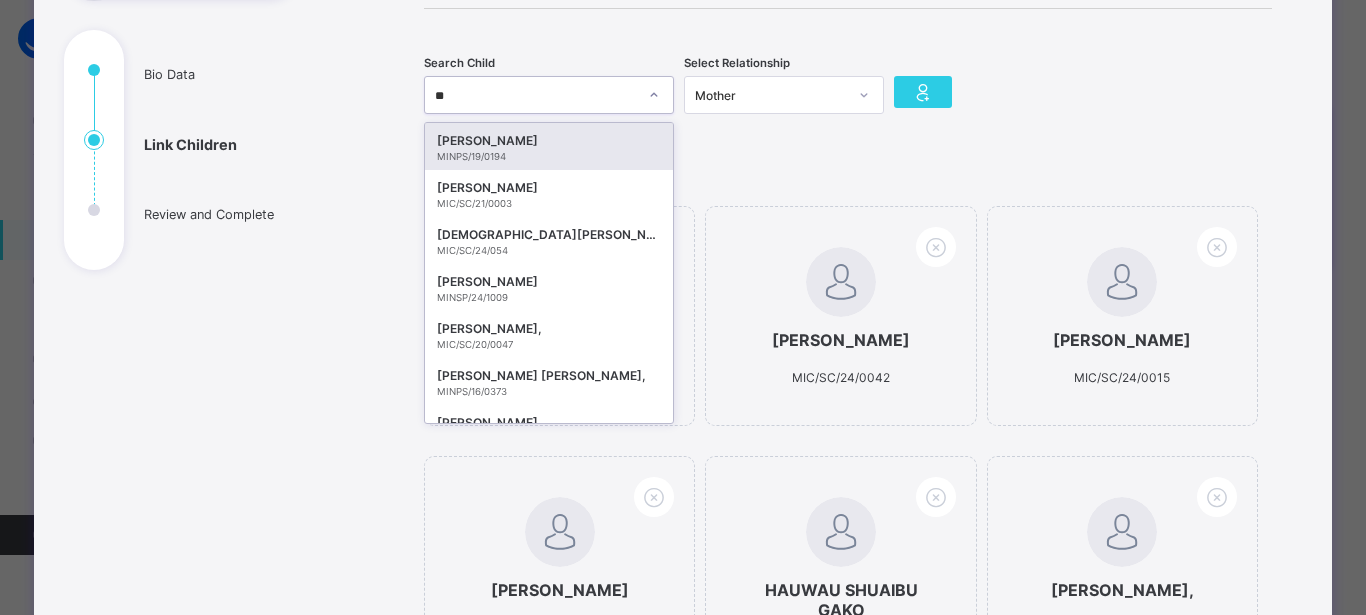 type on "*" 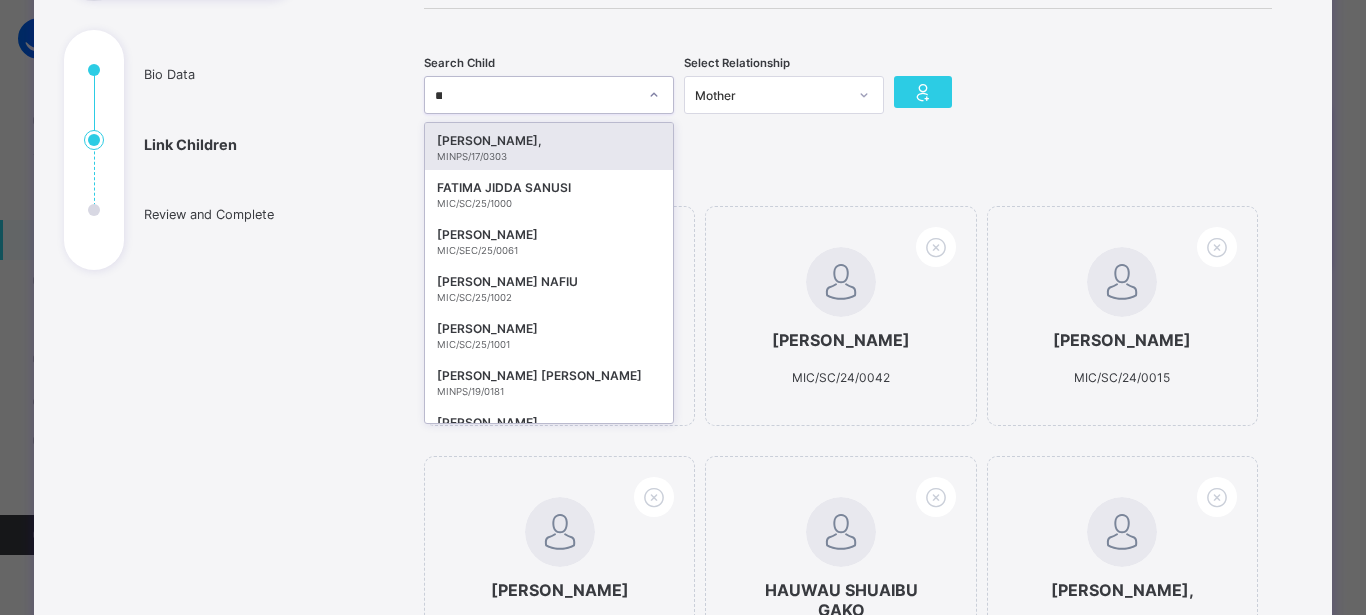 type on "*" 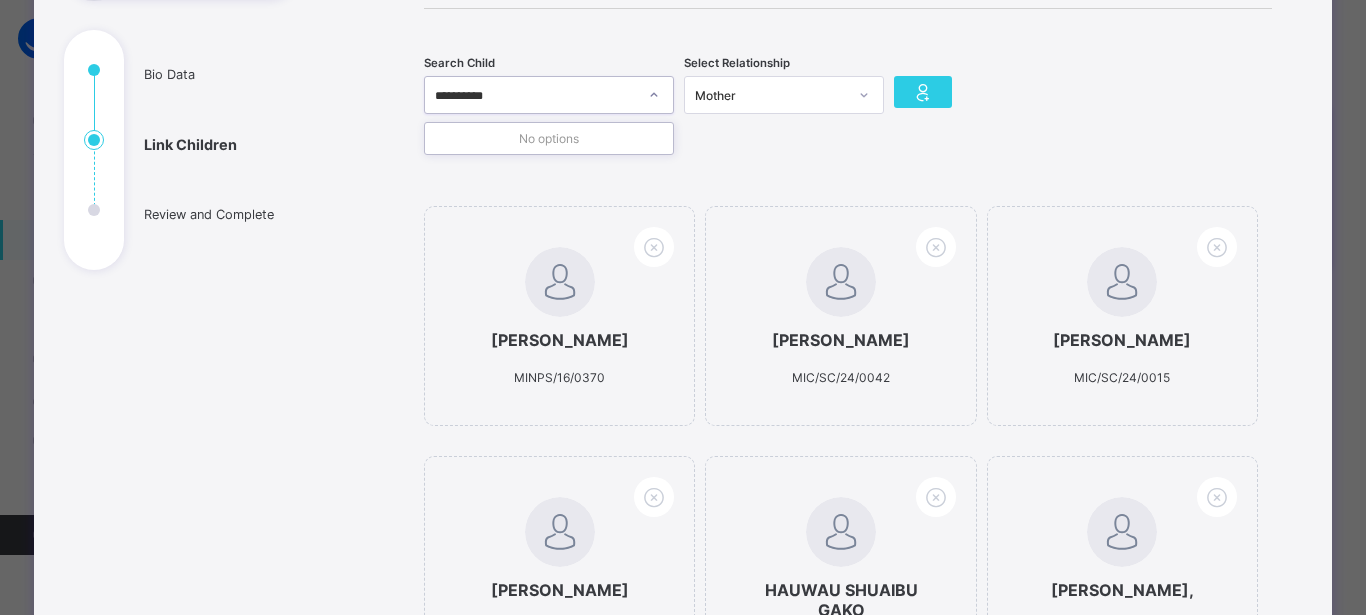 type on "********" 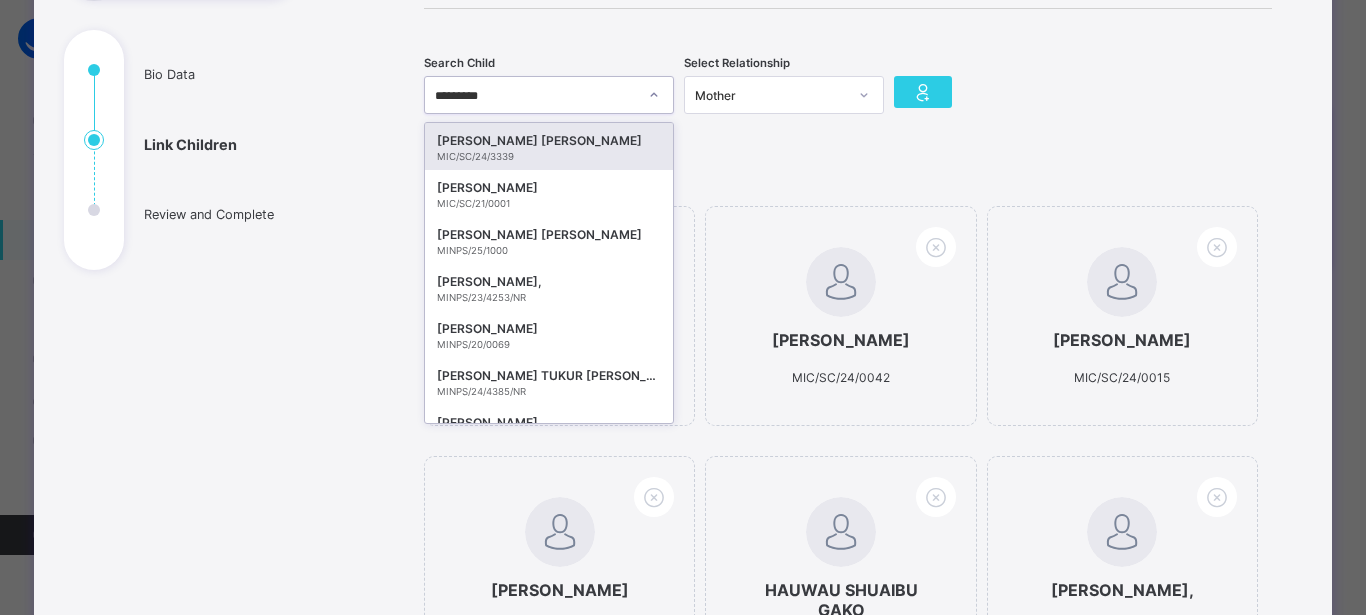 scroll, scrollTop: 45, scrollLeft: 0, axis: vertical 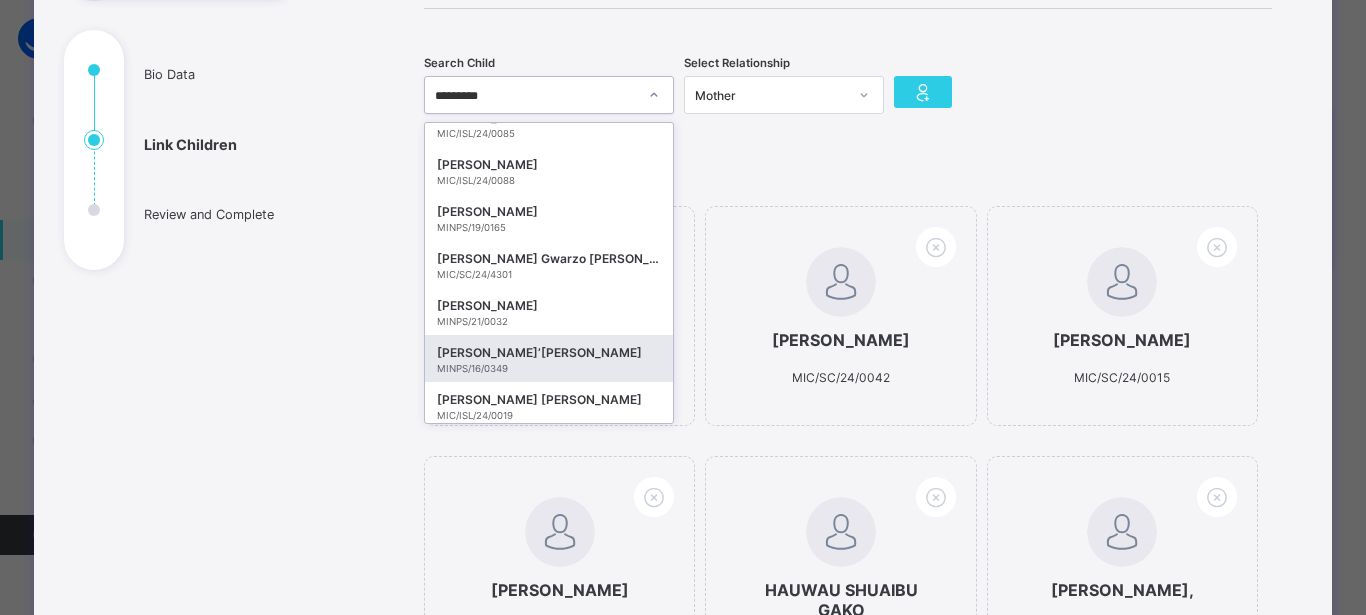 click on "ABDALLAH SHUA’IB MUHAMMAD" at bounding box center (549, 353) 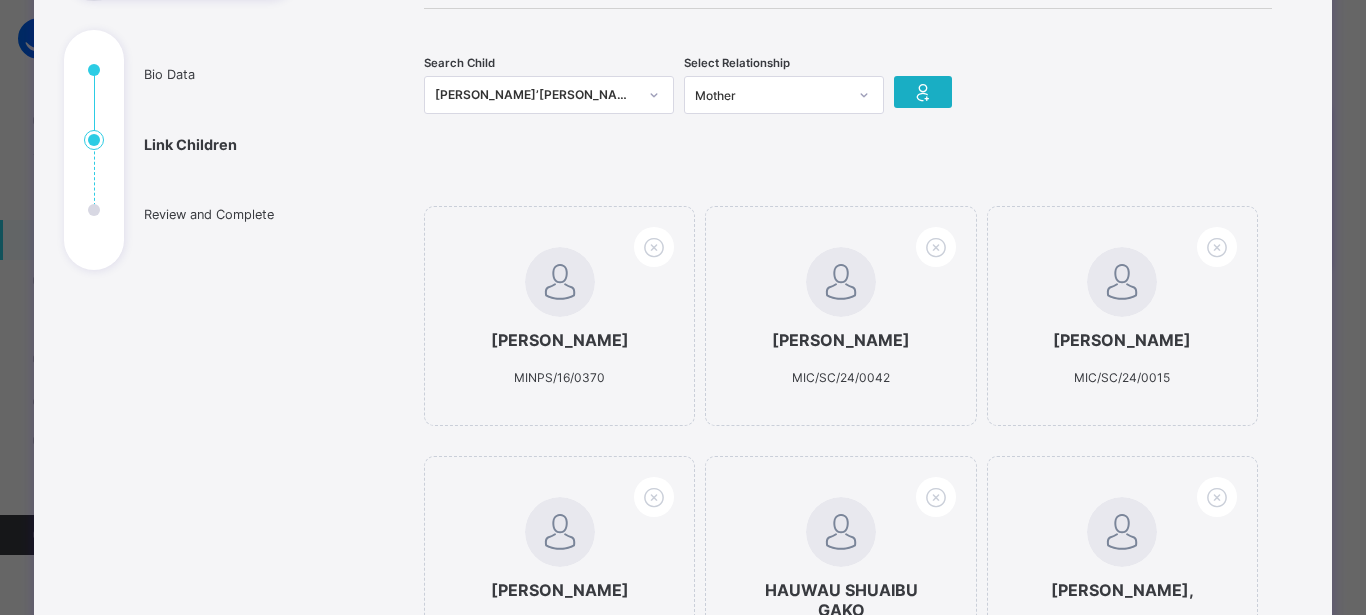 click at bounding box center (923, 92) 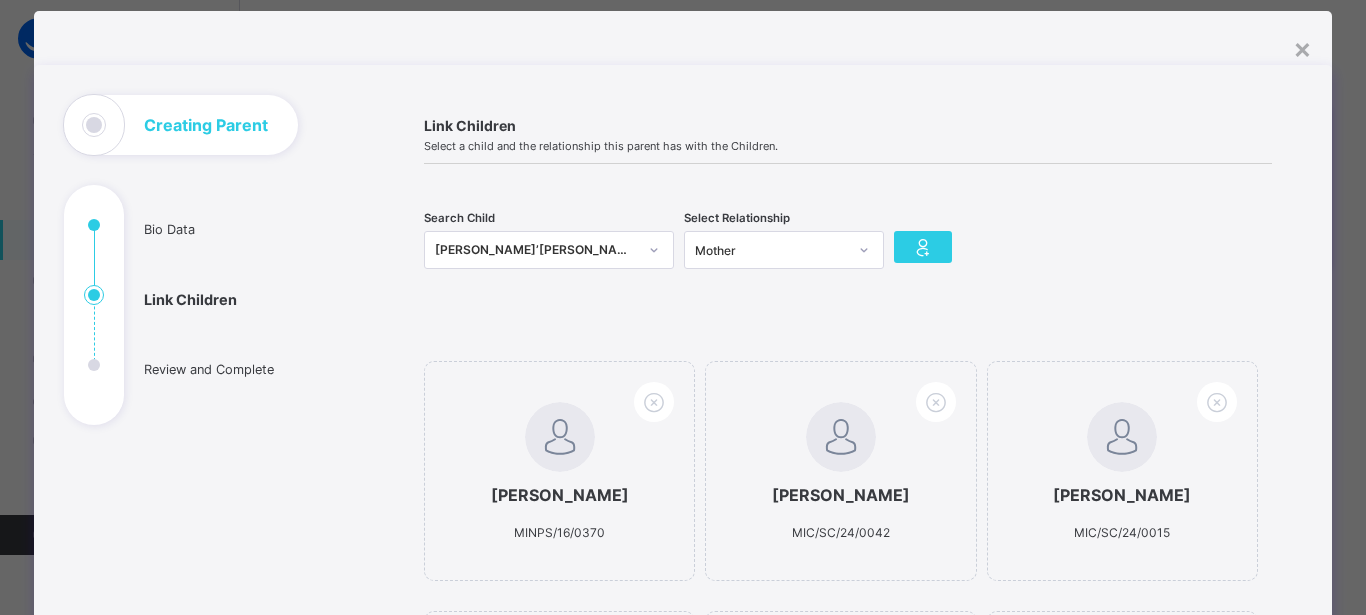 scroll, scrollTop: 39, scrollLeft: 0, axis: vertical 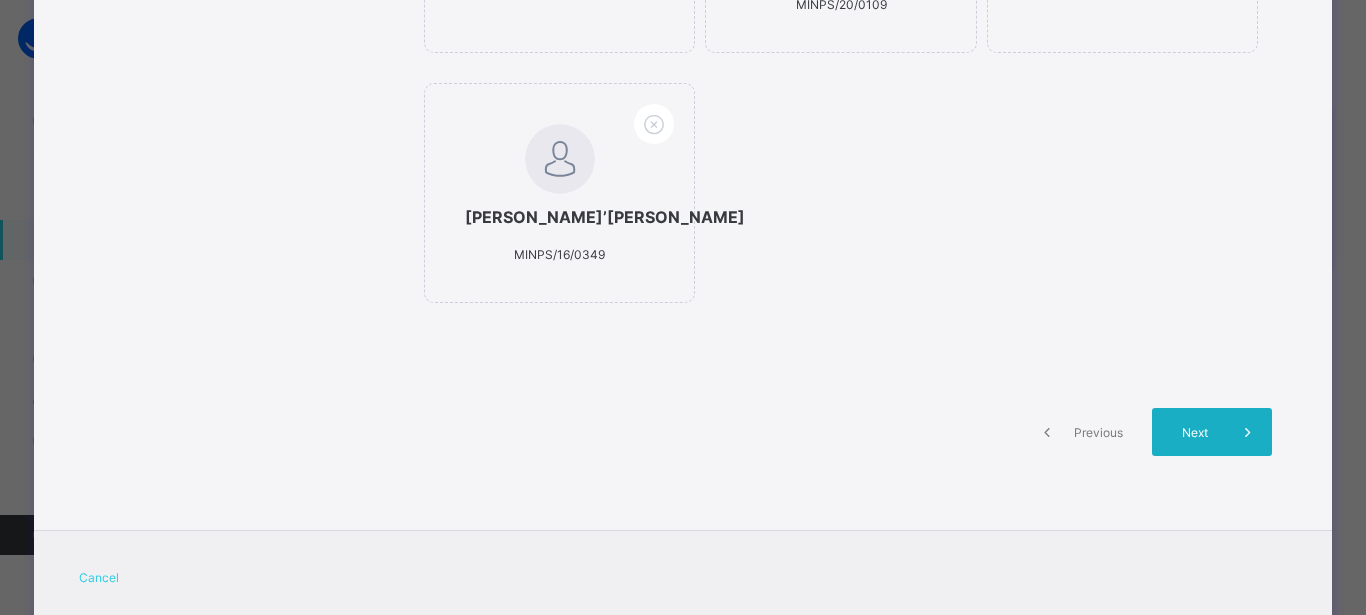 click on "Next" at bounding box center (1195, 432) 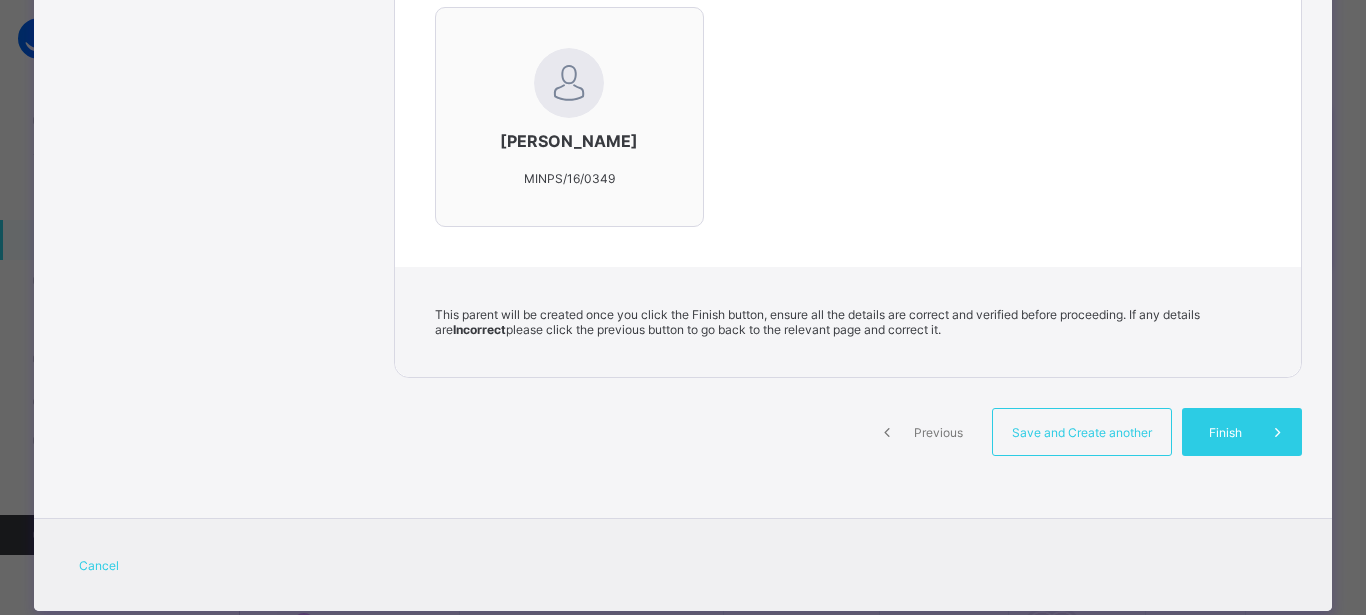 scroll, scrollTop: 1292, scrollLeft: 0, axis: vertical 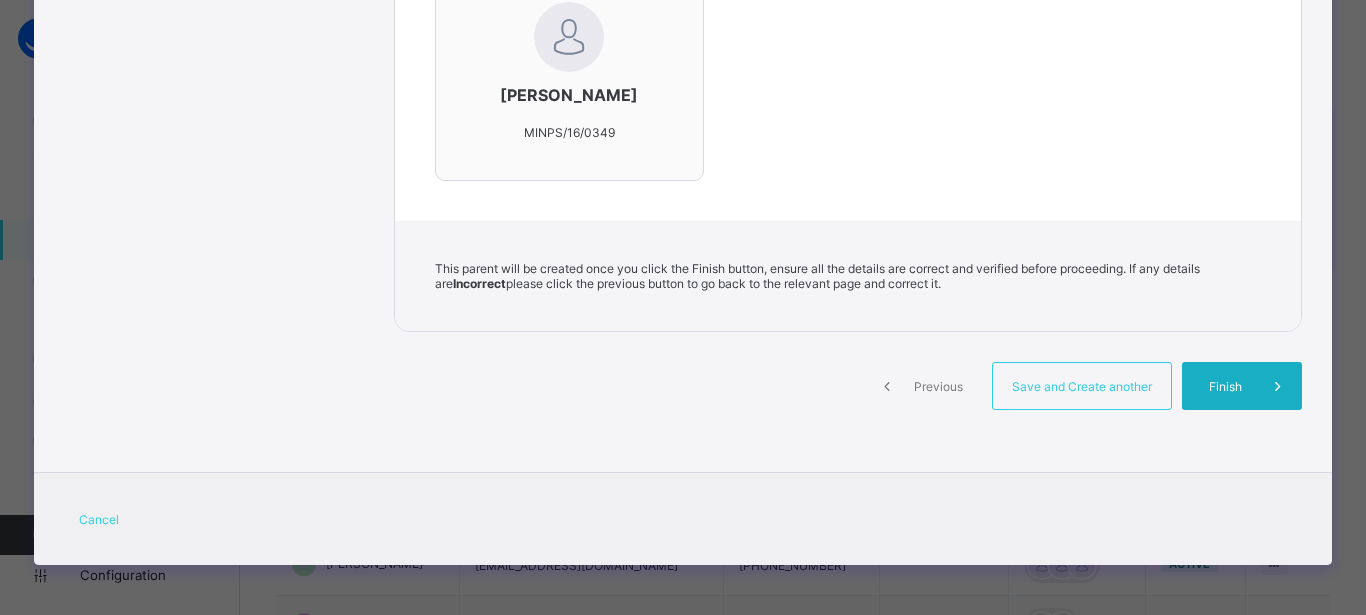 click on "Finish" at bounding box center (1225, 386) 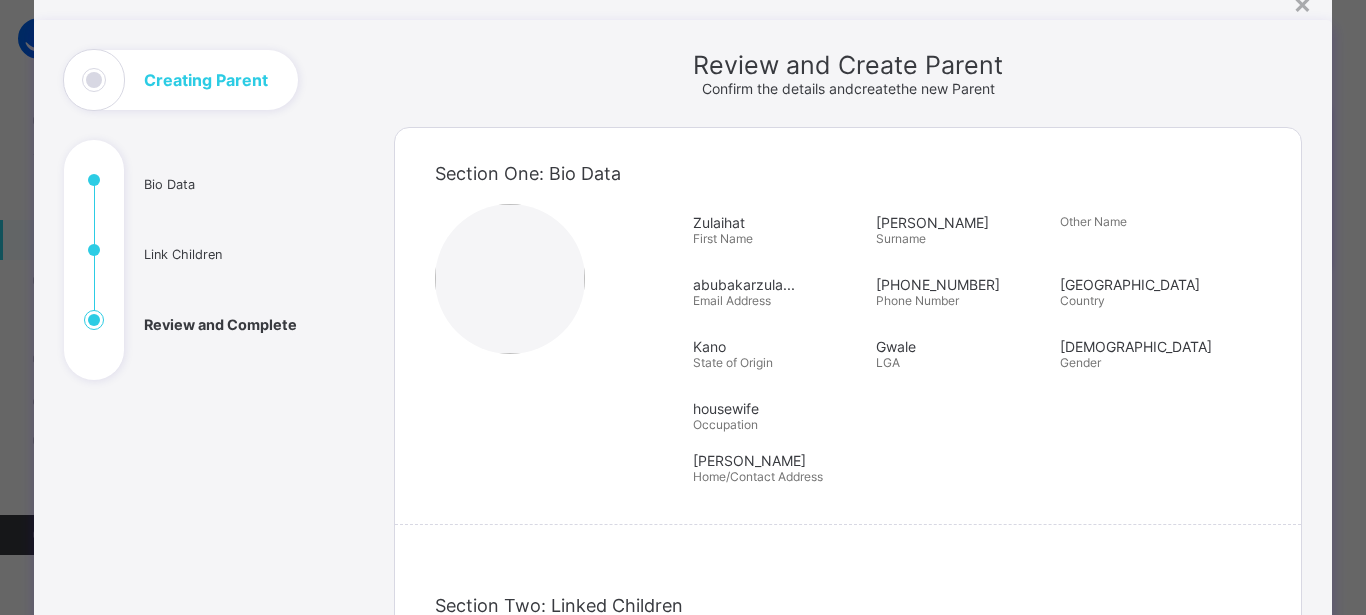 scroll, scrollTop: 88, scrollLeft: 0, axis: vertical 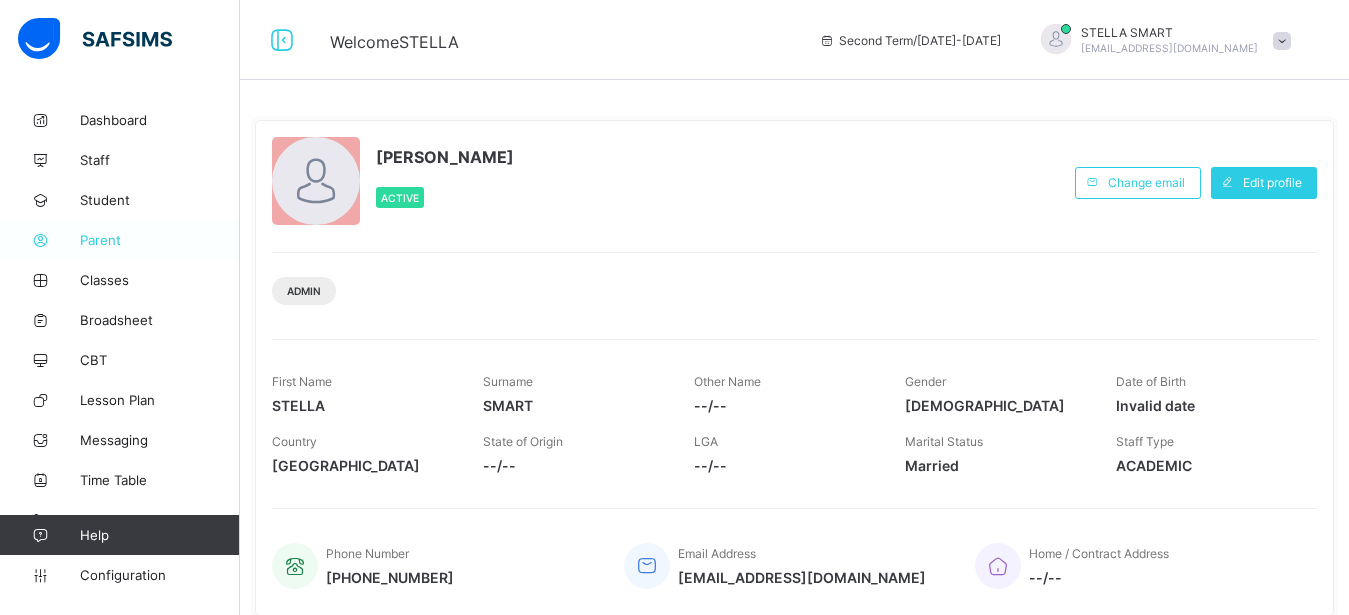 click on "Parent" at bounding box center [160, 240] 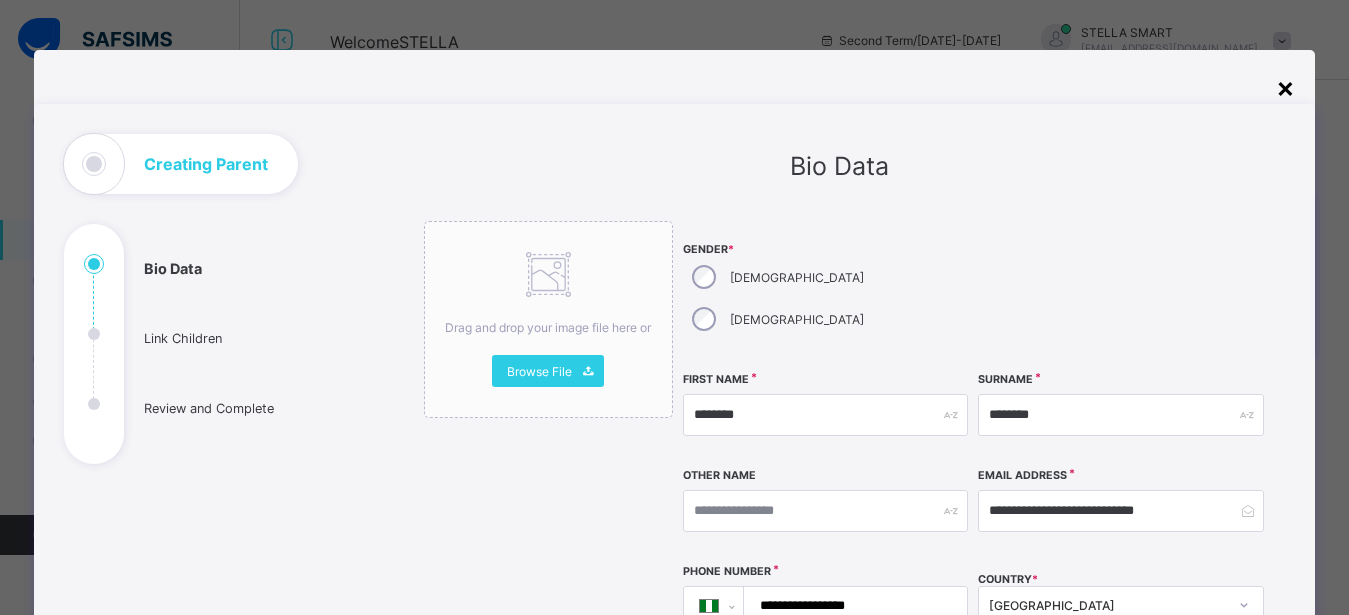 click on "×" at bounding box center (1285, 87) 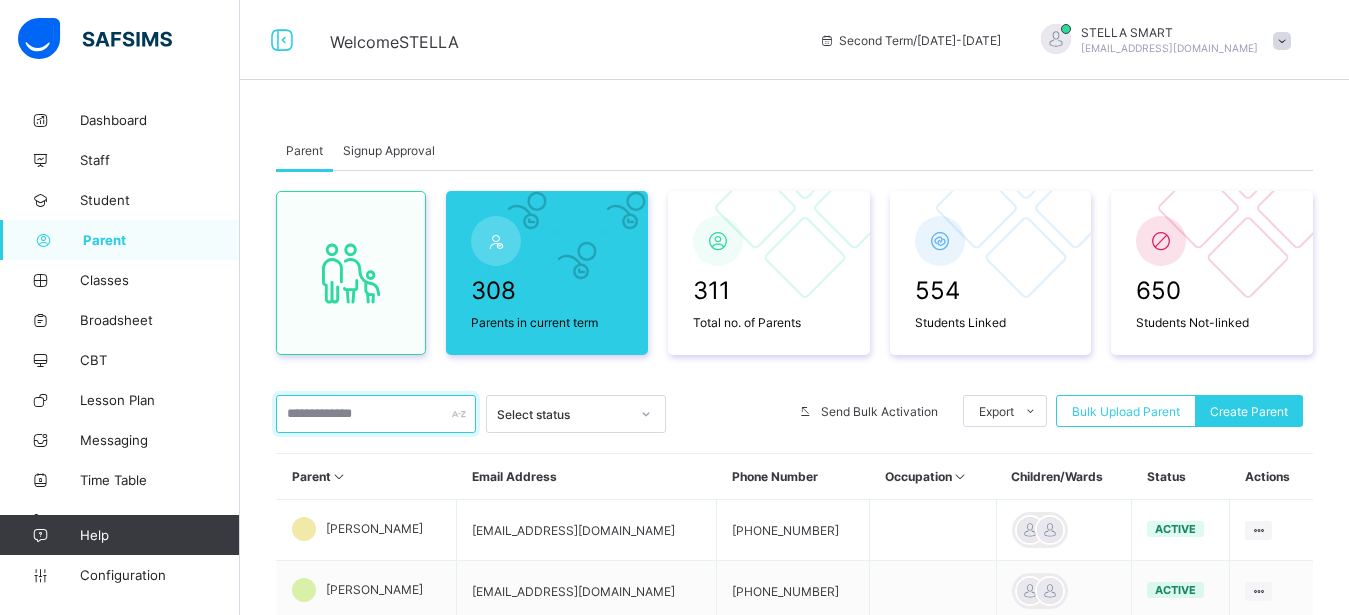 click at bounding box center (376, 414) 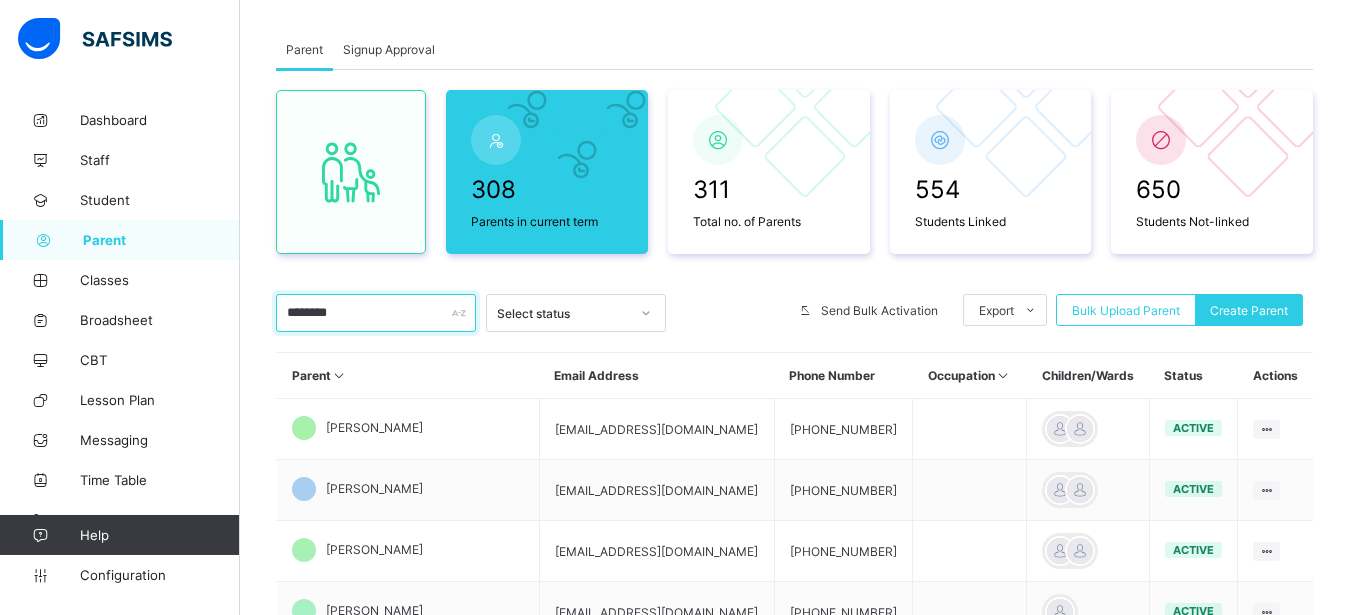 scroll, scrollTop: 122, scrollLeft: 0, axis: vertical 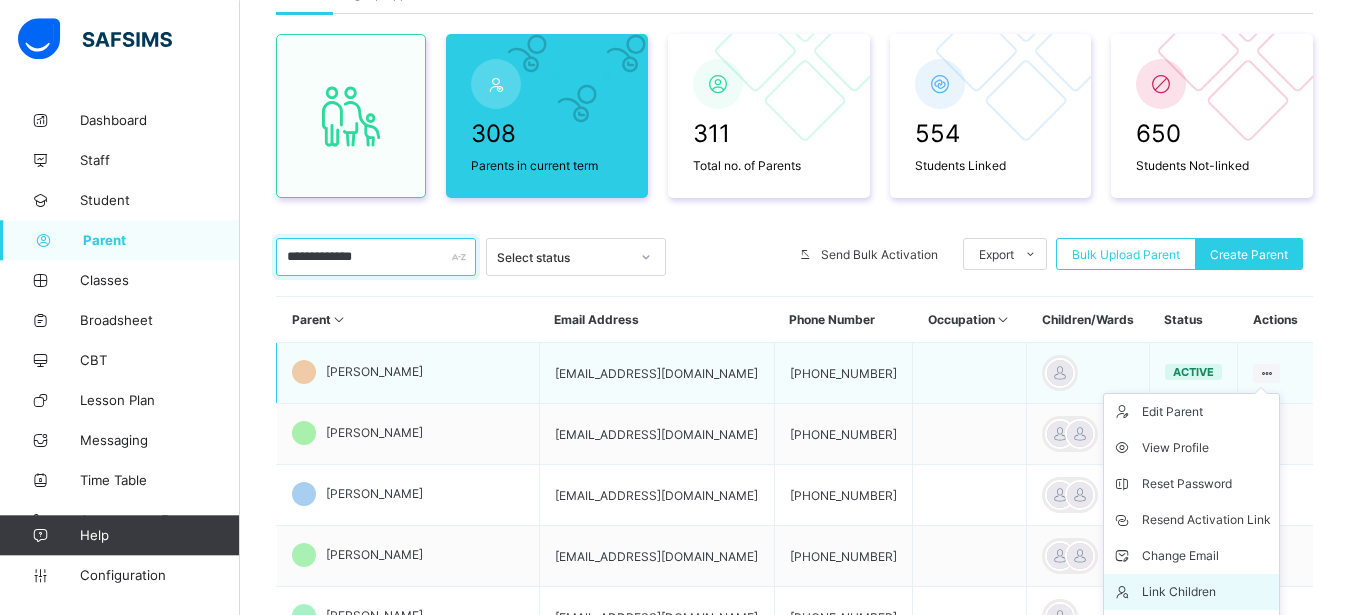type on "**********" 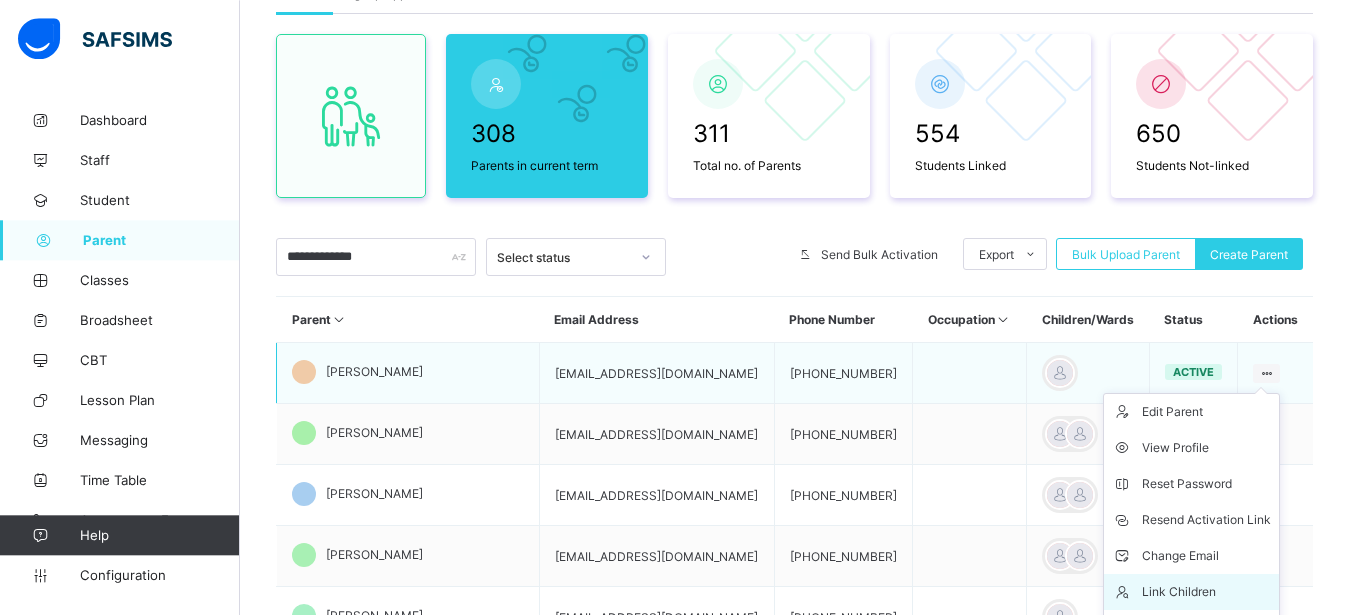 click on "Link Children" at bounding box center (1206, 592) 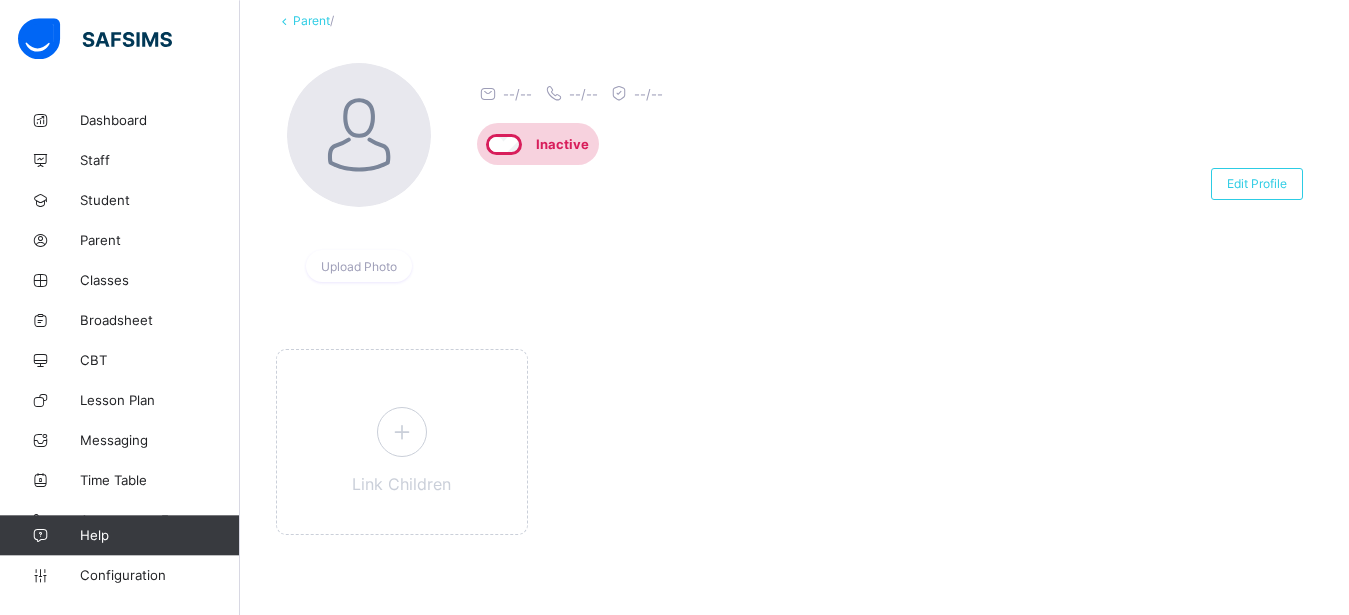 scroll, scrollTop: 0, scrollLeft: 0, axis: both 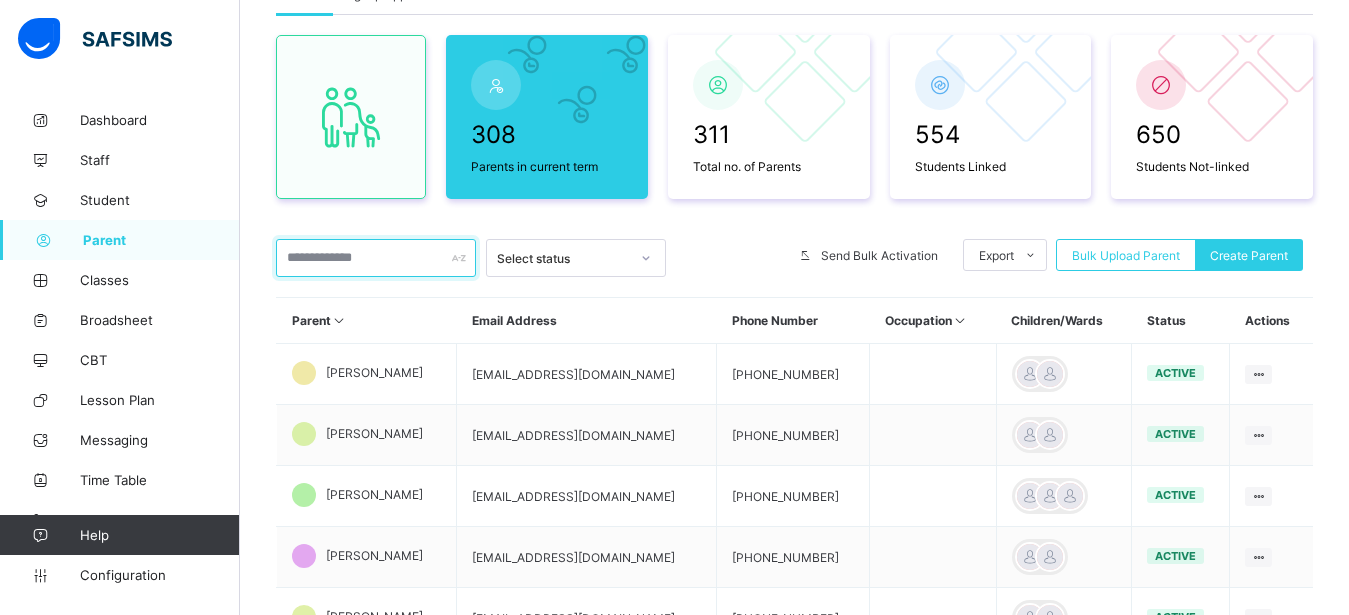 click at bounding box center [376, 258] 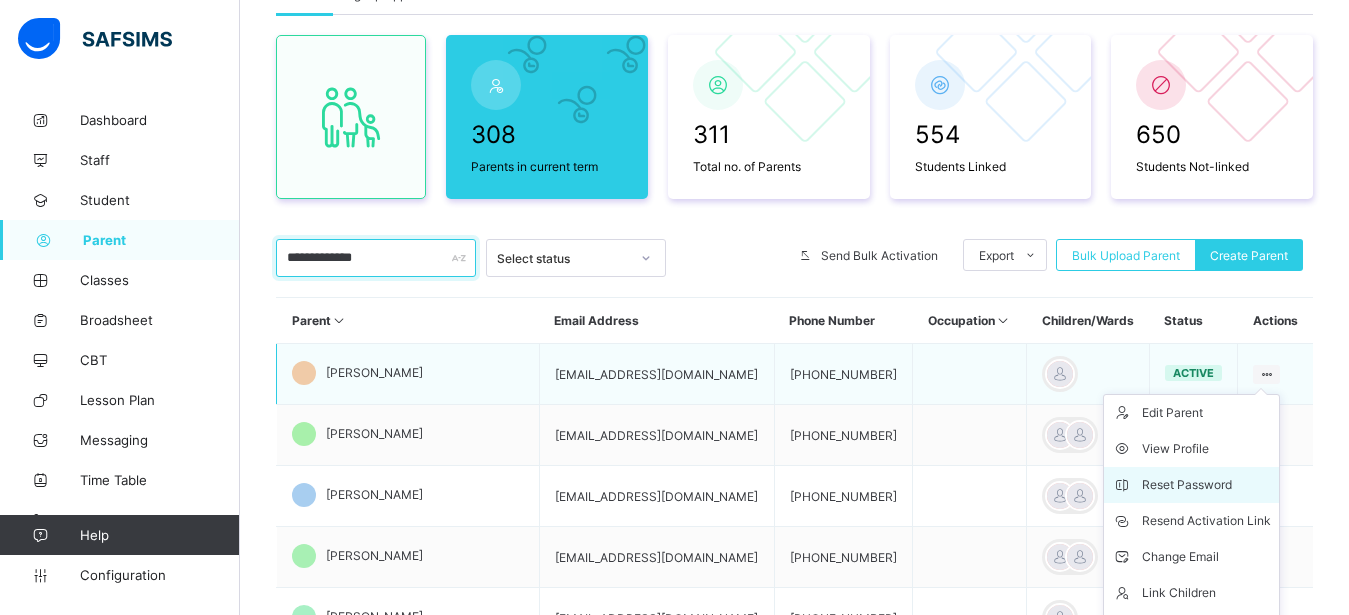 type on "**********" 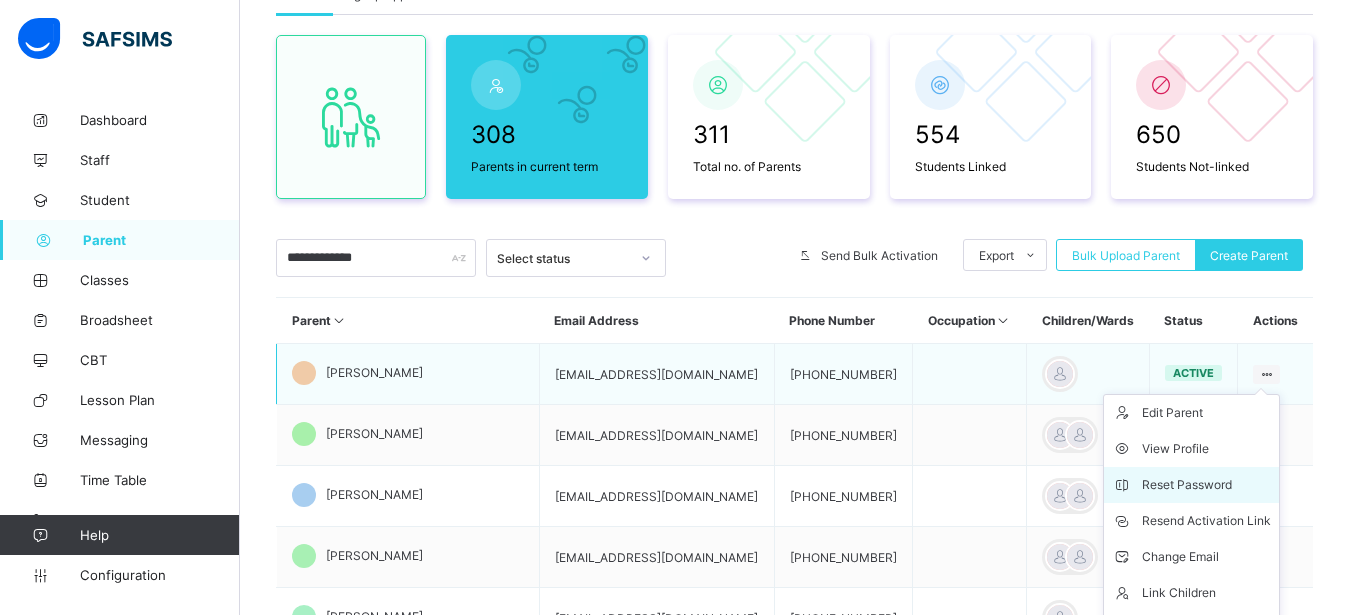 click on "Reset Password" at bounding box center (1206, 485) 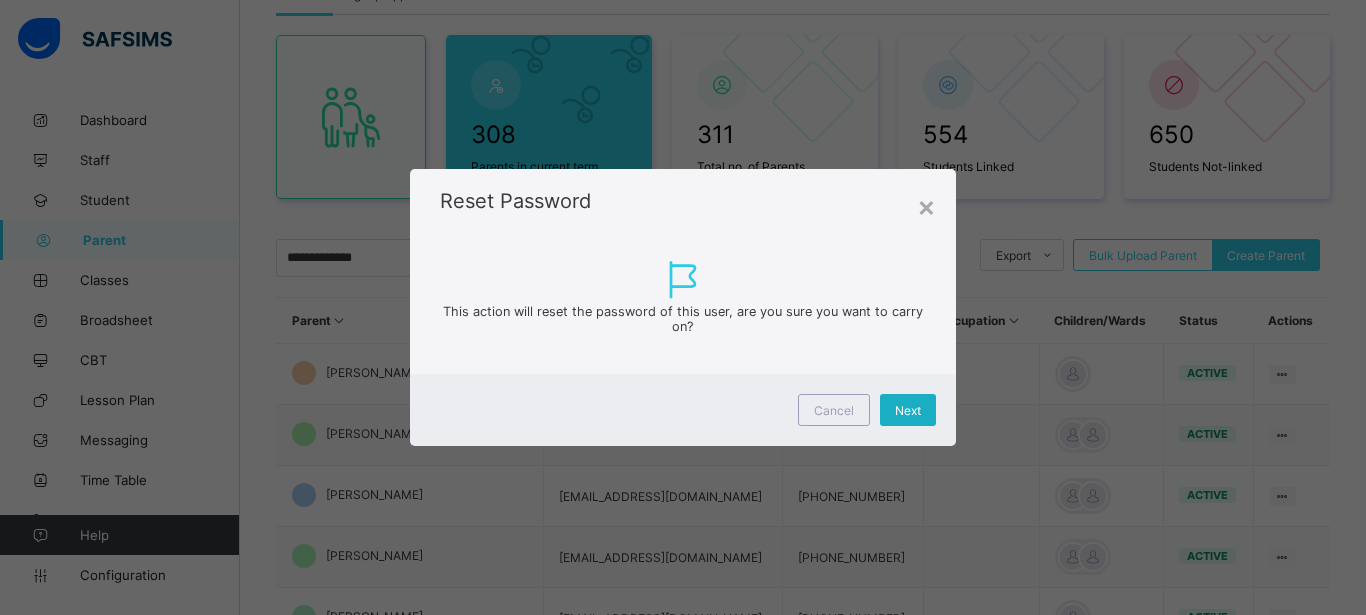 click on "Next" at bounding box center [908, 410] 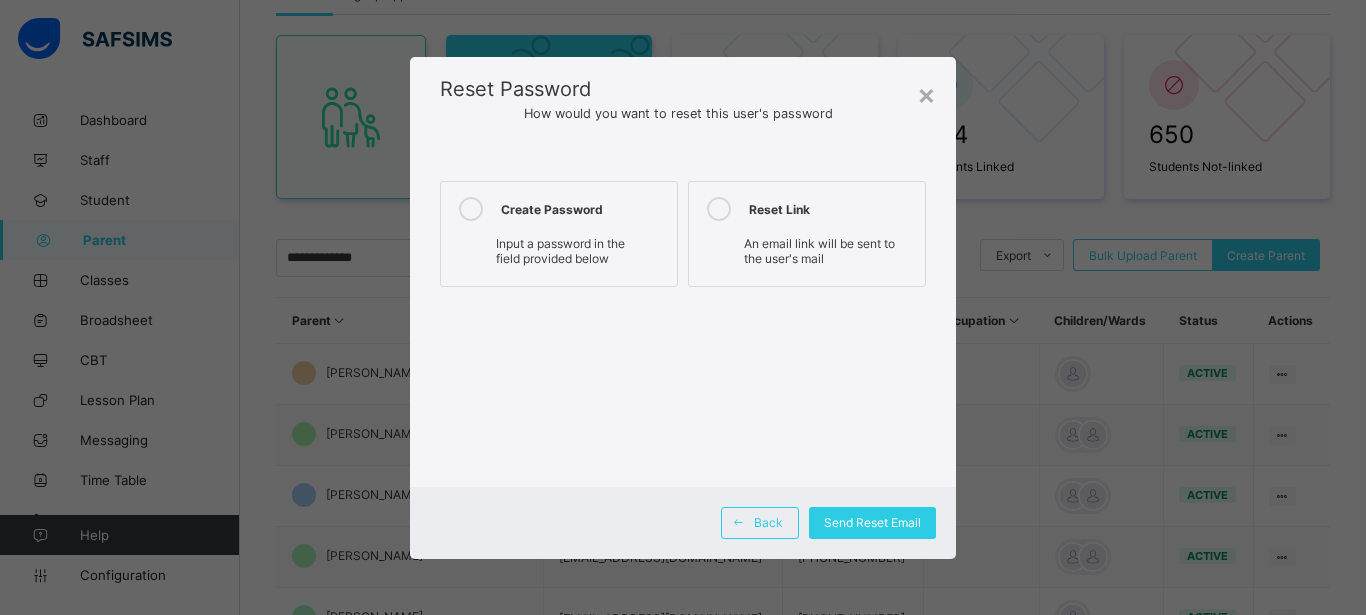 click on "Input a password in the field provided below" at bounding box center (560, 251) 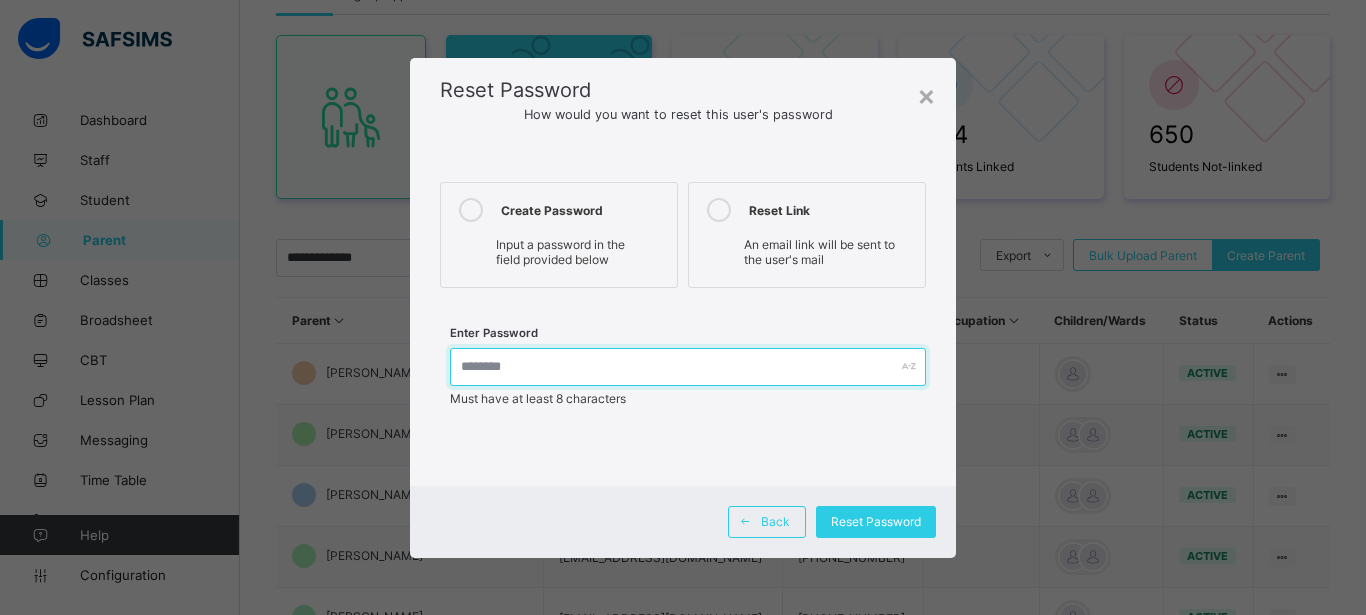 click at bounding box center (688, 367) 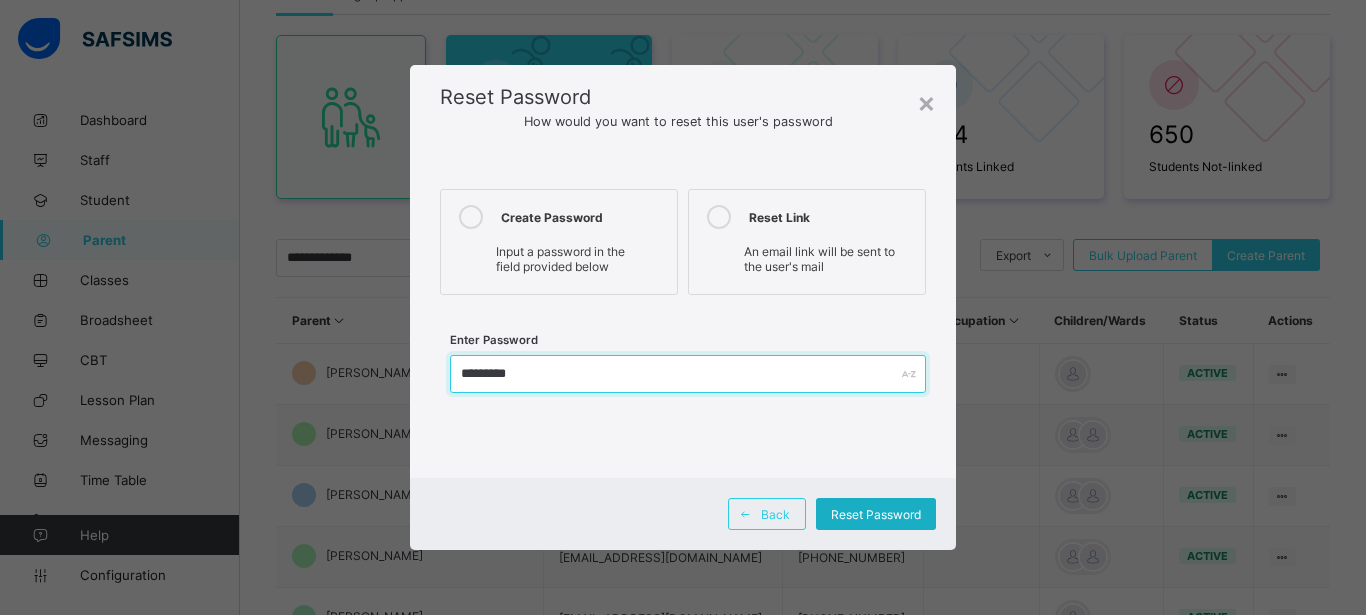 type on "*********" 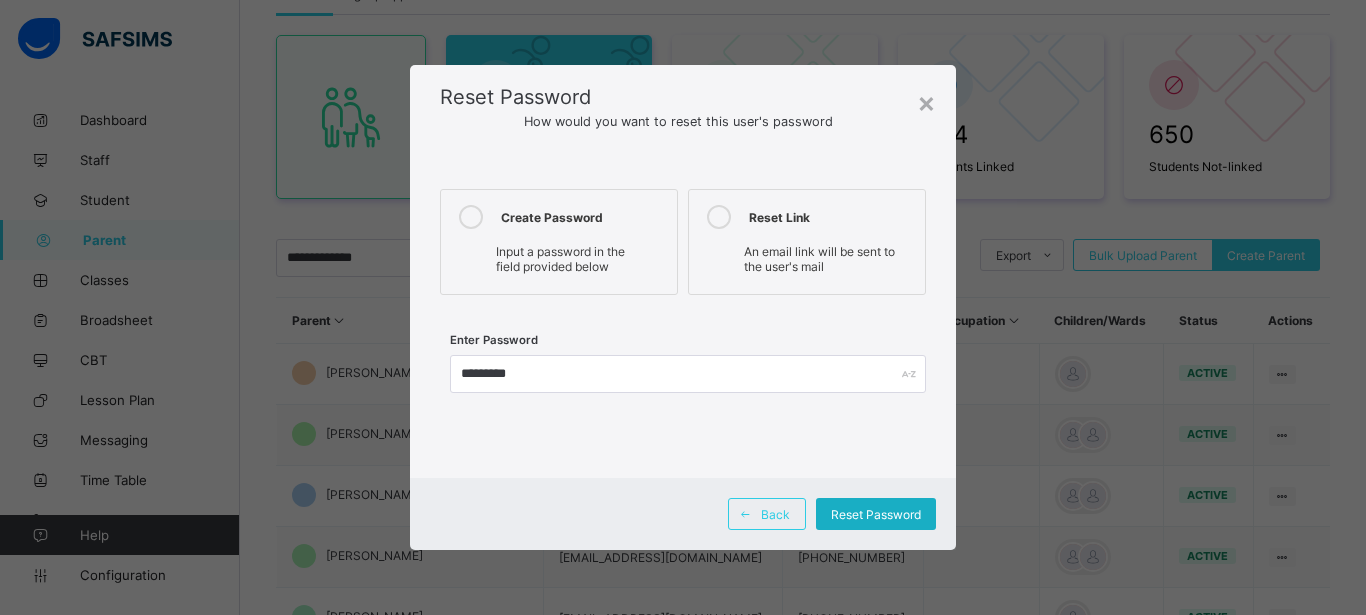 click on "Reset Password" at bounding box center (876, 514) 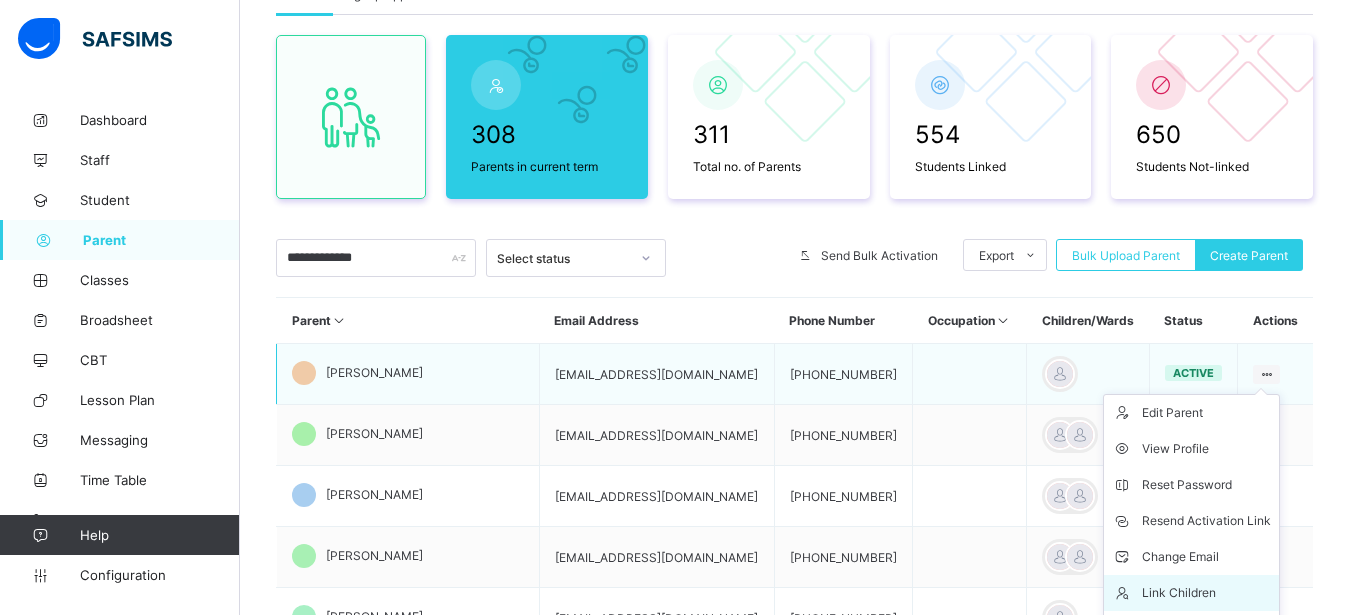 click on "Link Children" at bounding box center (1206, 593) 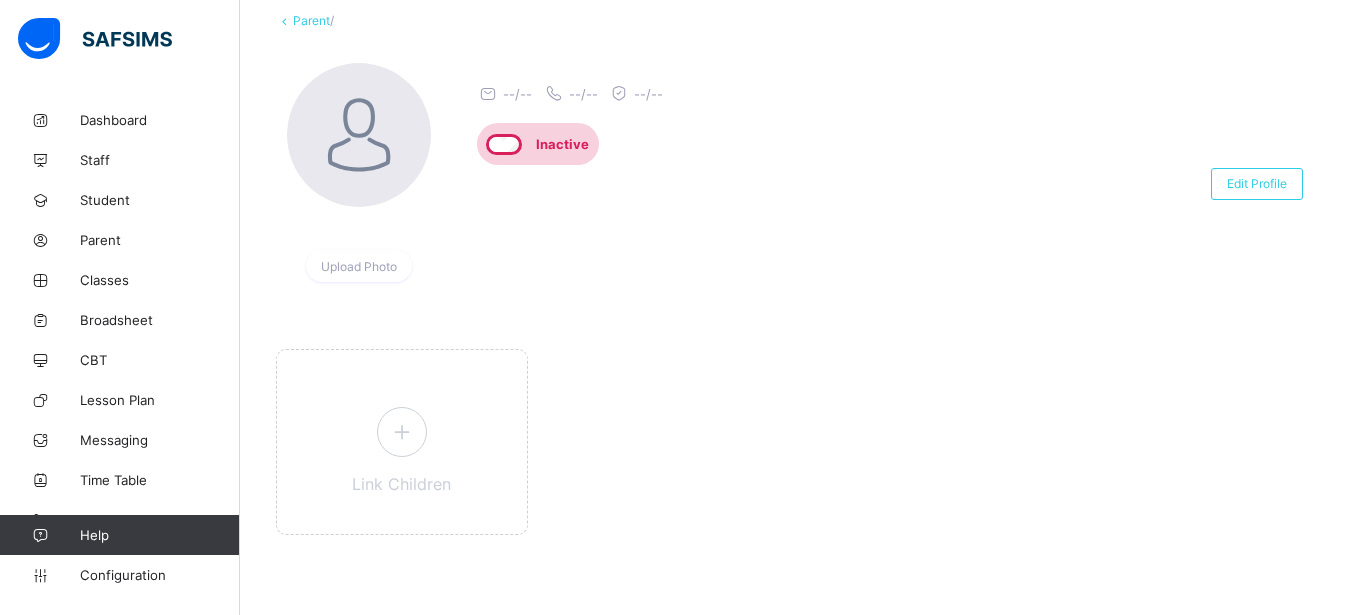 scroll, scrollTop: 0, scrollLeft: 0, axis: both 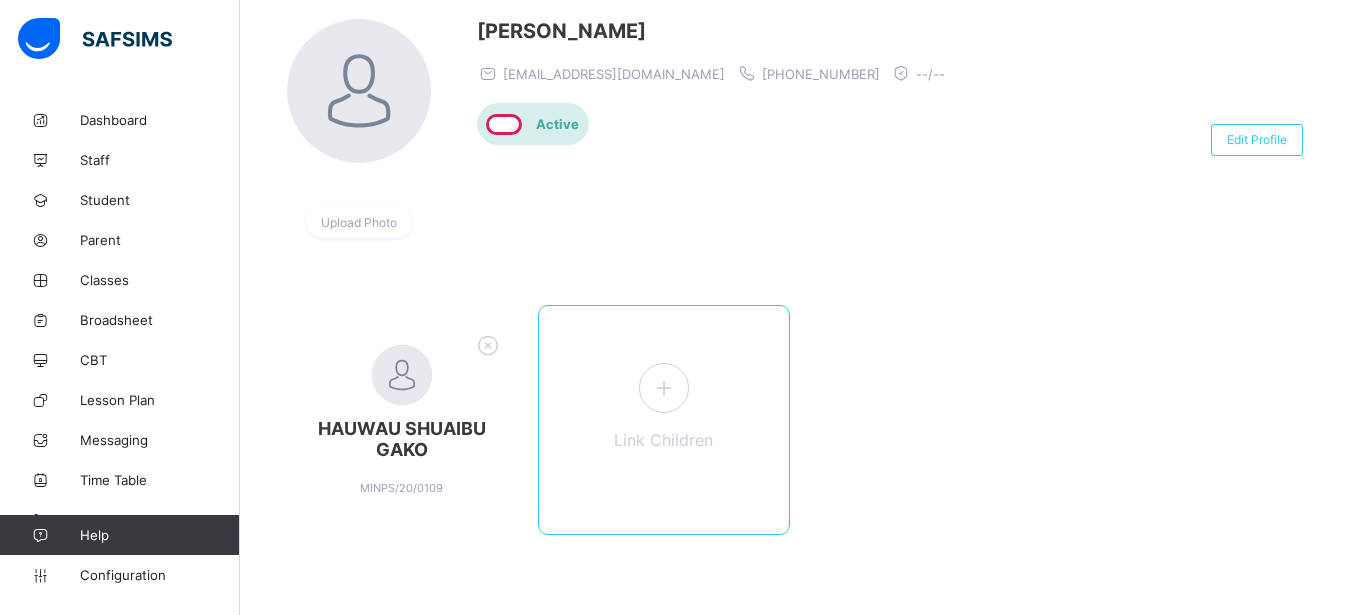 click on "Link Children" at bounding box center (664, 420) 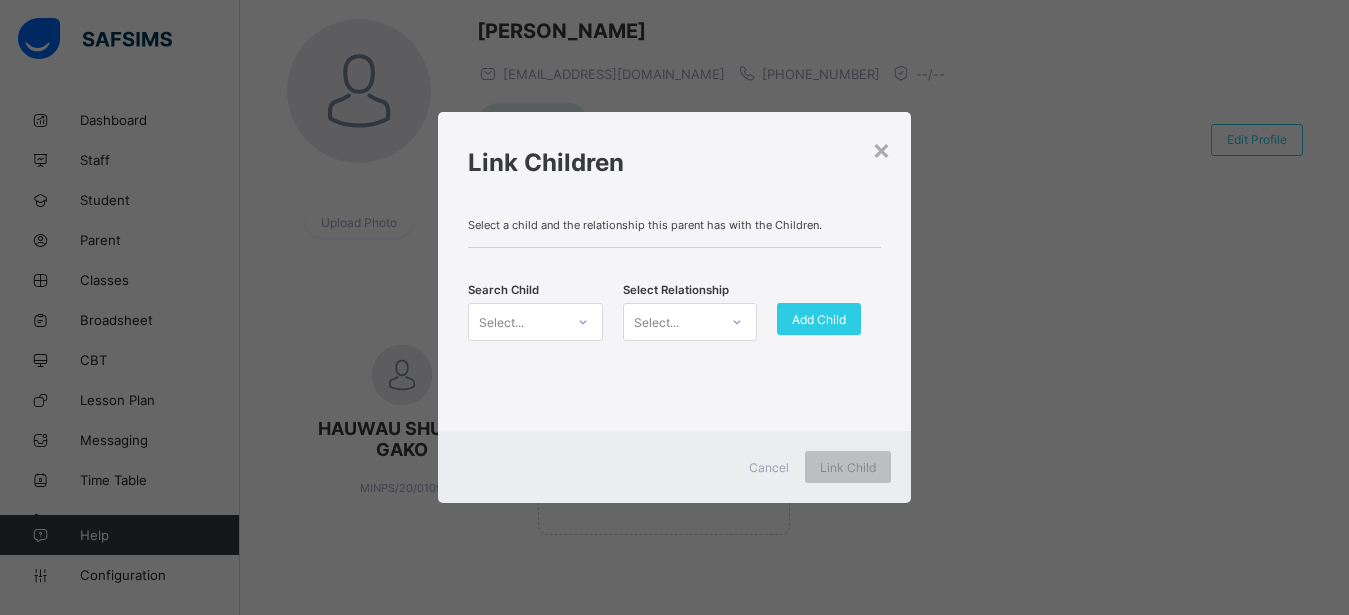 click 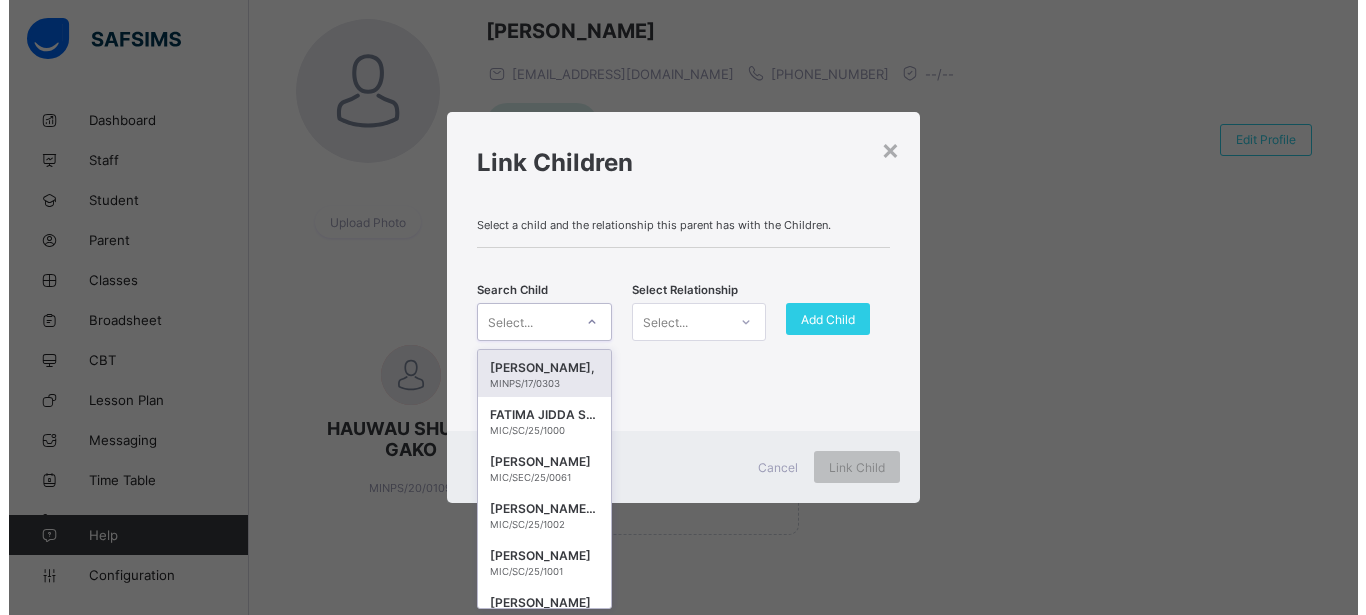 scroll, scrollTop: 0, scrollLeft: 0, axis: both 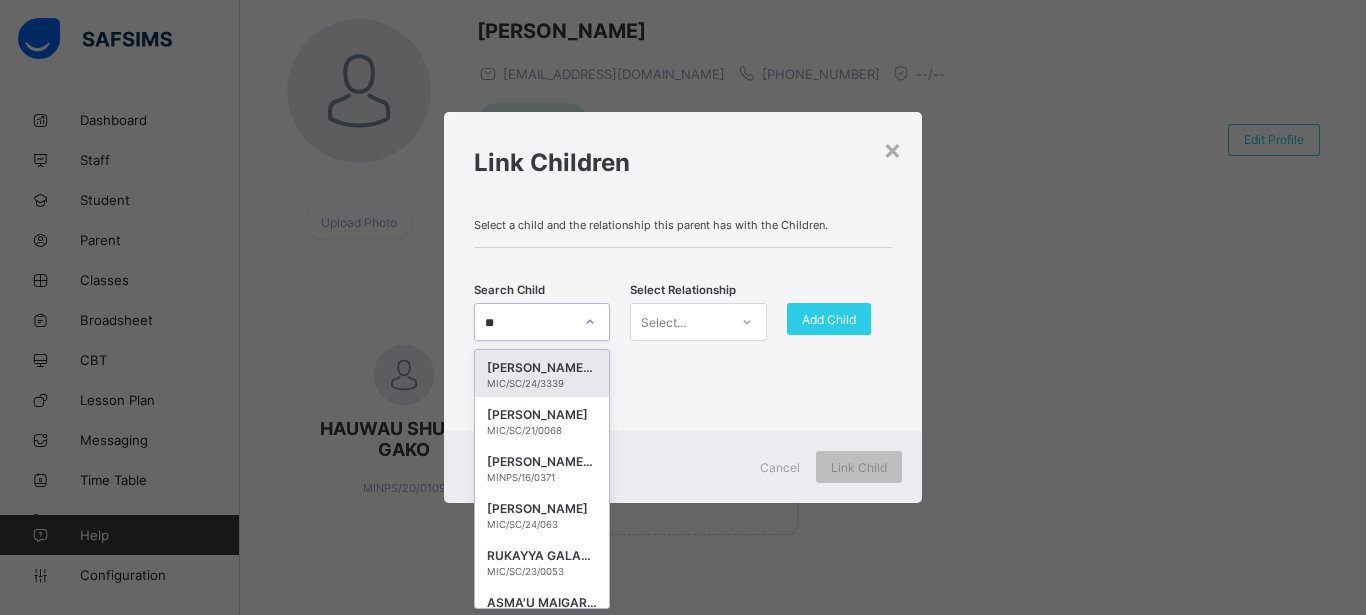 type on "***" 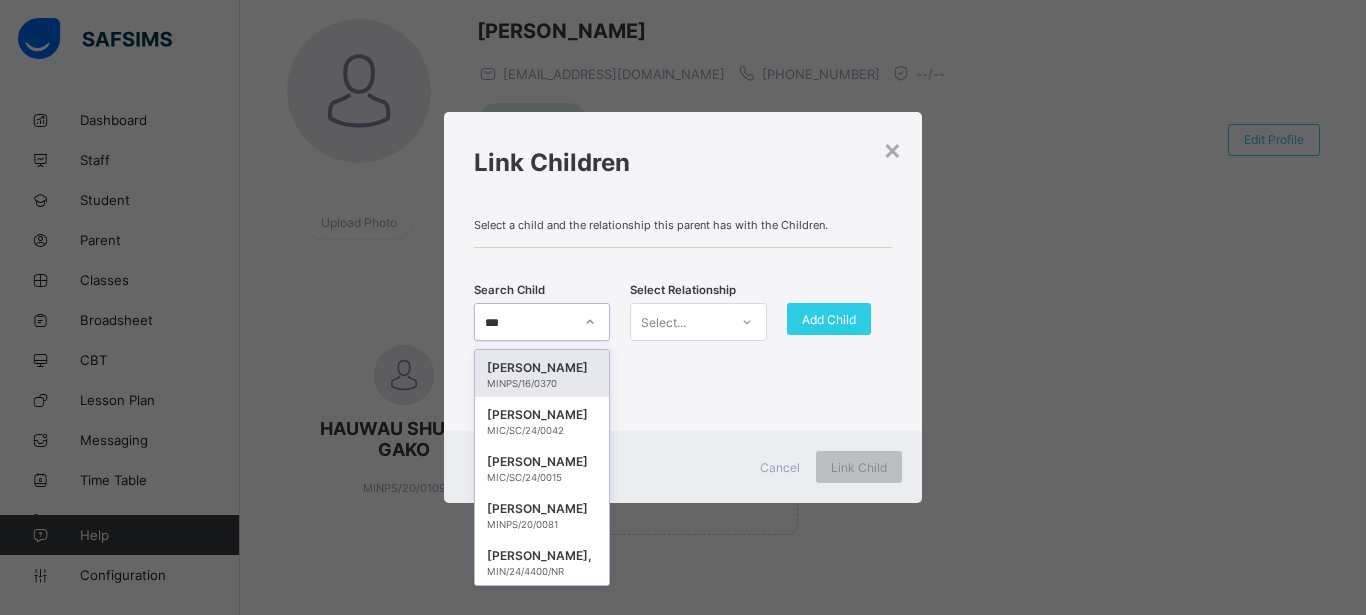 click on "MARYAM SHUAIBU GAKO" at bounding box center (542, 368) 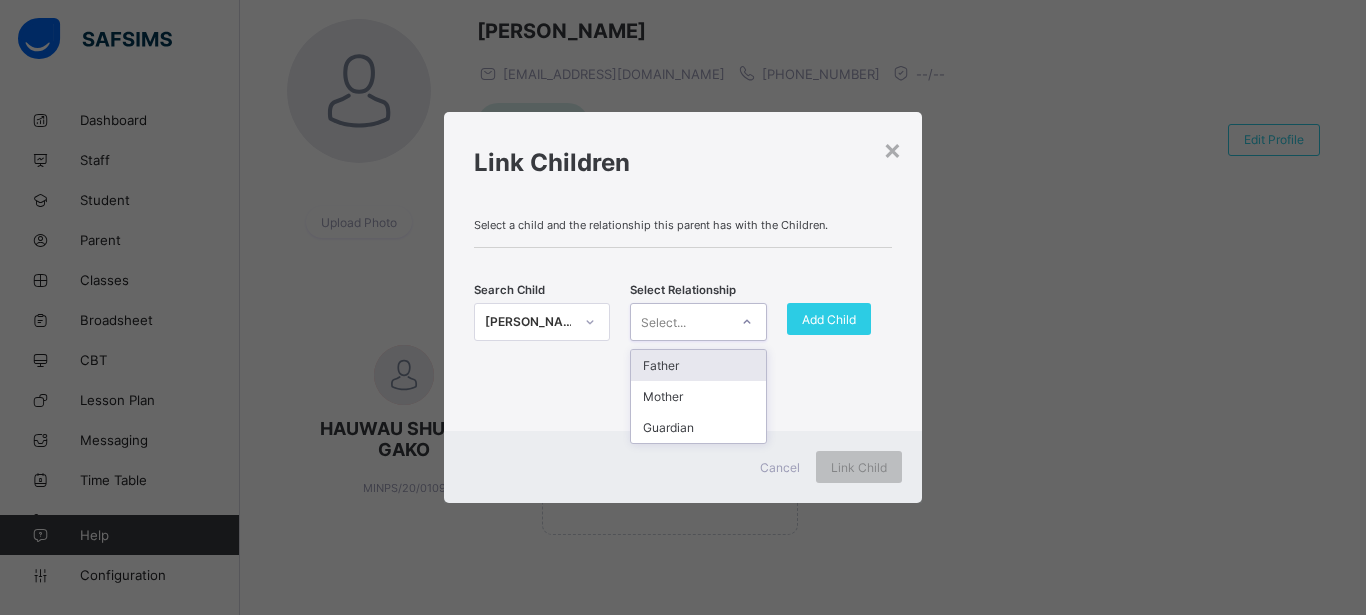 click 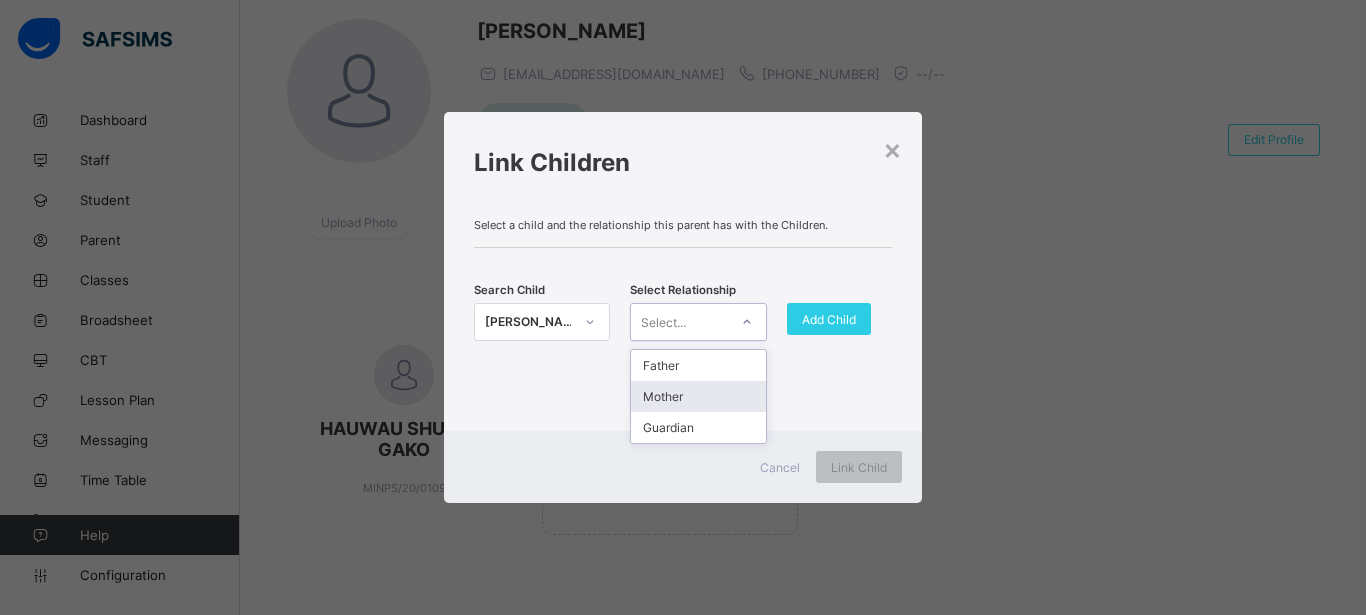 click on "Mother" at bounding box center (698, 396) 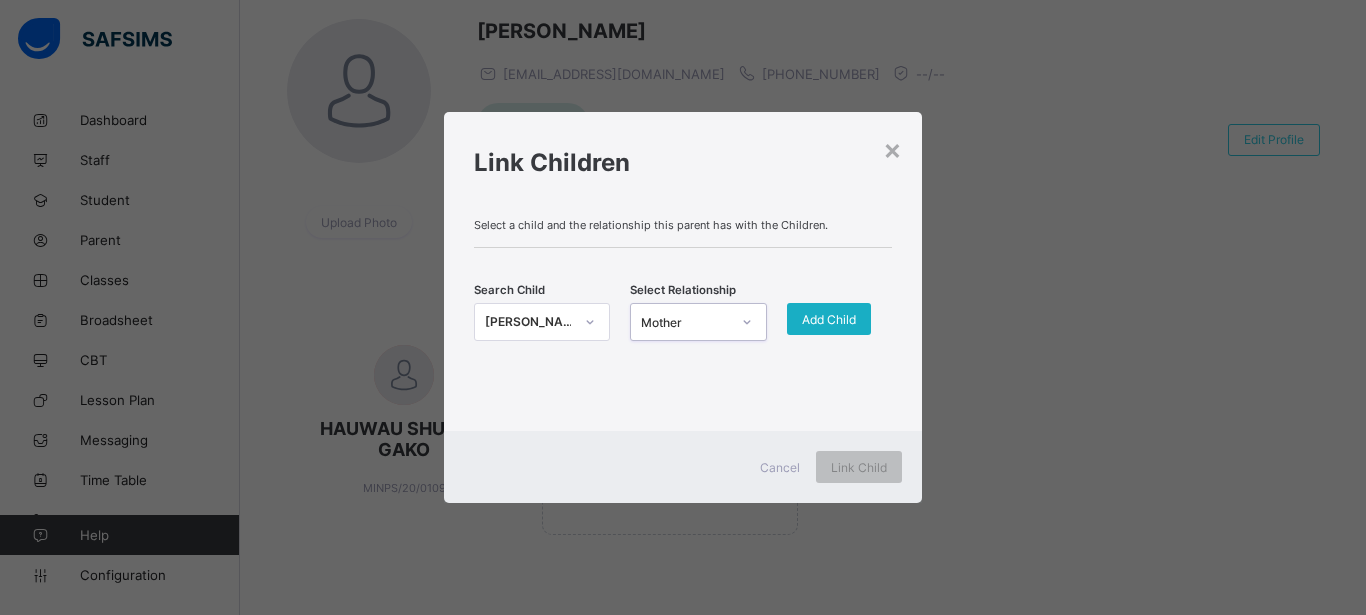 click on "Add Child" at bounding box center [829, 319] 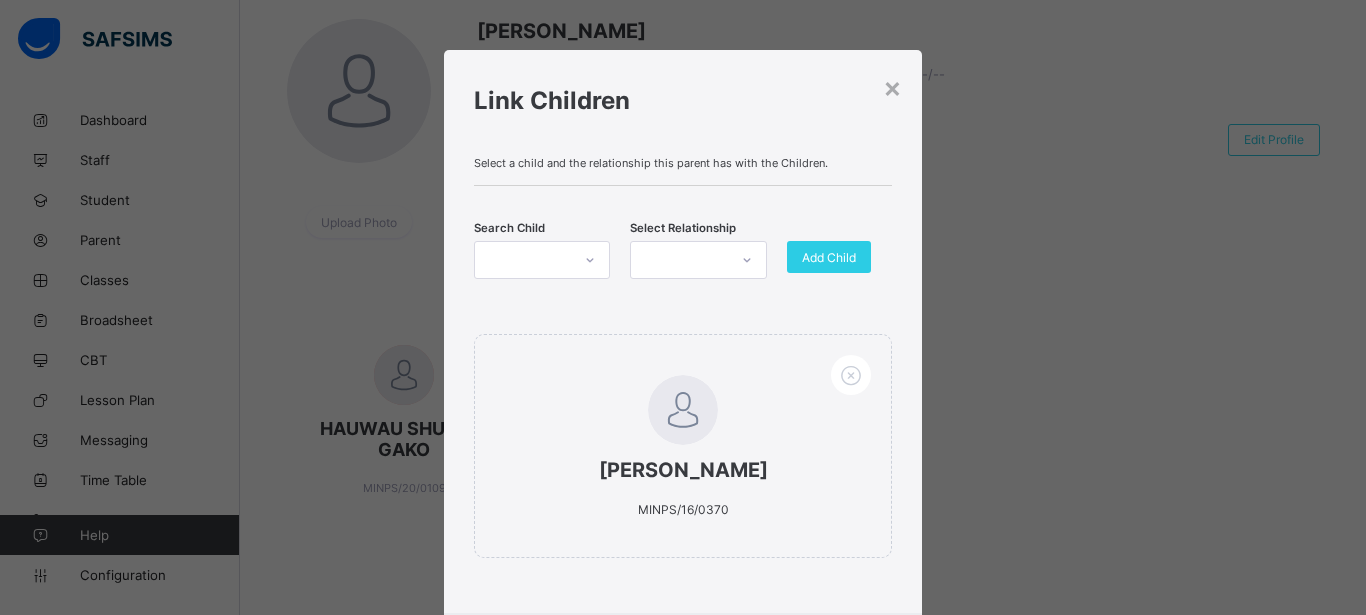 drag, startPoint x: 730, startPoint y: 78, endPoint x: 807, endPoint y: 72, distance: 77.23341 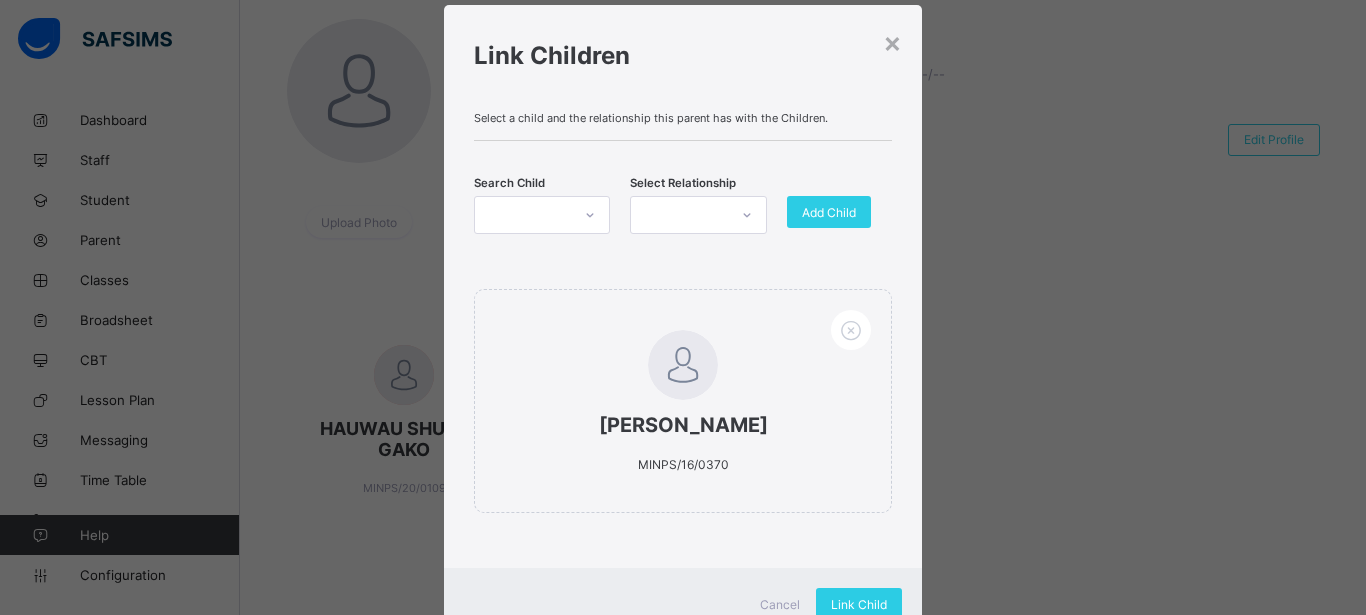 scroll, scrollTop: 90, scrollLeft: 0, axis: vertical 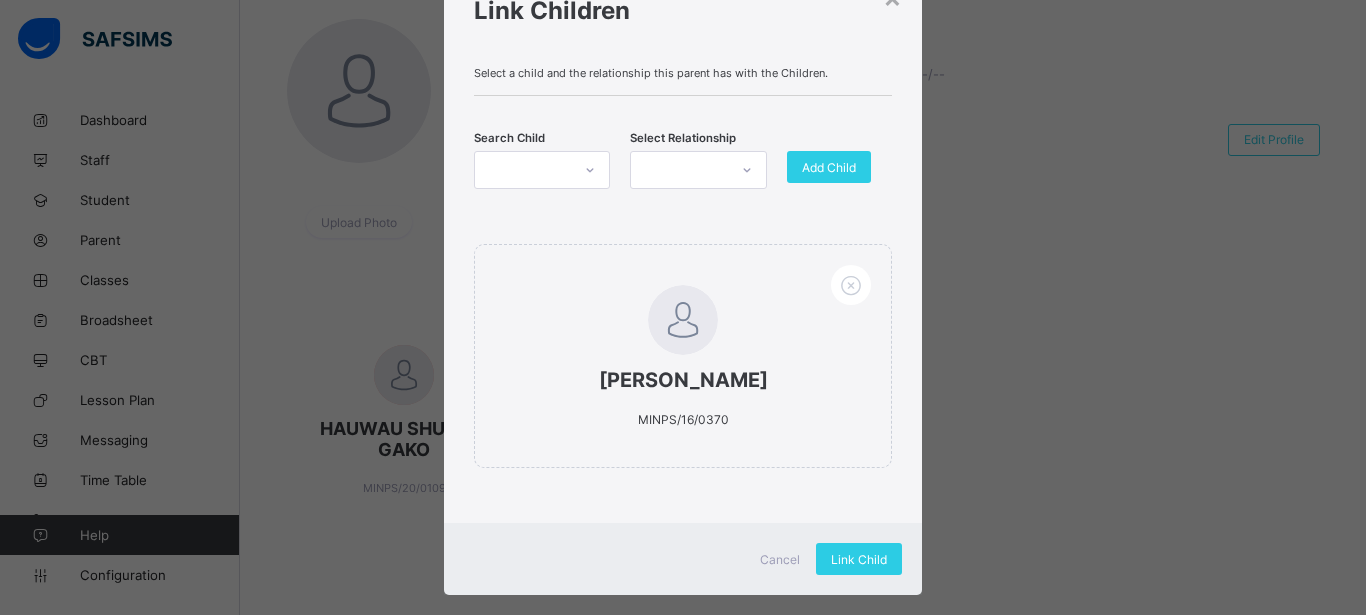 click 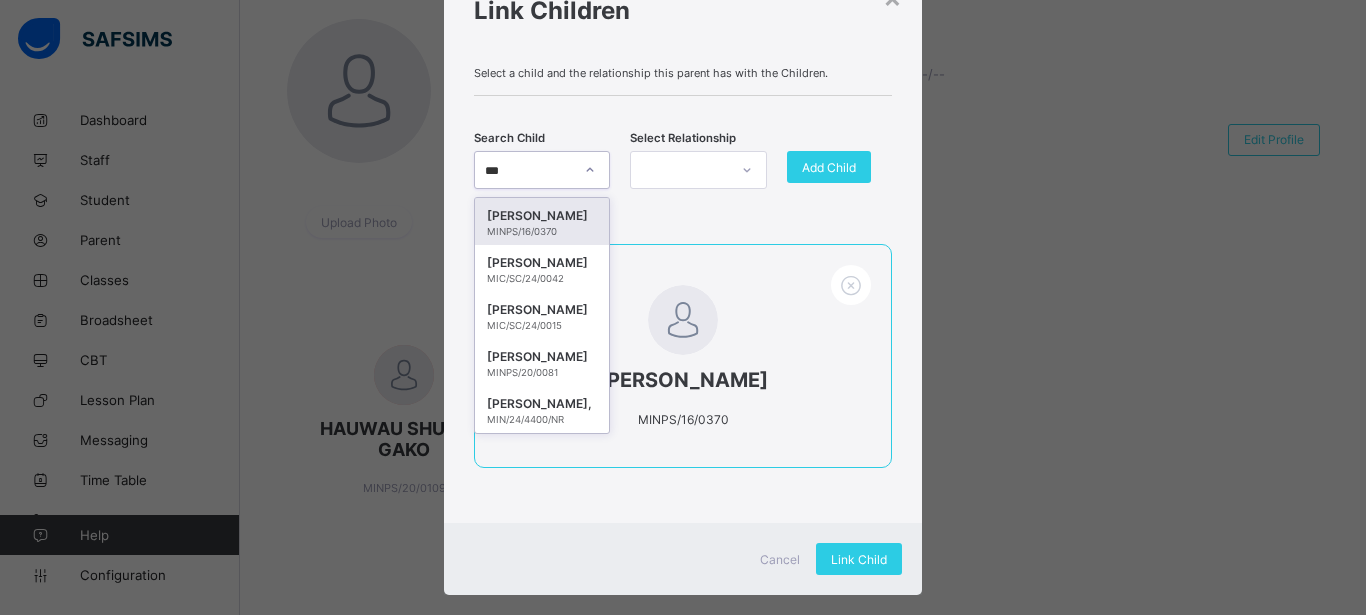 type on "****" 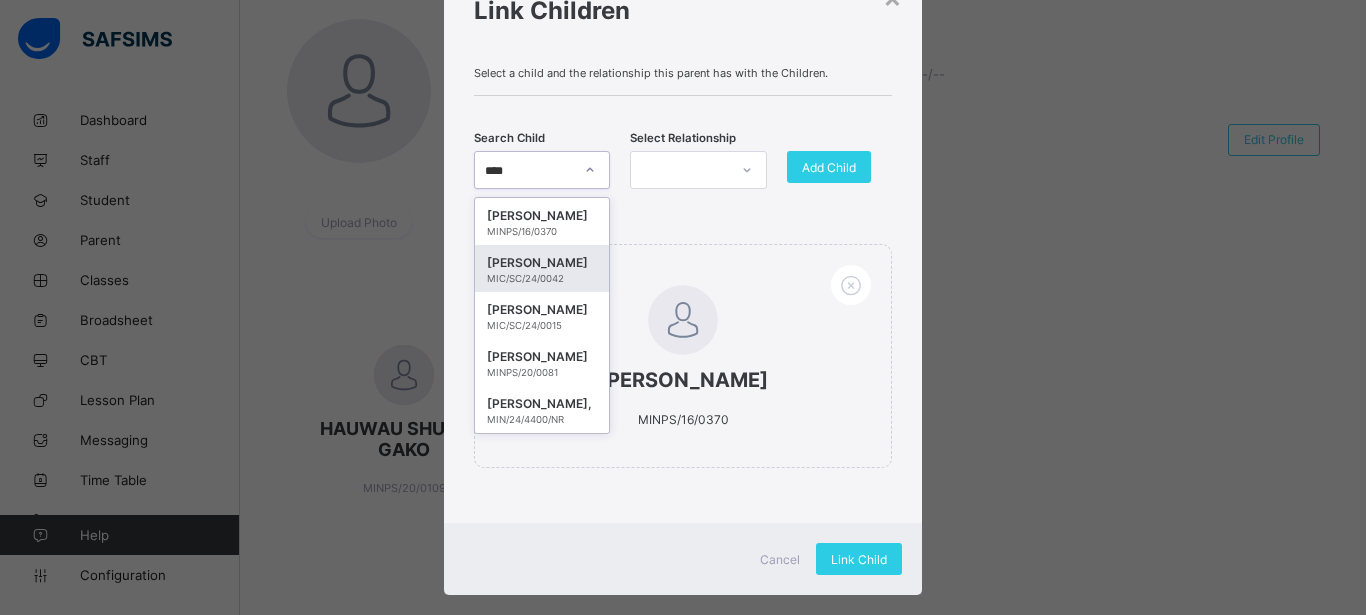 click on "MIC/SC/24/0042" at bounding box center [542, 278] 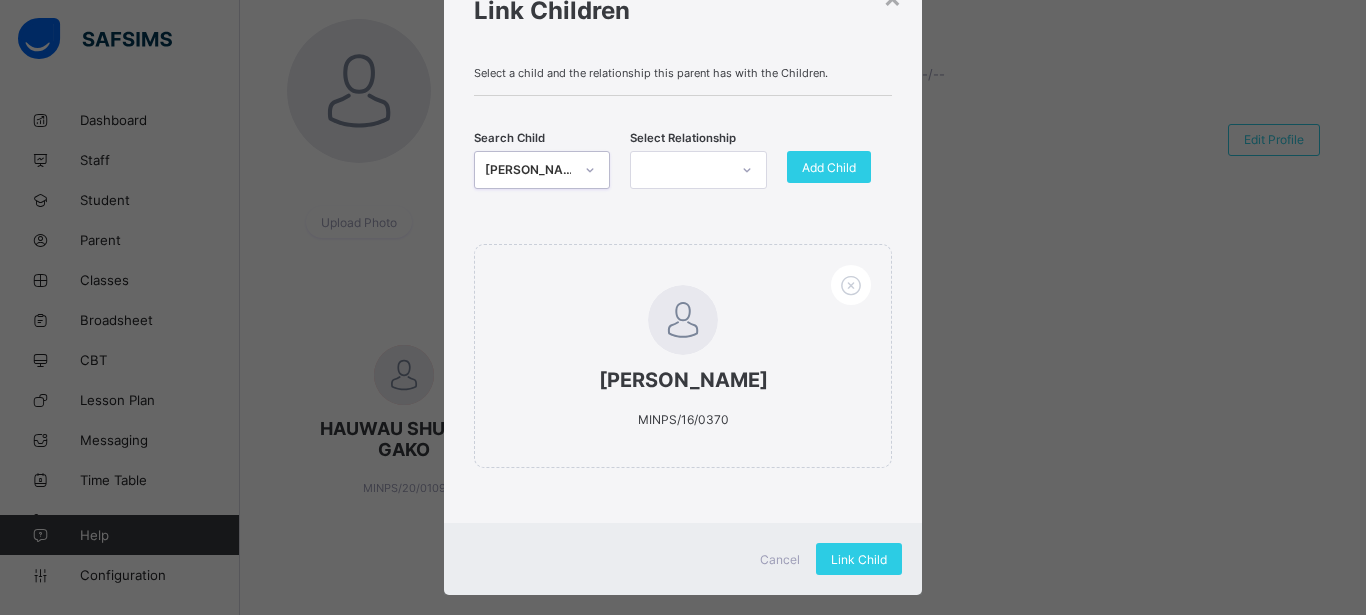 click at bounding box center [679, 170] 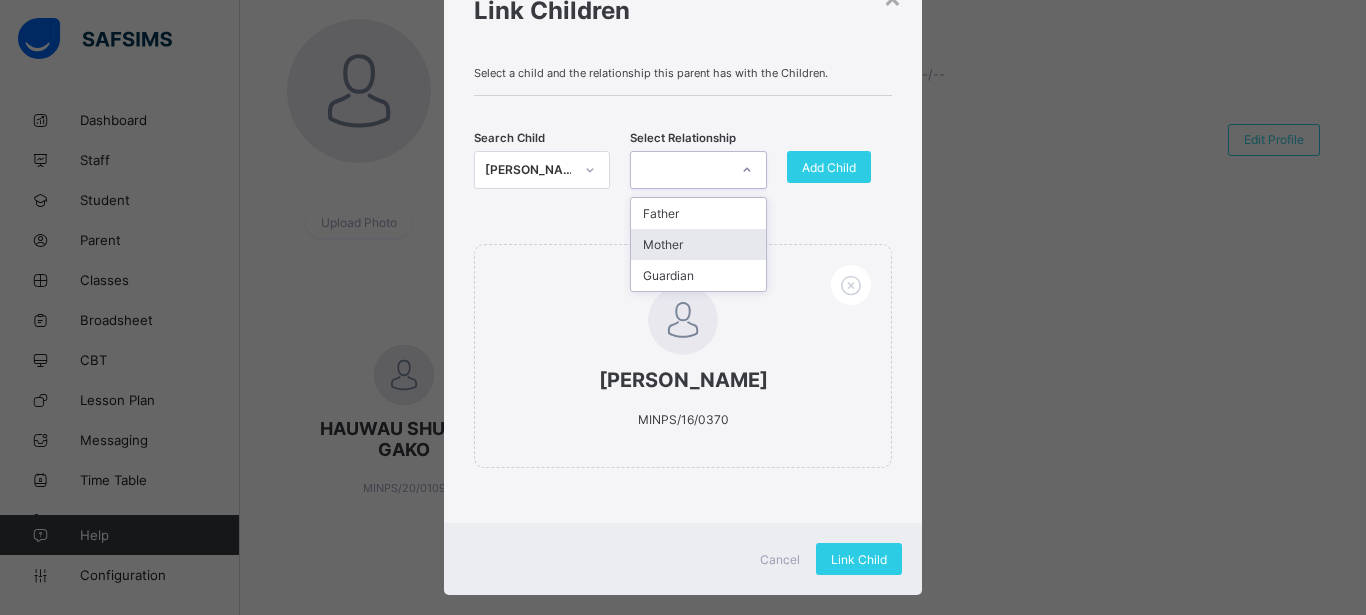 click on "Mother" at bounding box center [698, 244] 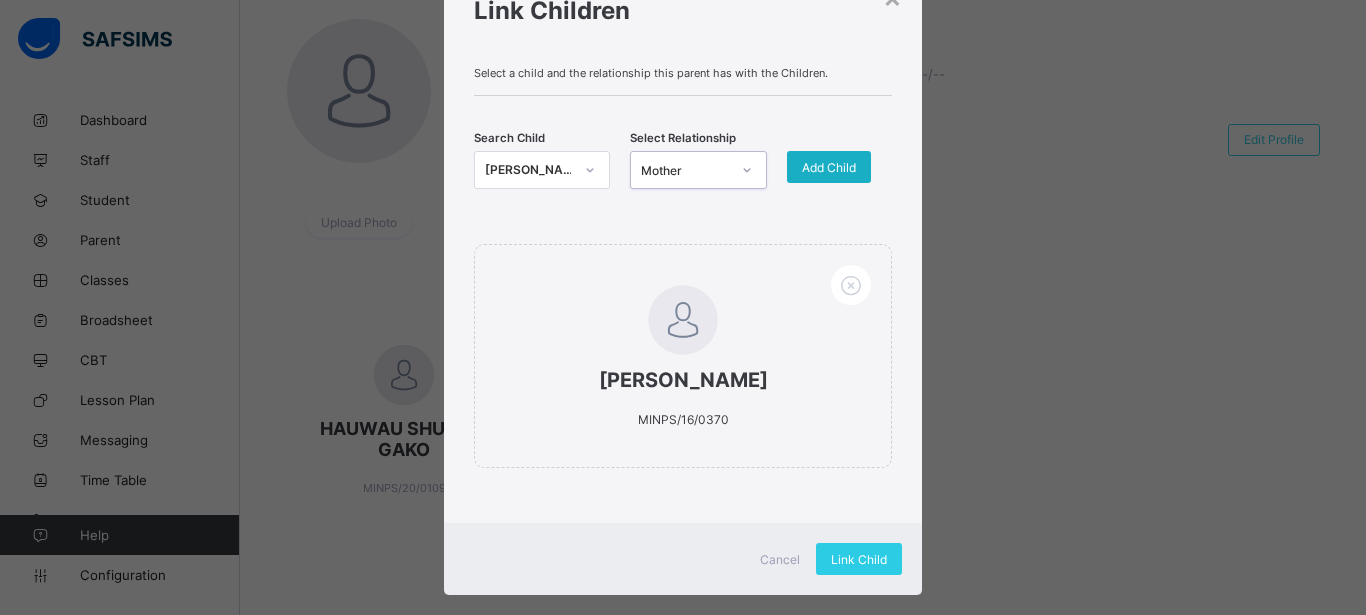 click on "Add Child" at bounding box center [829, 167] 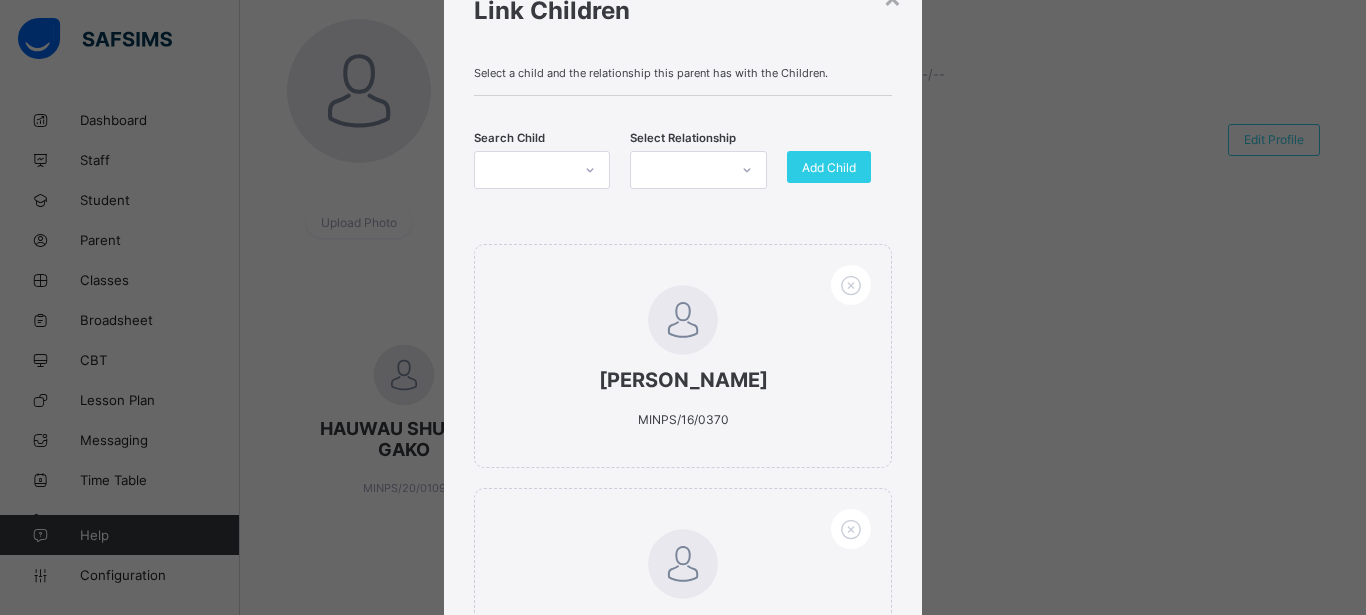 click 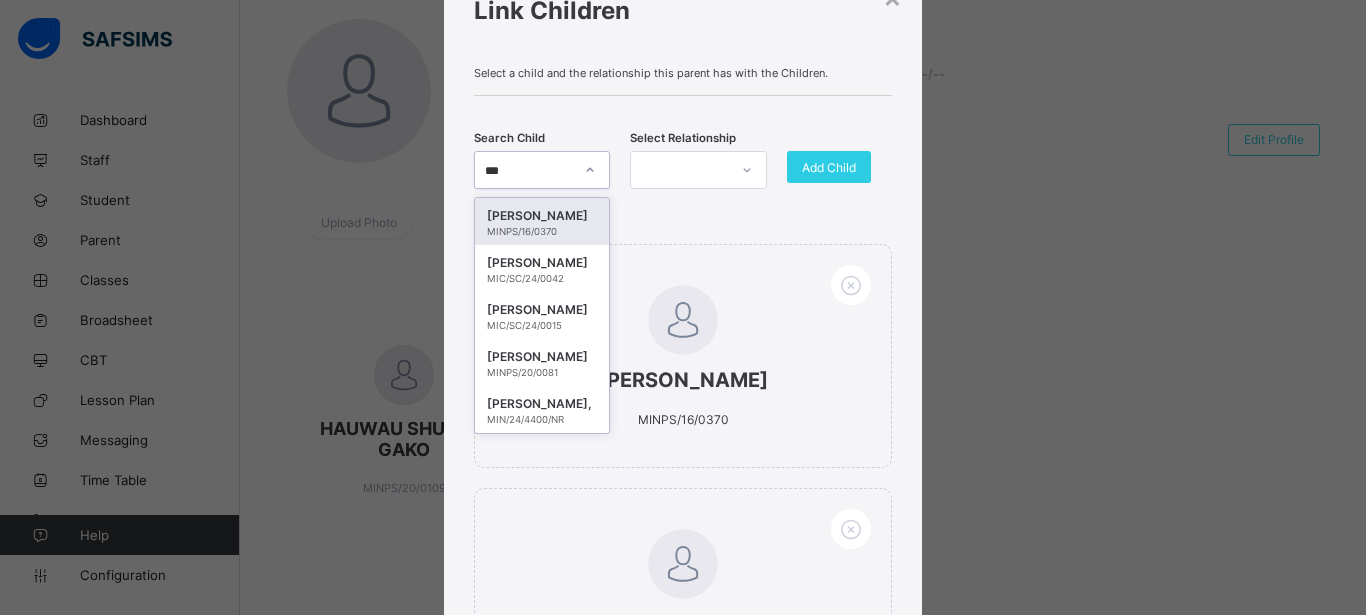 type on "****" 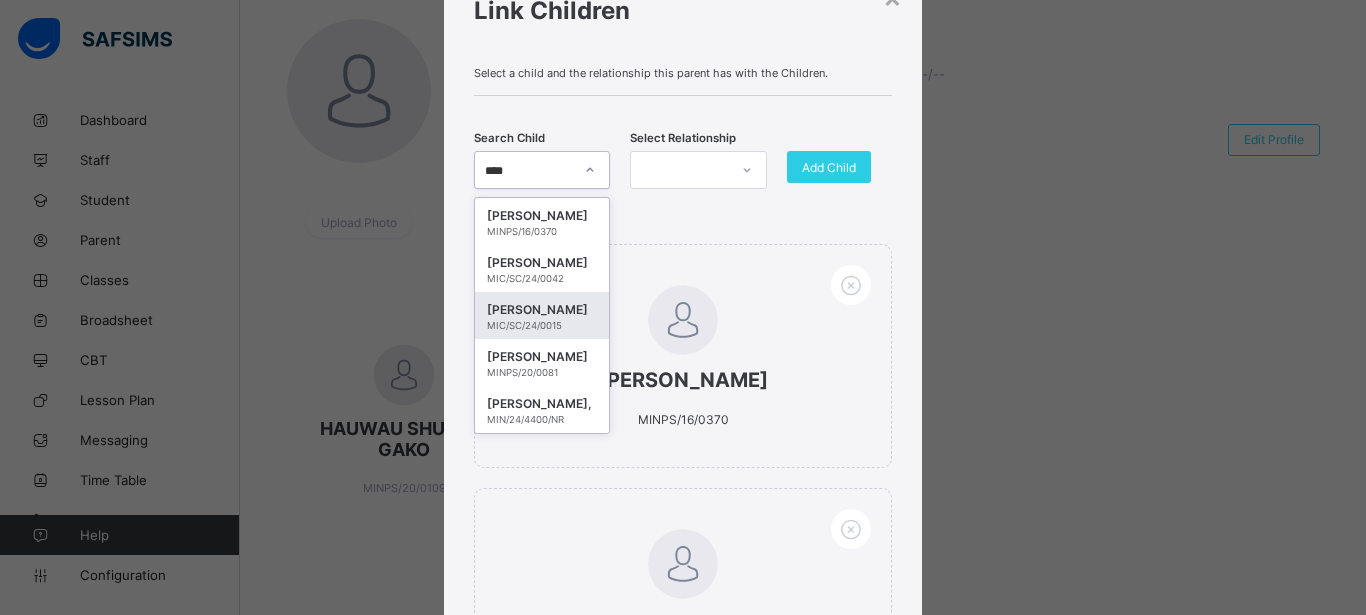 click on "[PERSON_NAME]" at bounding box center (542, 310) 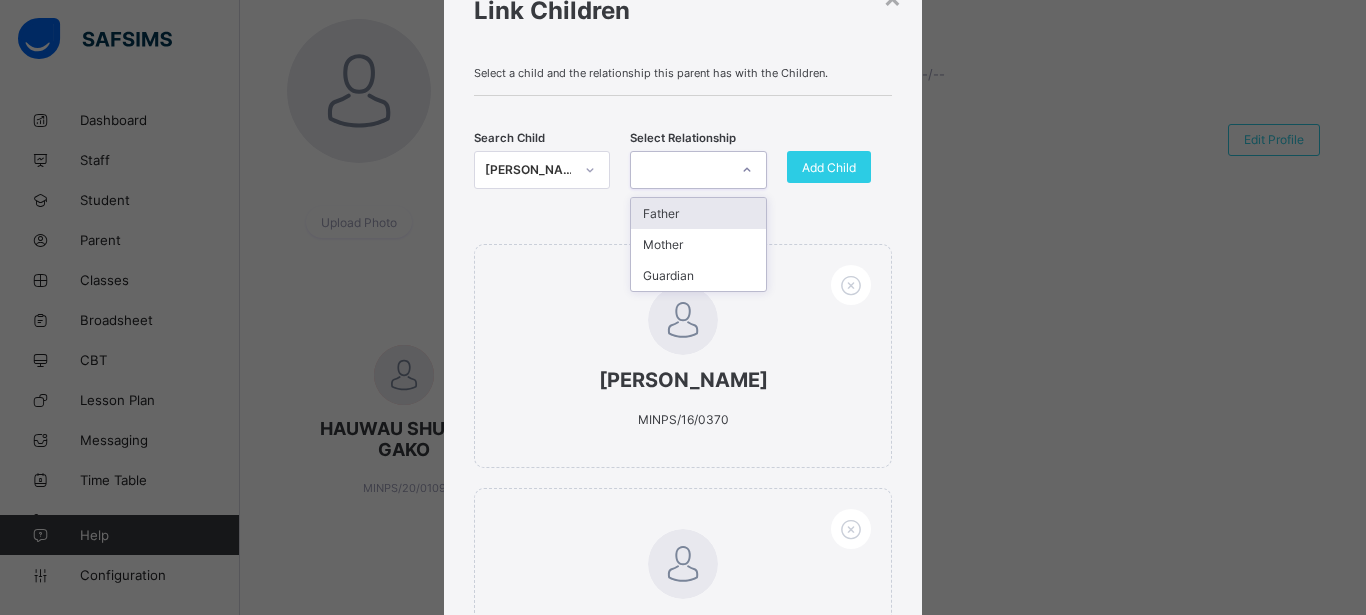 click 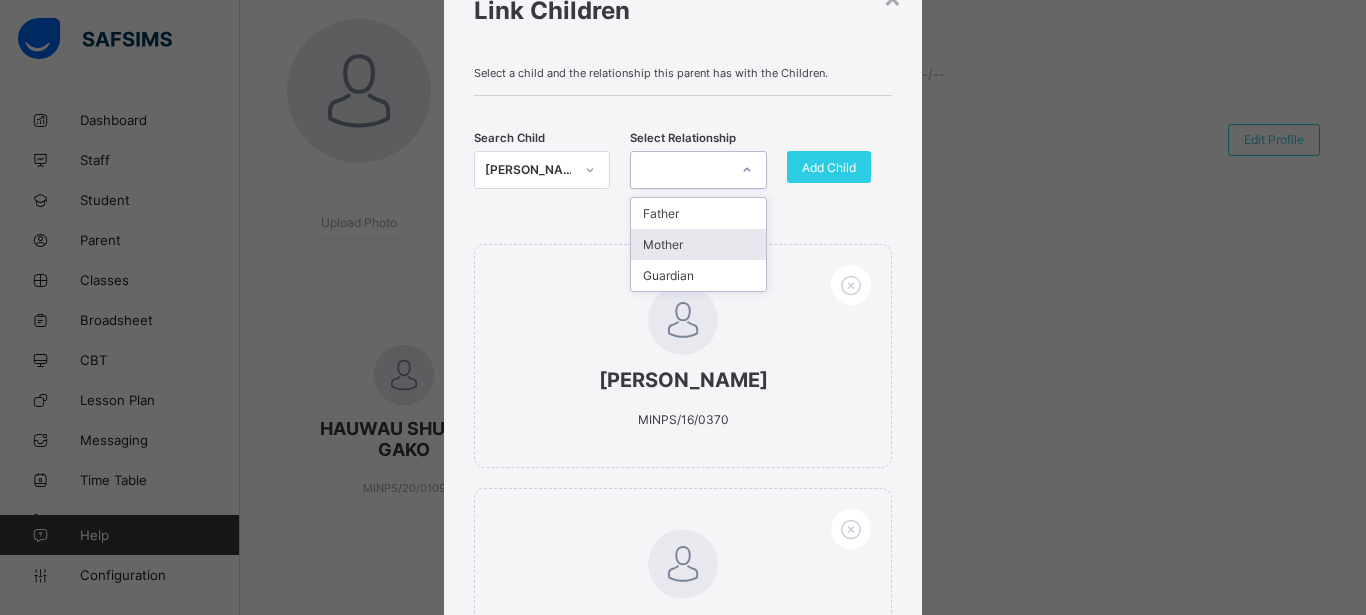 click on "Mother" at bounding box center [698, 244] 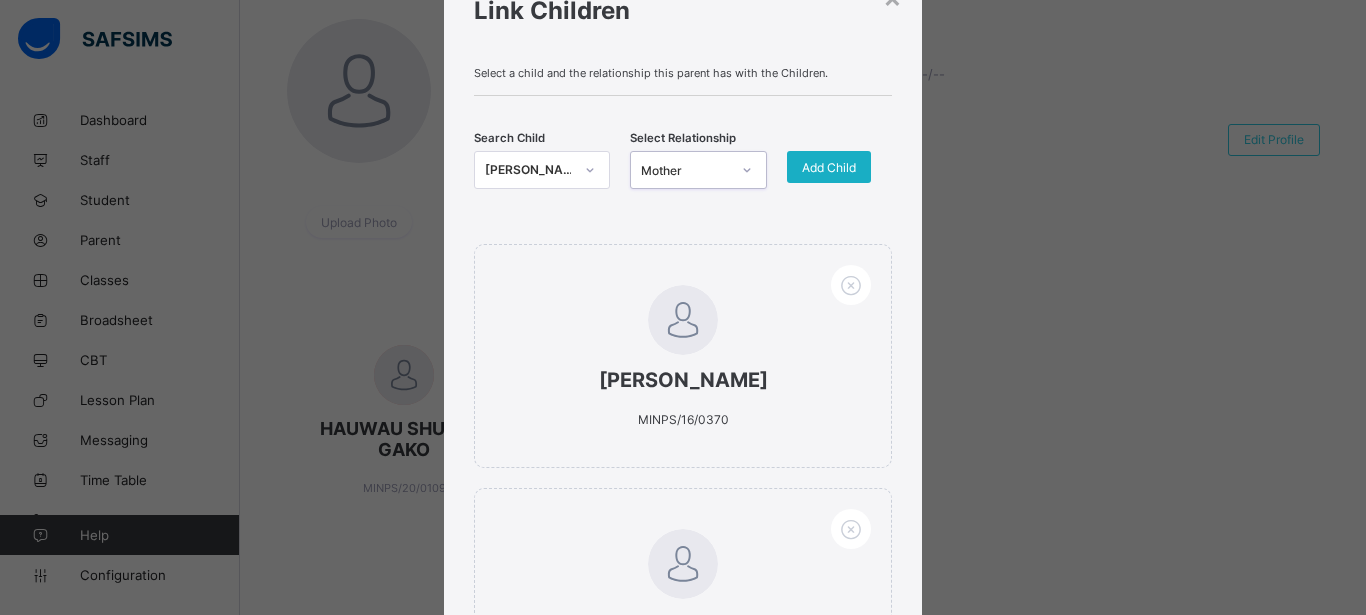 click on "Add Child" at bounding box center (829, 167) 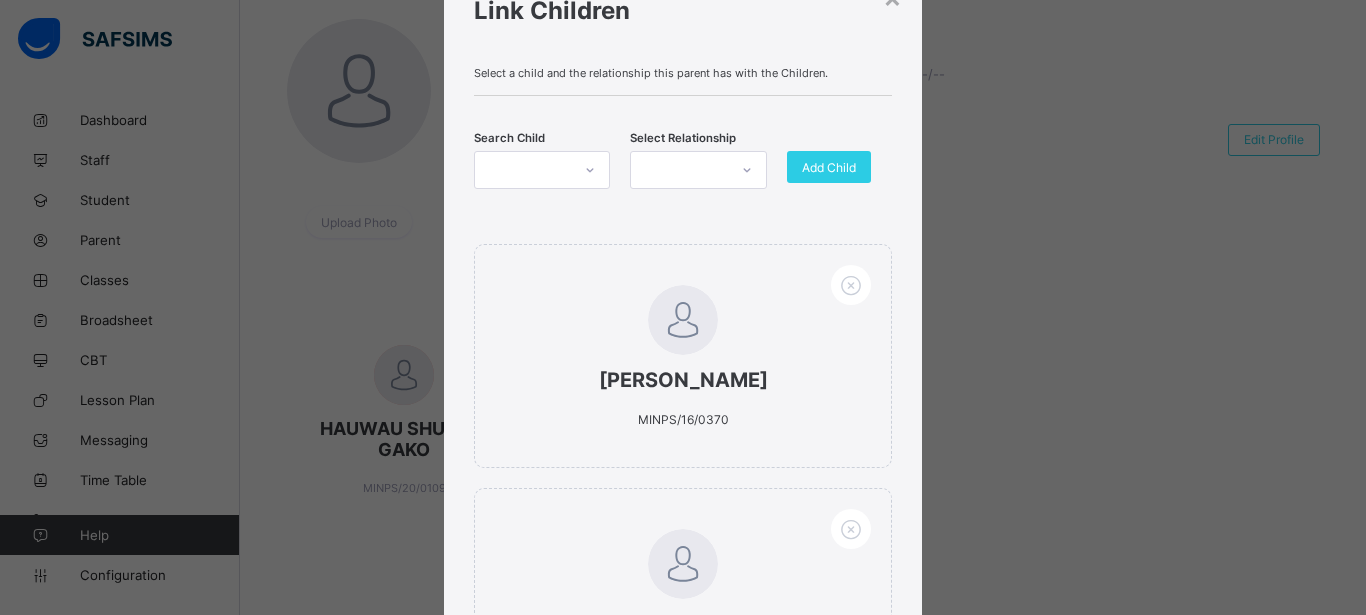 click 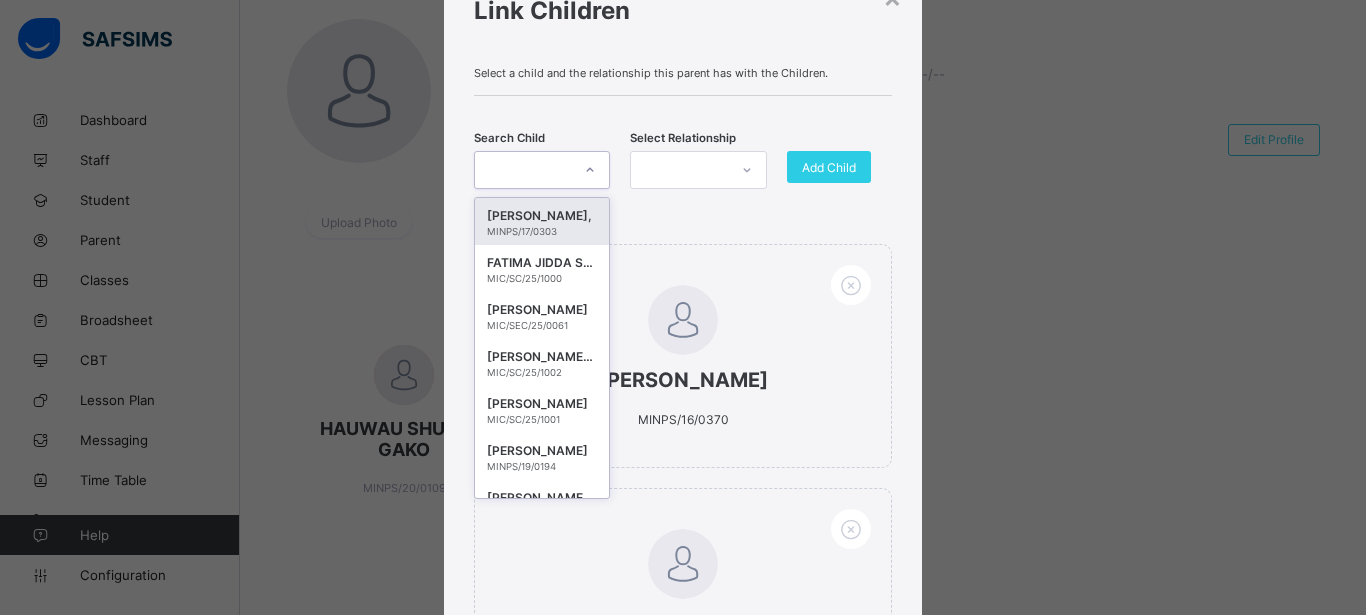 click at bounding box center (523, 170) 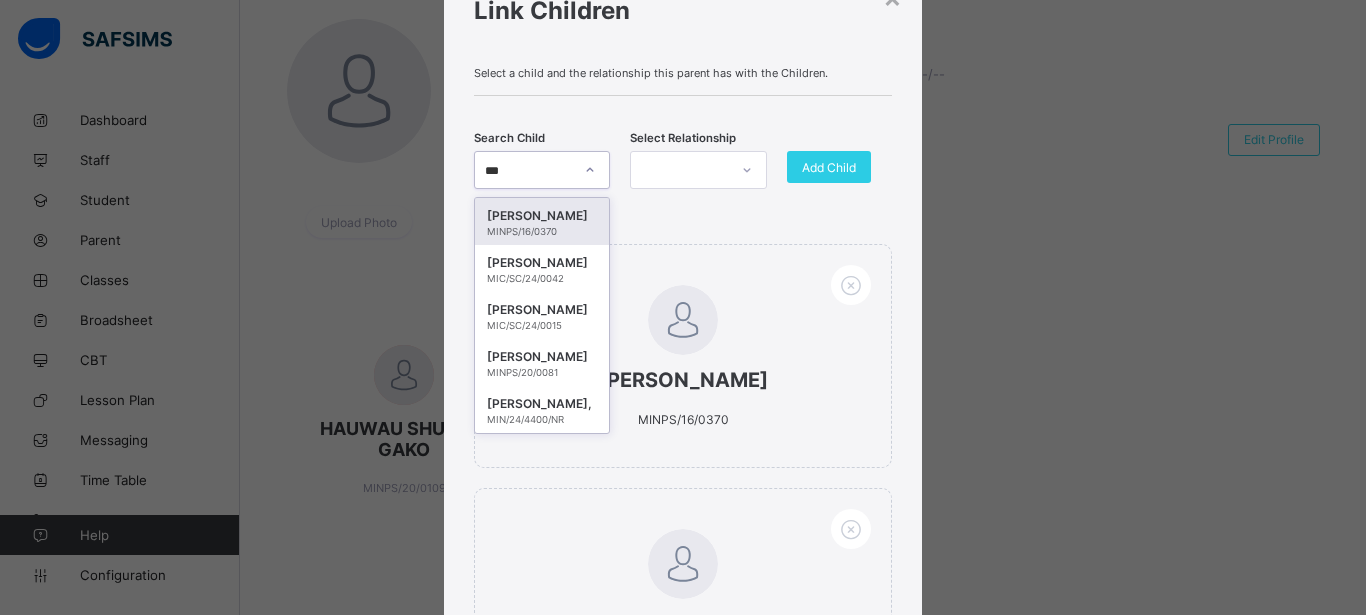 type on "****" 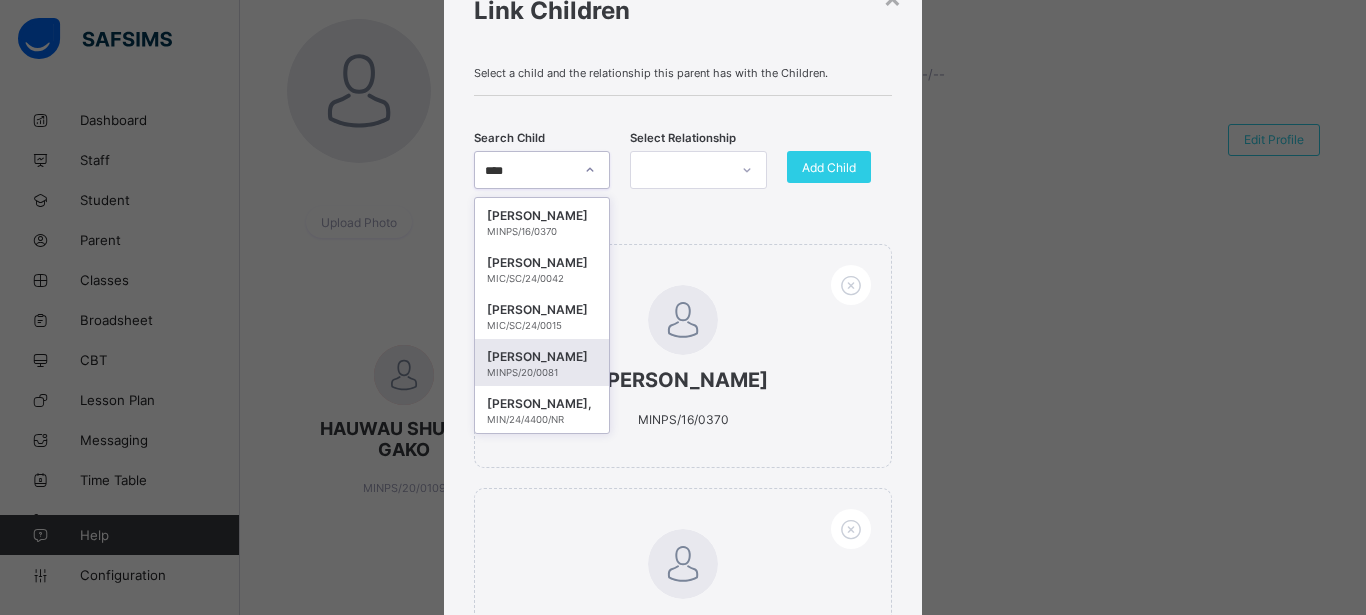 click on "GAKO SHUAIBU MANAR" at bounding box center [542, 357] 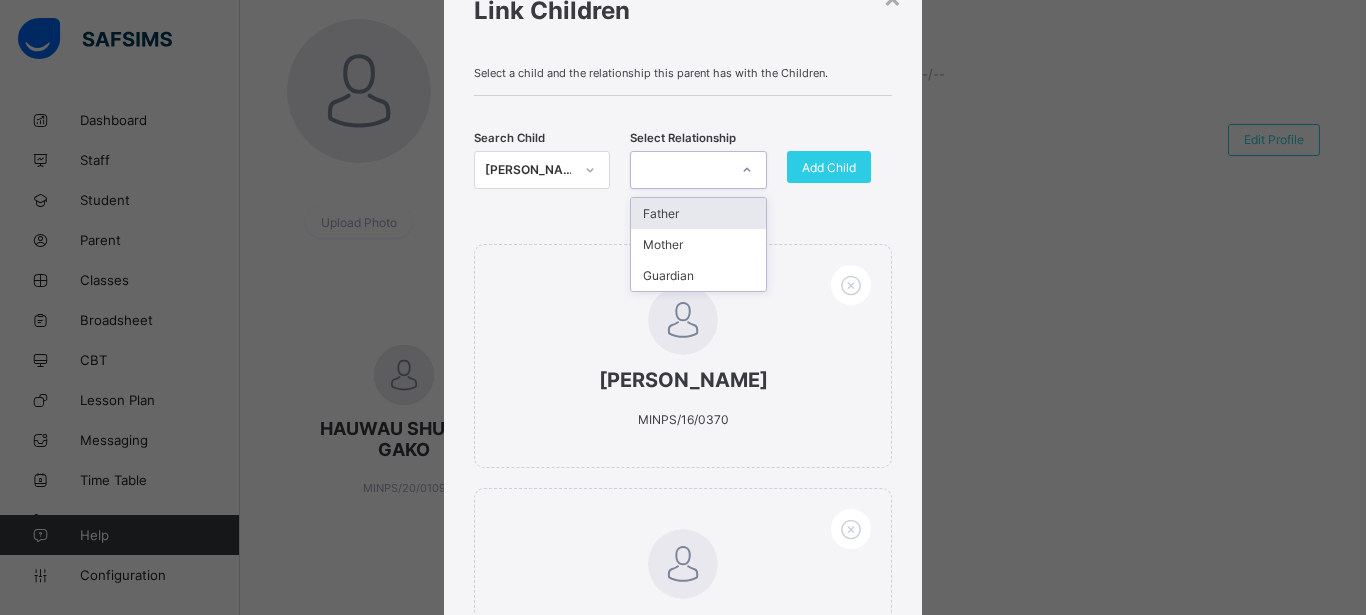 click at bounding box center [747, 170] 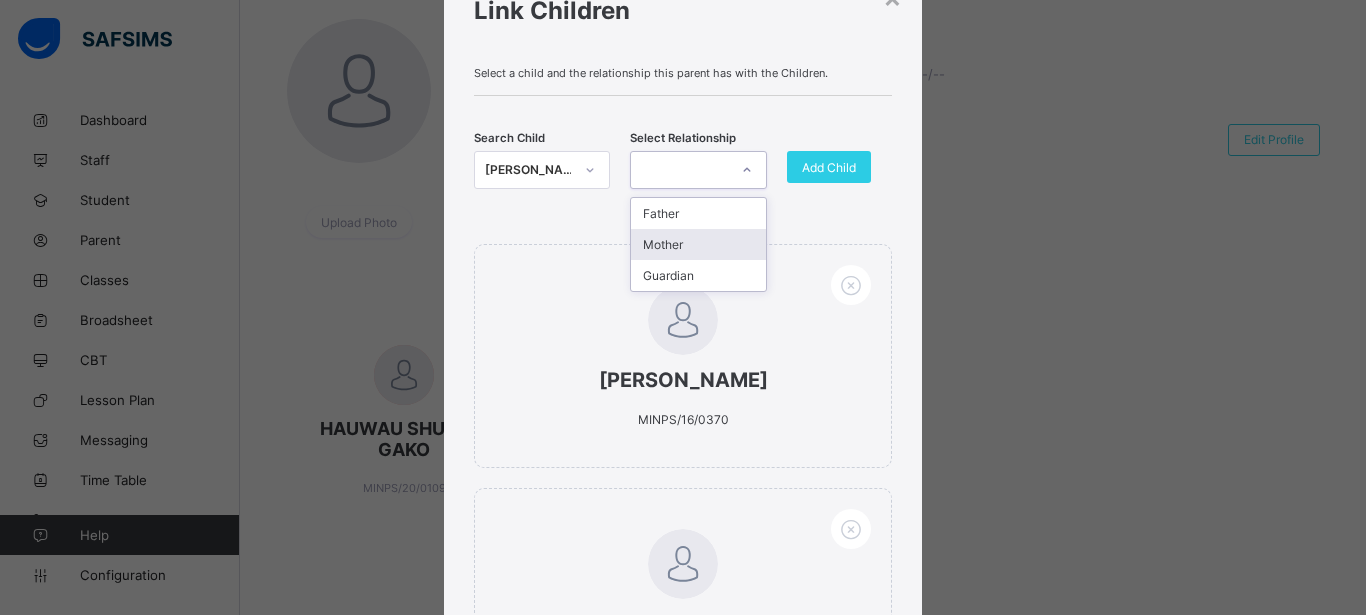 click on "Mother" at bounding box center (698, 244) 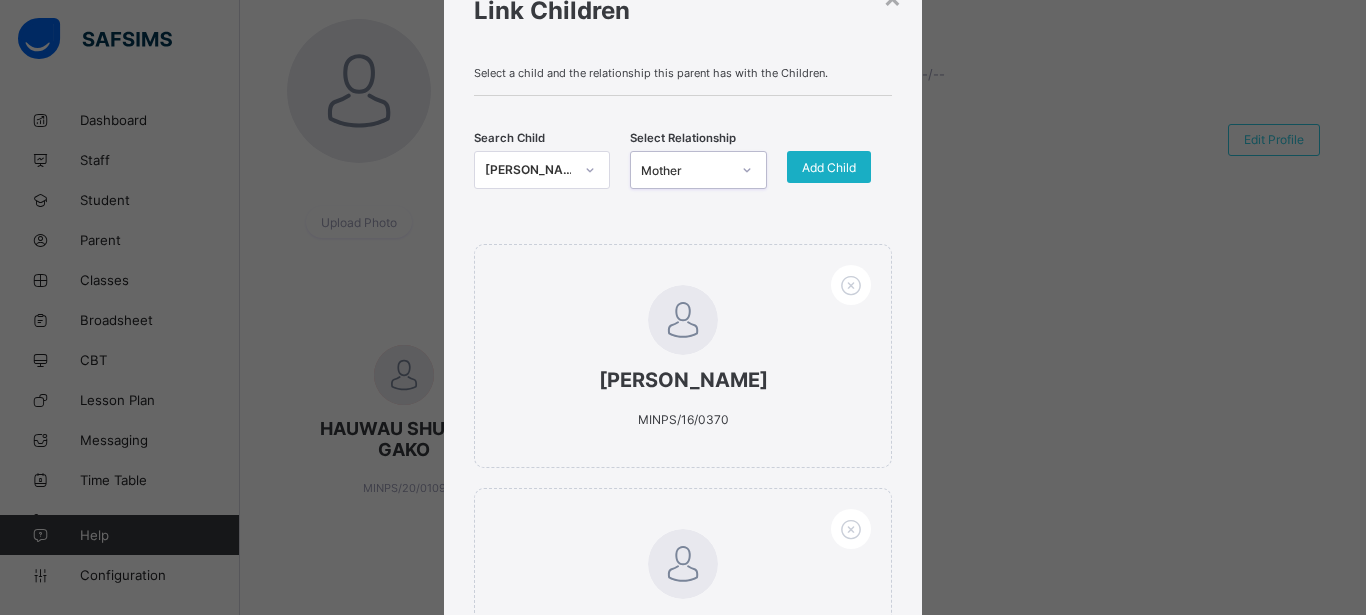 click on "Add Child" at bounding box center (829, 167) 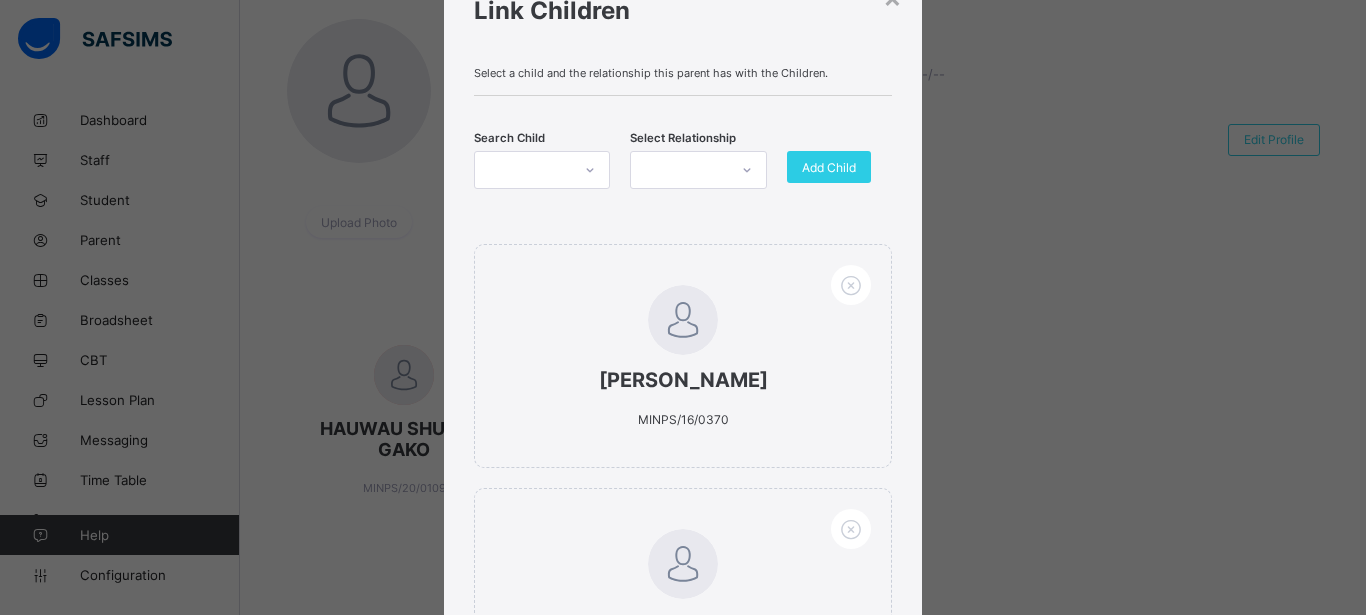 click at bounding box center (523, 170) 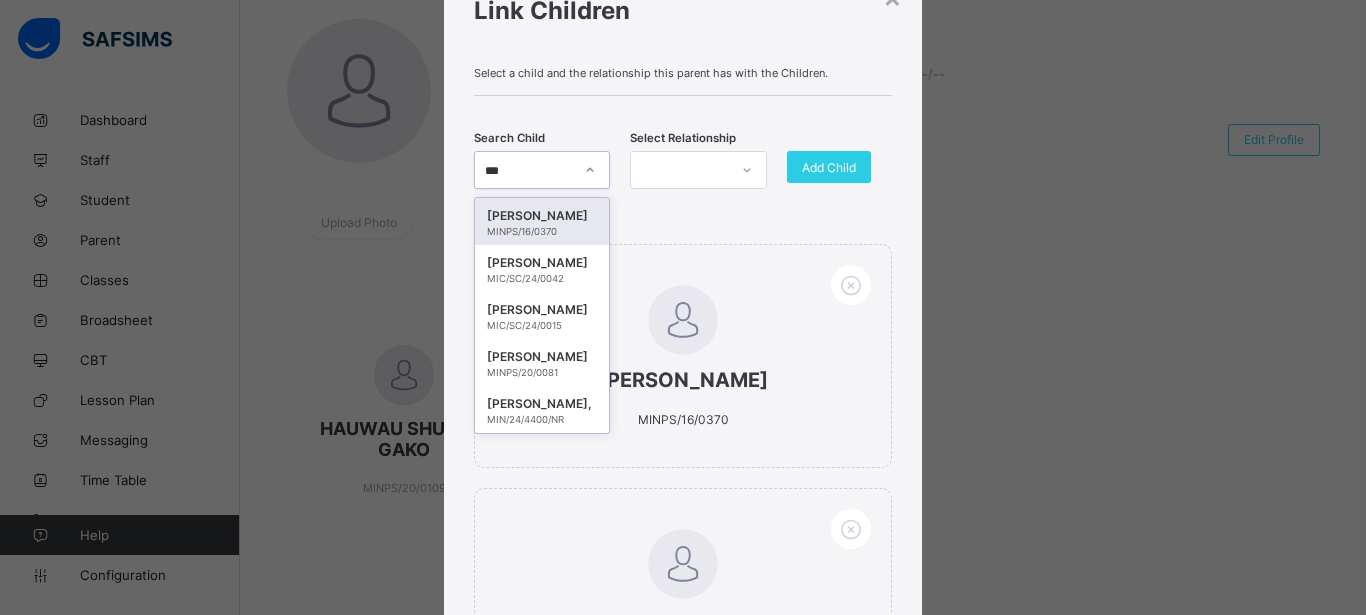 type on "****" 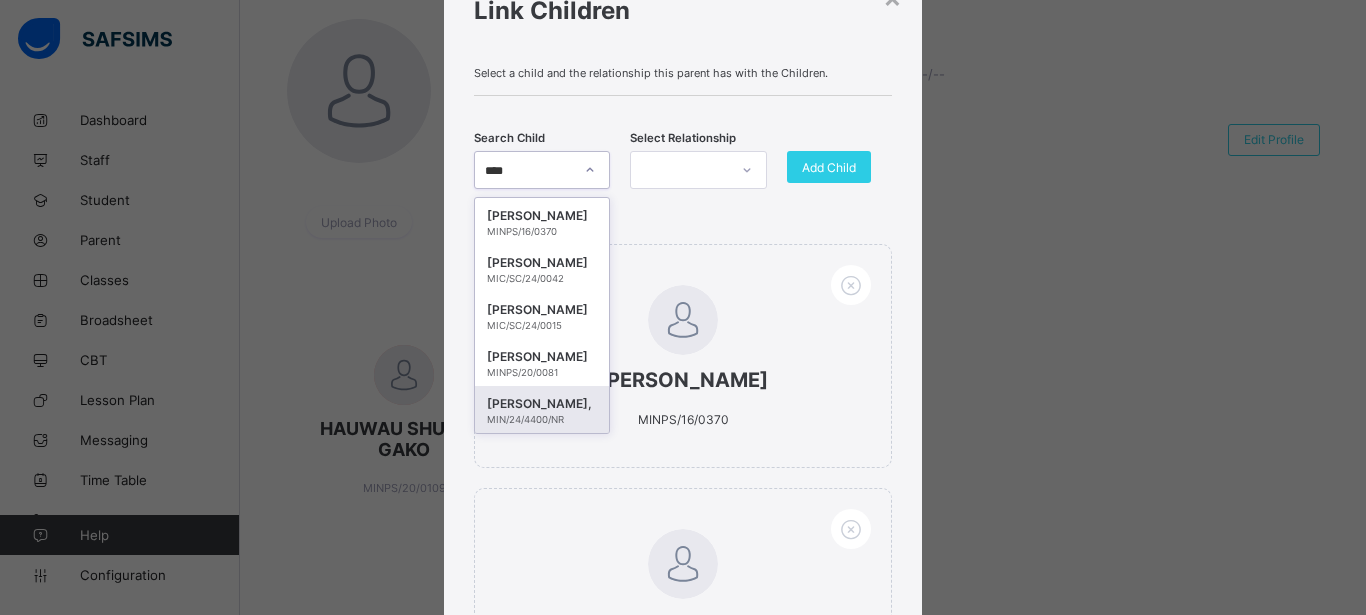 click on "MIN/24/4400/NR" at bounding box center (542, 419) 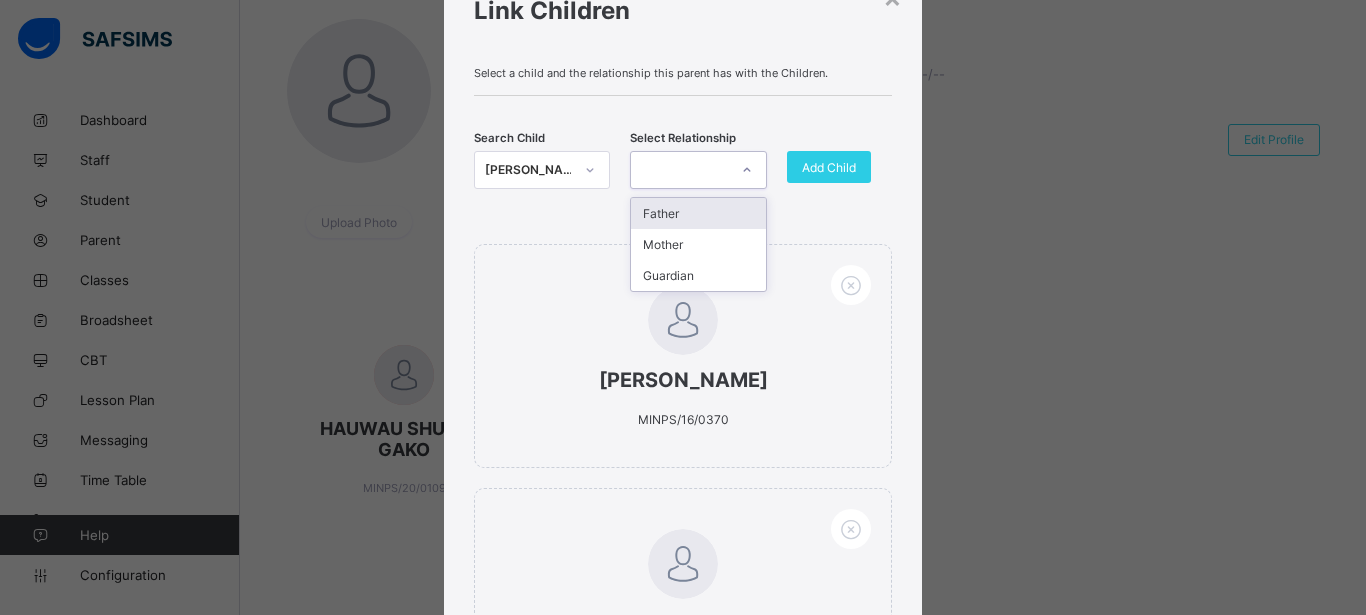 click 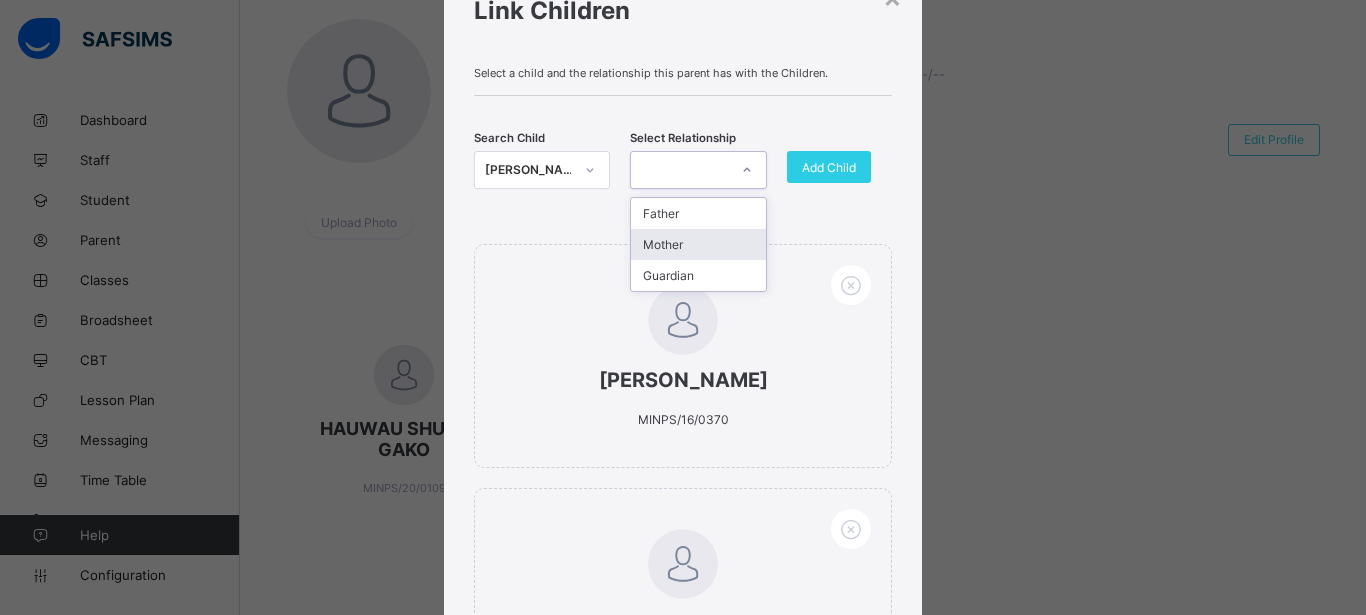 click on "Mother" at bounding box center (698, 244) 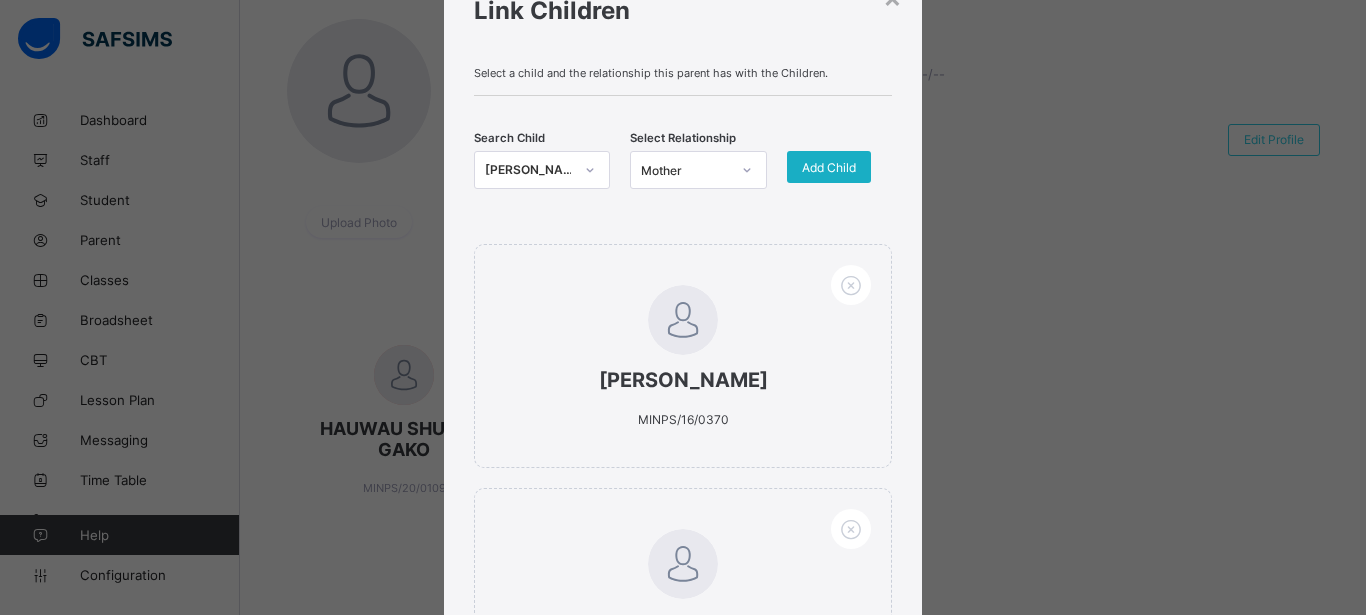 click on "Add Child" at bounding box center [829, 167] 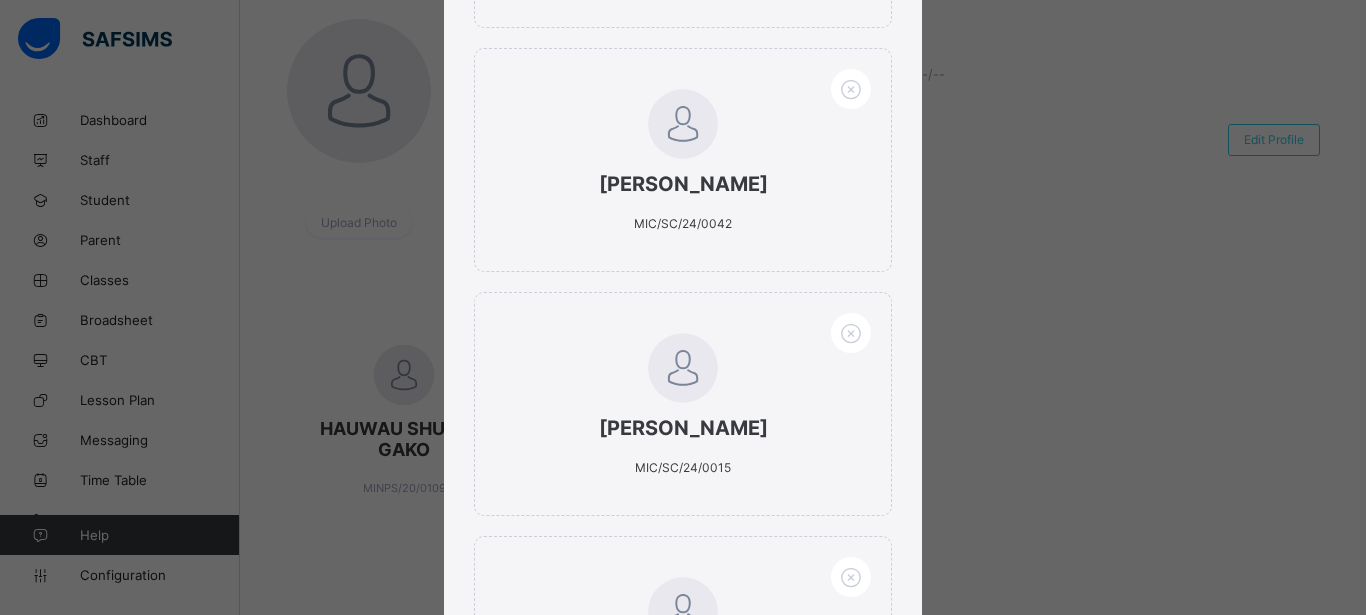 scroll, scrollTop: 548, scrollLeft: 0, axis: vertical 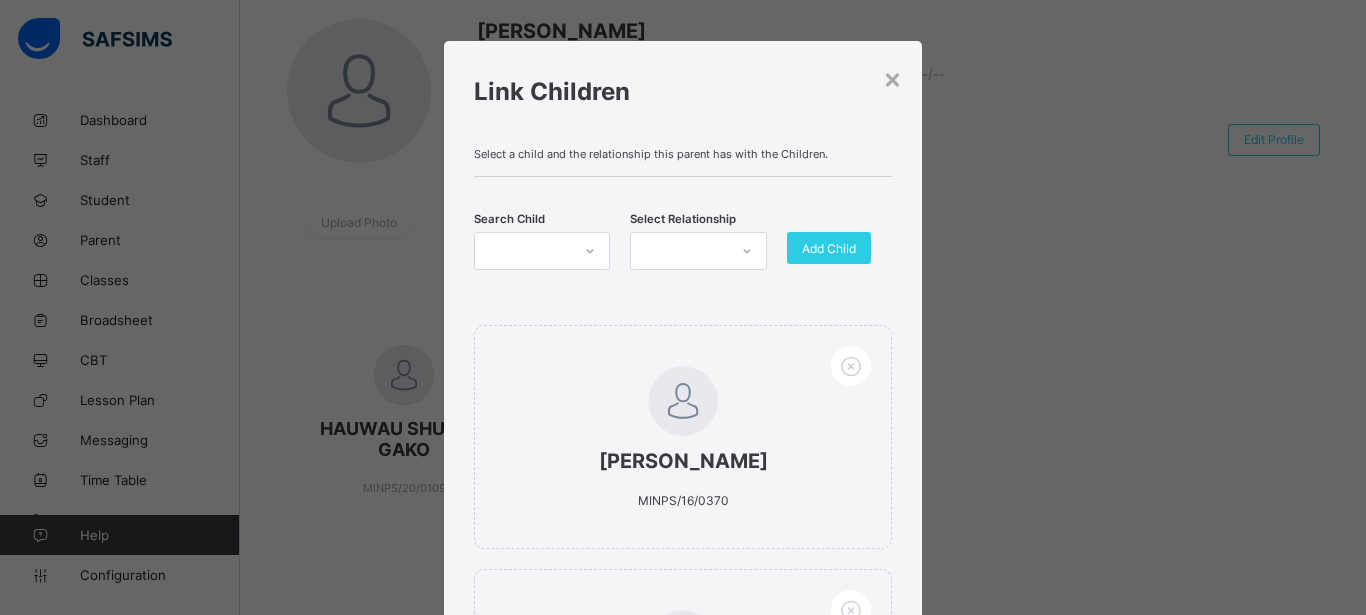 click 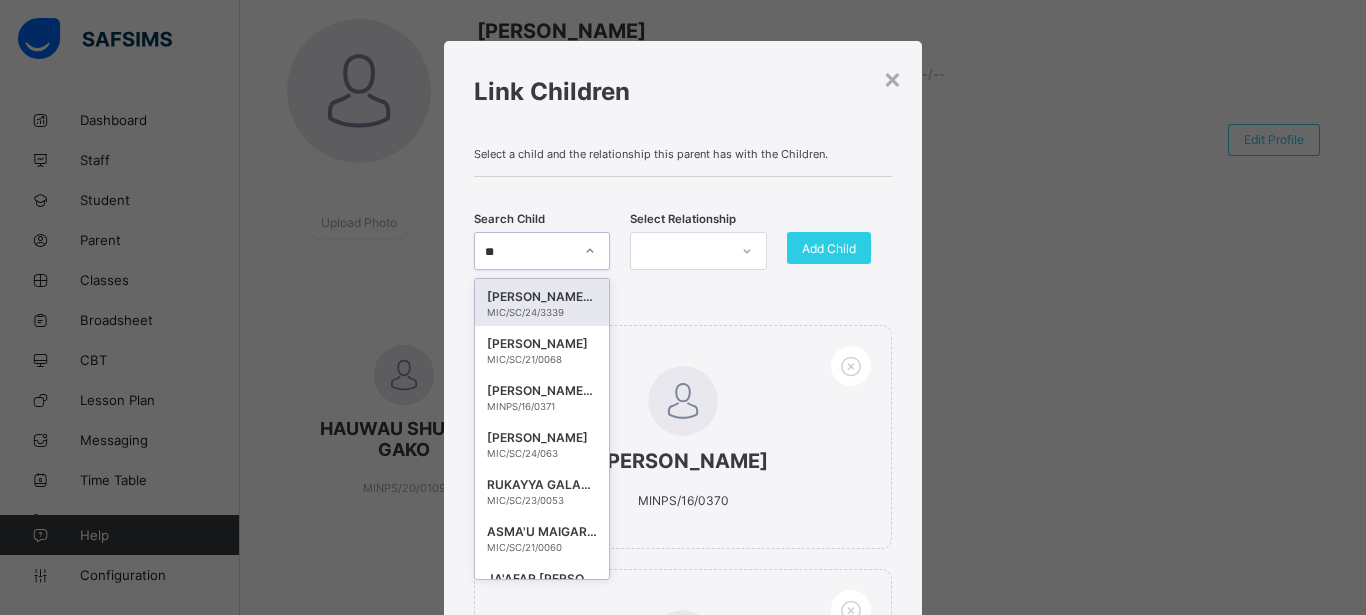 type on "*" 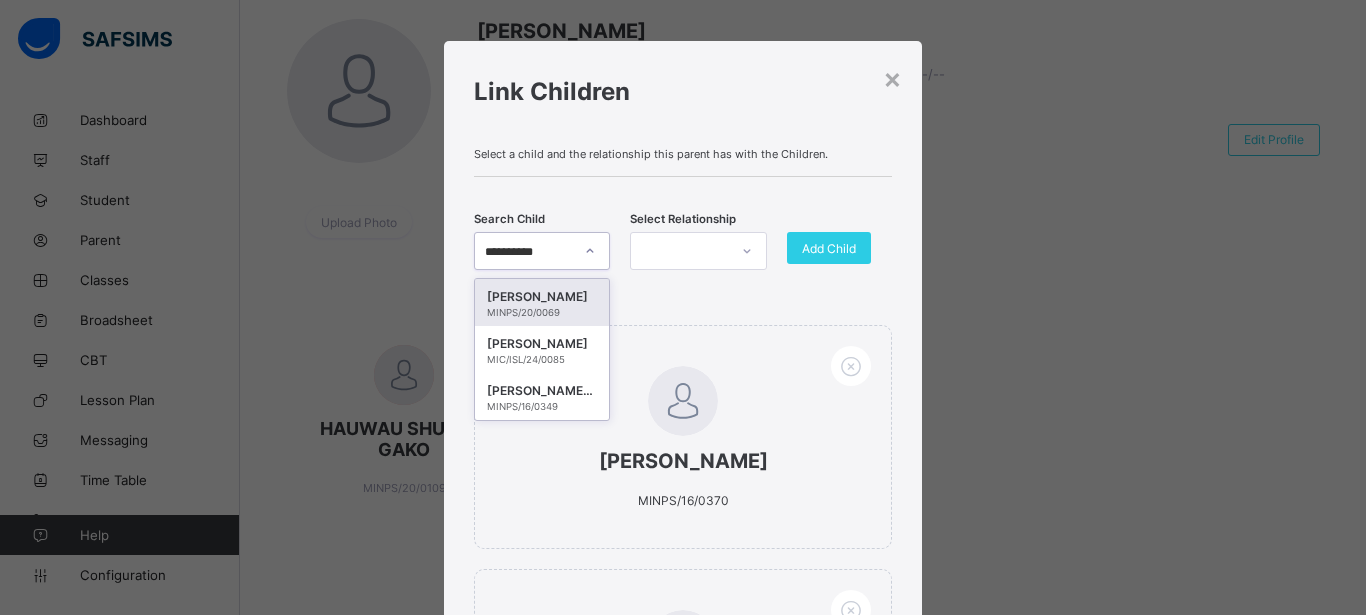 type on "**********" 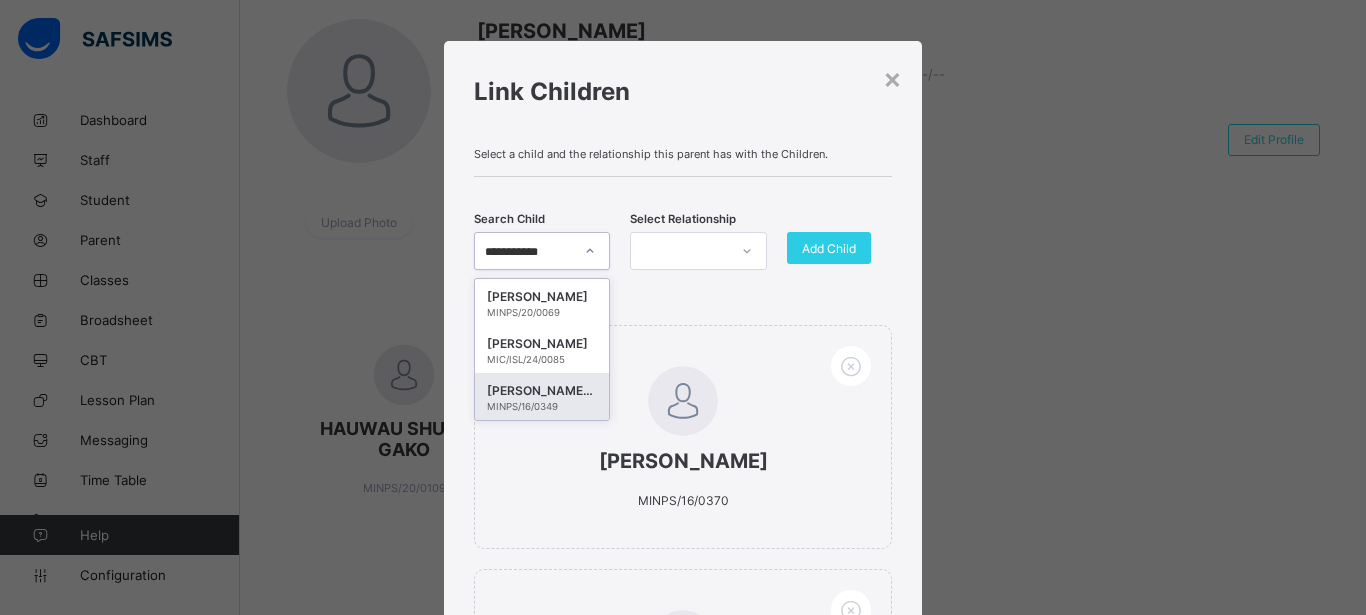 click on "ABDALLAH SHUA’IB MUHAMMAD" at bounding box center (542, 391) 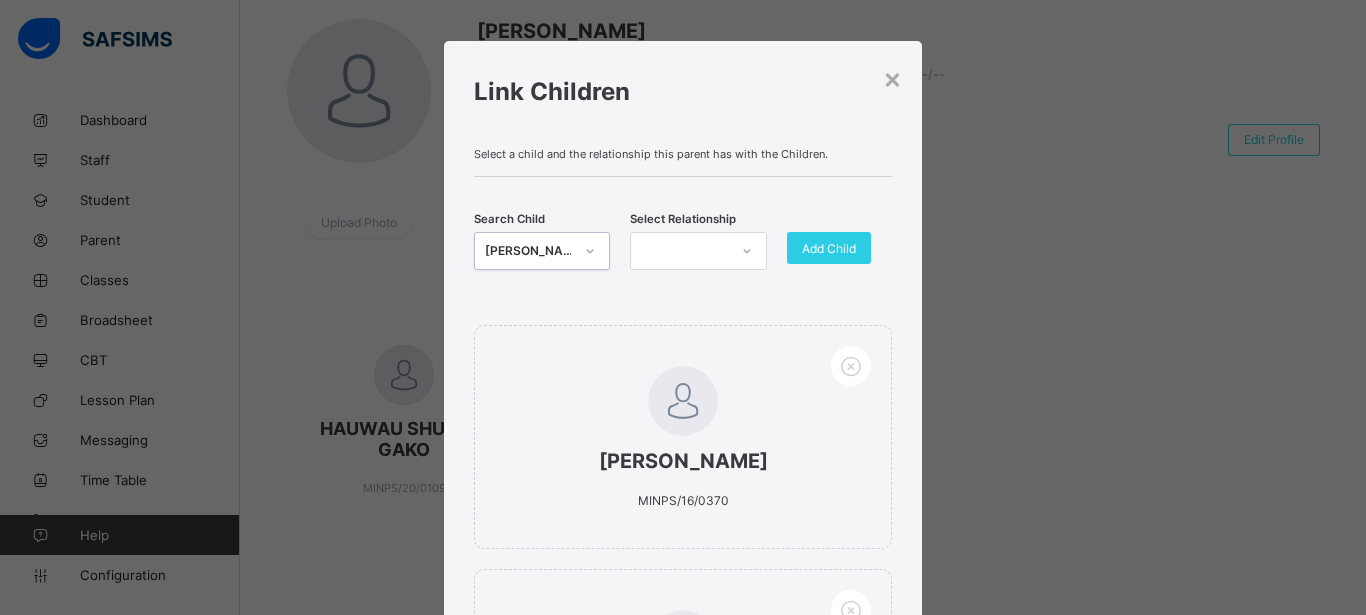 type 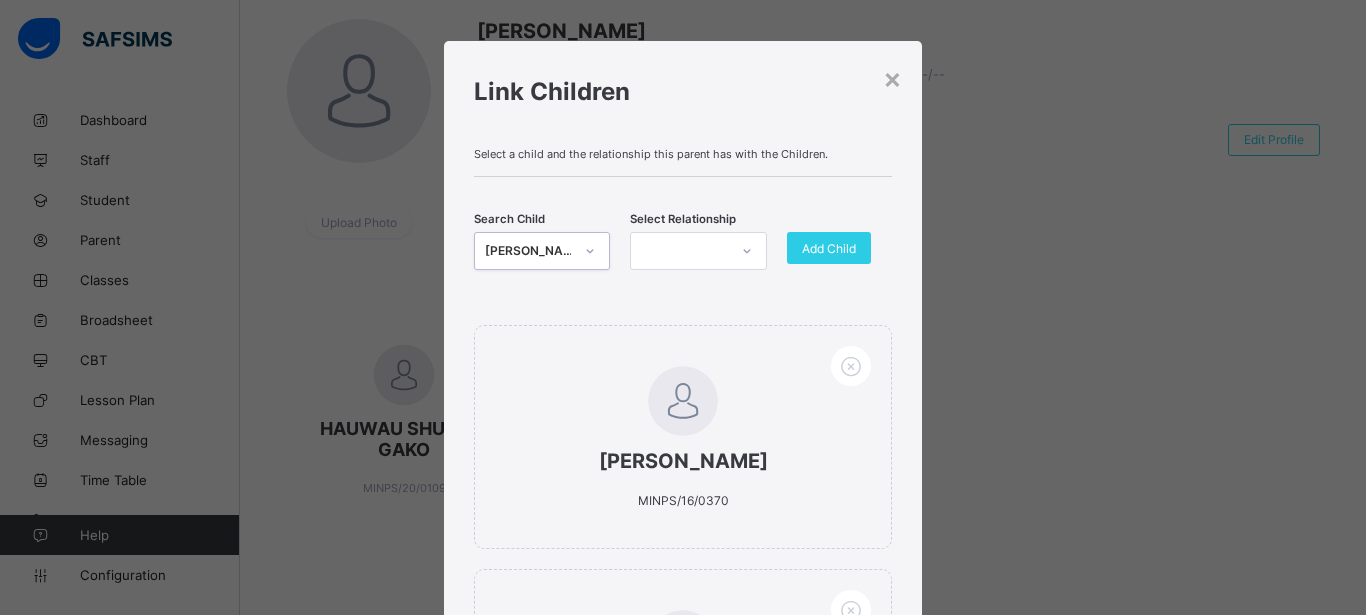 click at bounding box center [679, 251] 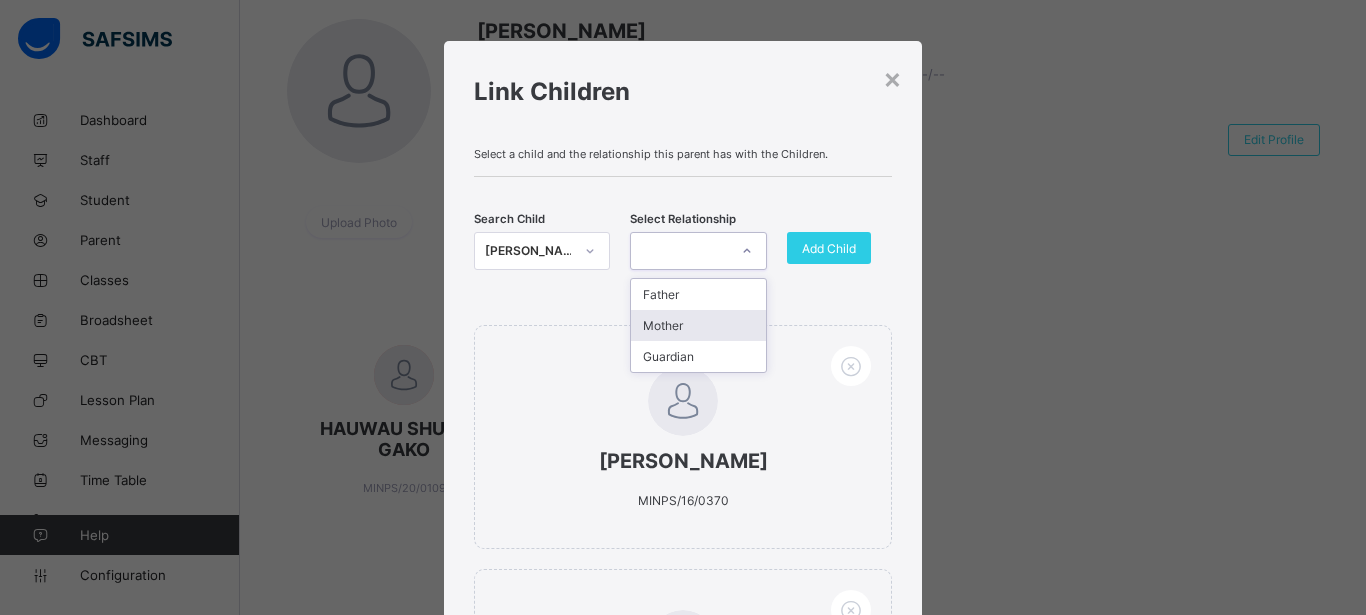 click on "Mother" at bounding box center (698, 325) 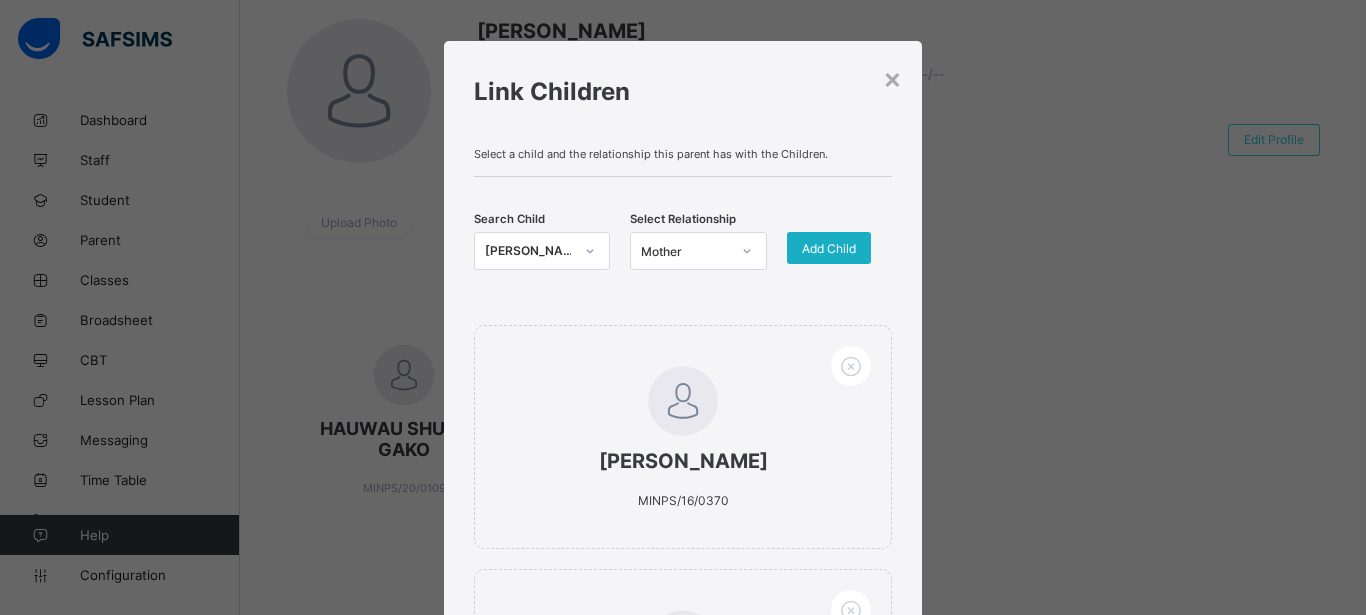 click on "Add Child" at bounding box center (829, 248) 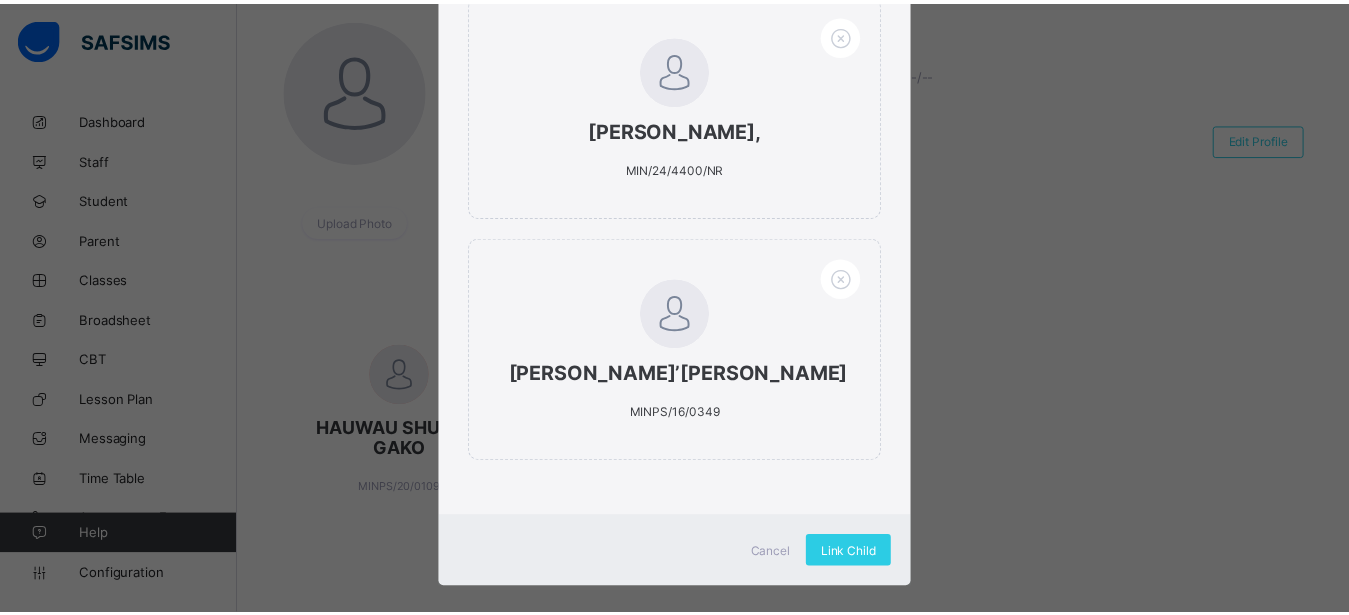scroll, scrollTop: 1323, scrollLeft: 0, axis: vertical 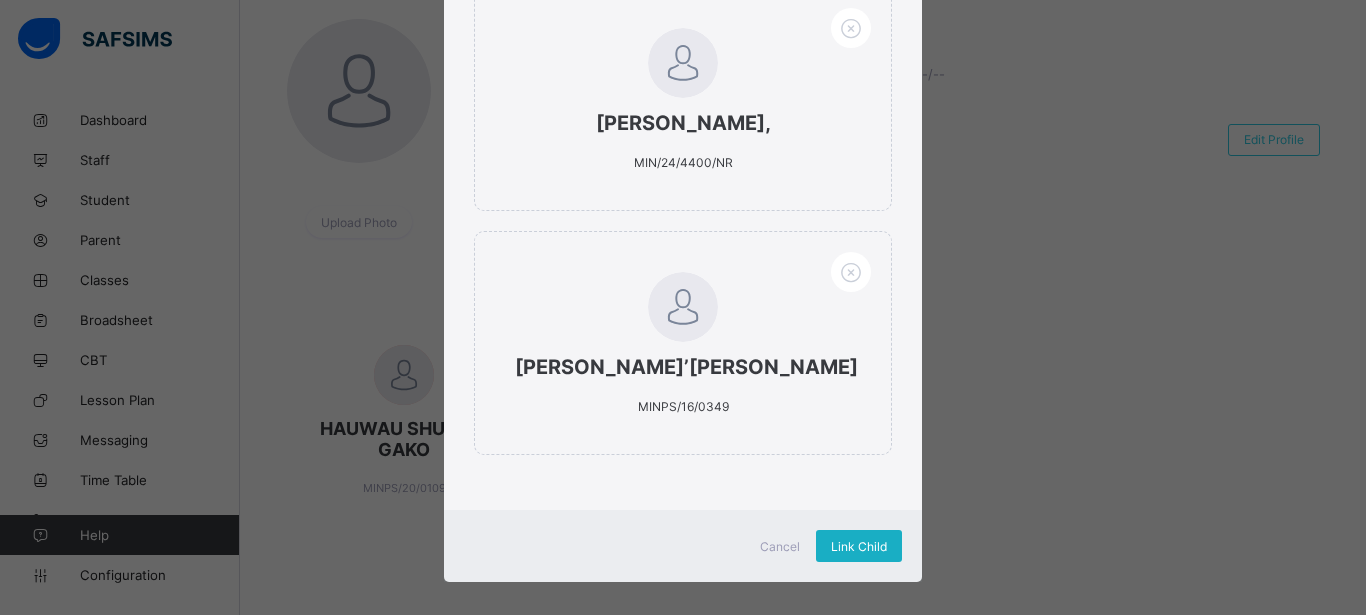 click on "Link Child" at bounding box center [859, 546] 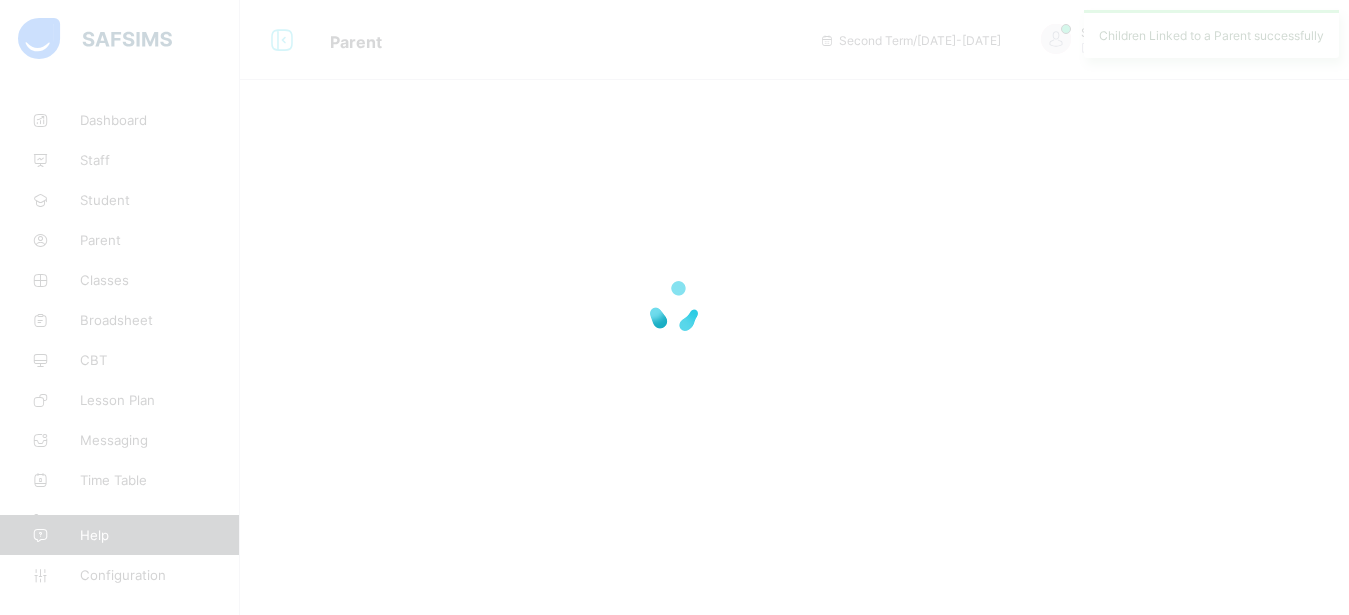 scroll, scrollTop: 0, scrollLeft: 0, axis: both 